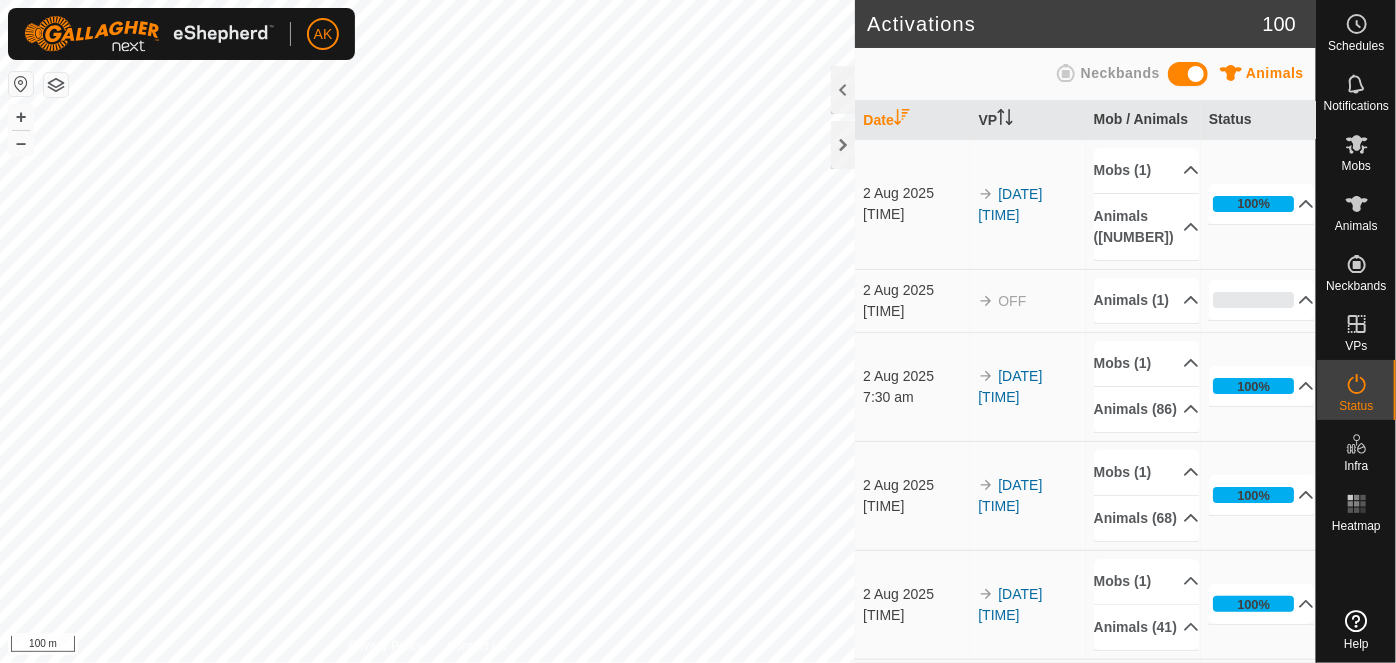 scroll, scrollTop: 0, scrollLeft: 0, axis: both 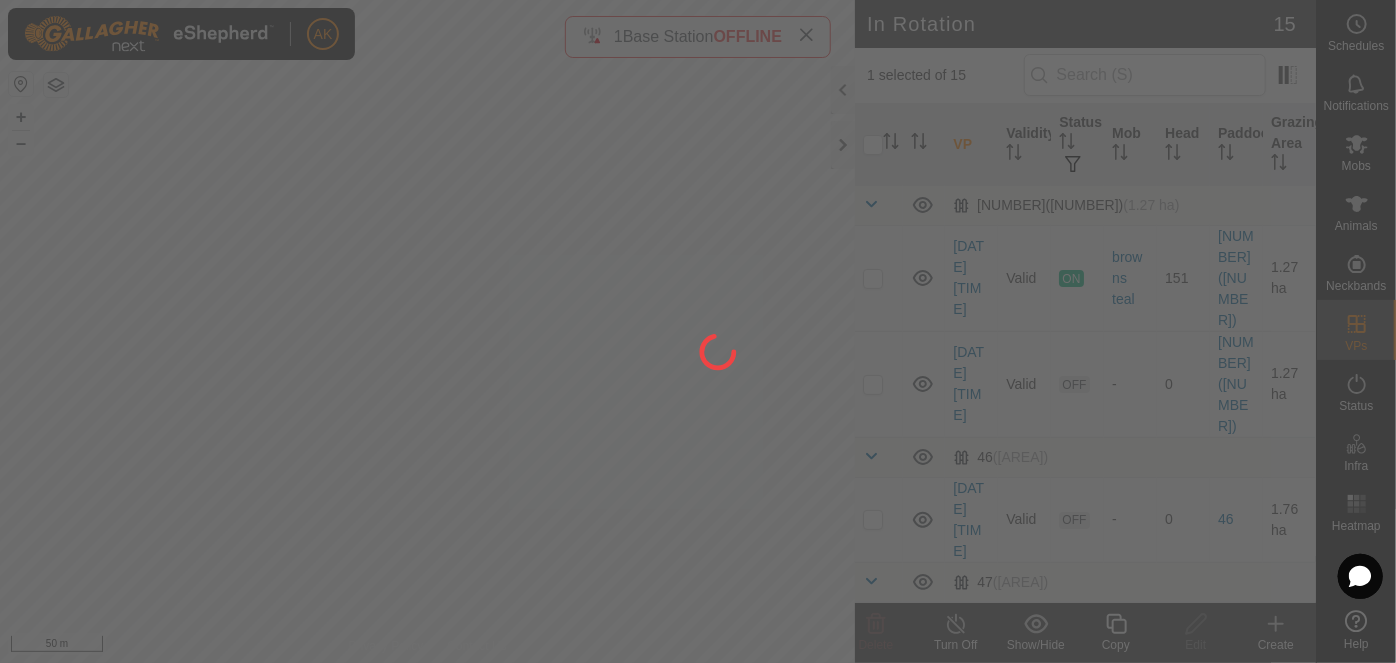 click 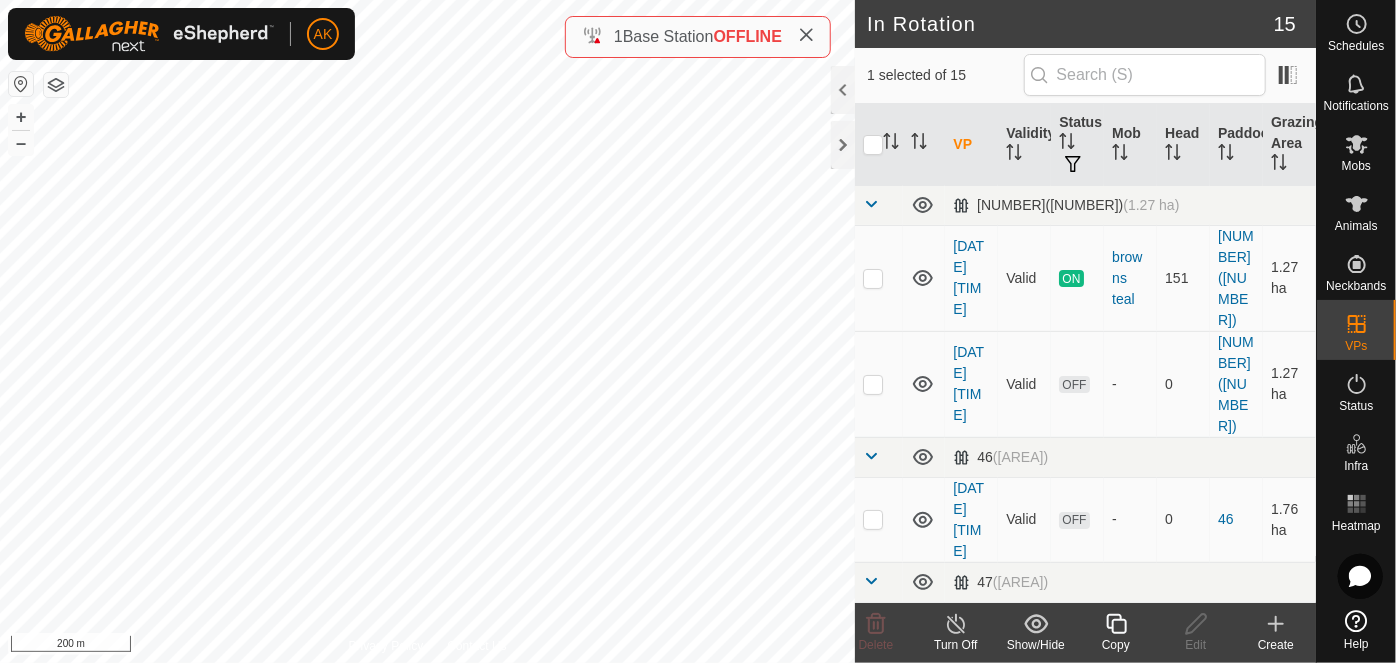 click 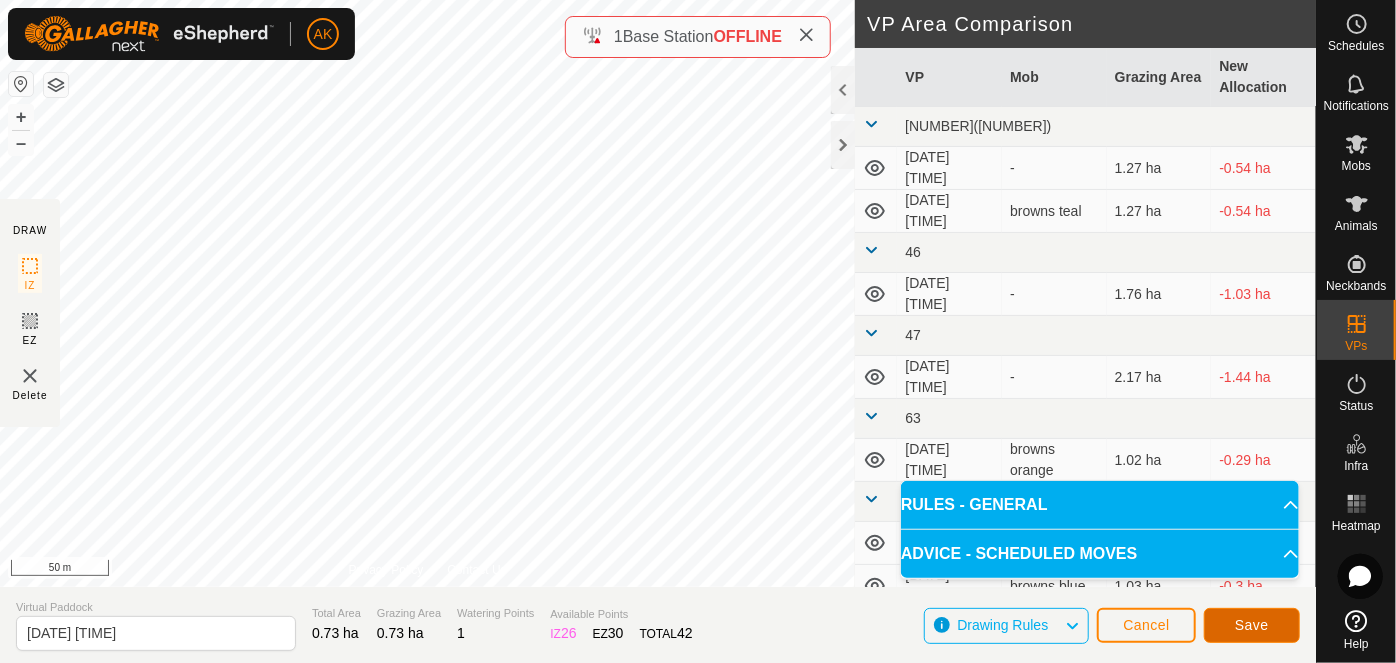 click on "Save" 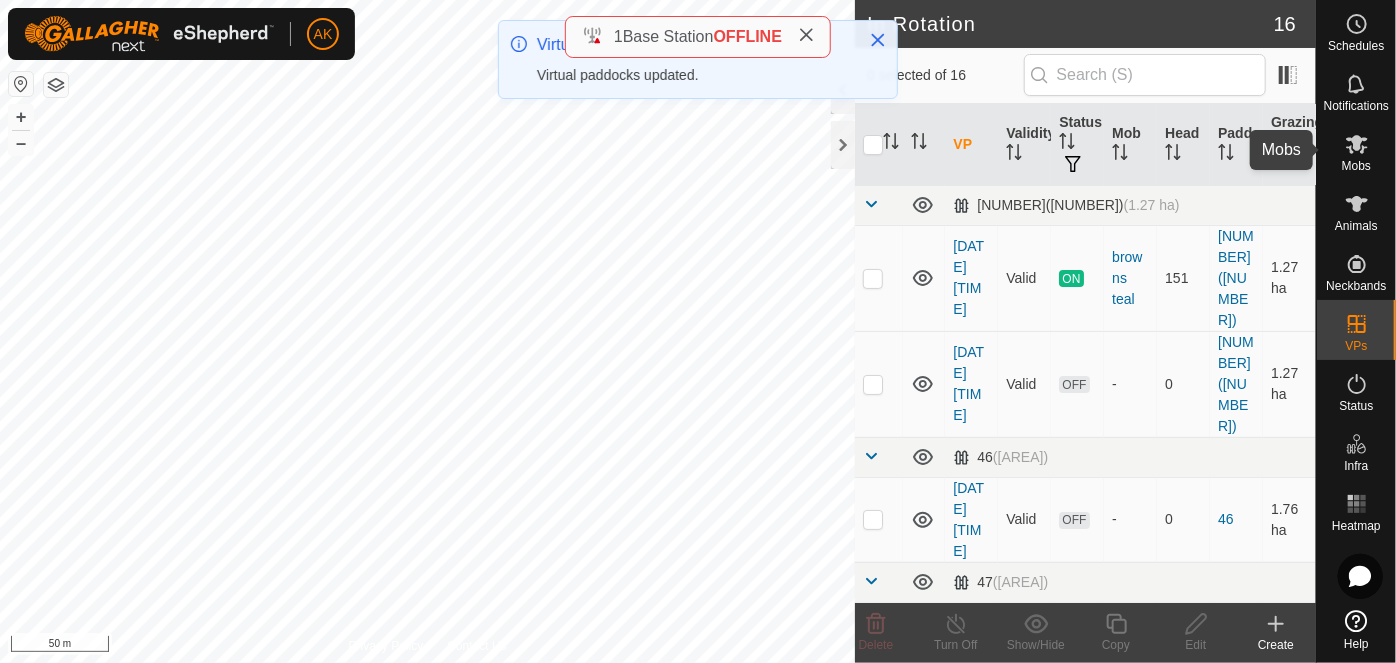 click 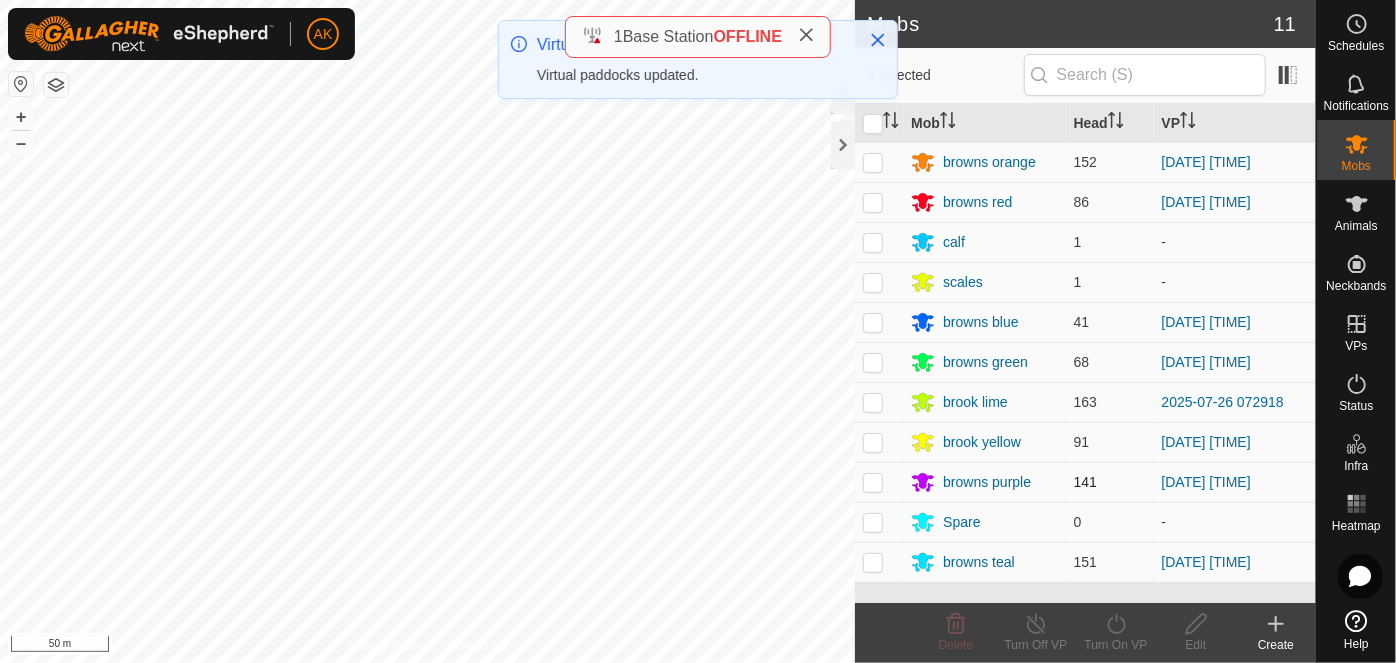 click at bounding box center [873, 482] 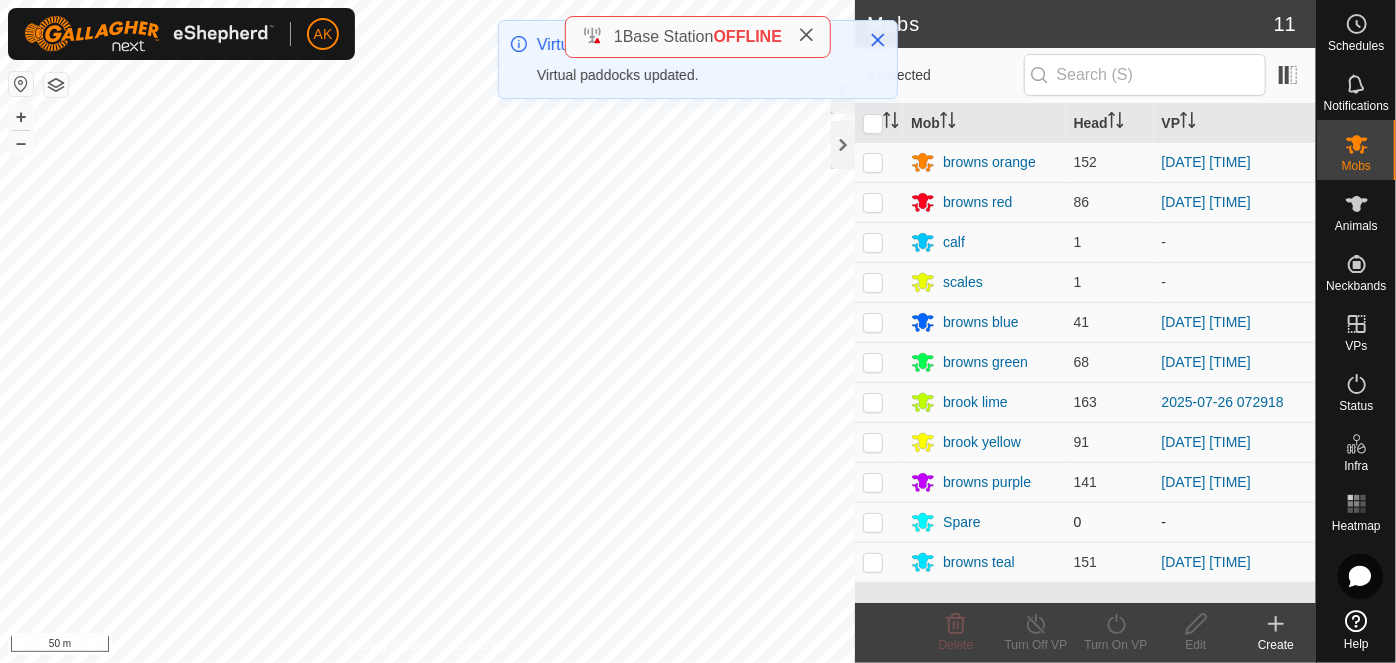 checkbox on "true" 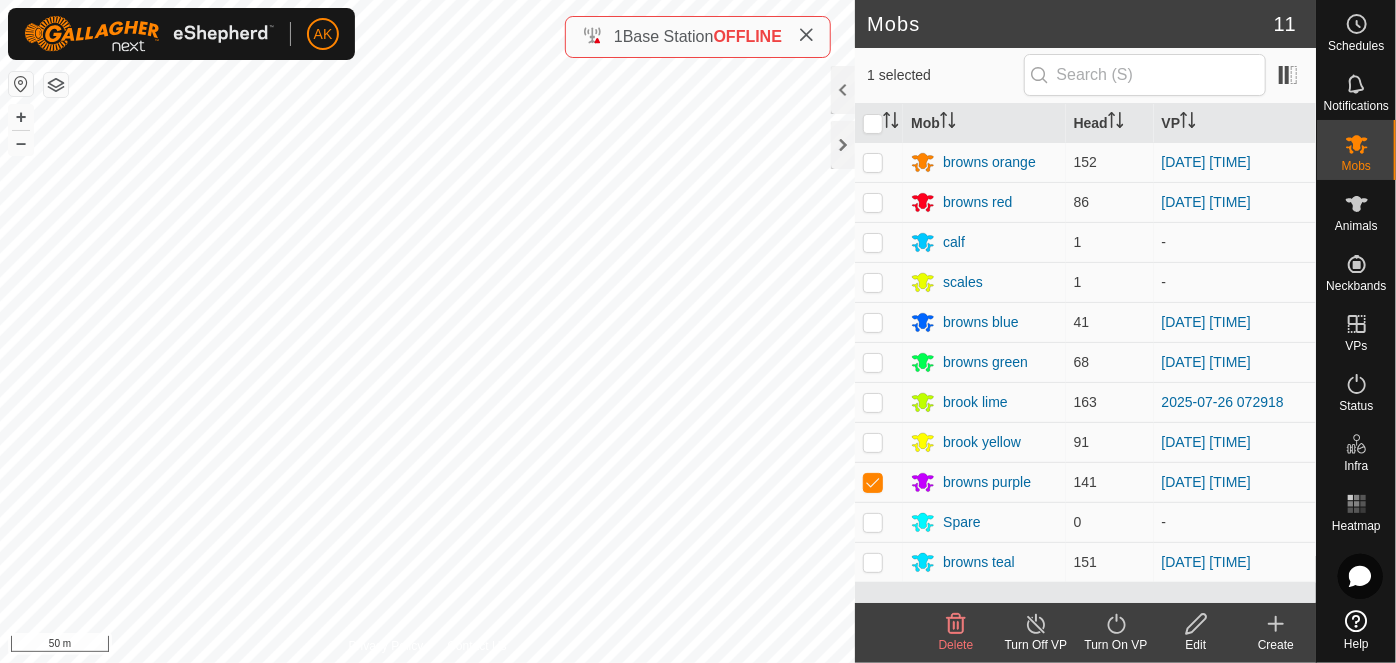 click 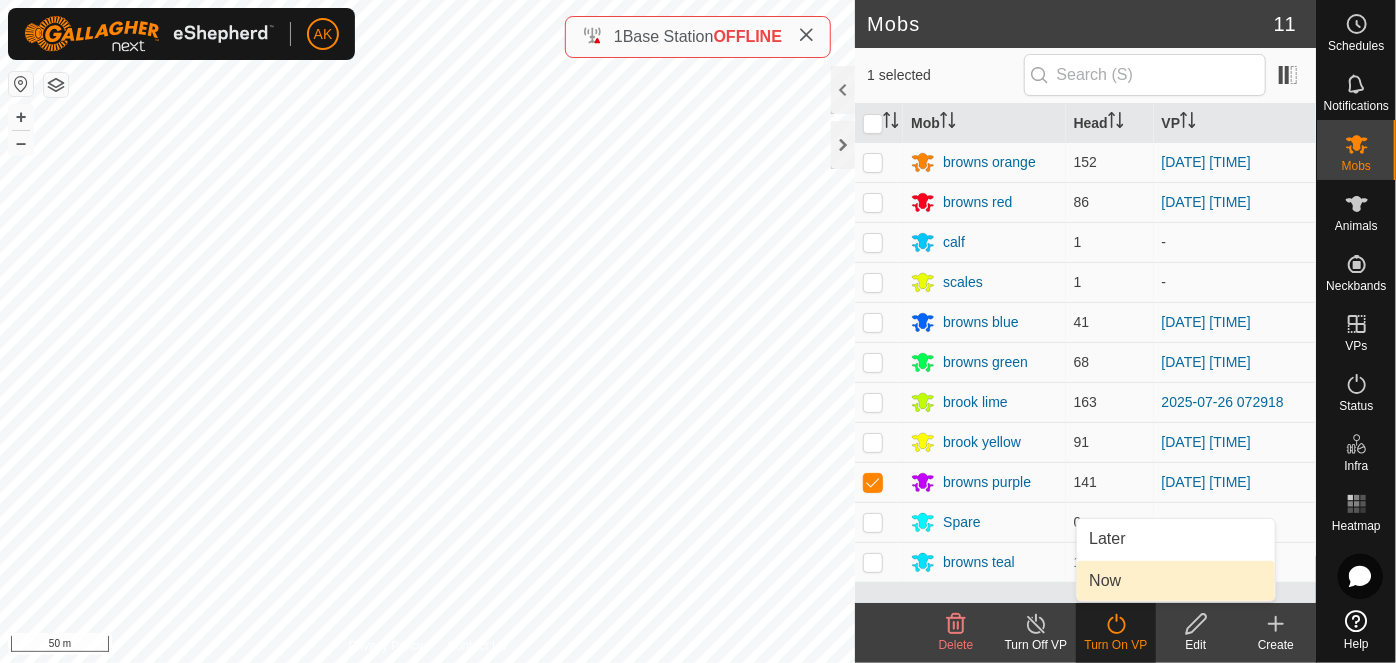 click on "Now" at bounding box center (1176, 581) 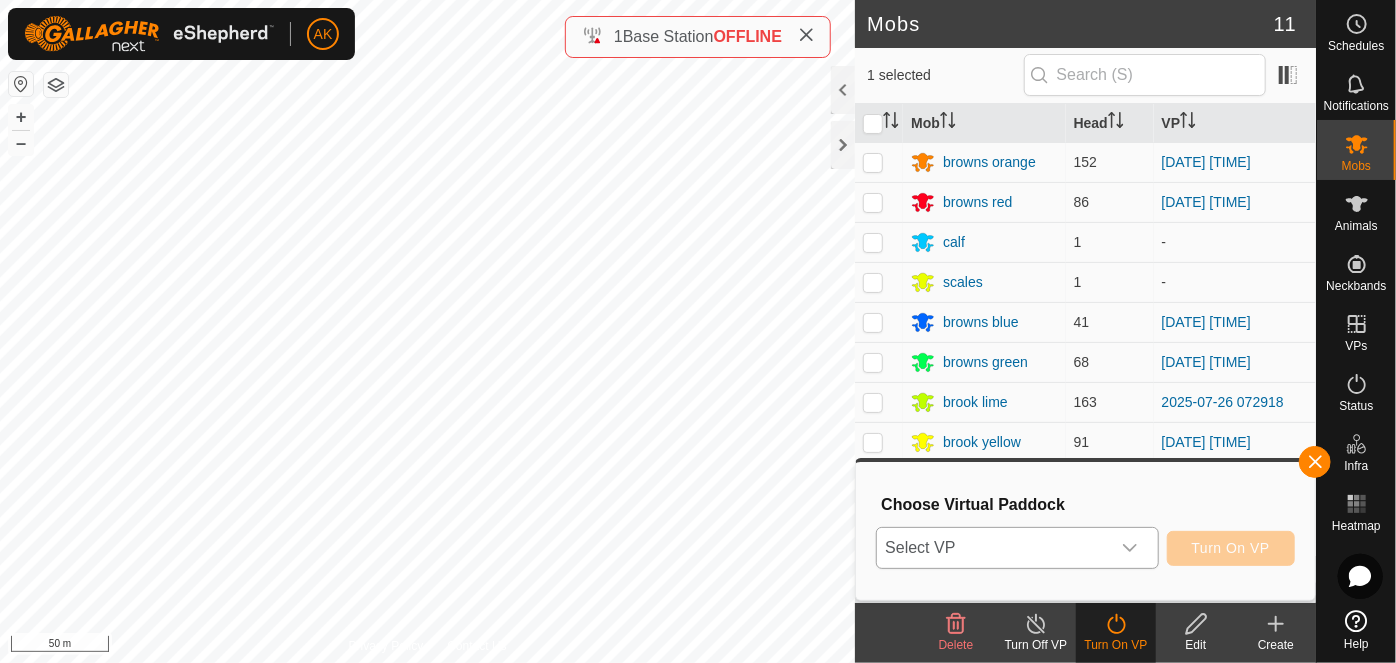 click 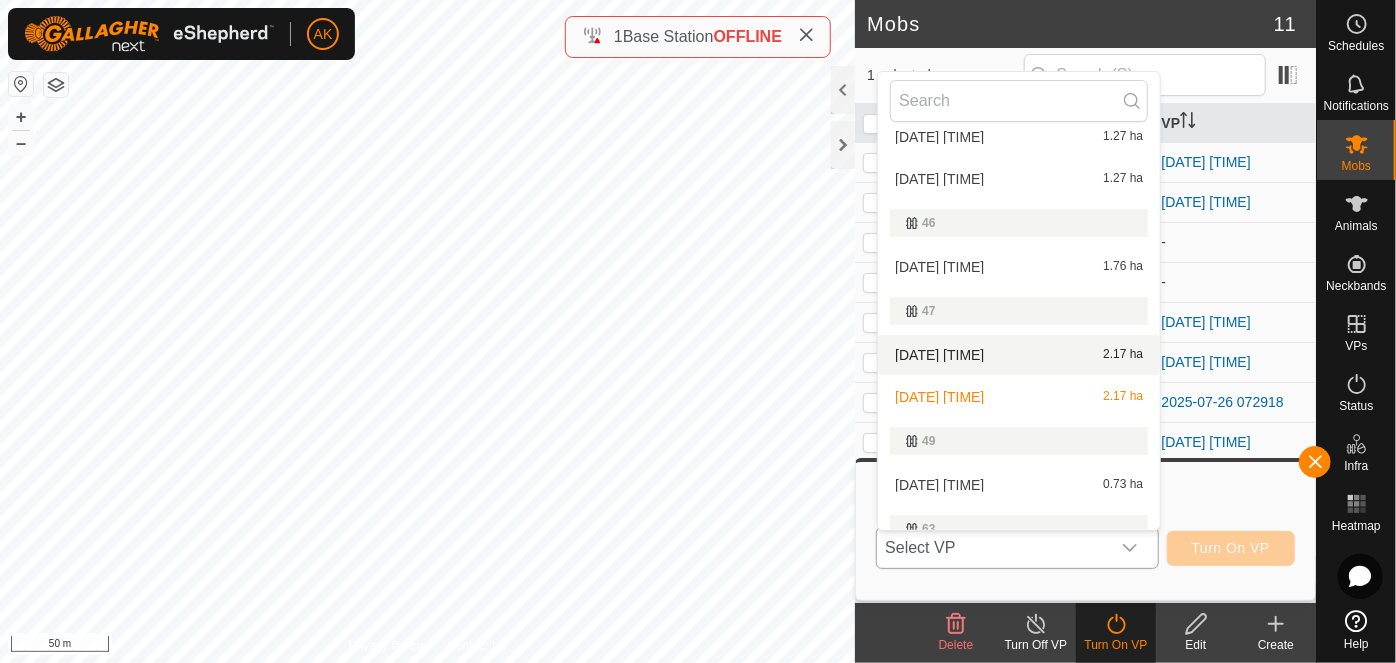 scroll, scrollTop: 90, scrollLeft: 0, axis: vertical 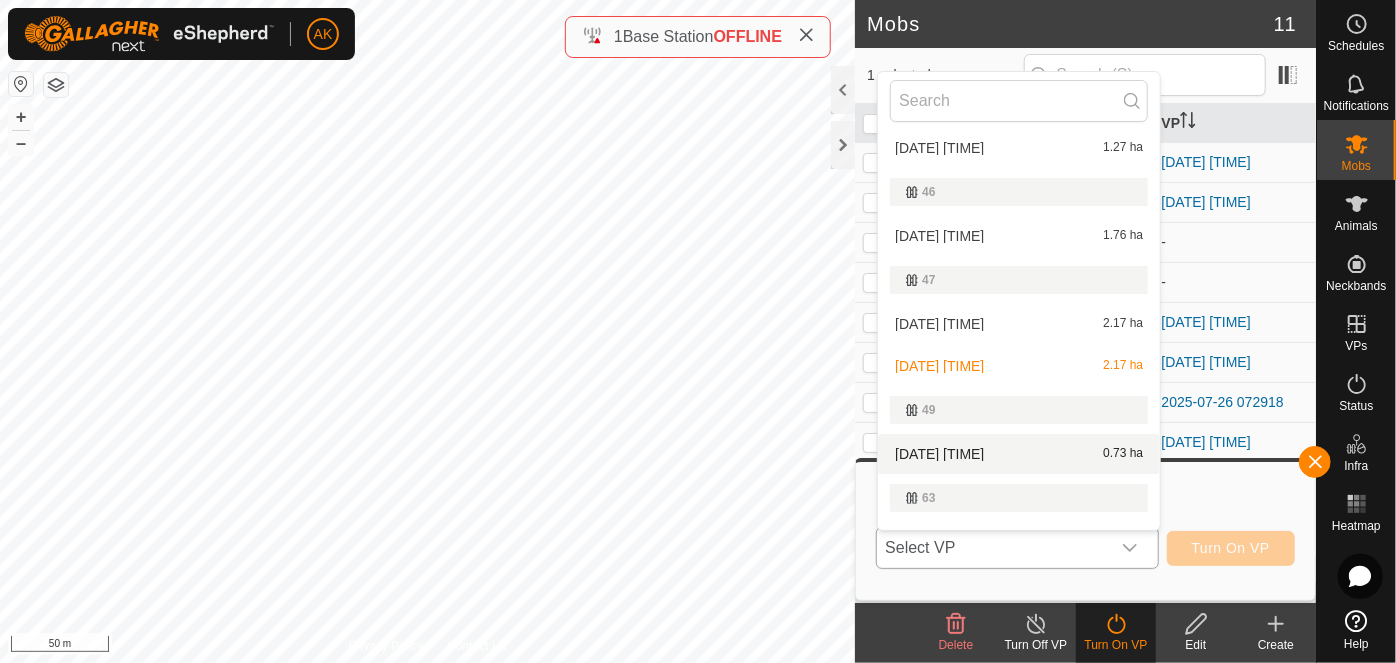 click on "[DATE] [TIME] [AREA]" at bounding box center (1019, 454) 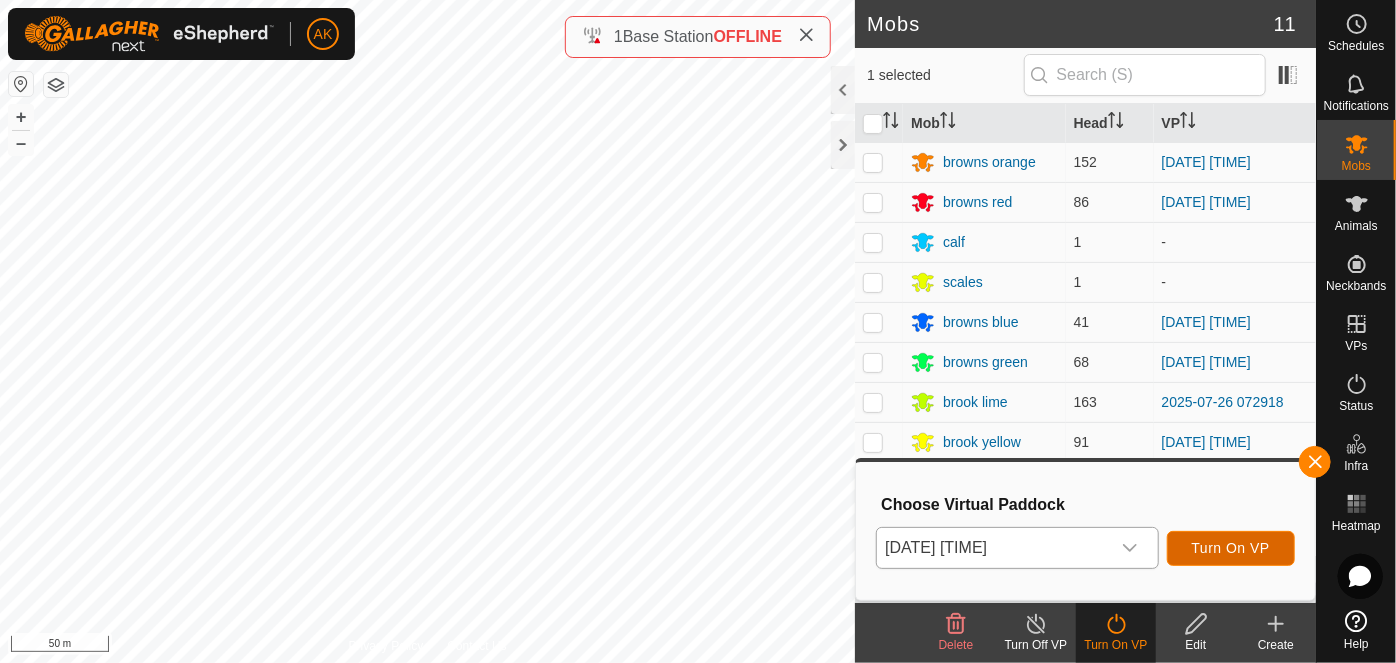 click on "Turn On VP" at bounding box center [1231, 548] 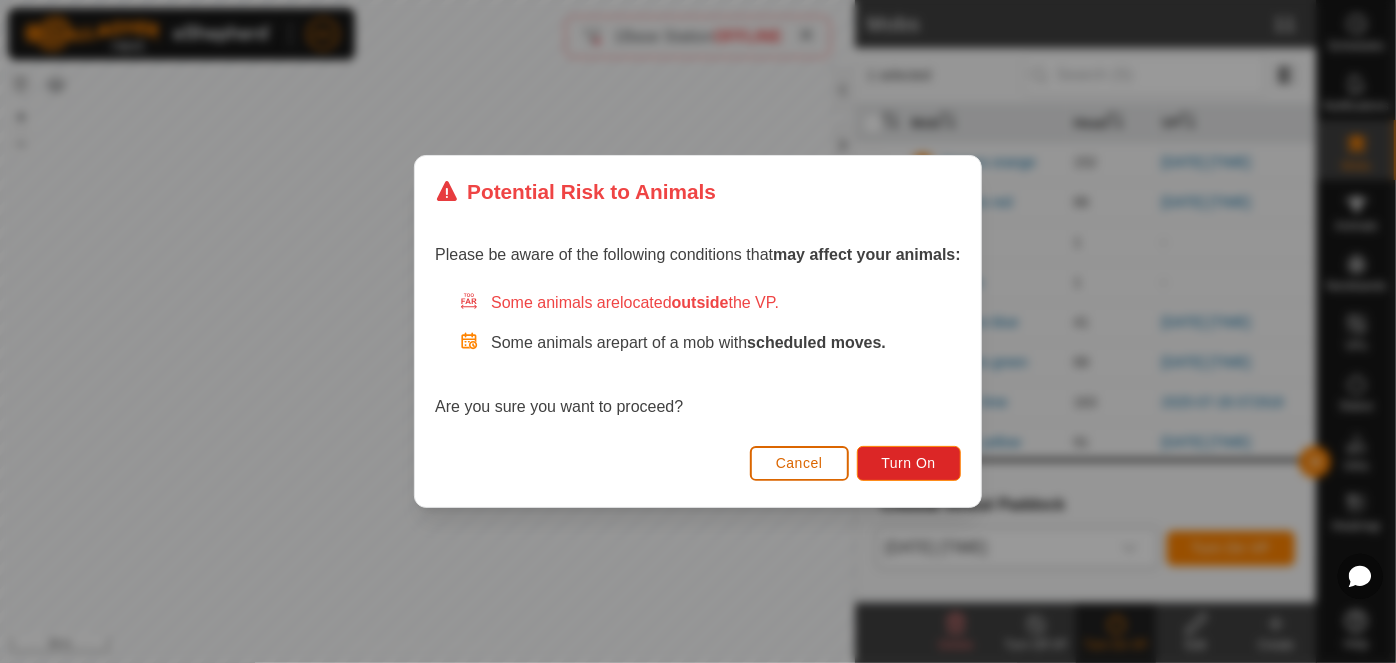 click on "Cancel" at bounding box center (799, 463) 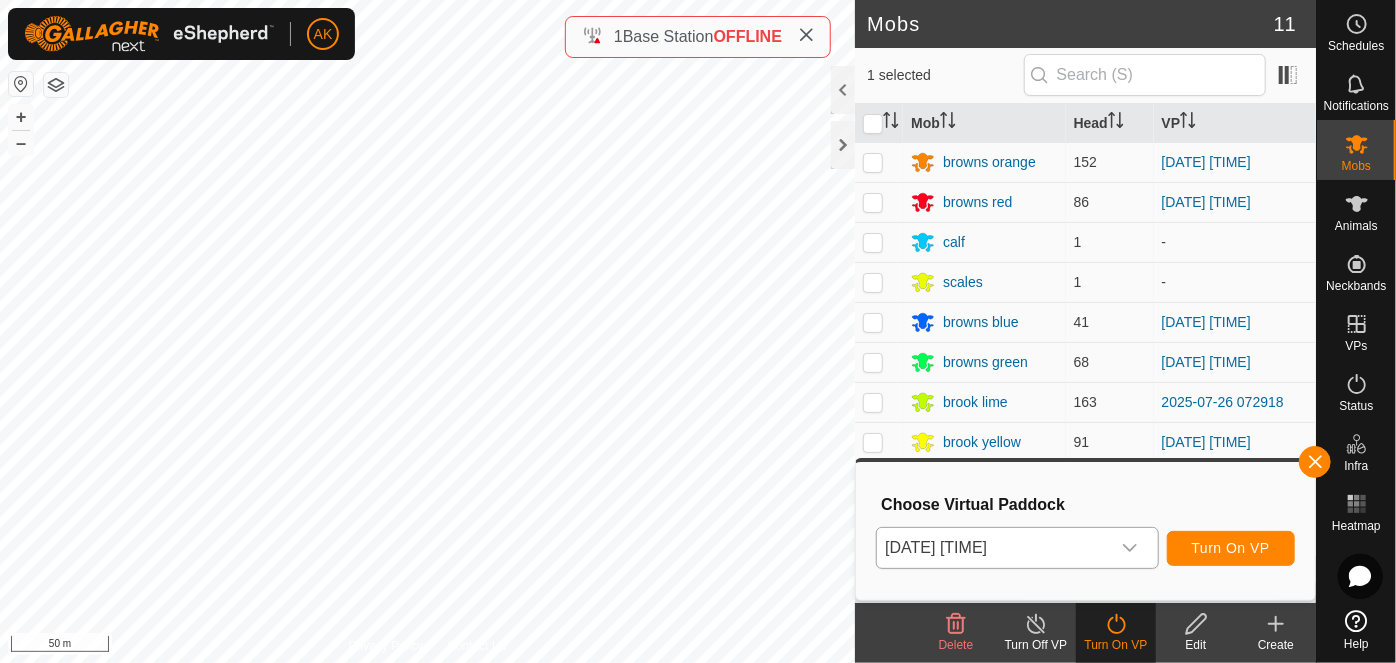click 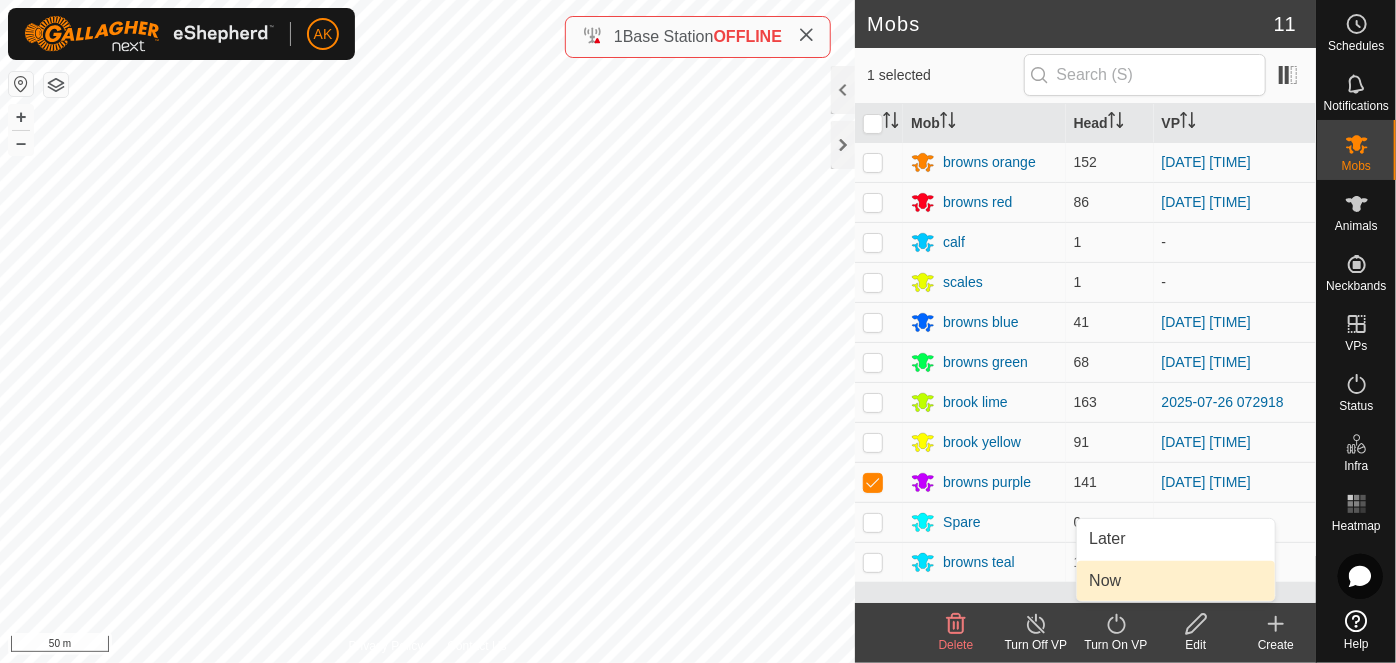 click on "Now" at bounding box center [1176, 581] 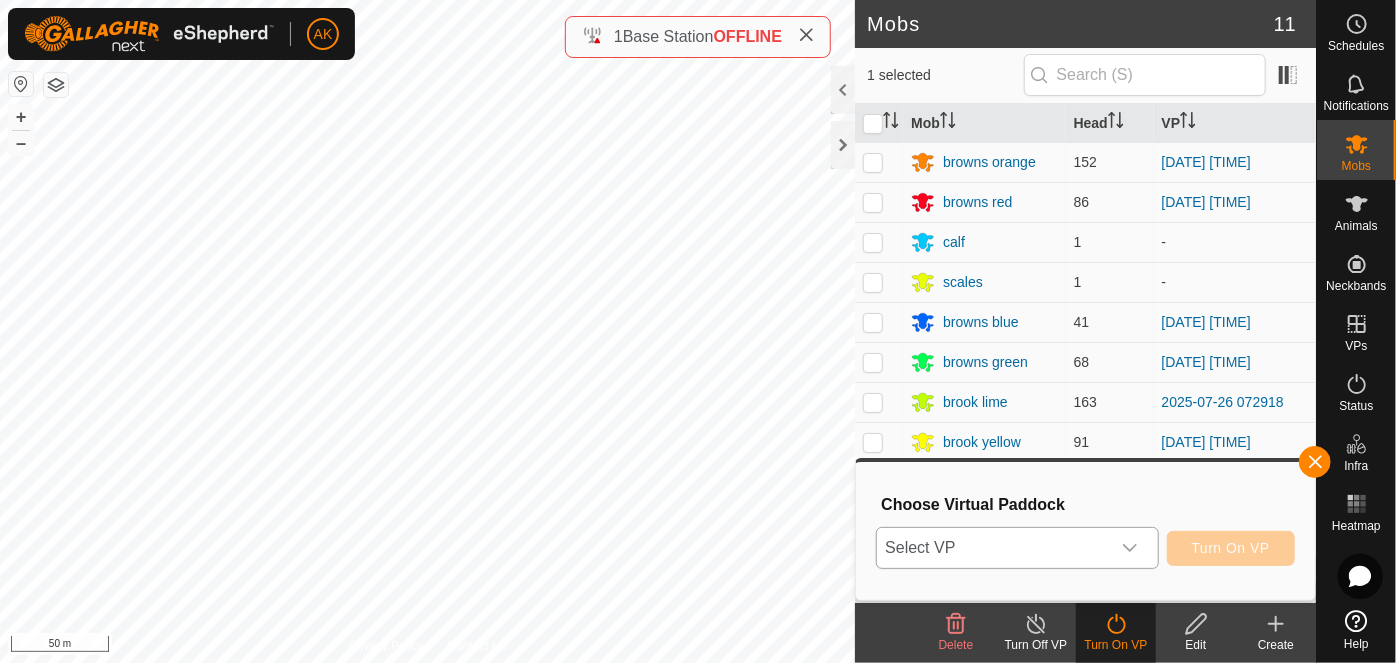 click 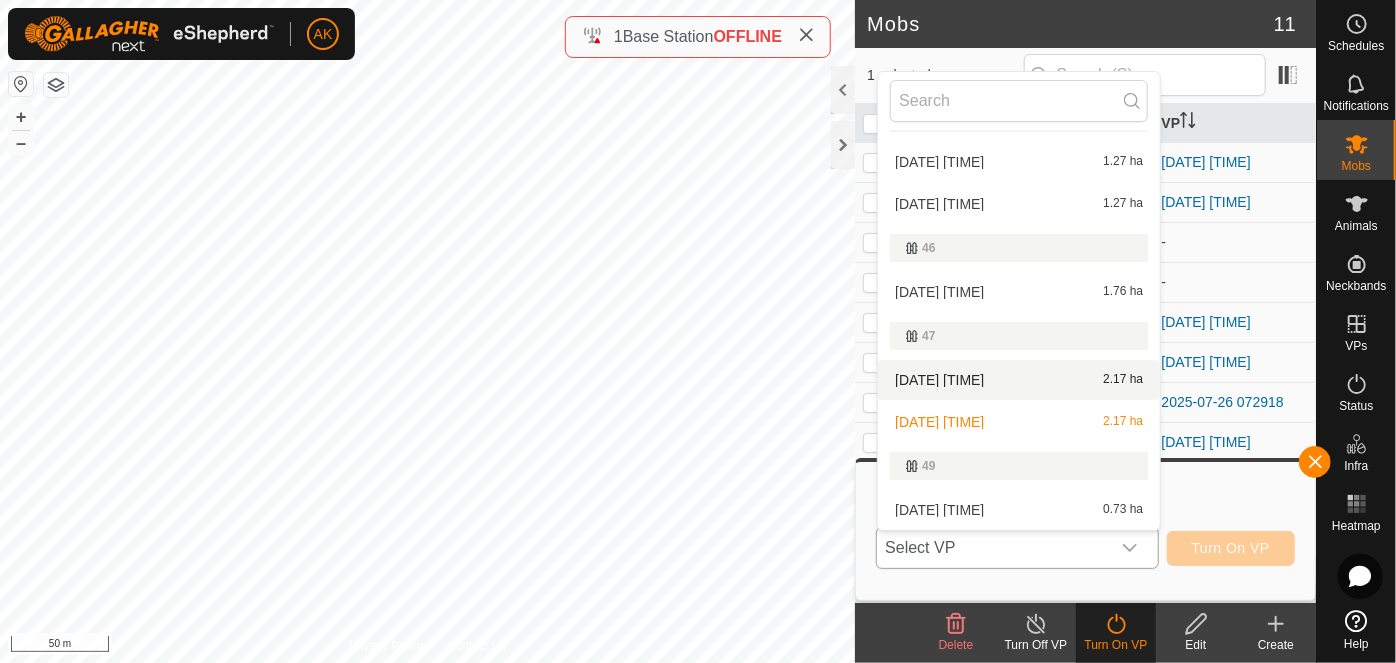 scroll, scrollTop: 216, scrollLeft: 0, axis: vertical 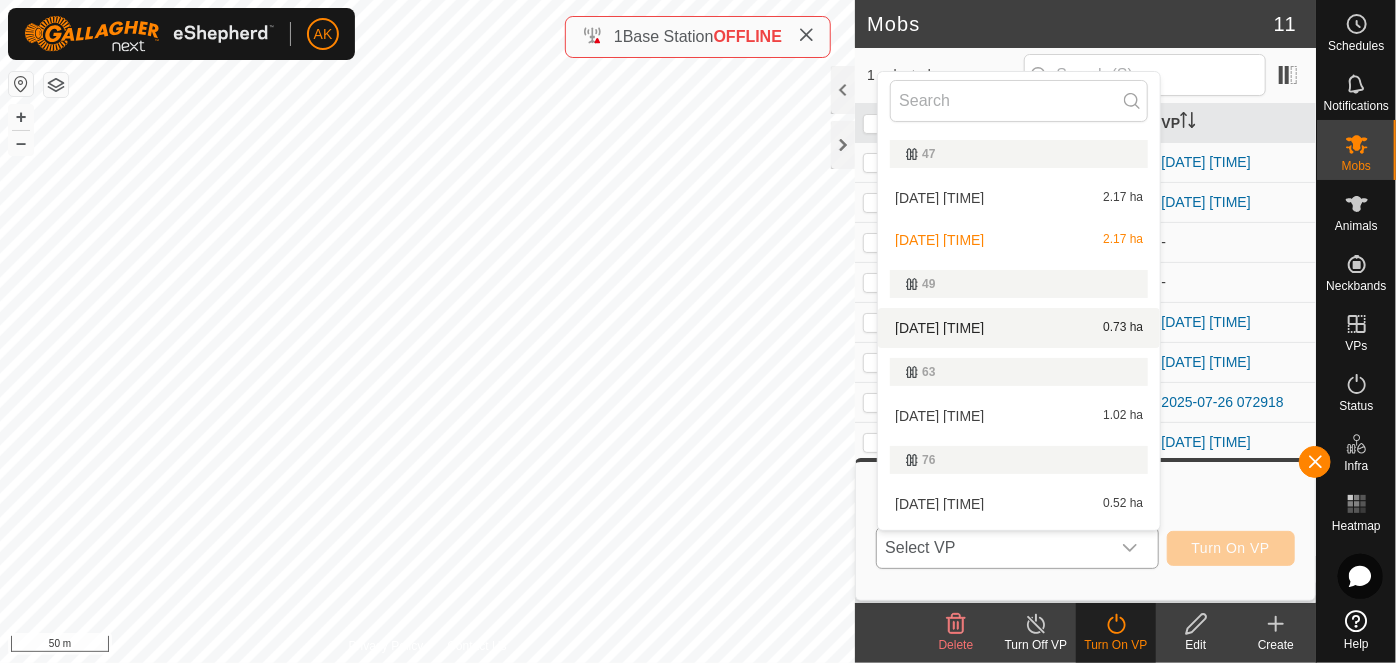 click on "[DATE] [TIME] [AREA]" at bounding box center (1019, 328) 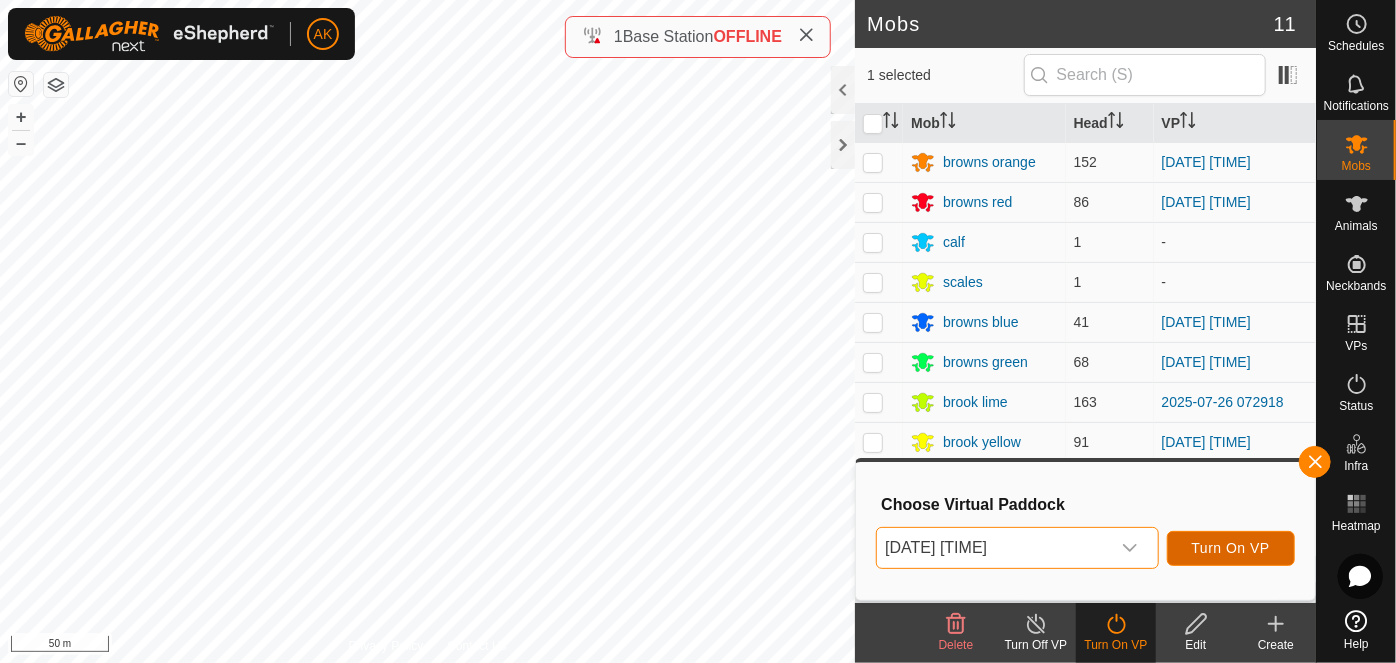 click on "Turn On VP" at bounding box center [1231, 548] 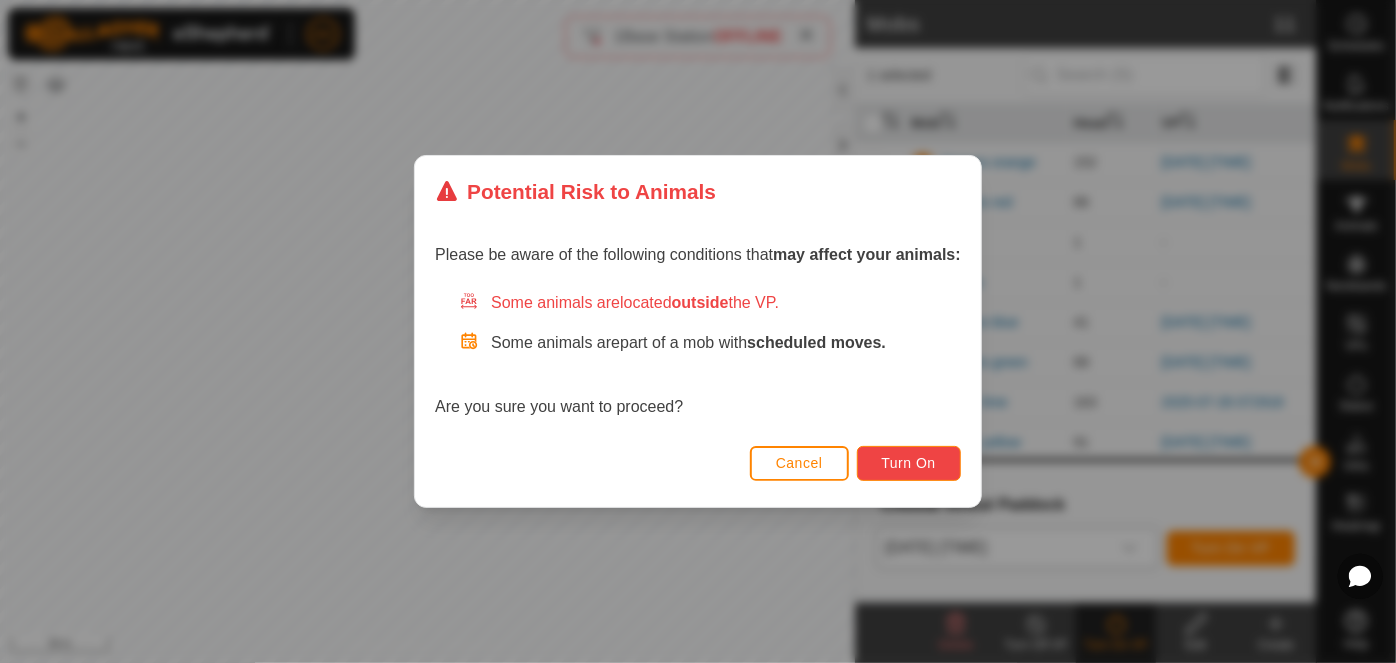 click on "Turn On" at bounding box center [909, 463] 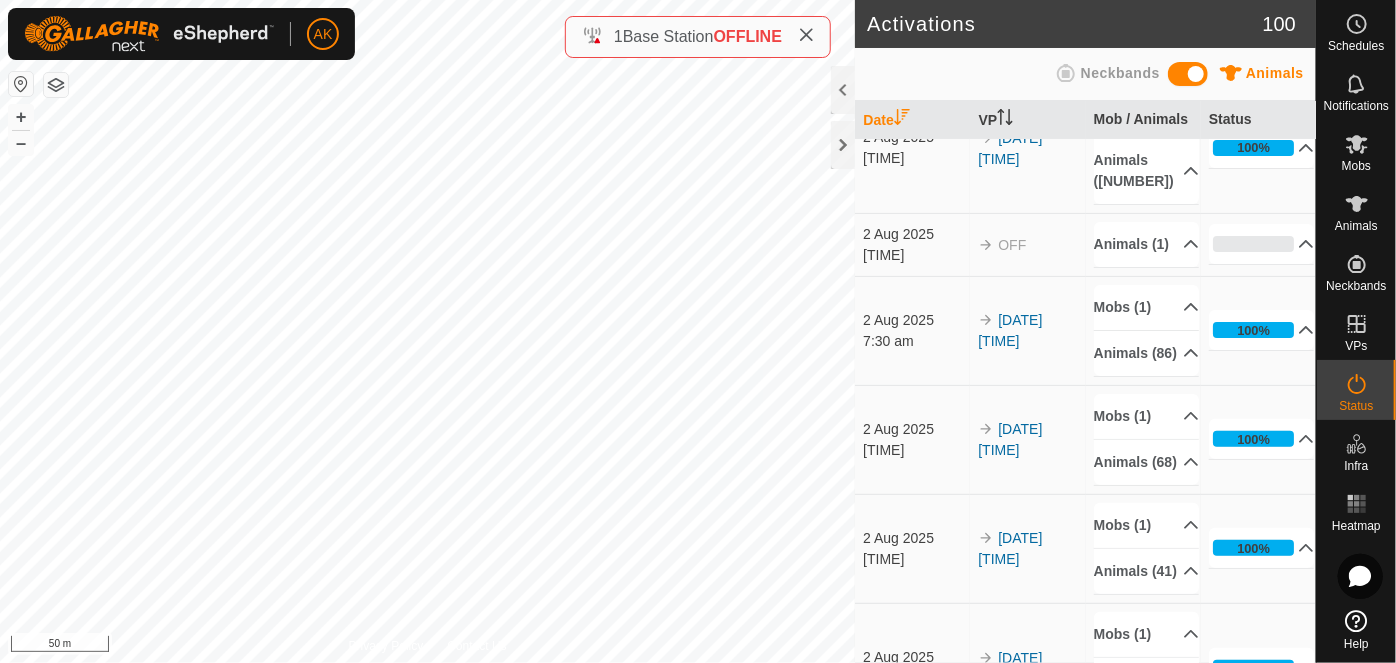 scroll, scrollTop: 363, scrollLeft: 0, axis: vertical 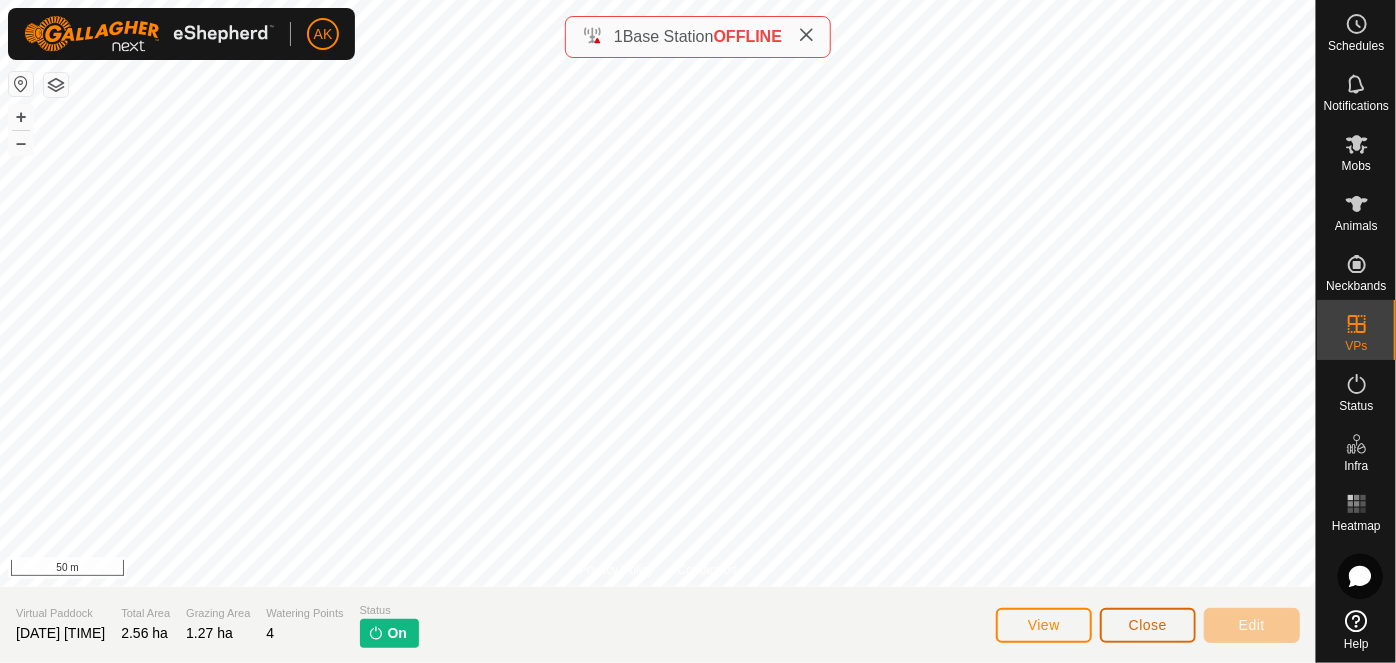 click on "Close" 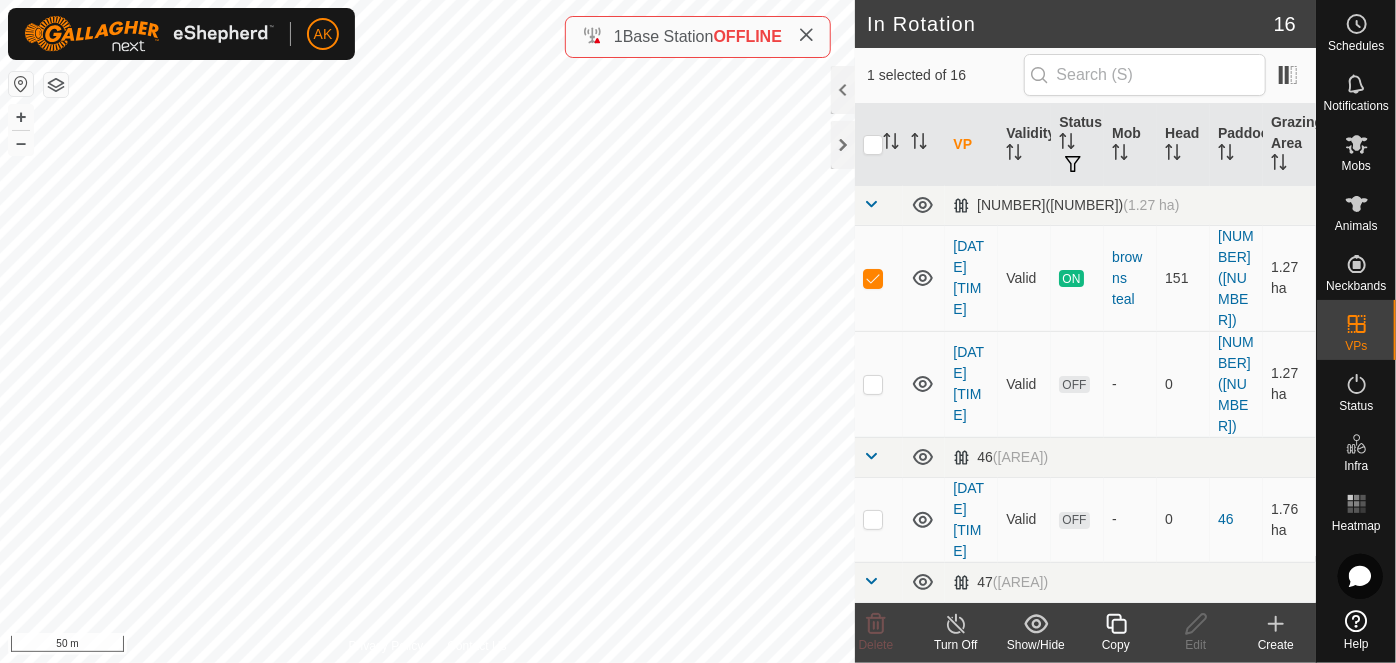 click 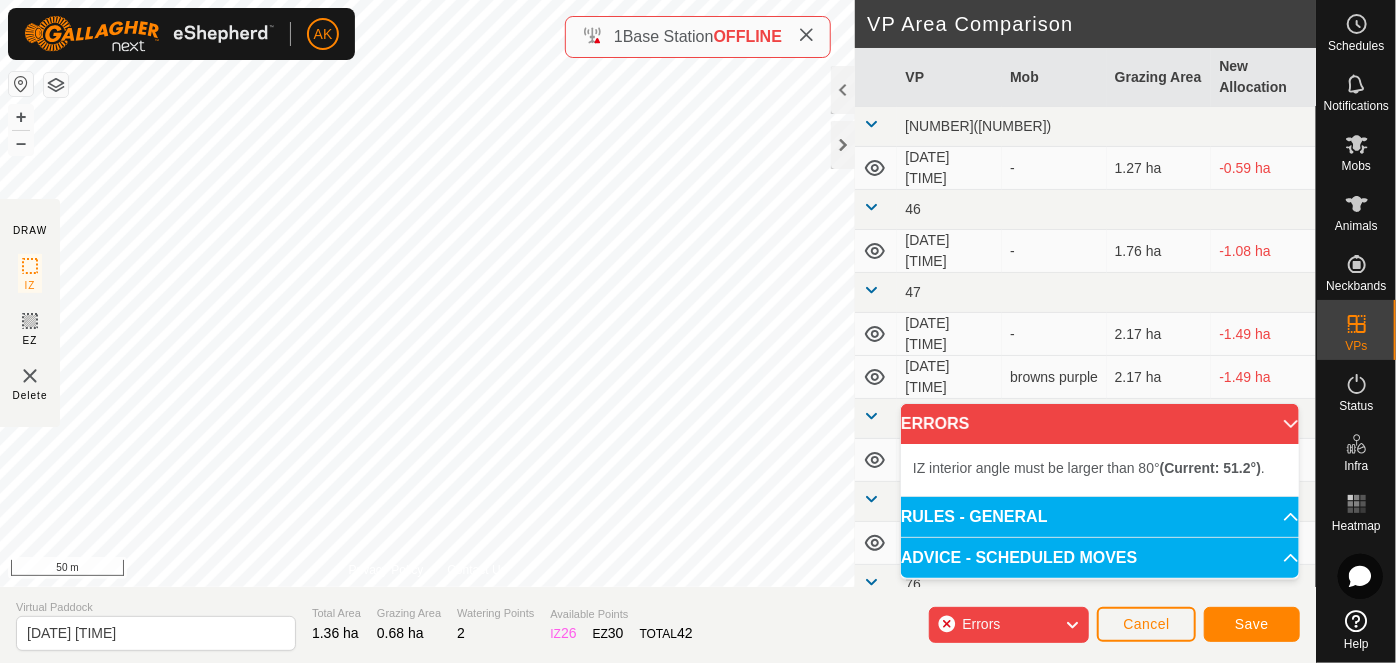 click on "IZ interior angle must be larger than 80°  (Current: [ANGLE]°) . + – ⇧ i 50 m" at bounding box center (427, 293) 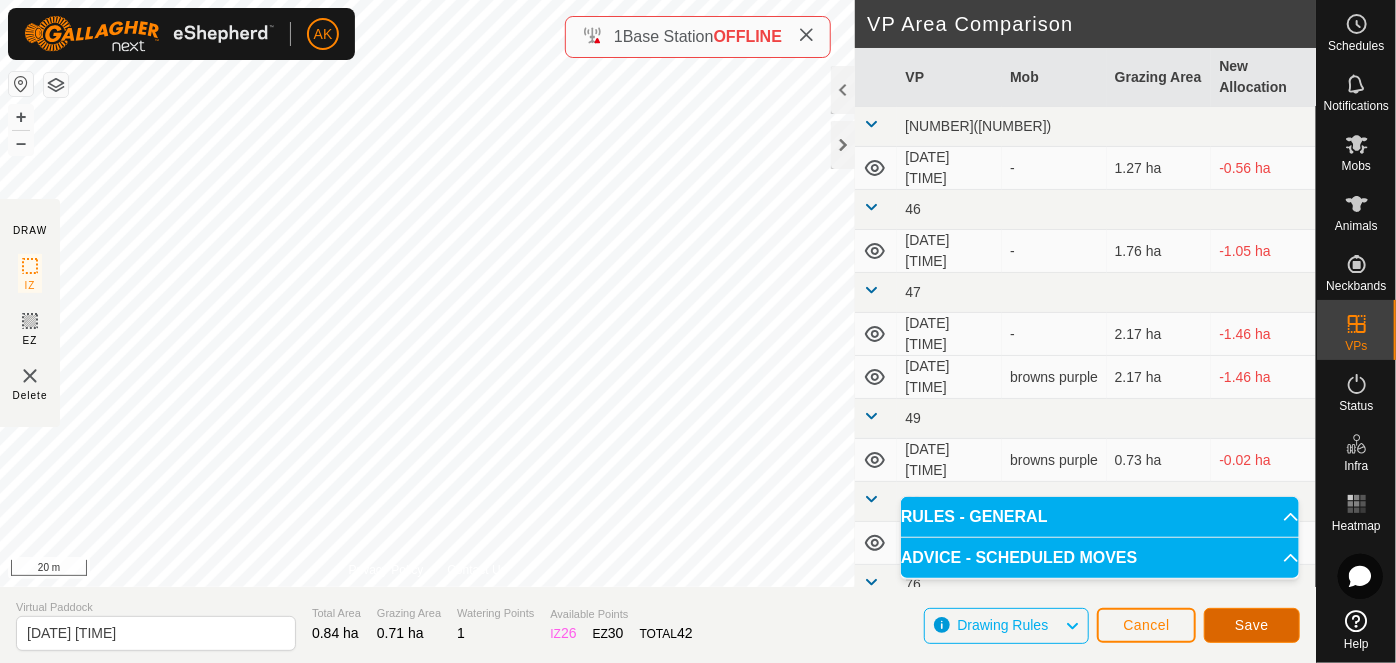 click on "Save" 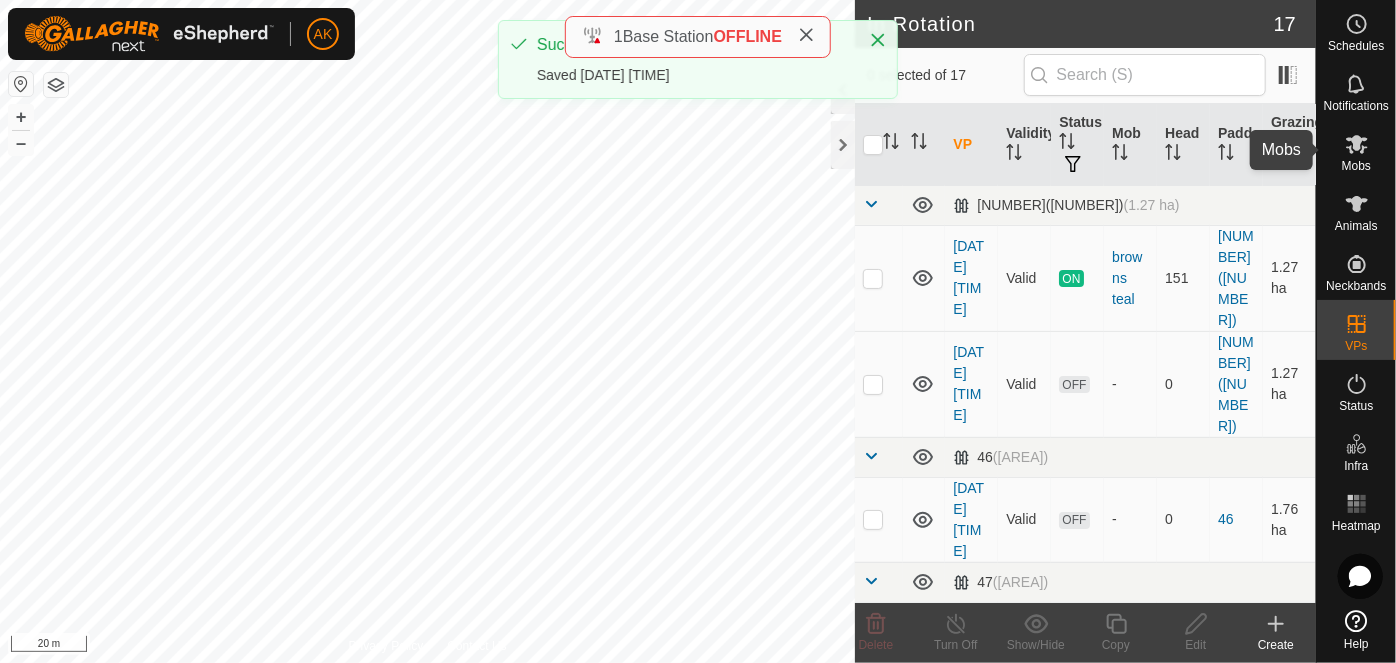 click 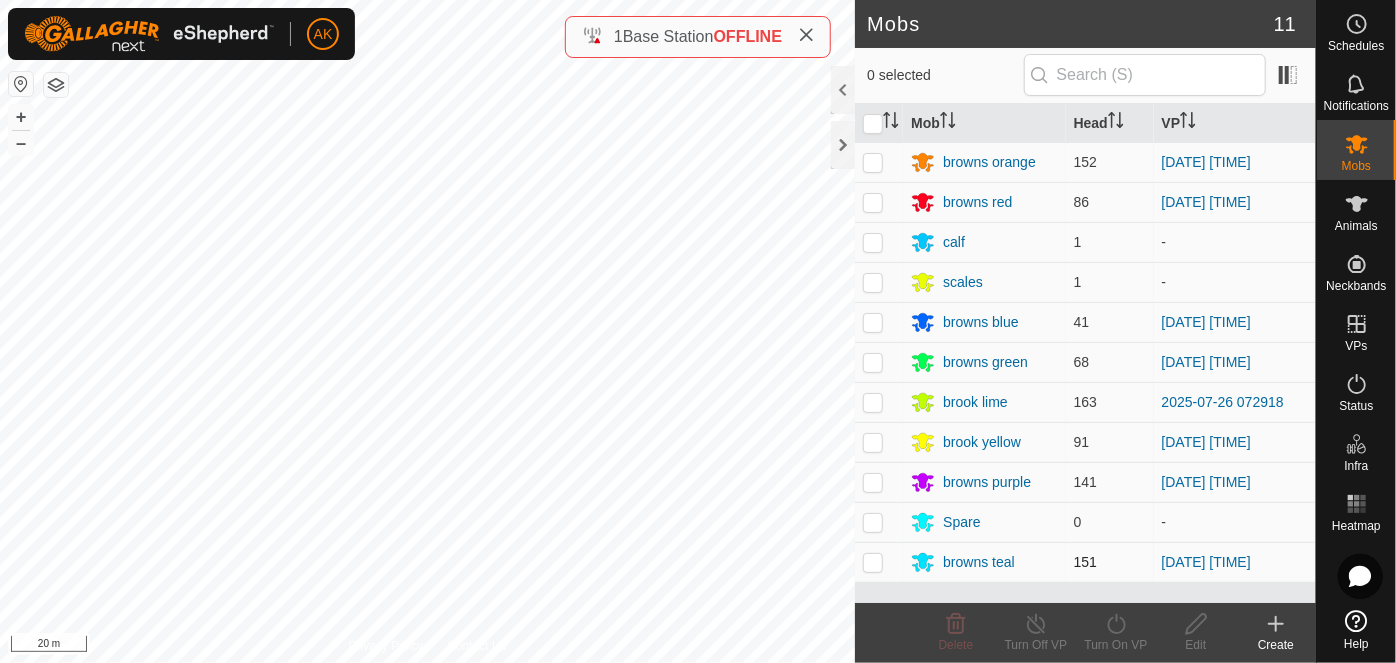 click at bounding box center (873, 562) 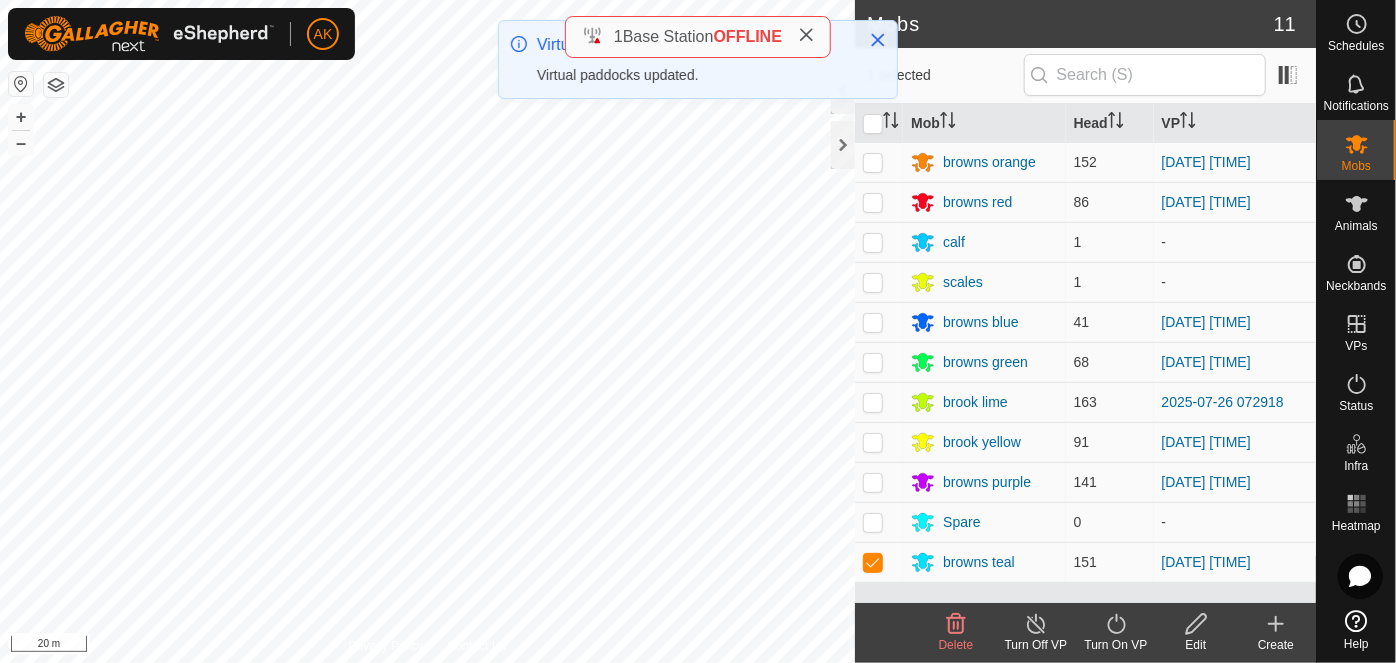 click 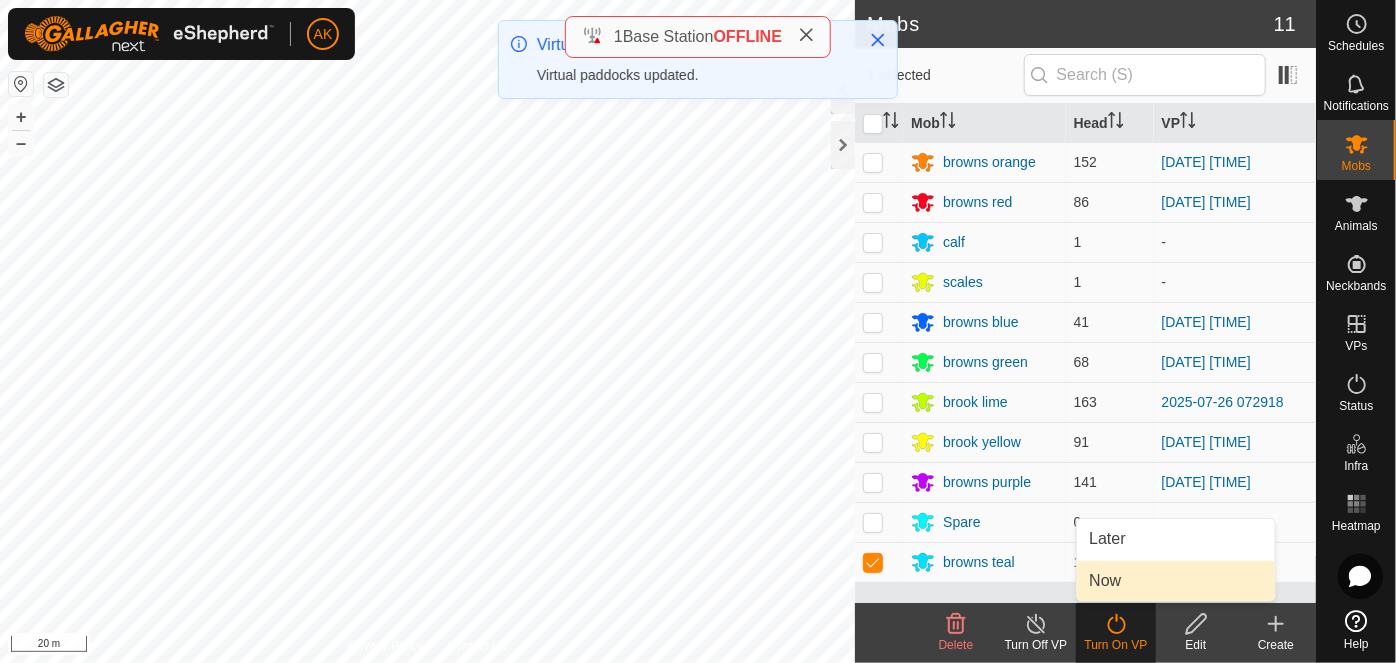 click on "Now" at bounding box center (1176, 581) 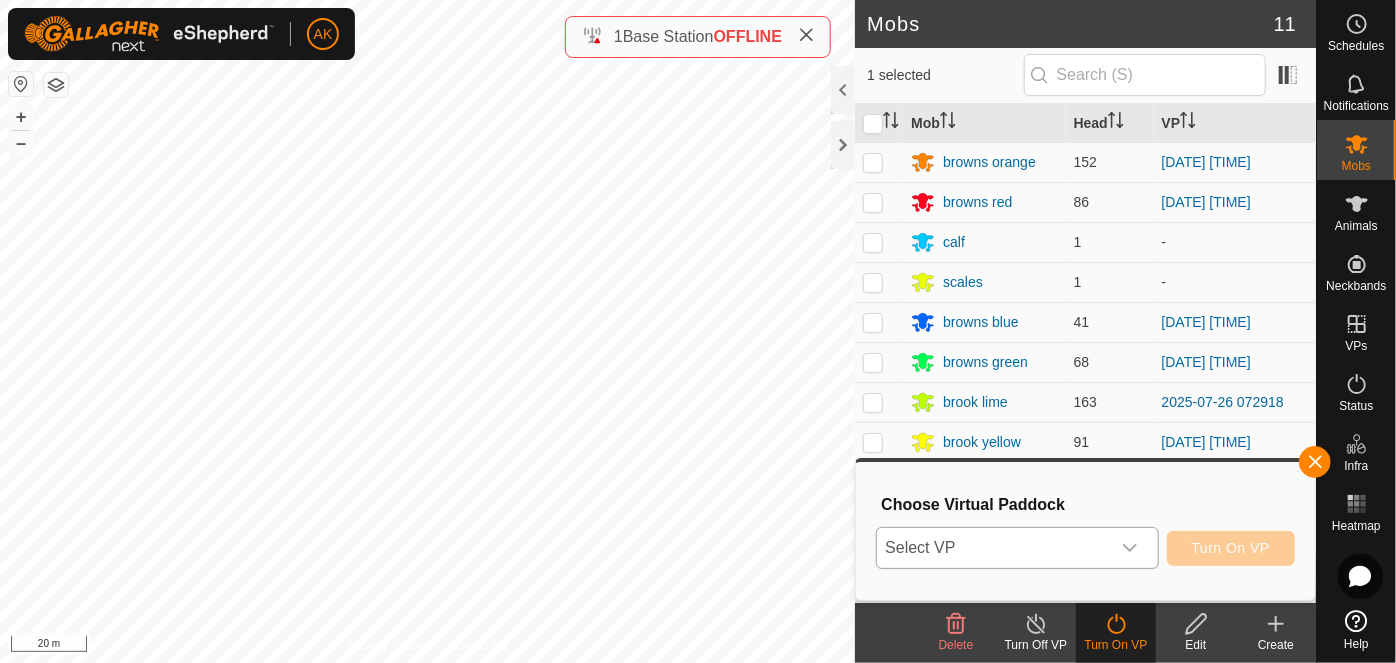 click on "Select VP" at bounding box center (993, 548) 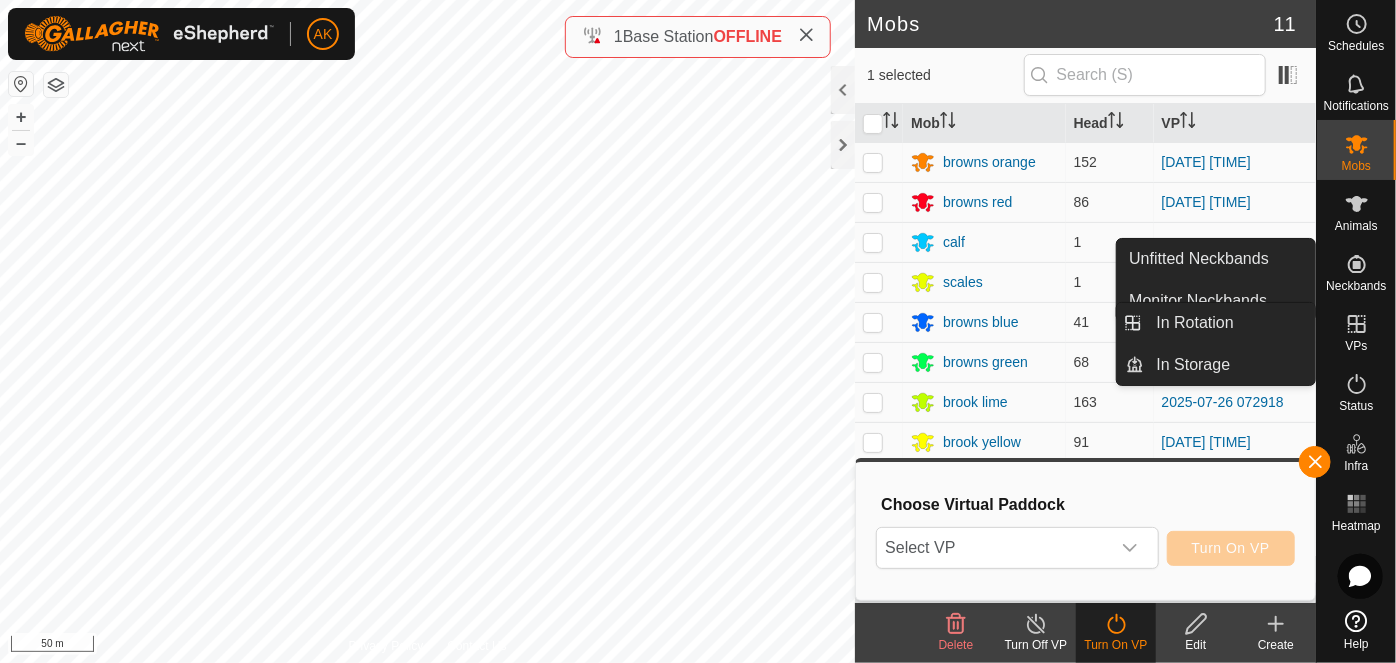 click 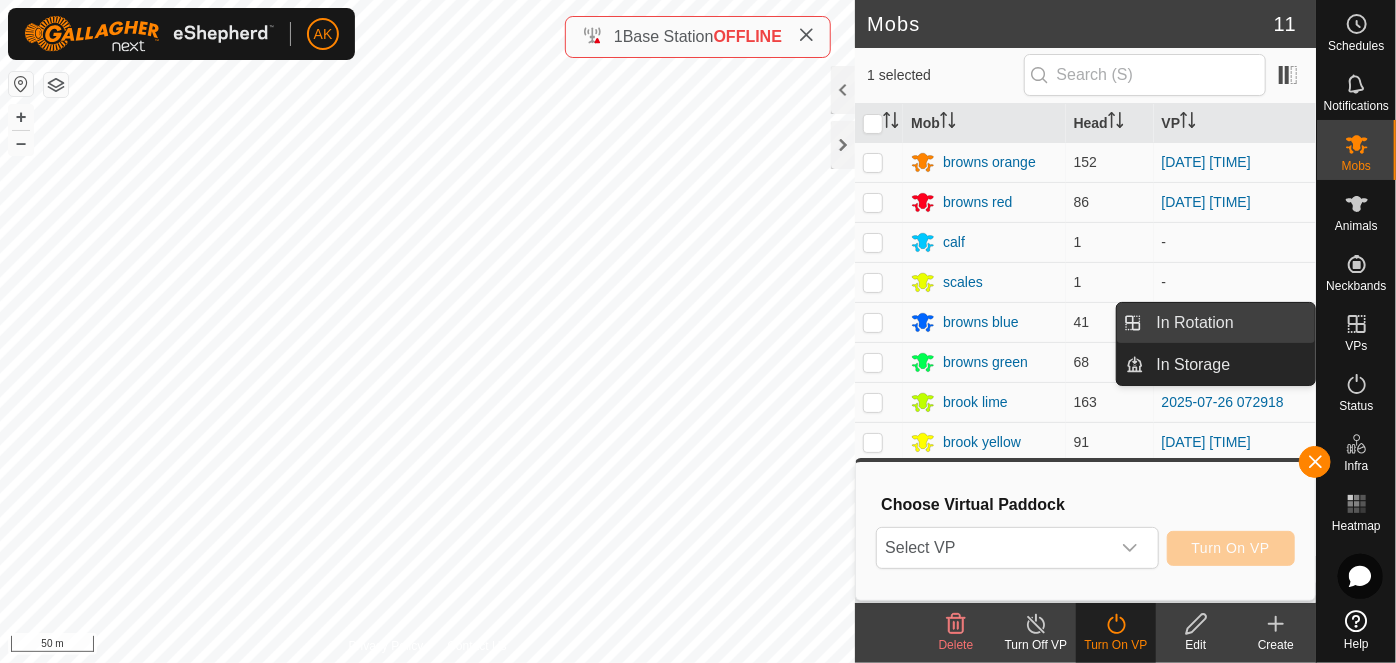 click on "In Rotation" at bounding box center (1230, 323) 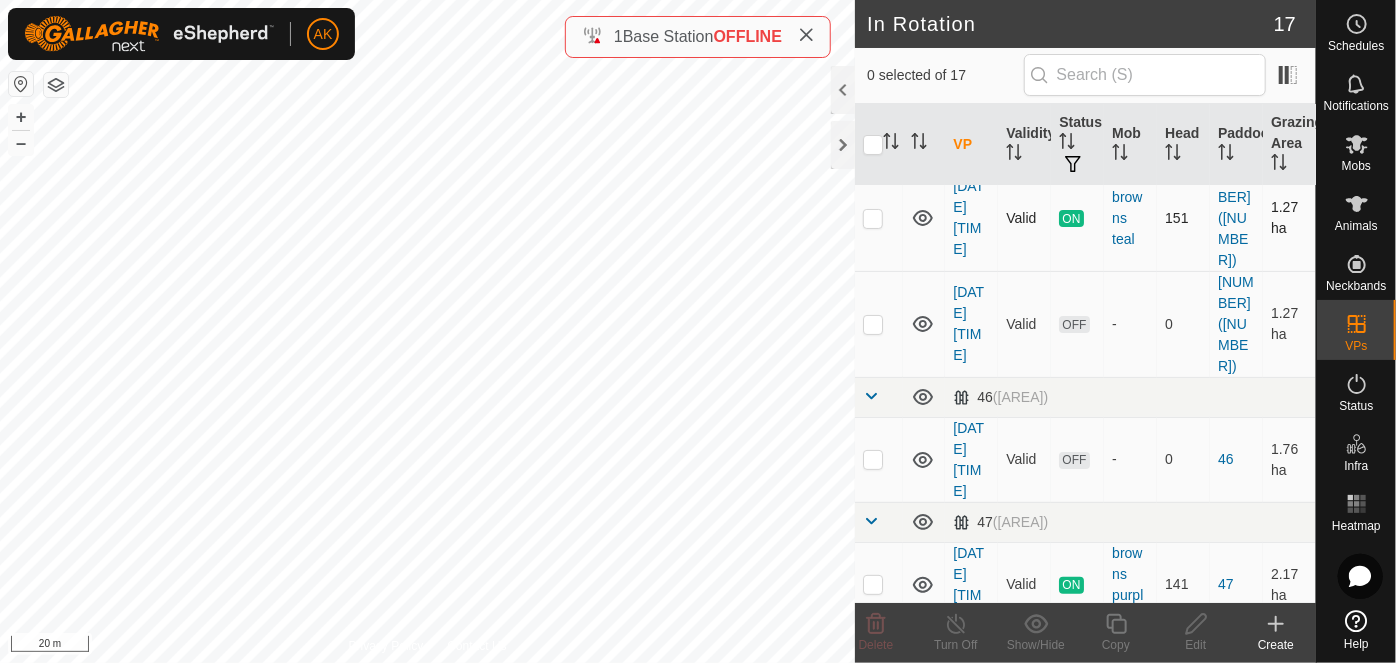 scroll, scrollTop: 90, scrollLeft: 0, axis: vertical 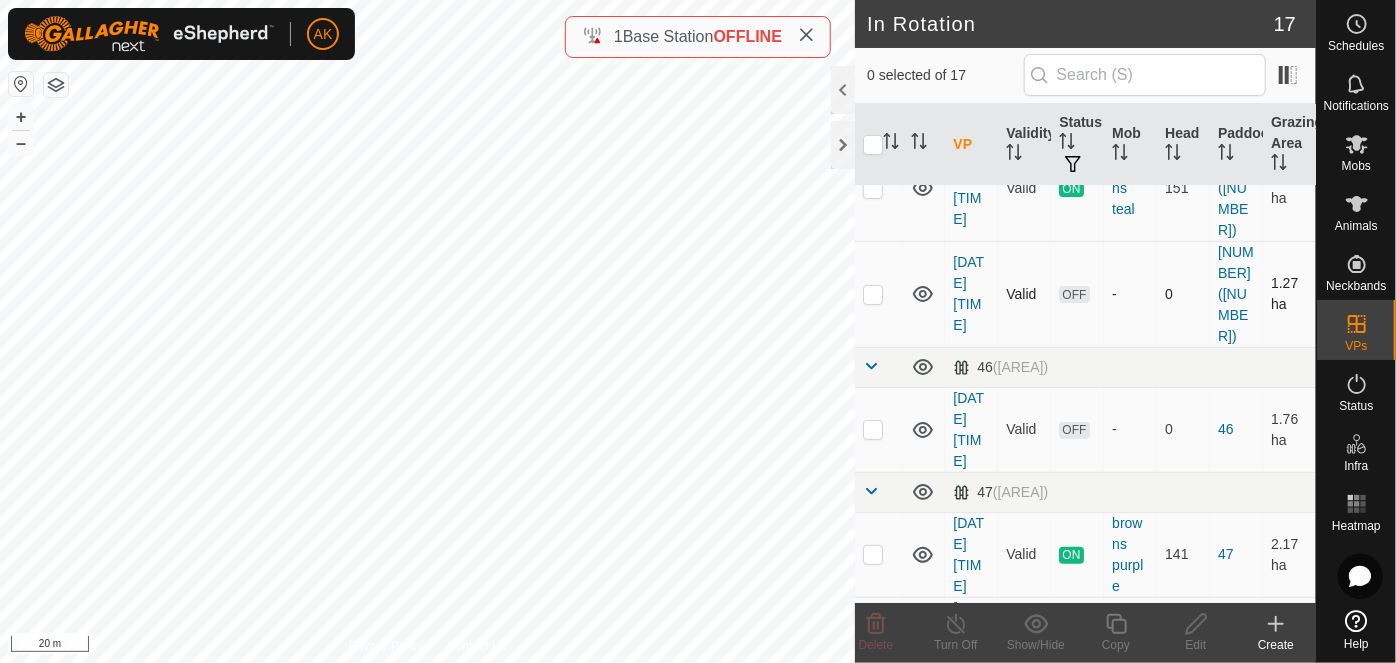 click at bounding box center (873, 294) 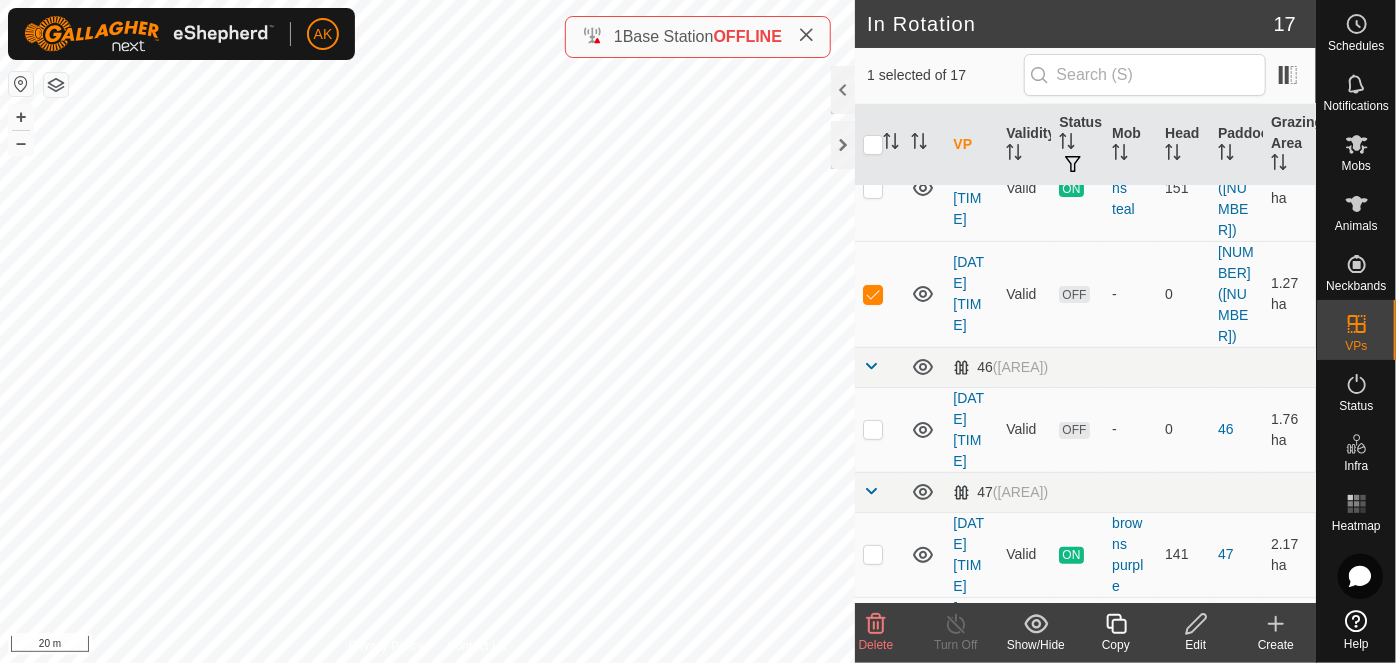 click 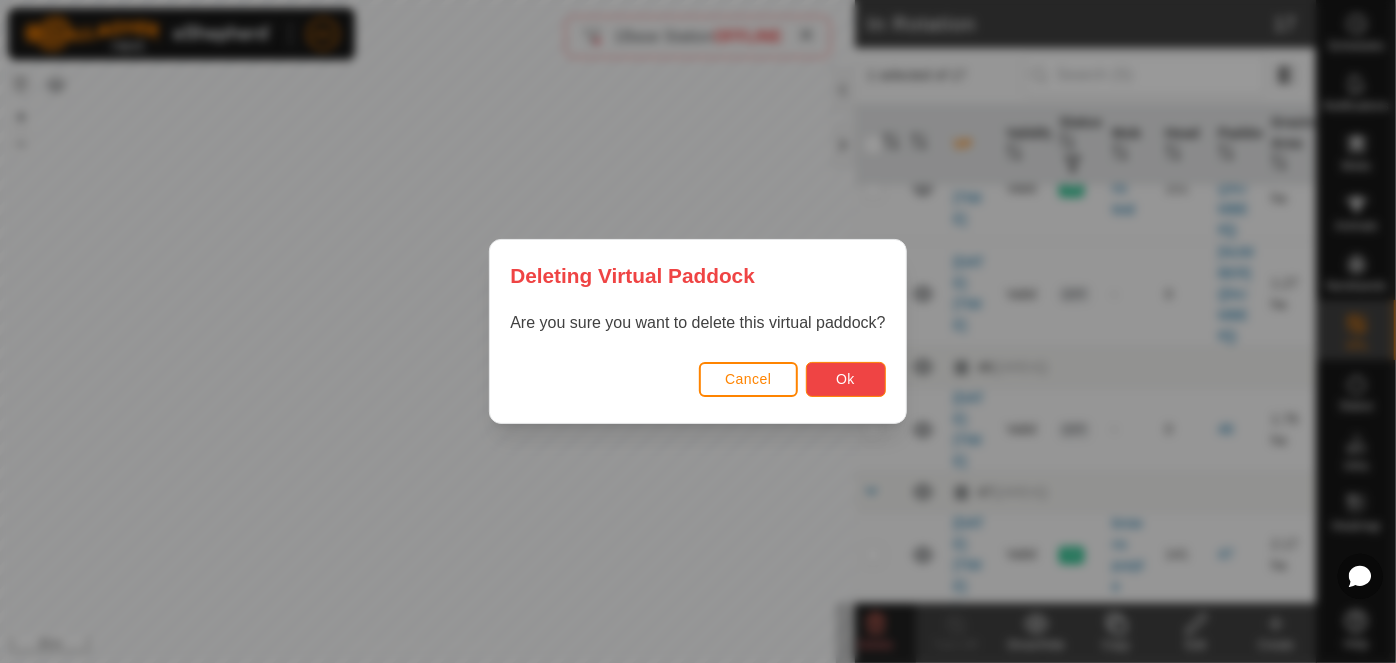 click on "Ok" at bounding box center (846, 379) 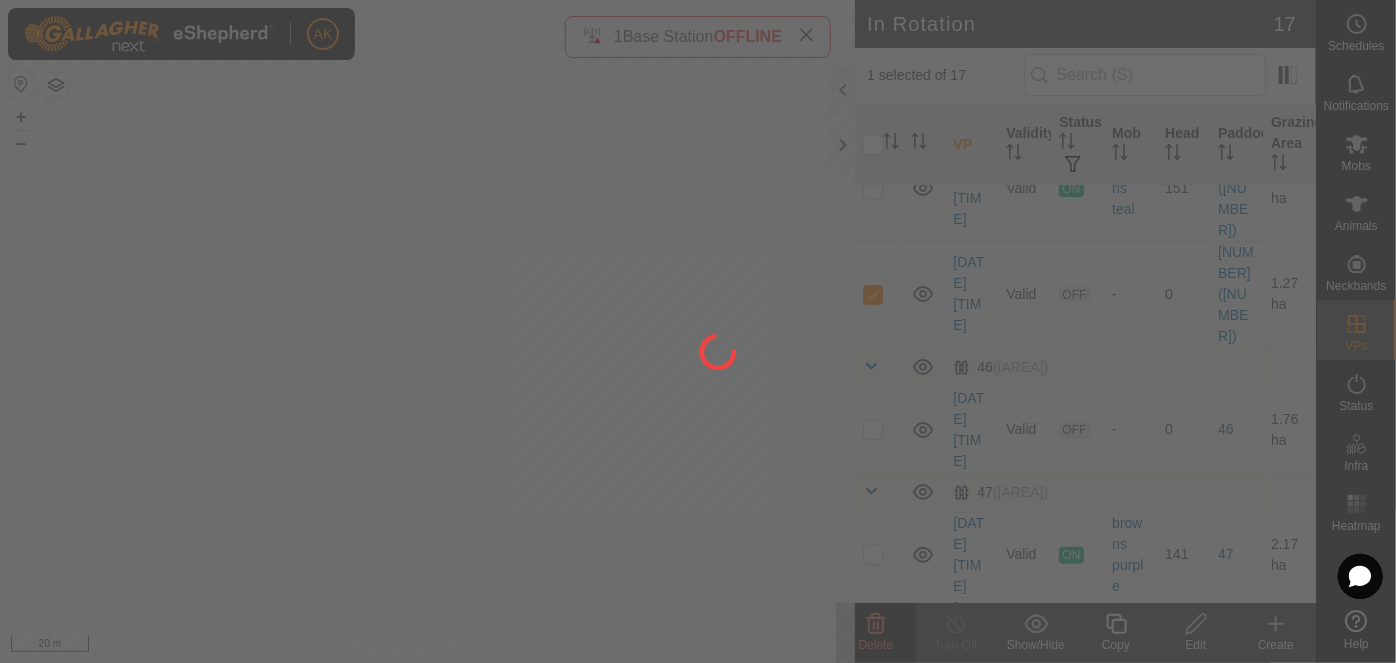 checkbox on "false" 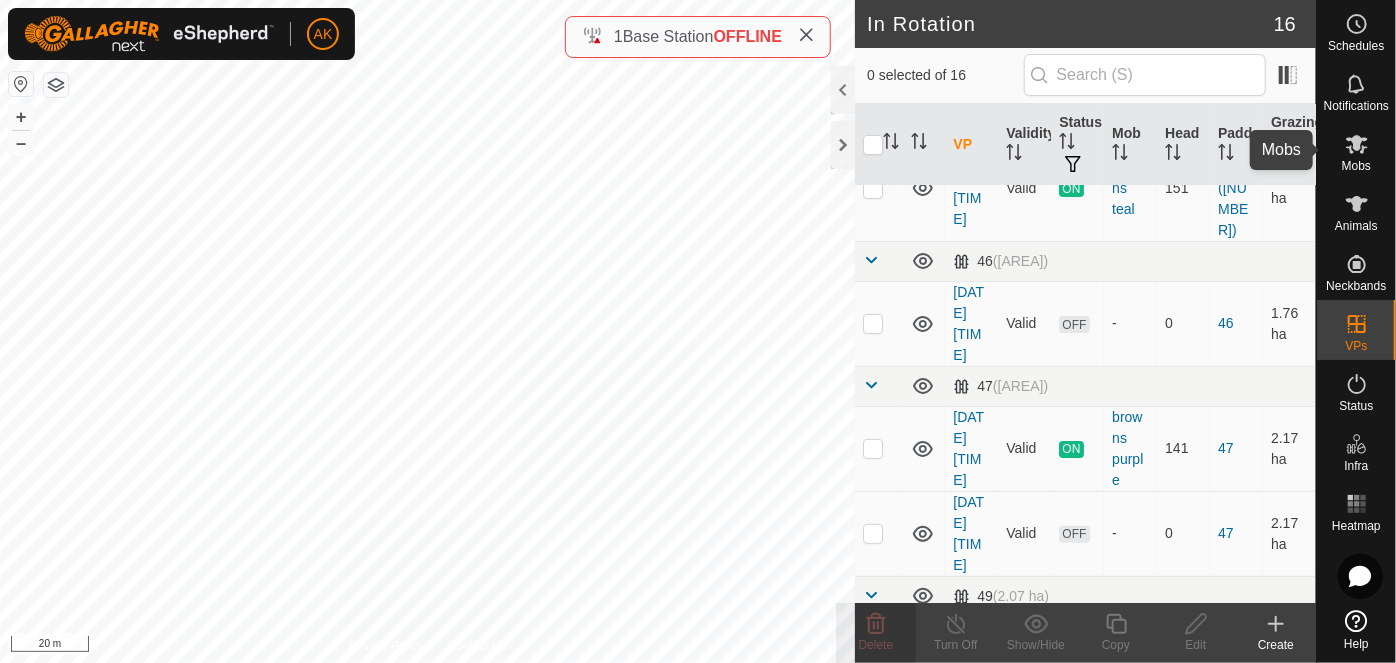 click 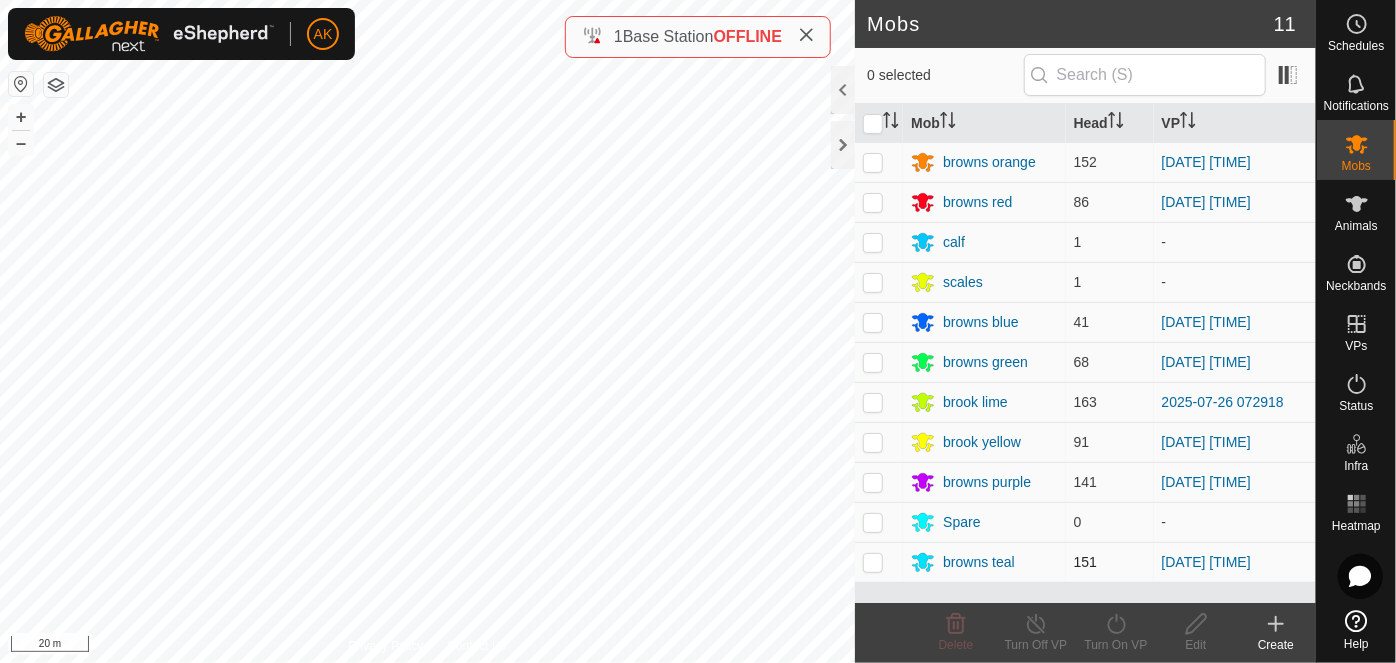 drag, startPoint x: 879, startPoint y: 559, endPoint x: 901, endPoint y: 556, distance: 22.203604 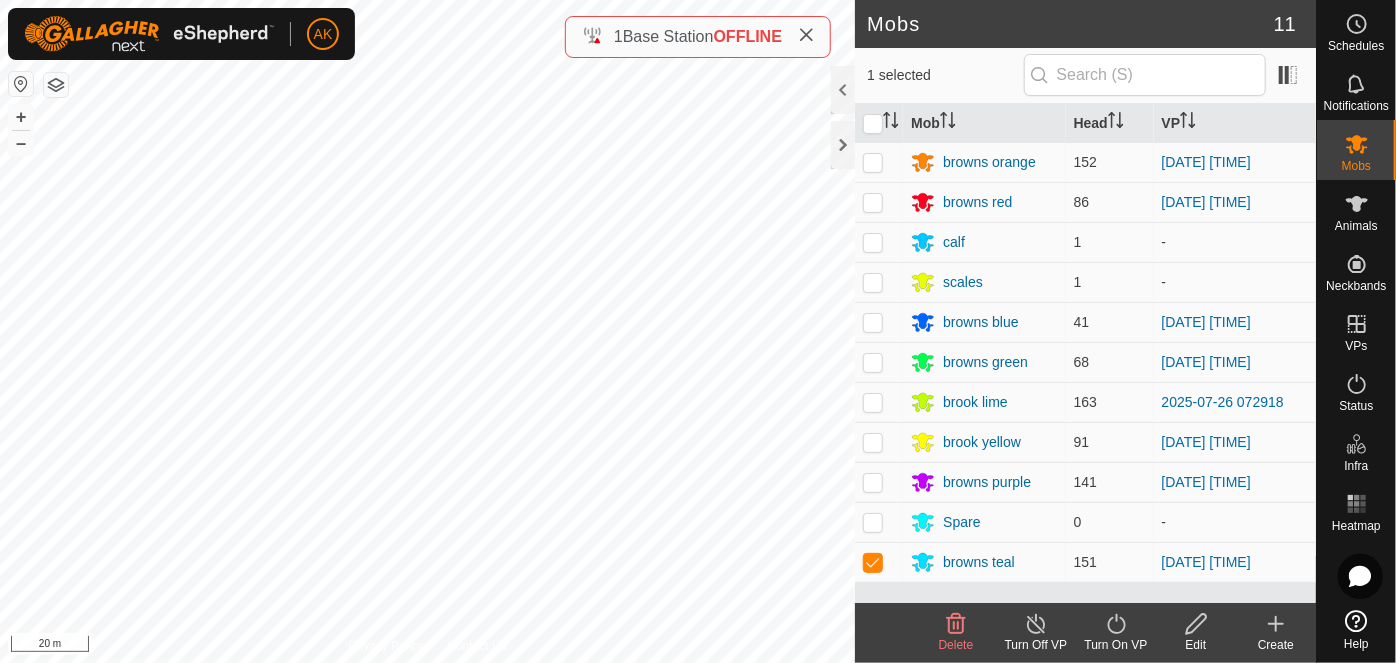 click 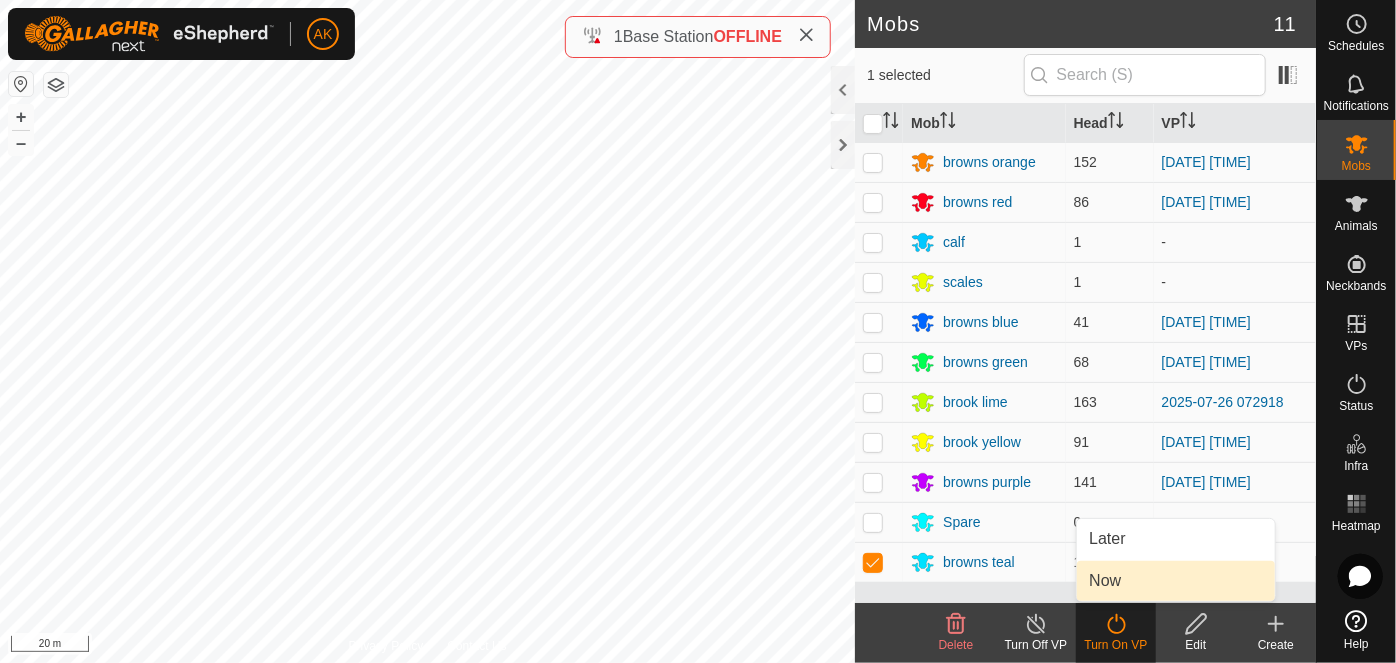 click on "Now" at bounding box center [1176, 581] 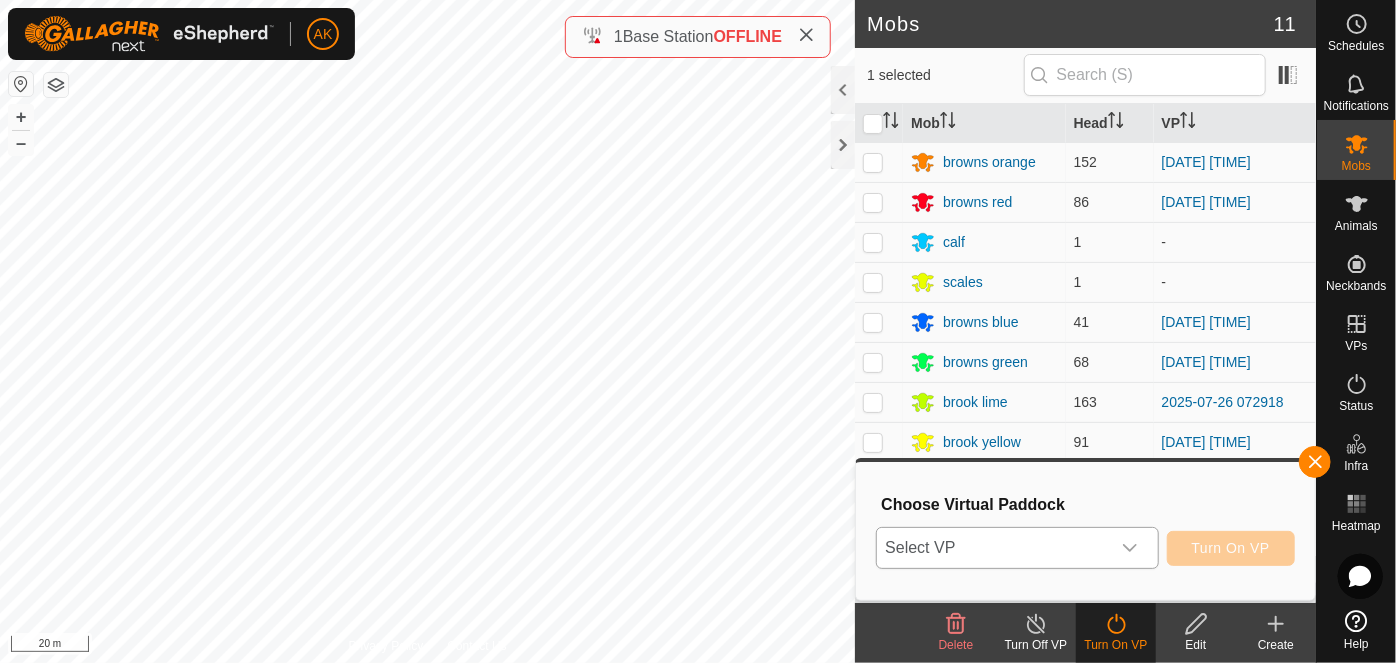 click at bounding box center (1130, 548) 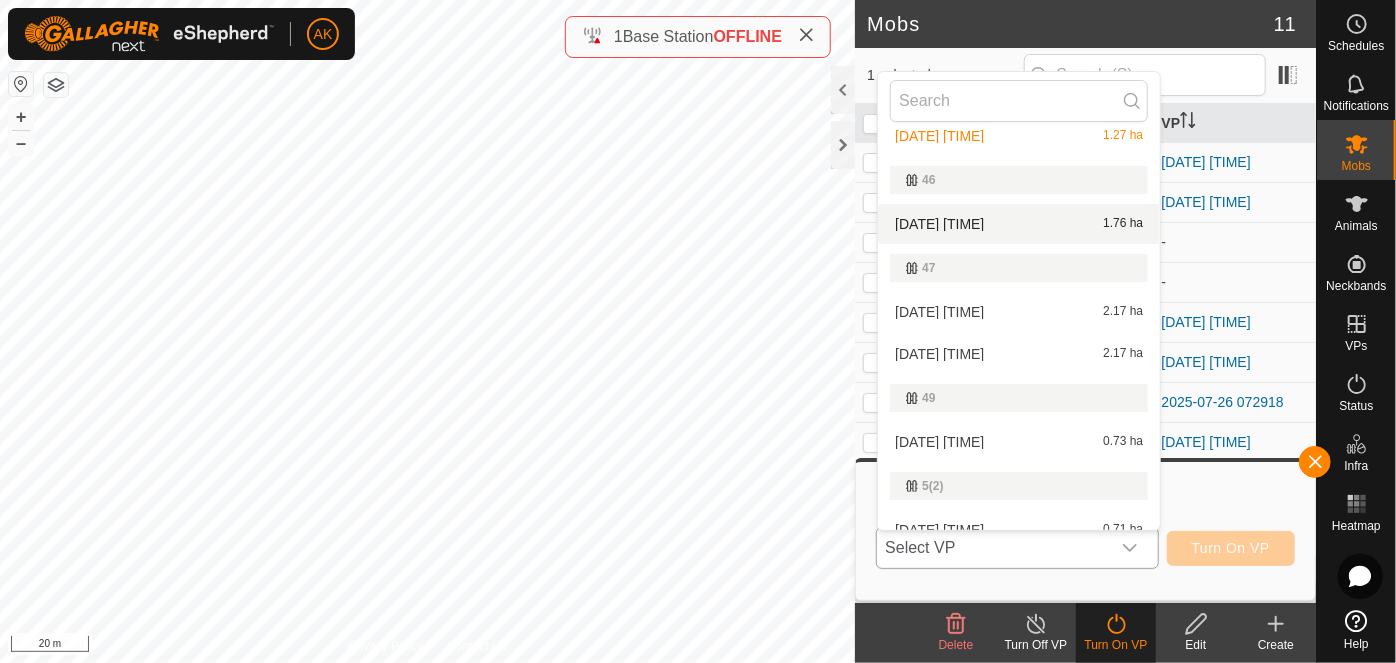 scroll, scrollTop: 90, scrollLeft: 0, axis: vertical 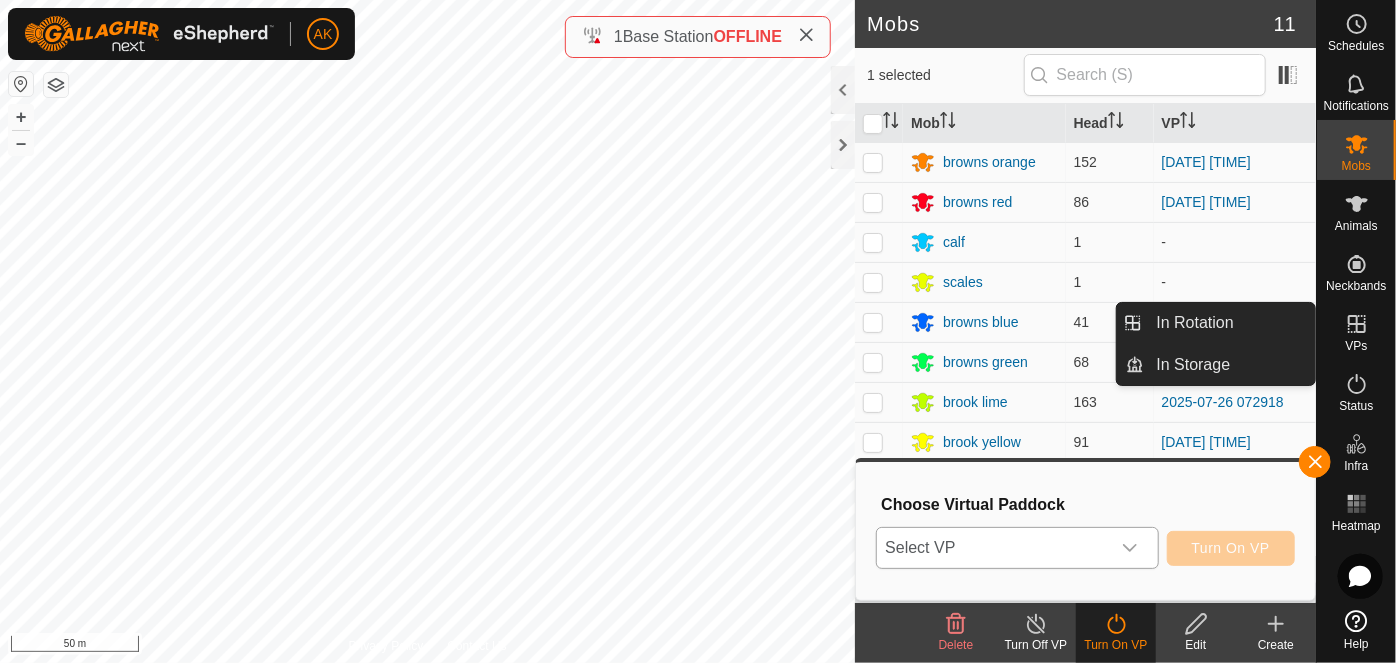 click 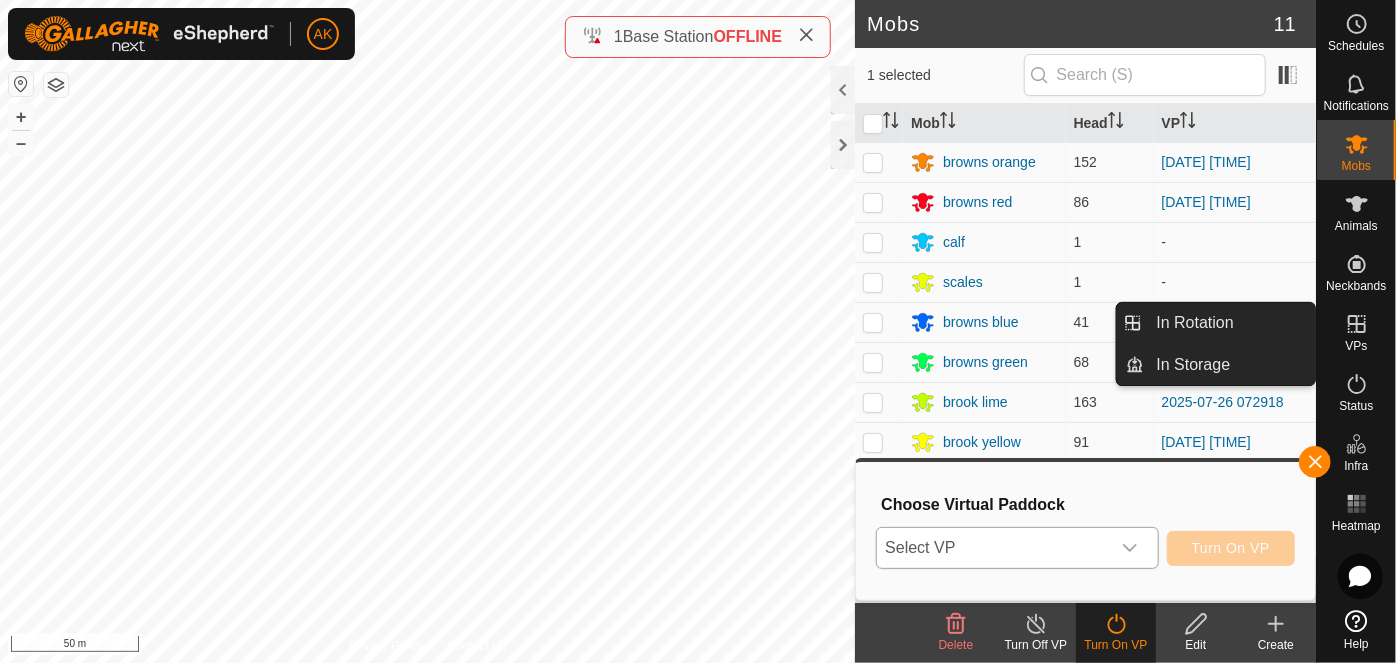 click on "In Rotation" at bounding box center (1230, 323) 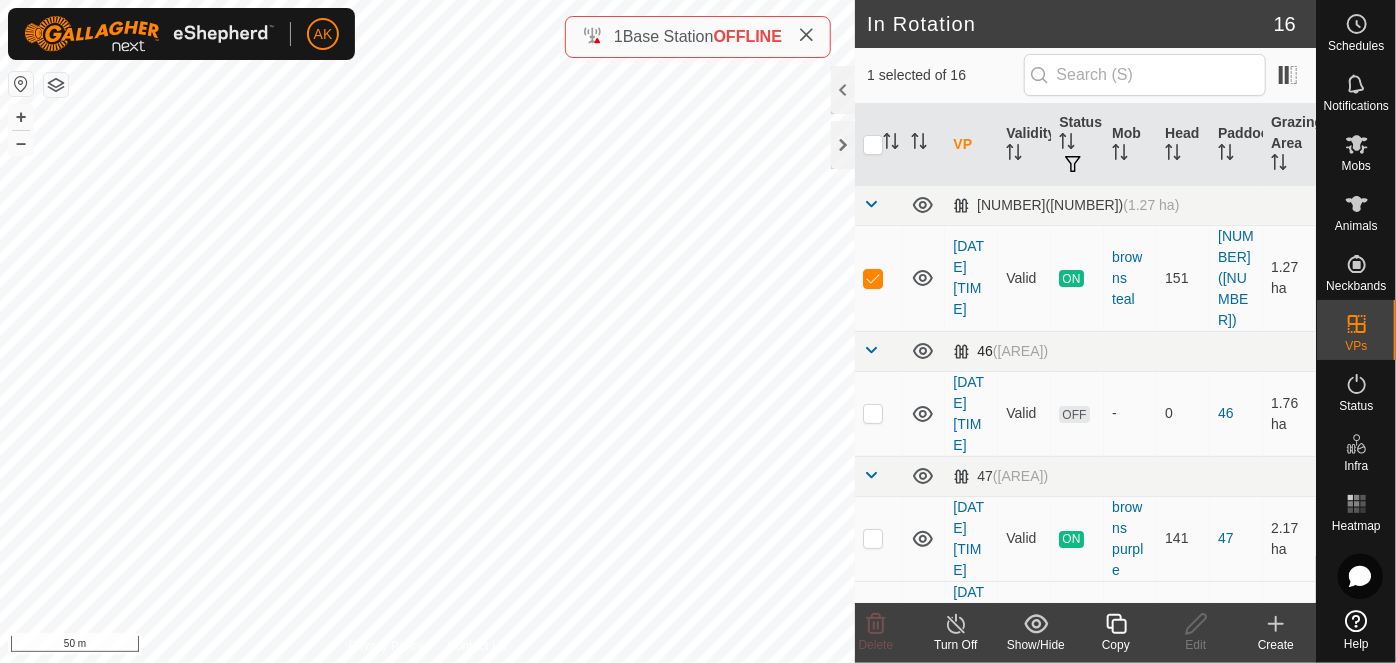 checkbox on "false" 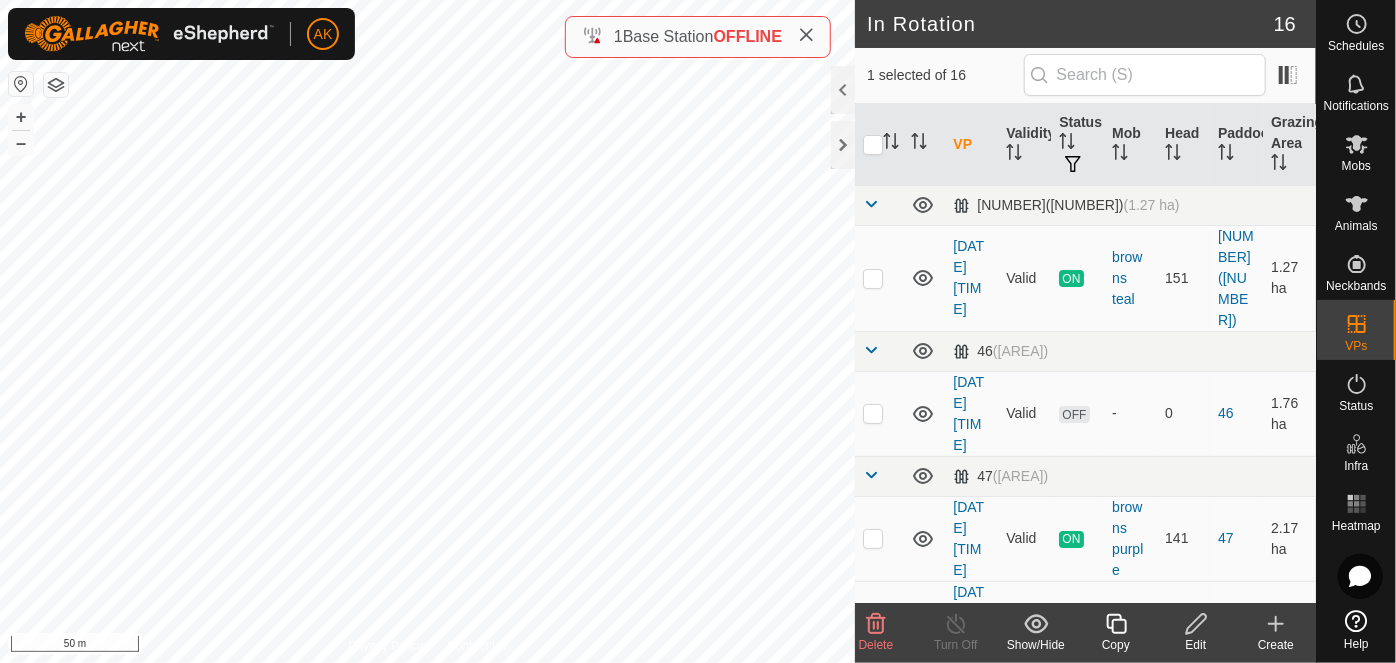 click 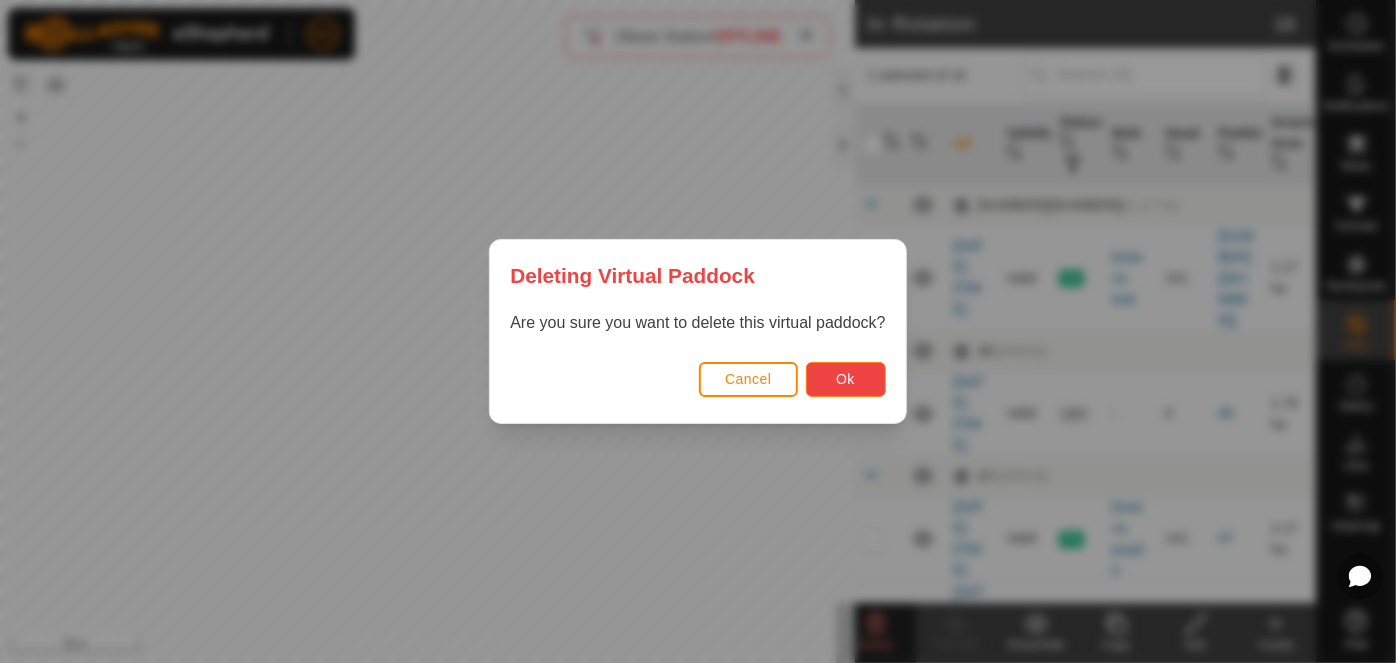 click on "Ok" at bounding box center (845, 379) 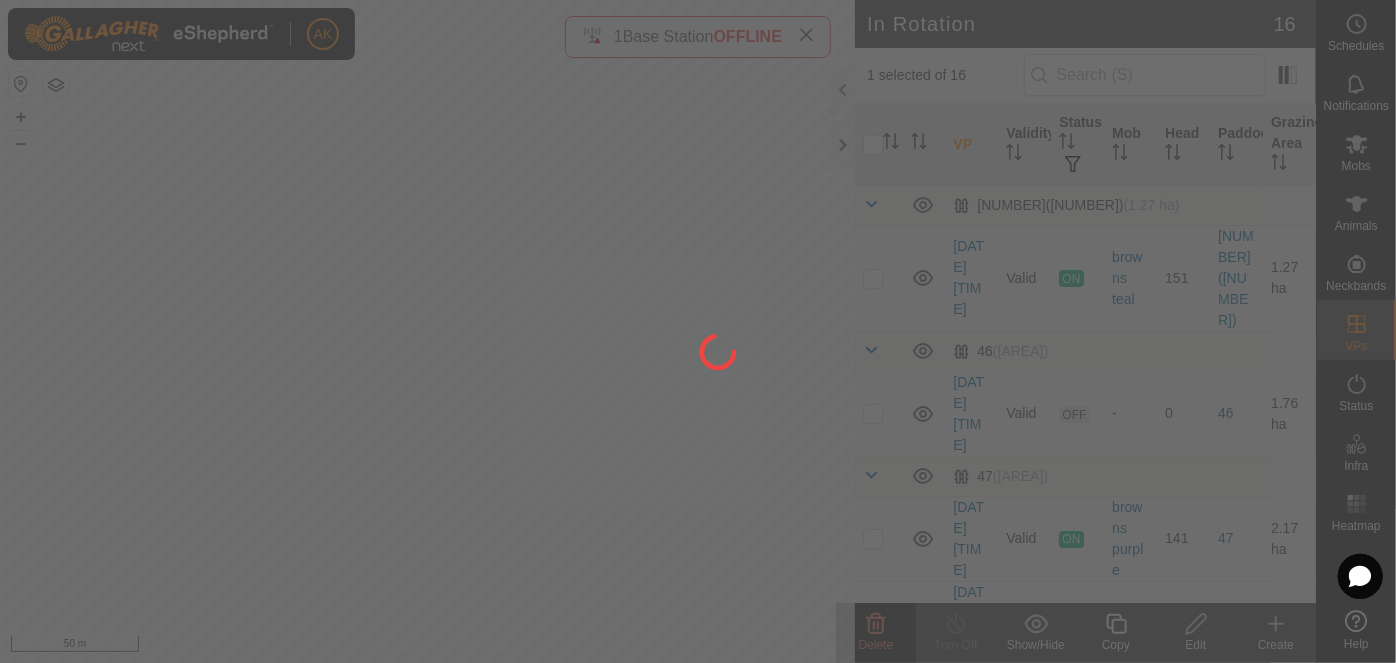 checkbox on "false" 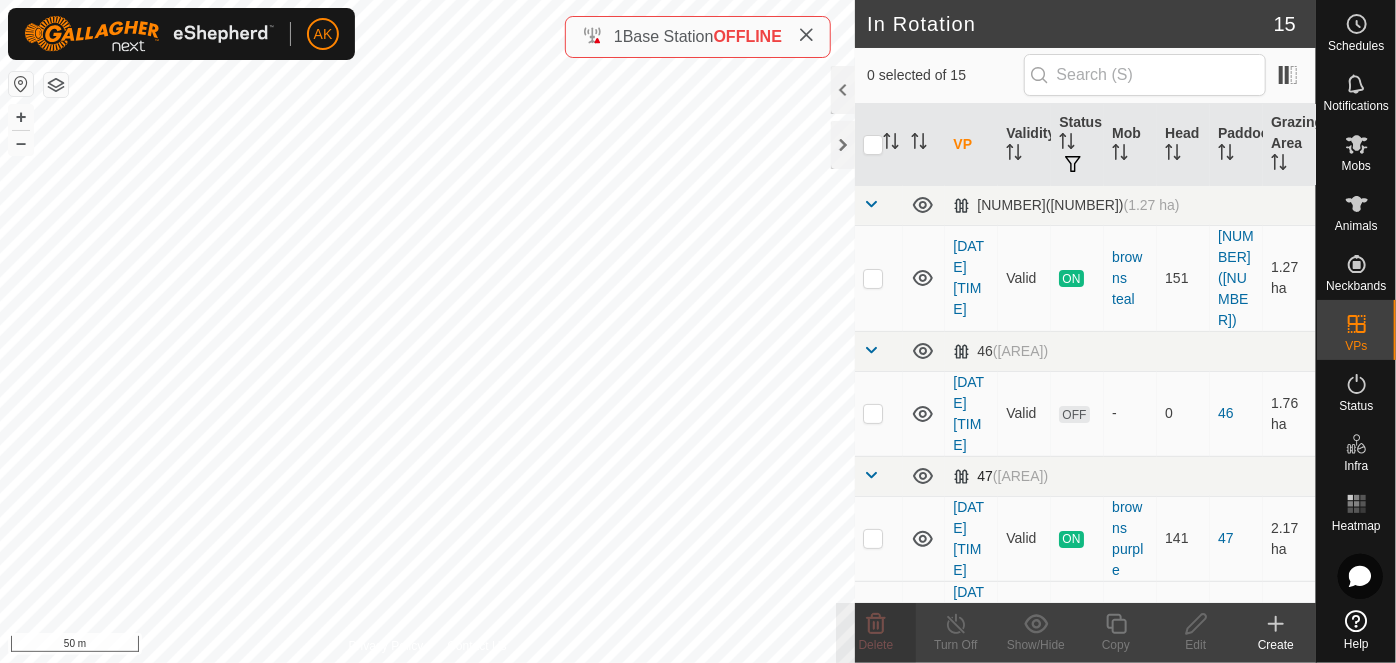 checkbox on "true" 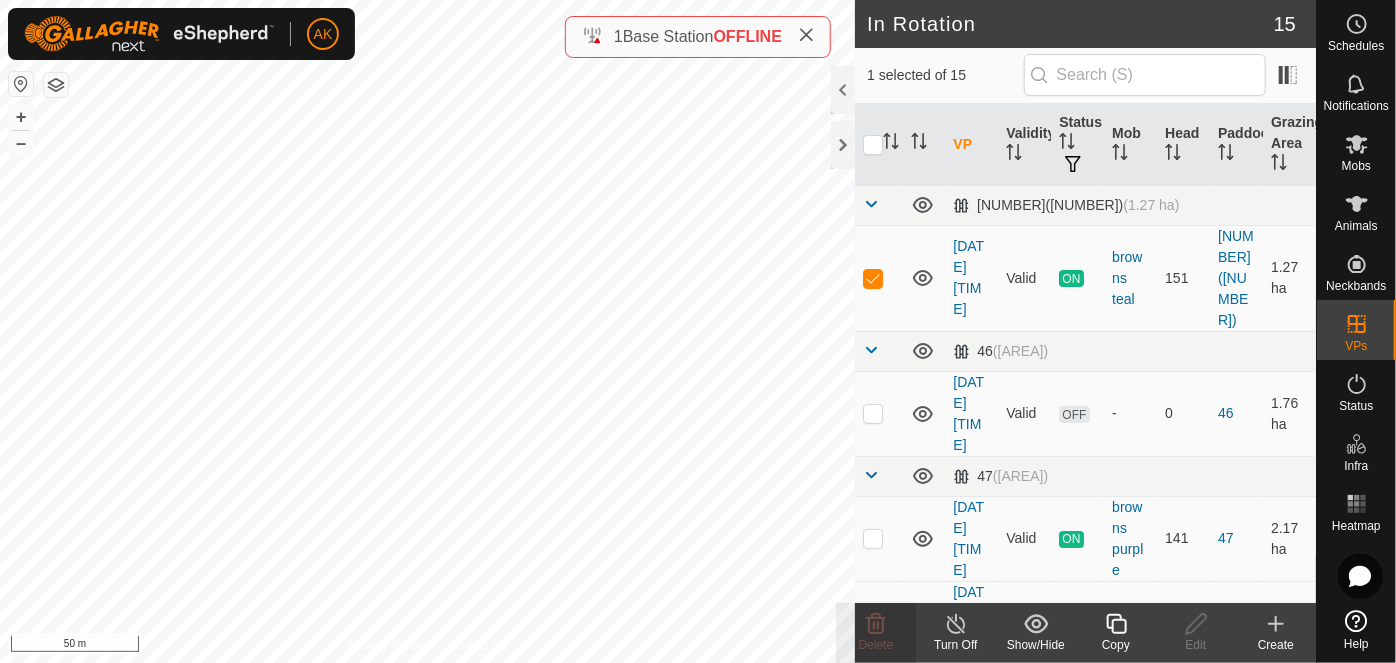 click 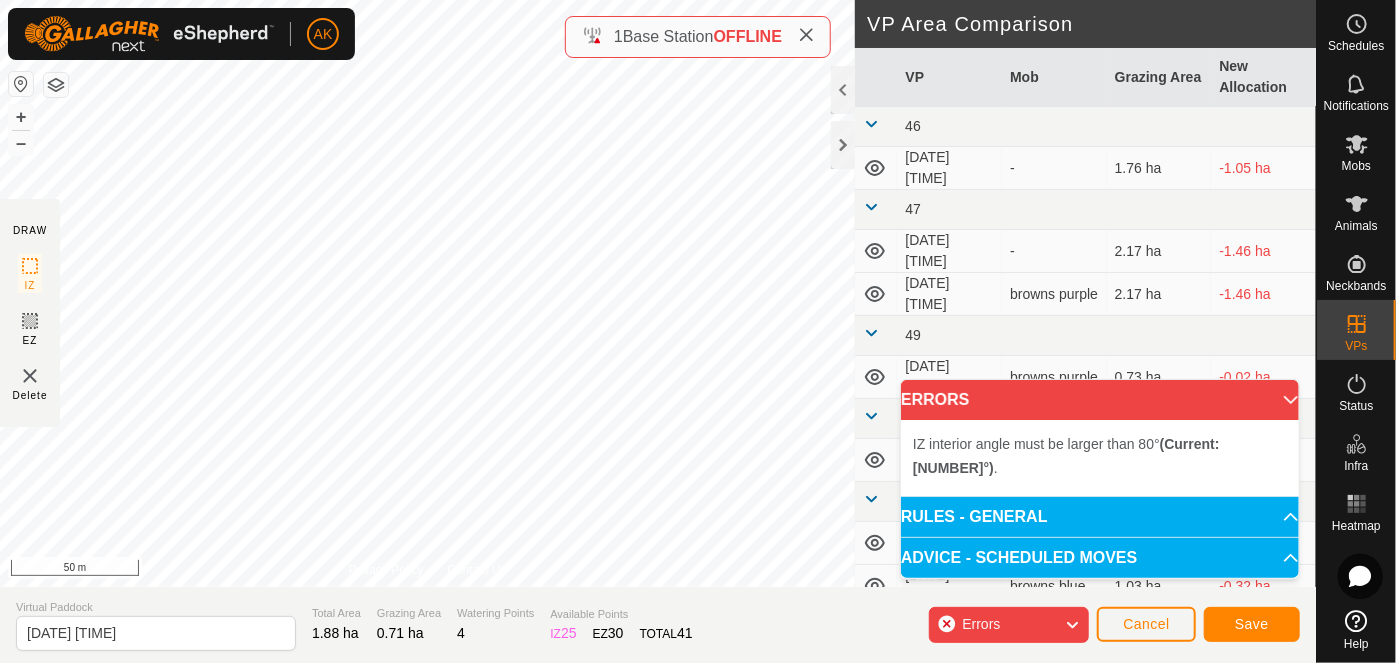type on "[DATE] [TIME]" 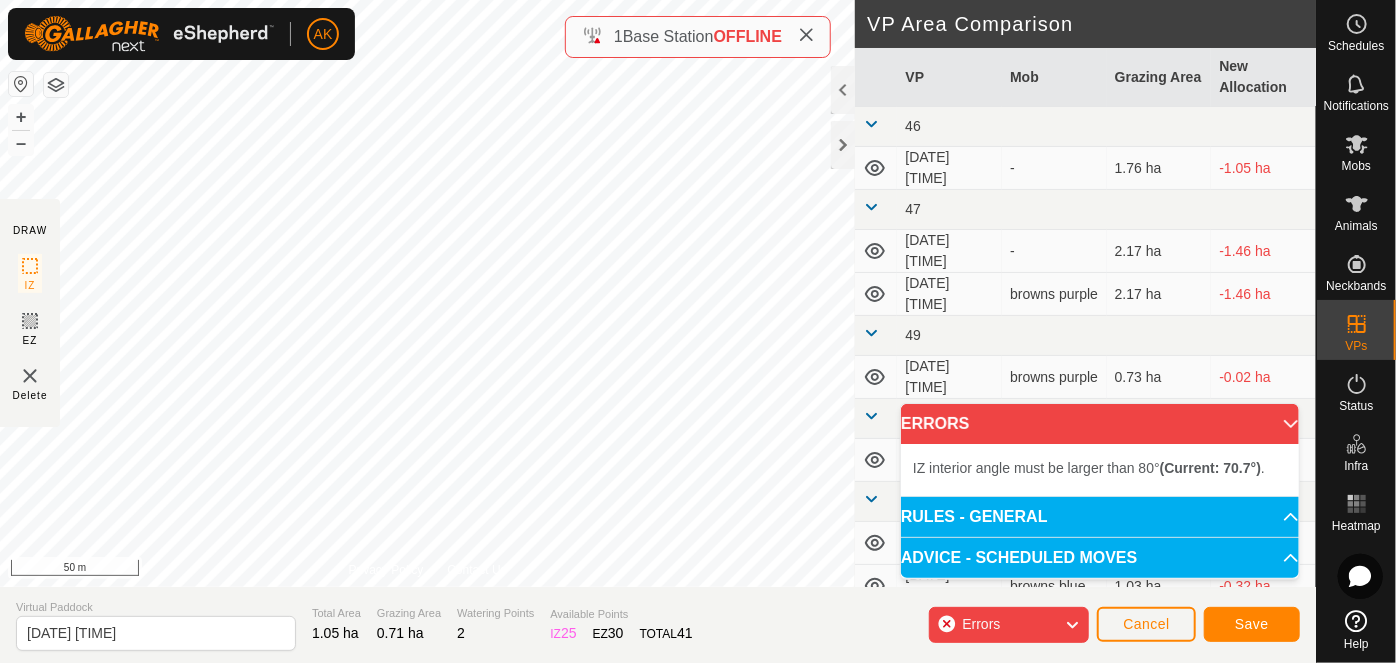 click on "IZ interior angle must be larger than 80°  (Current: [ANGLE]°) . + – ⇧ i 50 m" at bounding box center [427, 293] 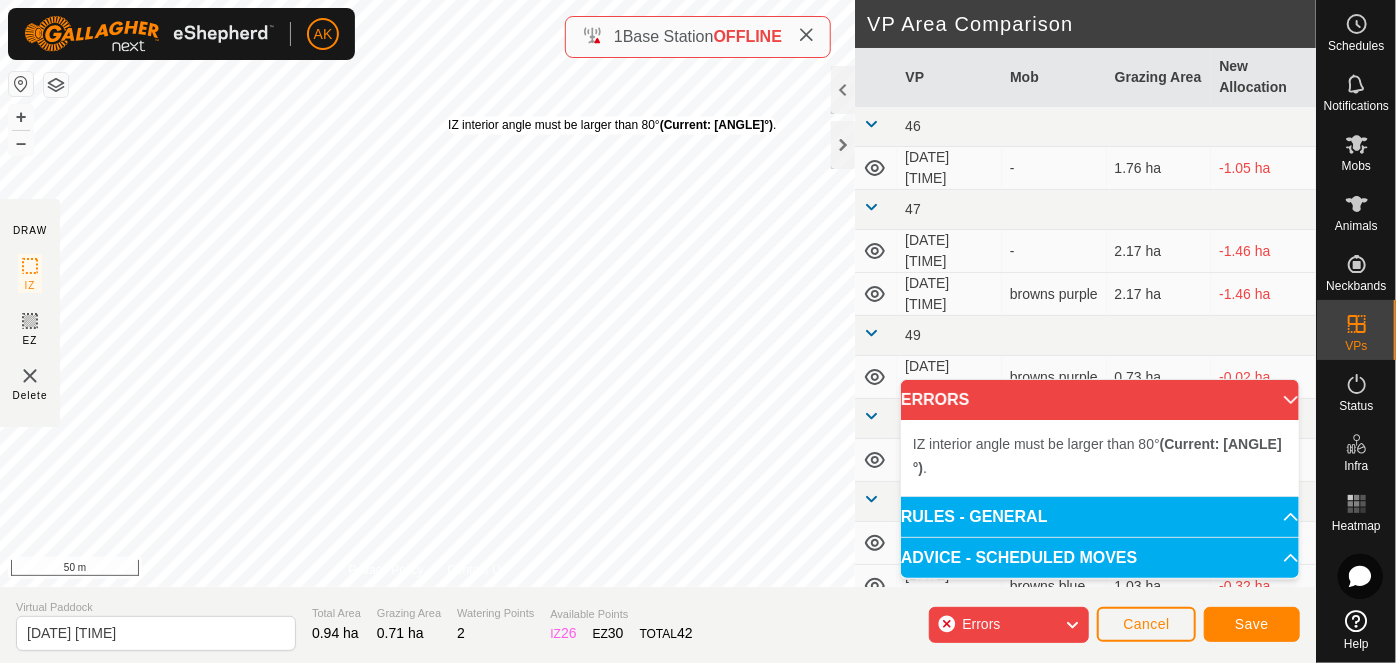 click on "IZ interior angle must be larger than 80°  (Current: [ANGLE]°) . + – ⇧ i 50 m" at bounding box center [427, 293] 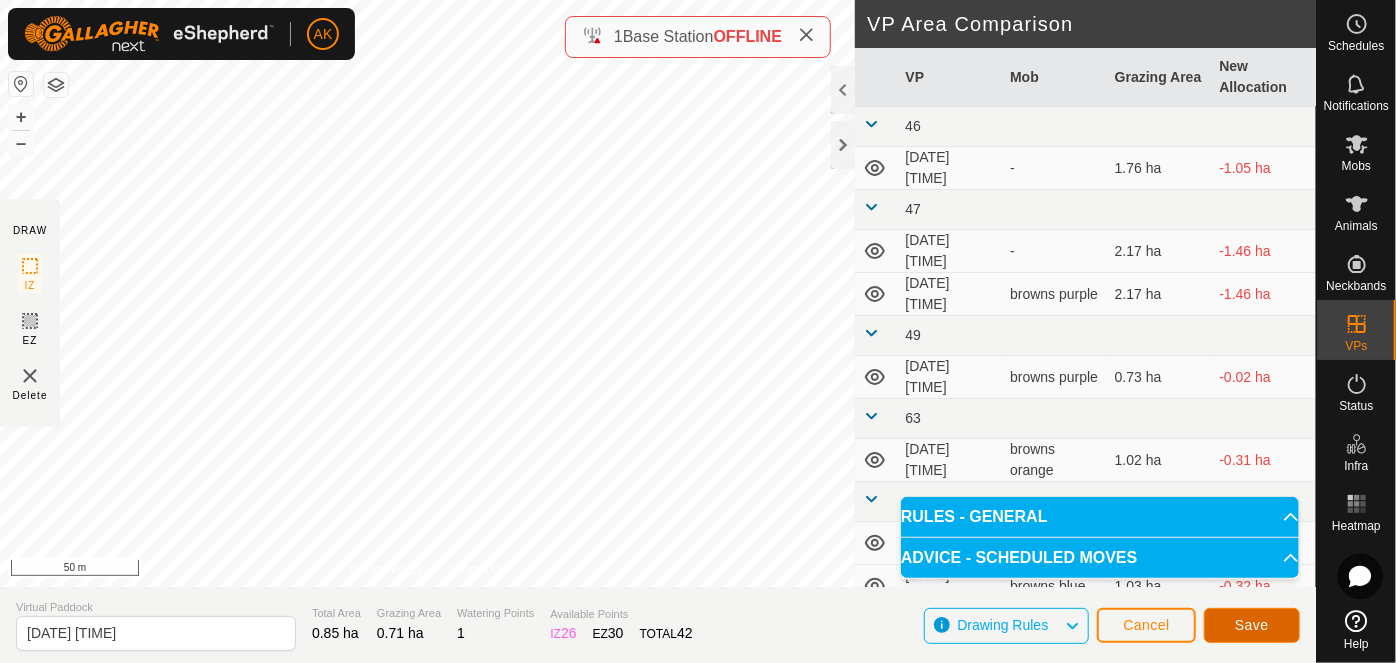 click on "Save" 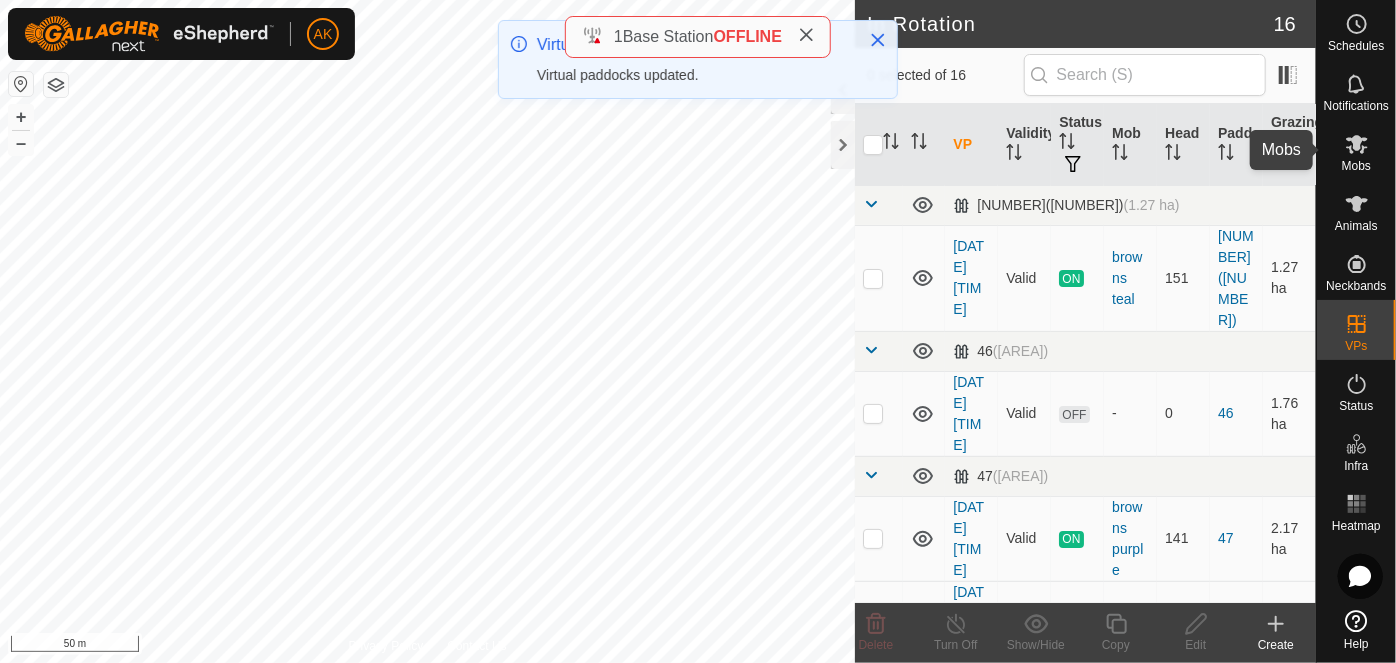 click 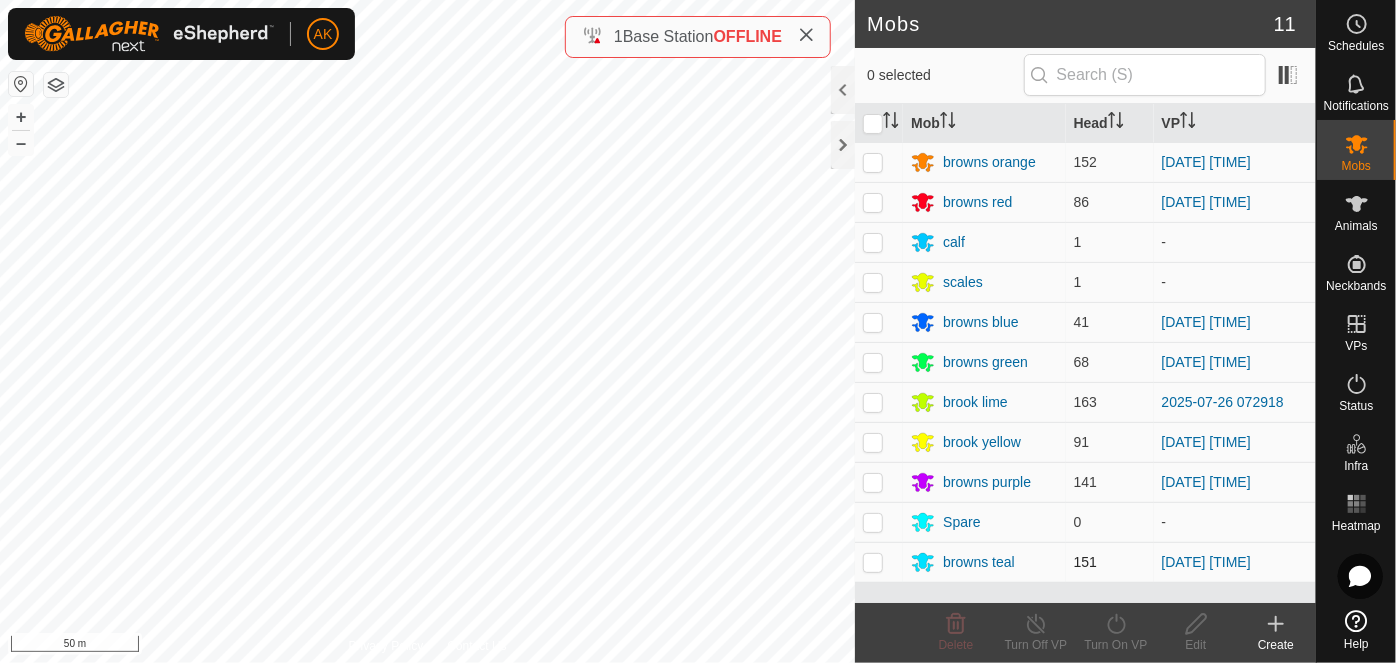 click at bounding box center [873, 562] 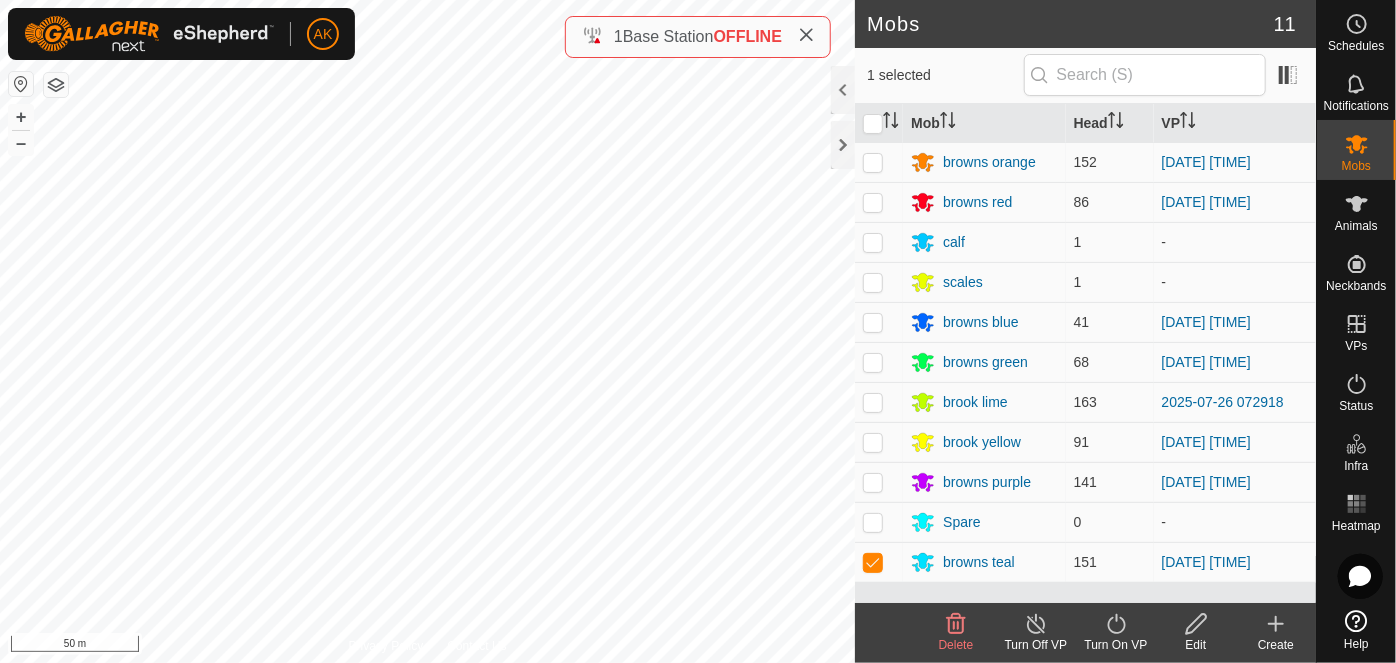 click 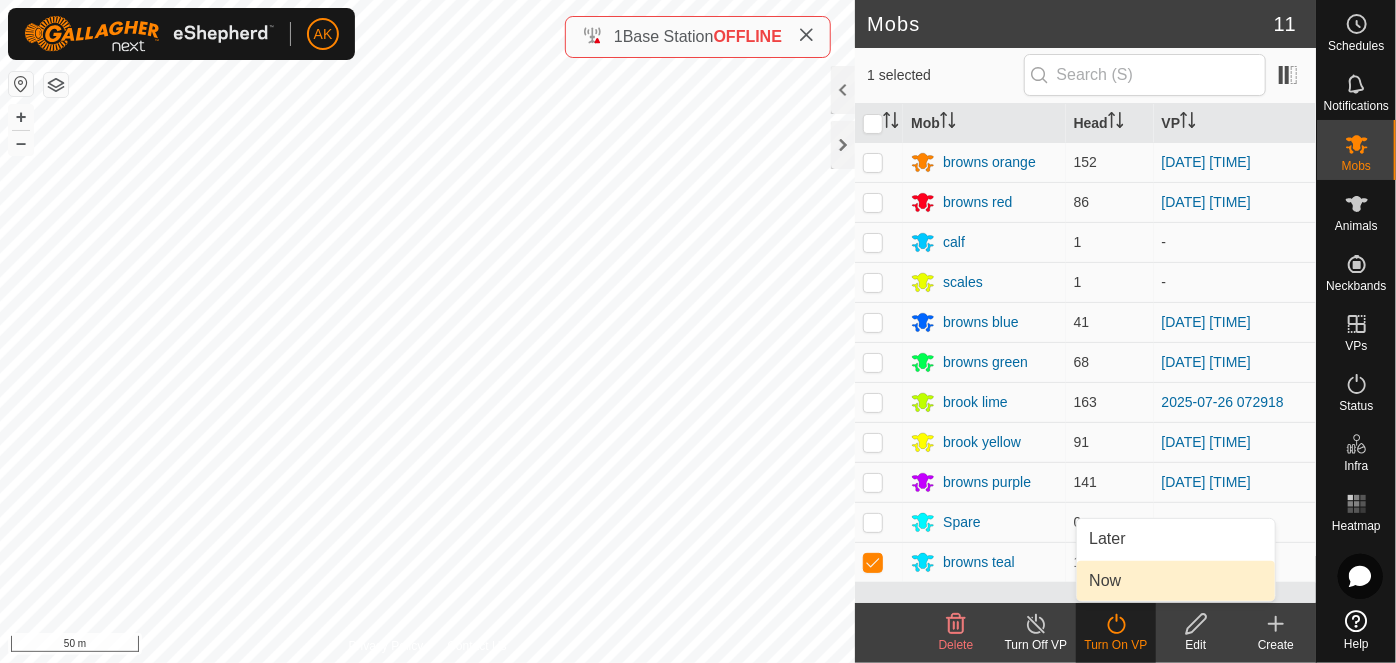click on "Now" at bounding box center (1176, 581) 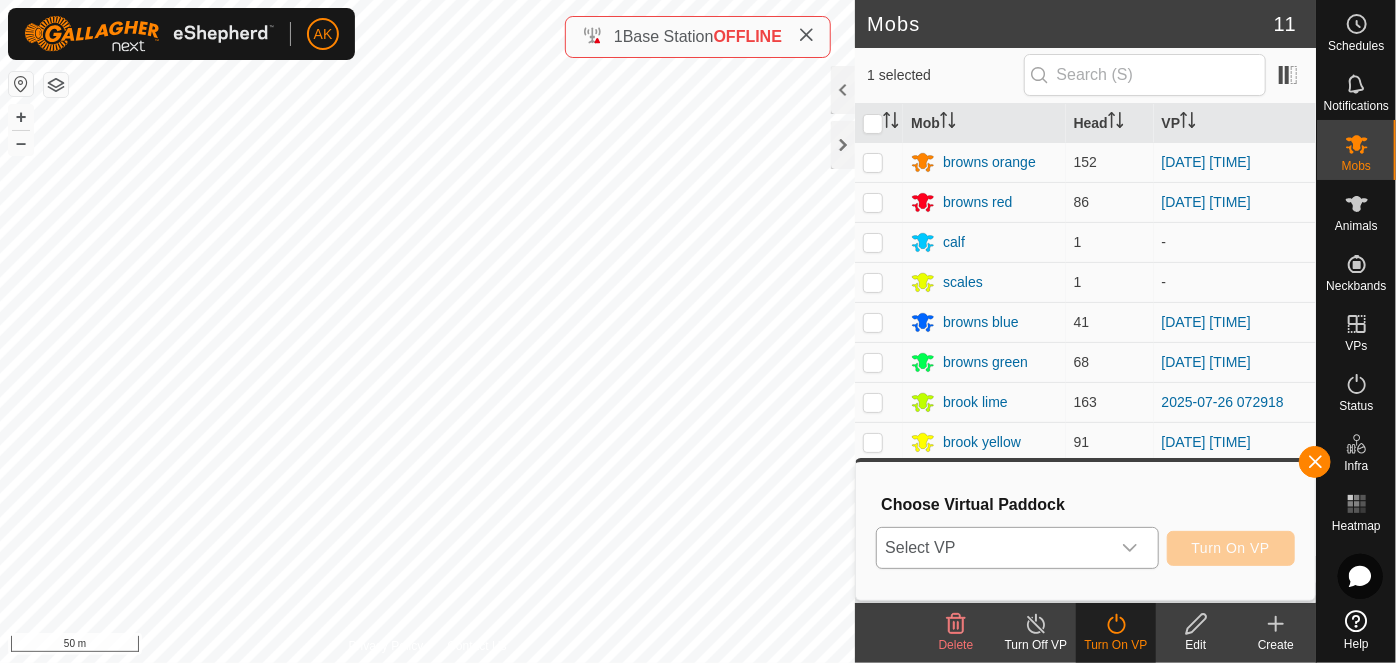 click on "Select VP" at bounding box center [993, 548] 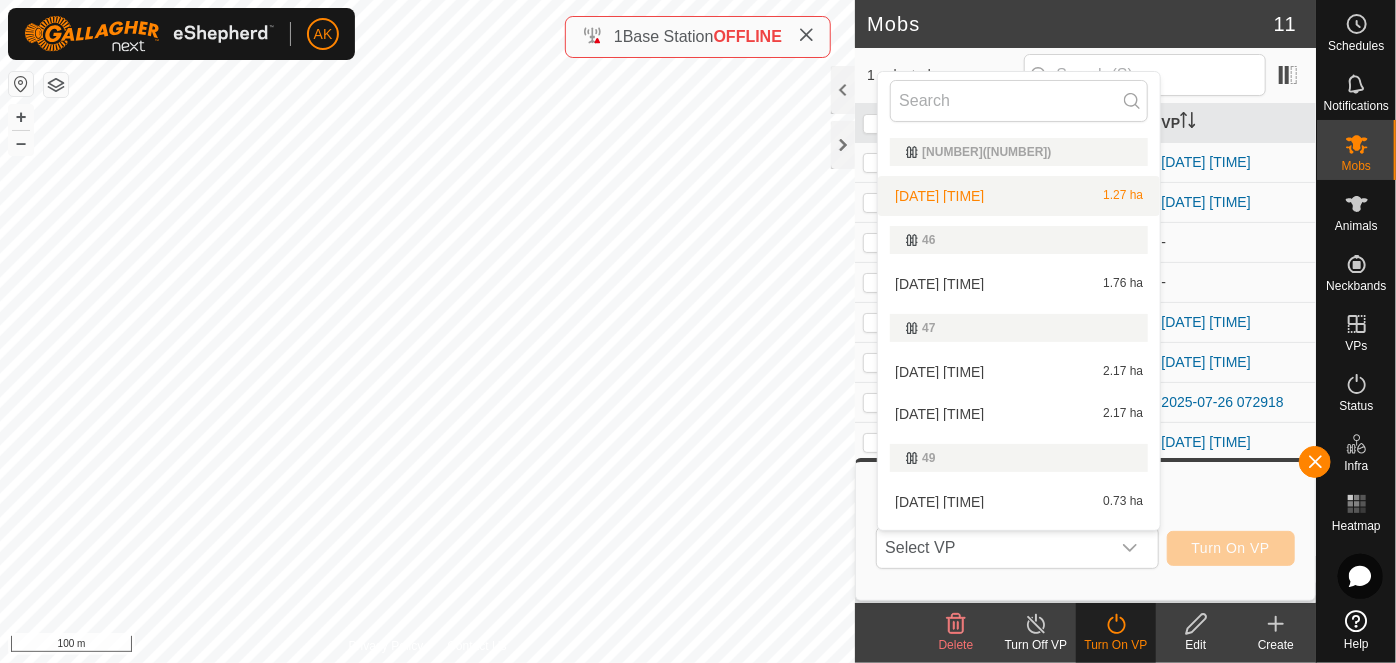 click 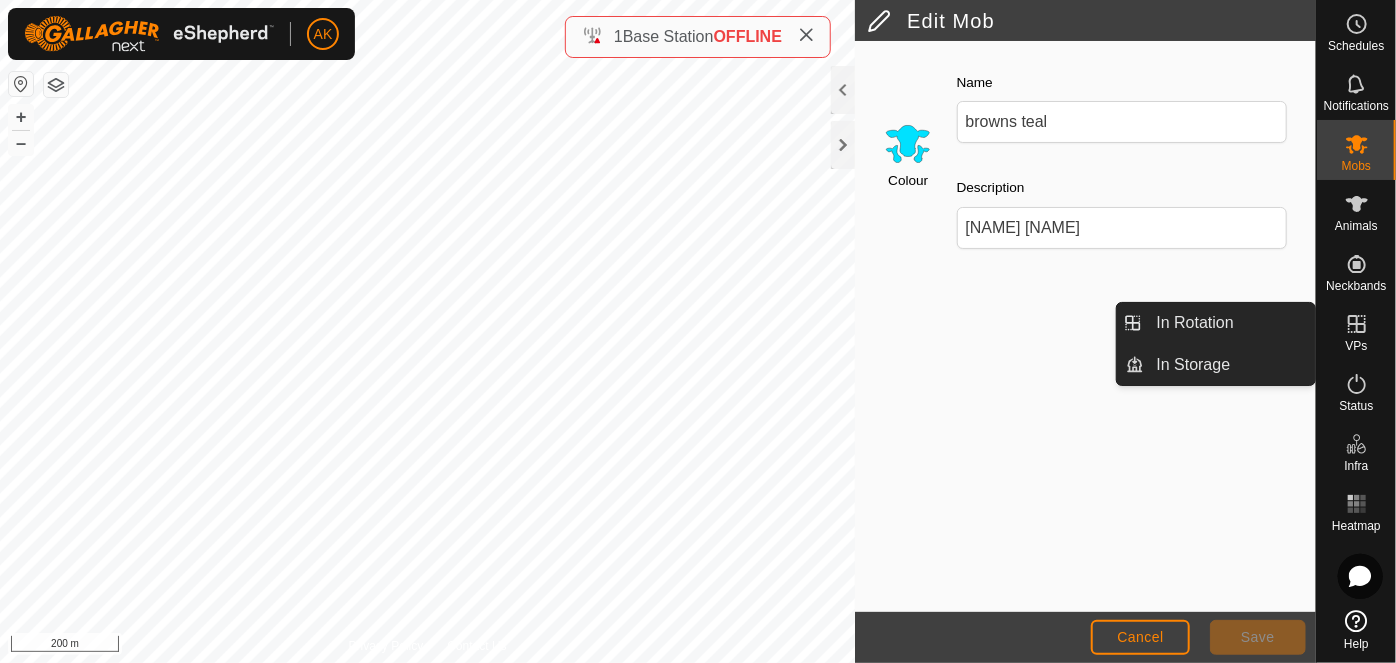 click 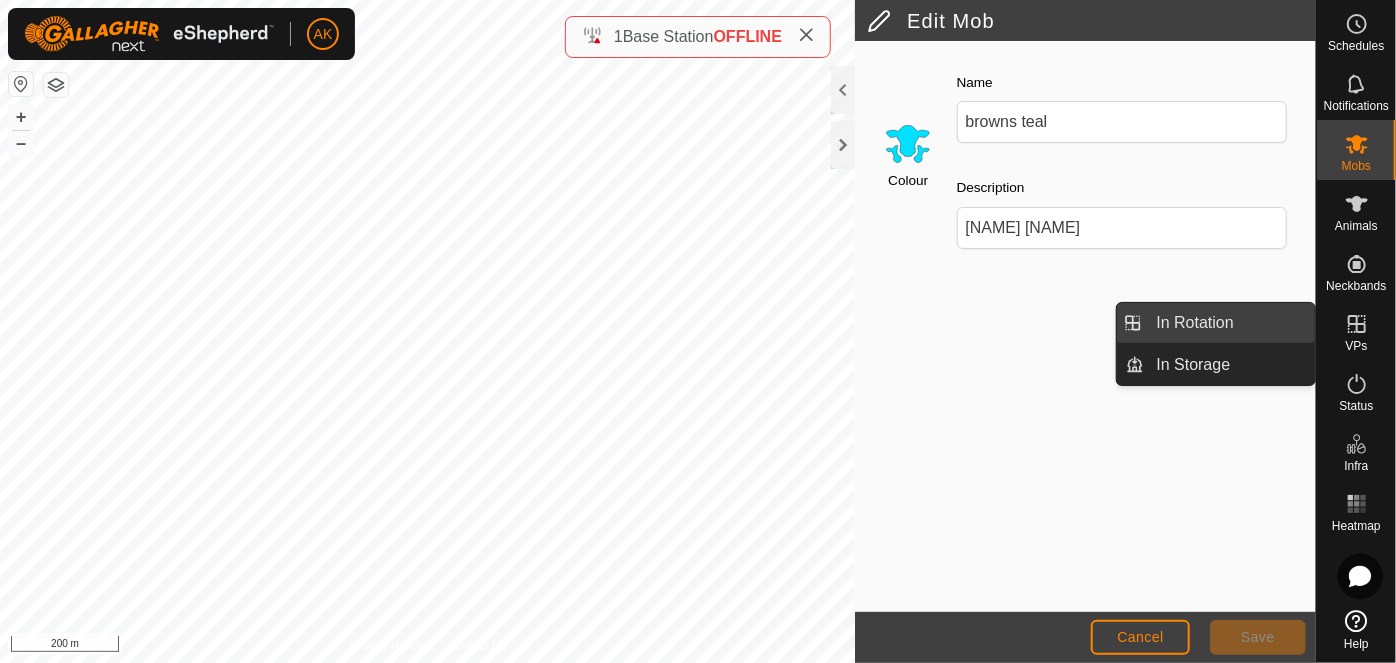 click on "In Rotation" at bounding box center (1230, 323) 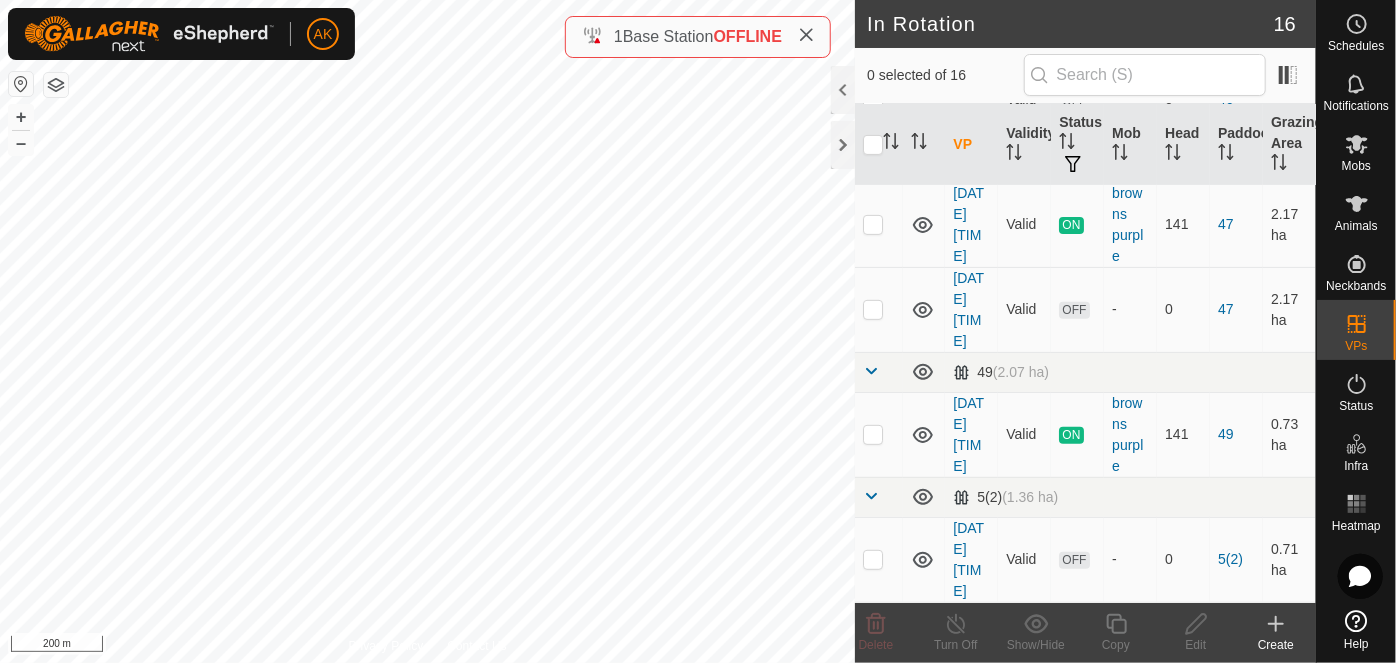 scroll, scrollTop: 181, scrollLeft: 0, axis: vertical 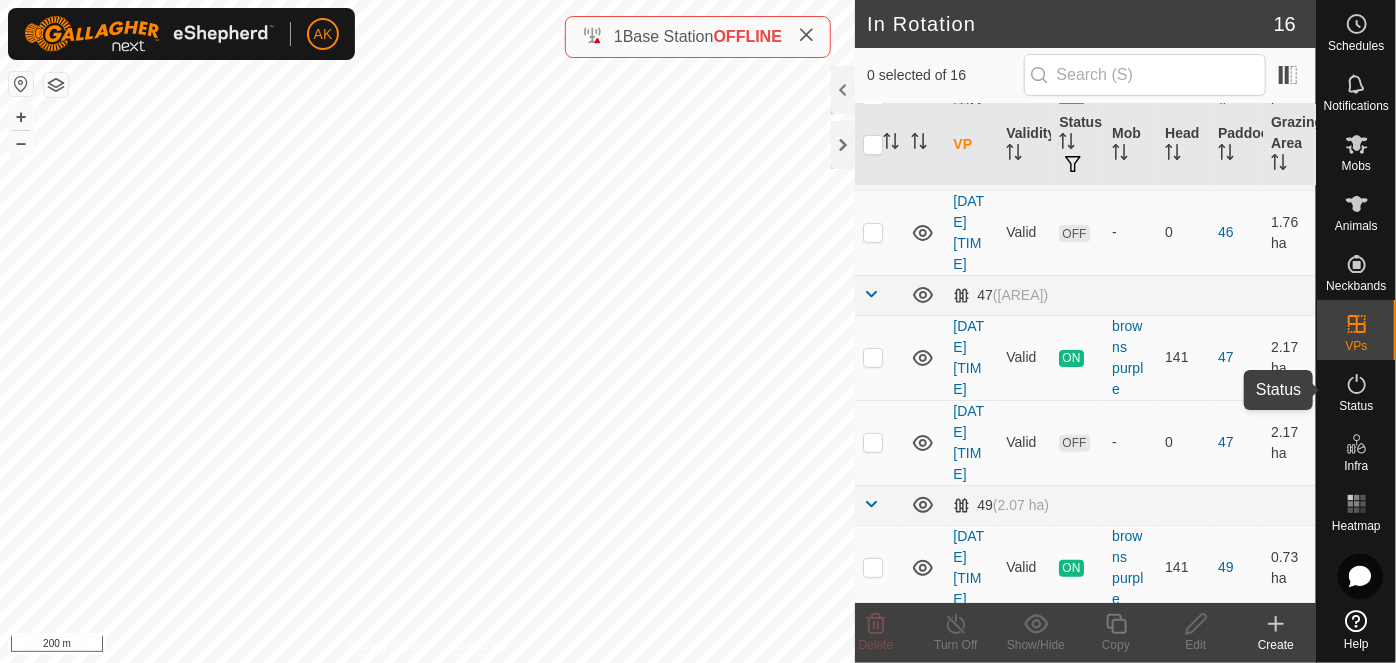 click 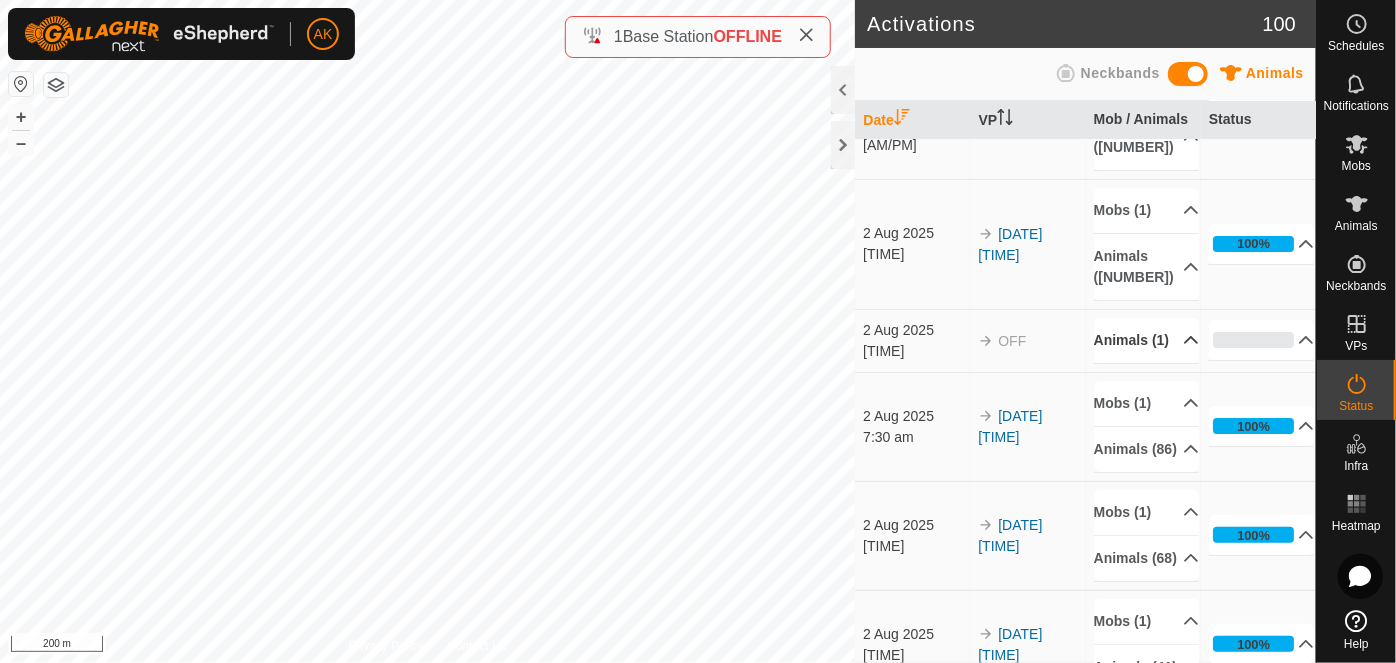 scroll, scrollTop: 0, scrollLeft: 0, axis: both 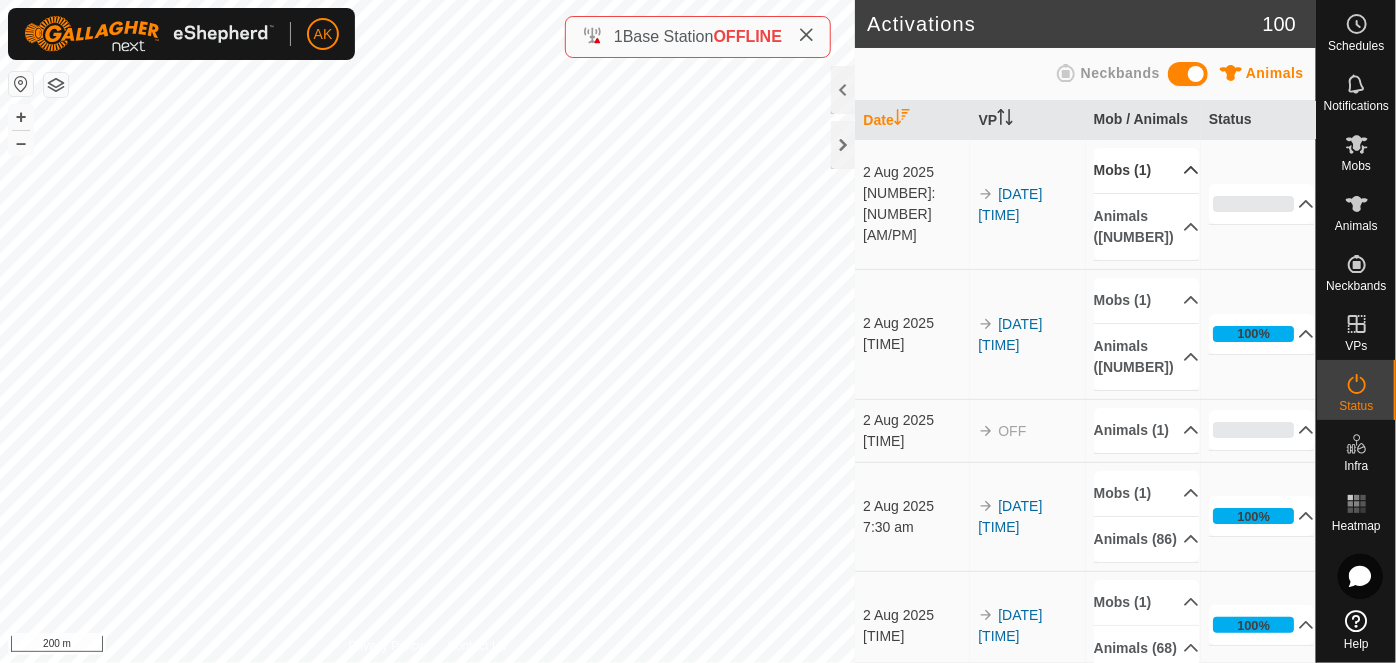 click on "Mobs (1)" at bounding box center [1147, 170] 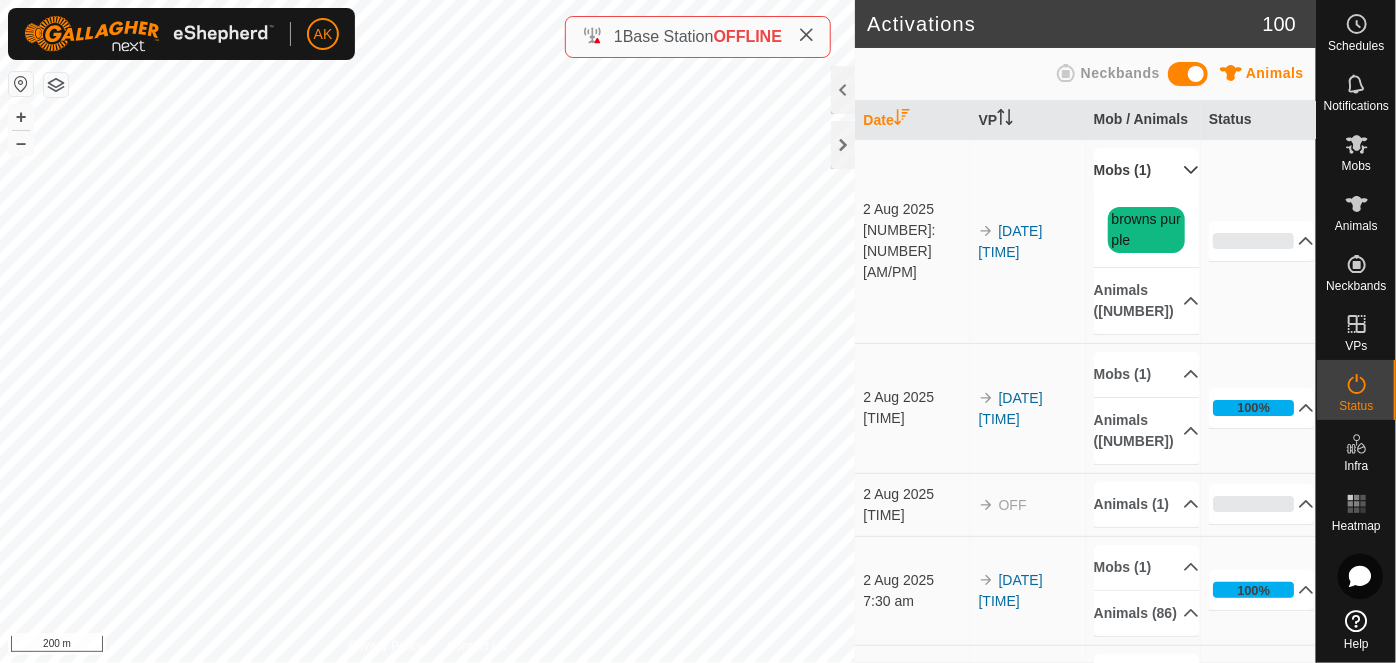 click on "Mobs (1)" at bounding box center (1147, 170) 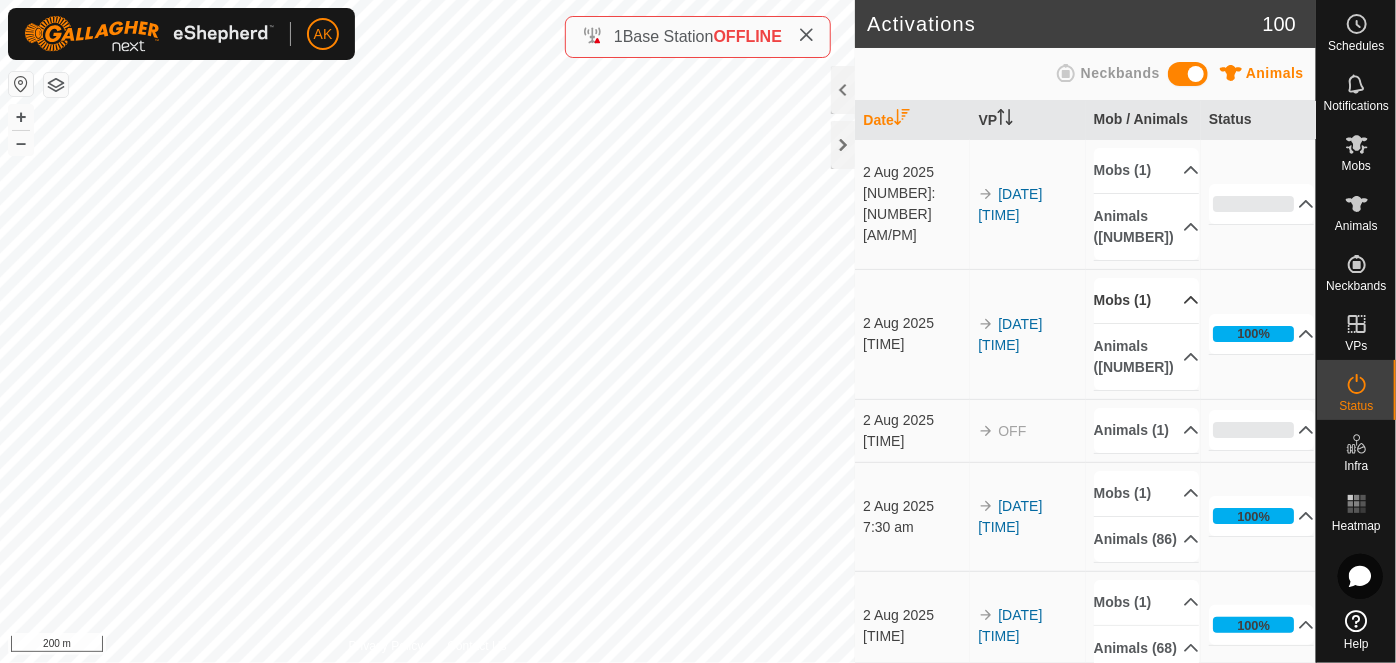 click on "Mobs (1)" at bounding box center (1147, 300) 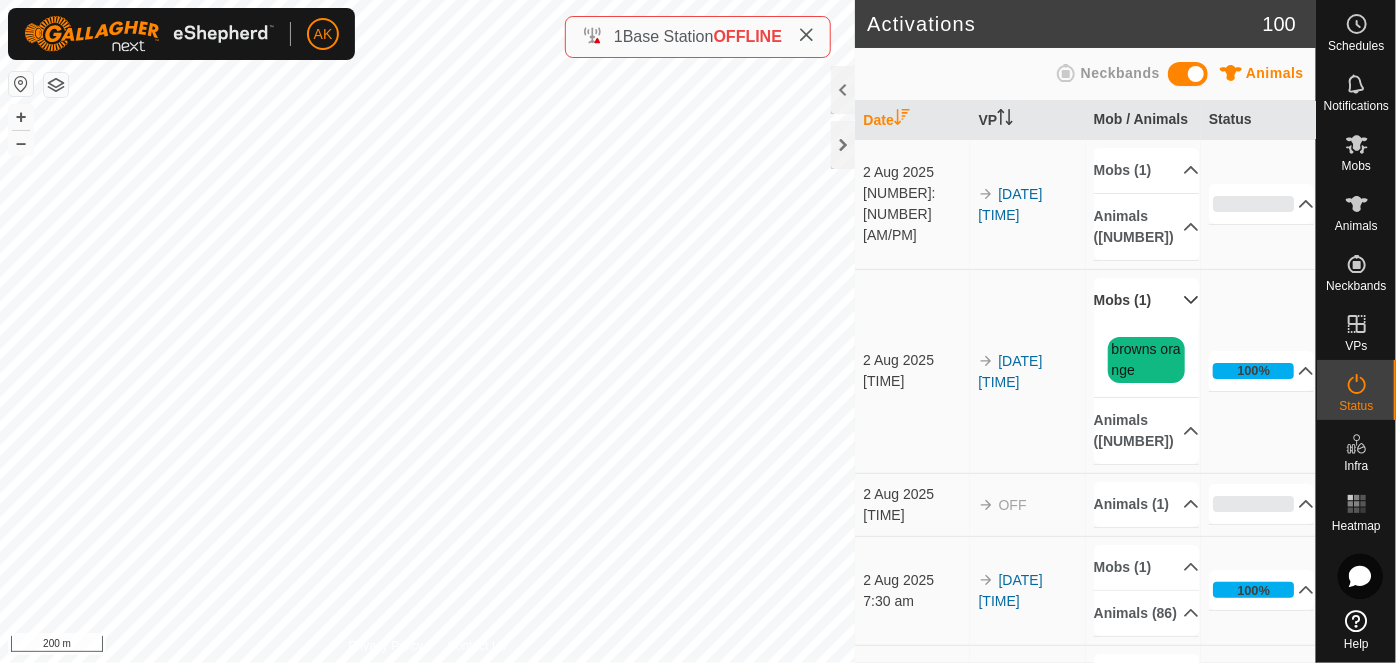 click on "Mobs (1)" at bounding box center [1147, 300] 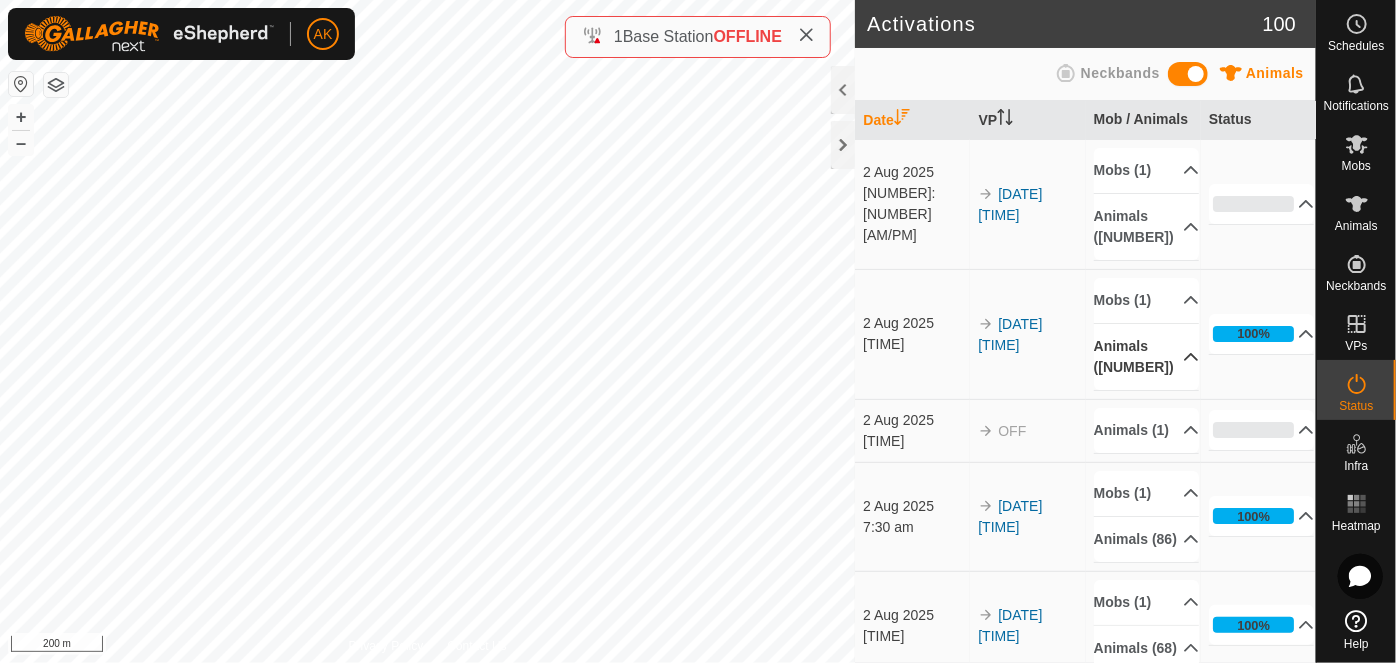 scroll, scrollTop: 181, scrollLeft: 0, axis: vertical 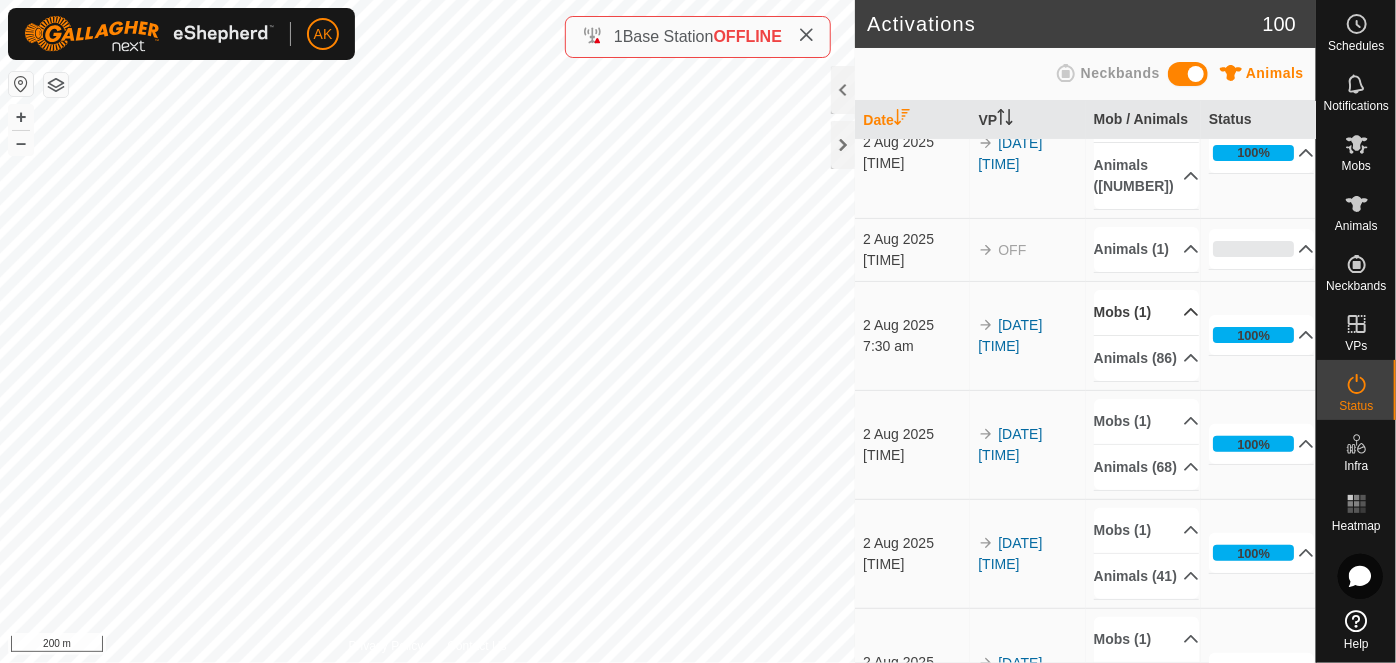 click on "Mobs (1)" at bounding box center [1147, 312] 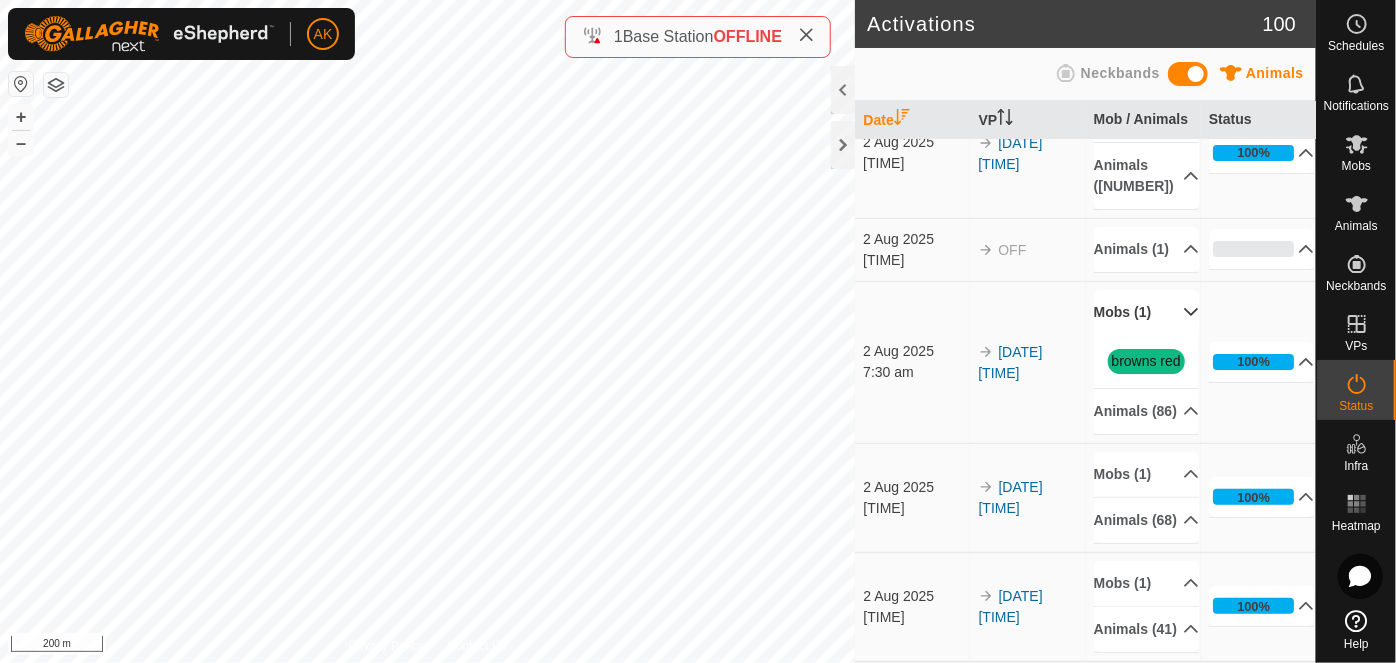 click on "Mobs (1)" at bounding box center [1147, 312] 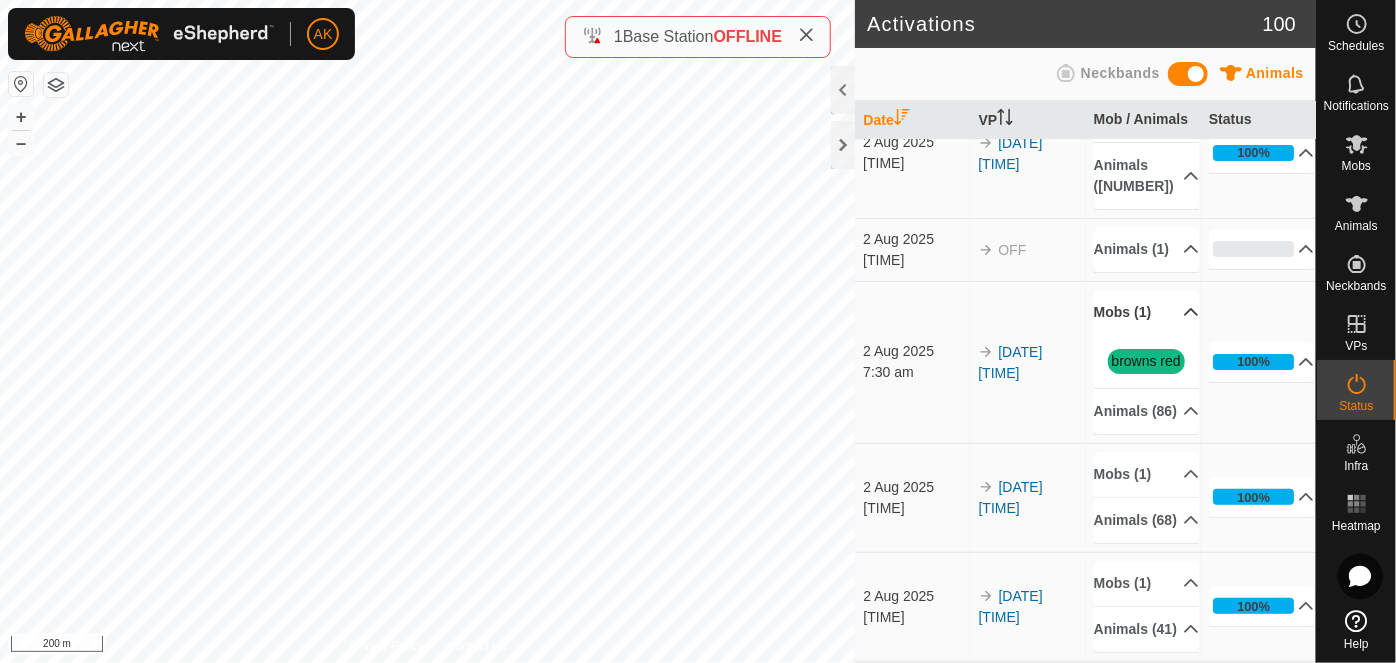 click on "Mobs (1)" at bounding box center [1147, 312] 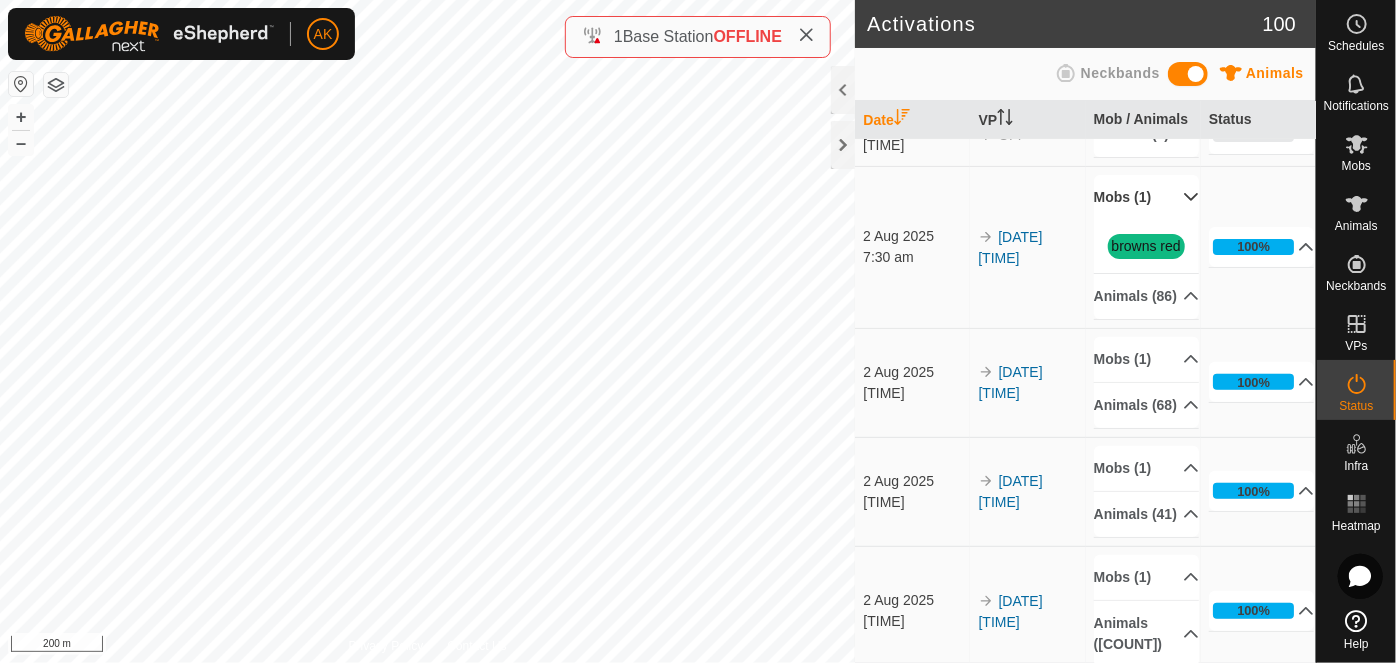 scroll, scrollTop: 181, scrollLeft: 0, axis: vertical 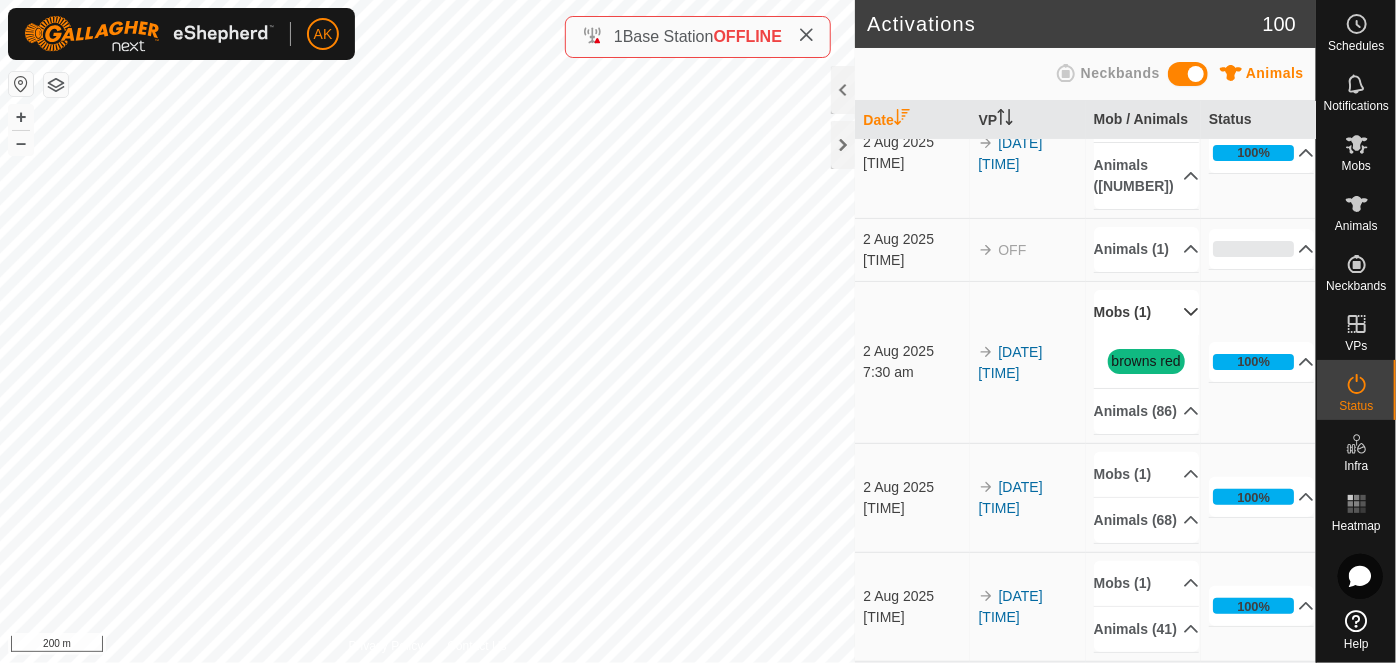 click on "Mobs (1)" at bounding box center (1147, 312) 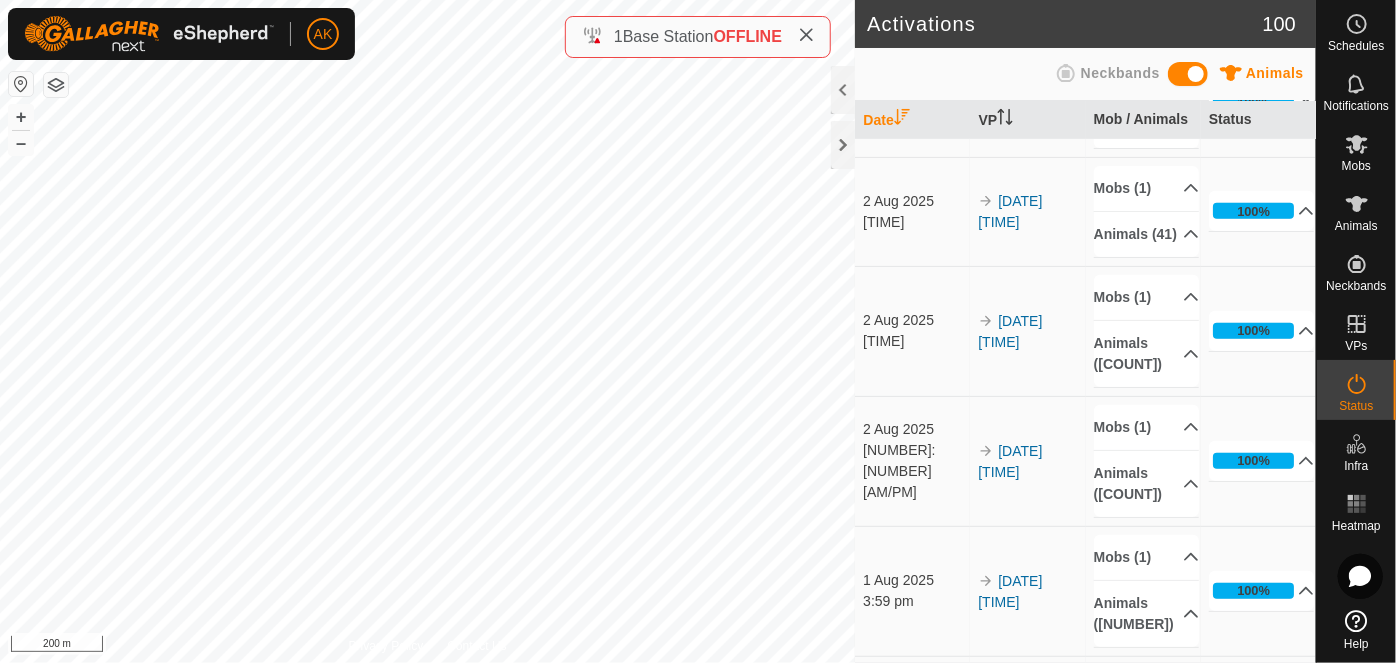 scroll, scrollTop: 545, scrollLeft: 0, axis: vertical 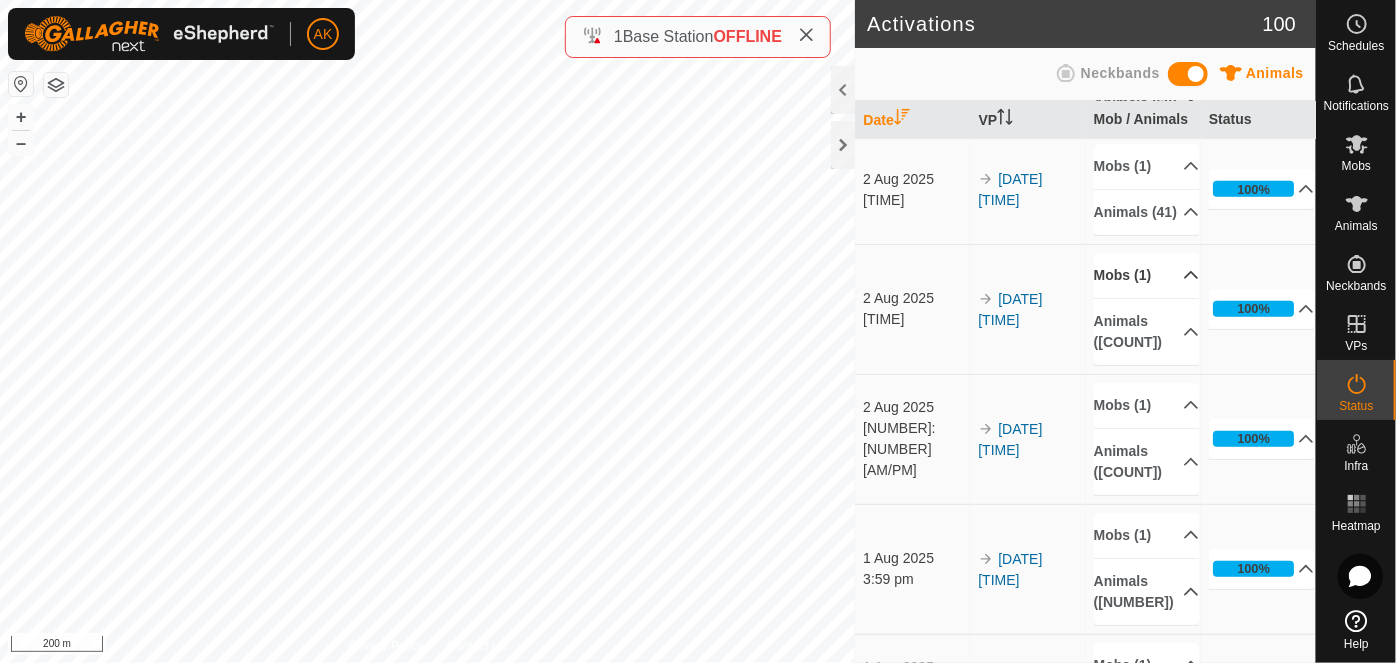 click on "Mobs (1)" at bounding box center (1147, 275) 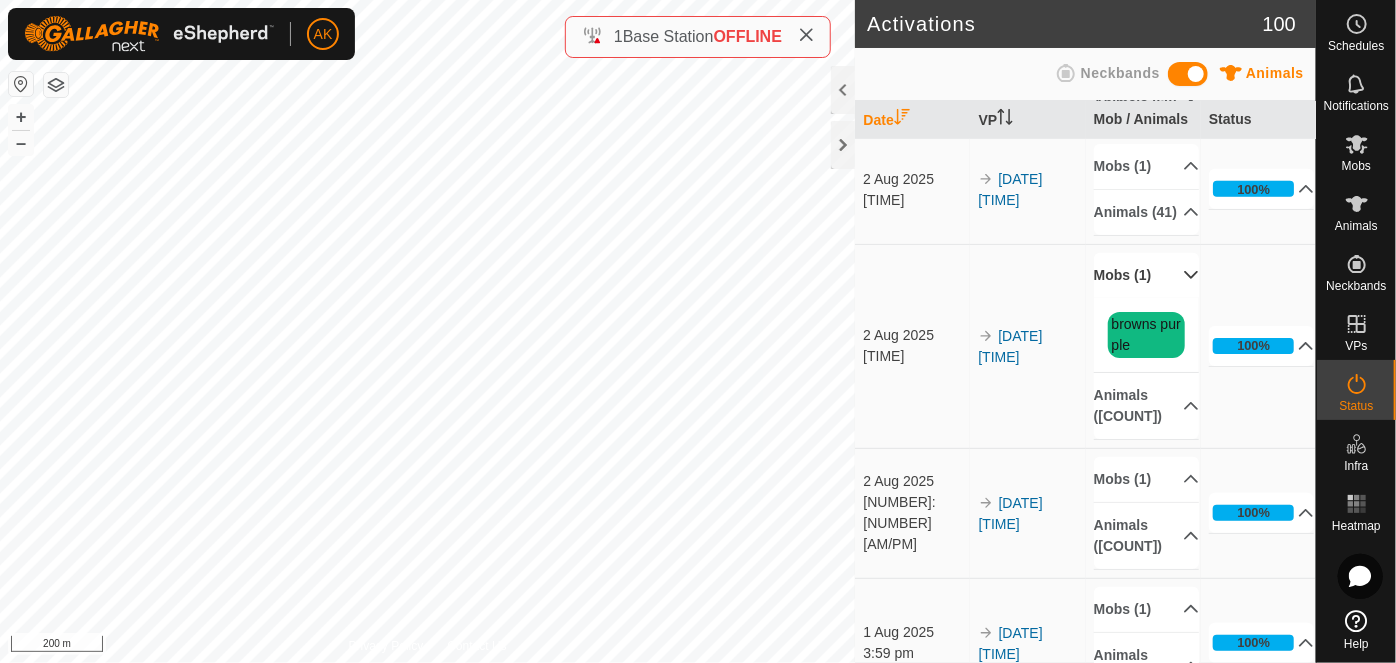 click on "Mobs (1)" at bounding box center (1147, 275) 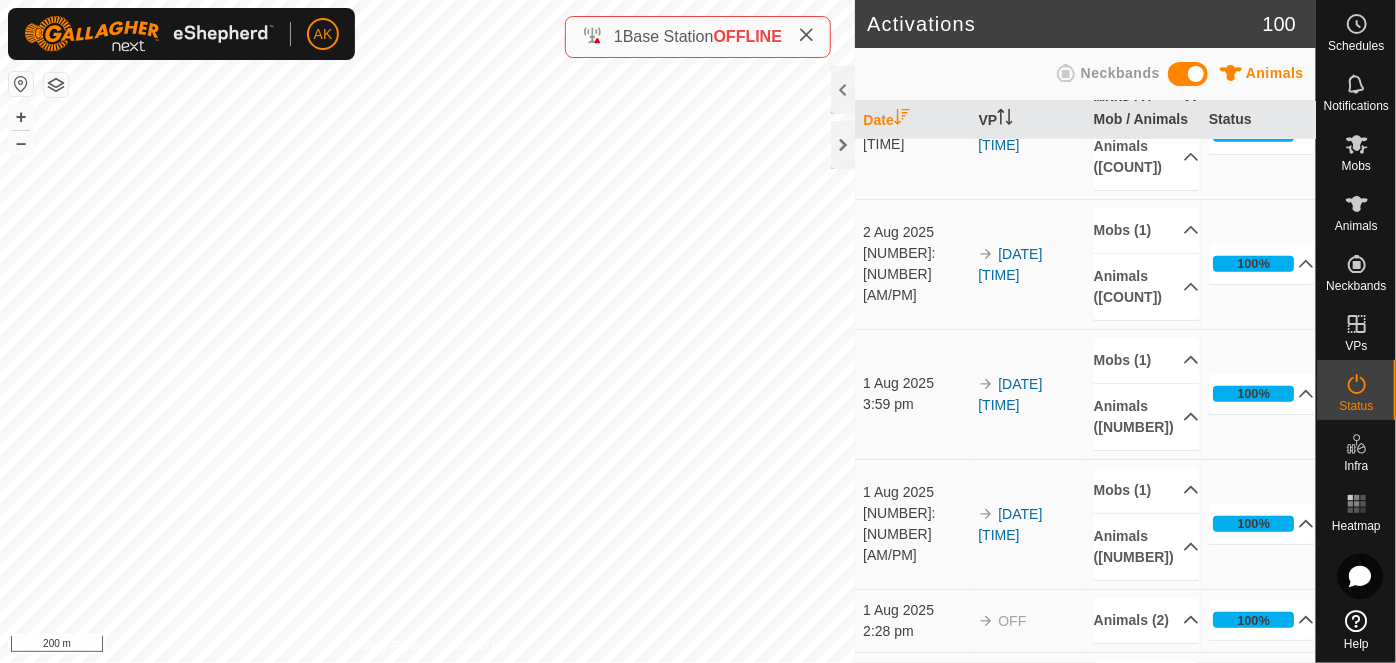 scroll, scrollTop: 727, scrollLeft: 0, axis: vertical 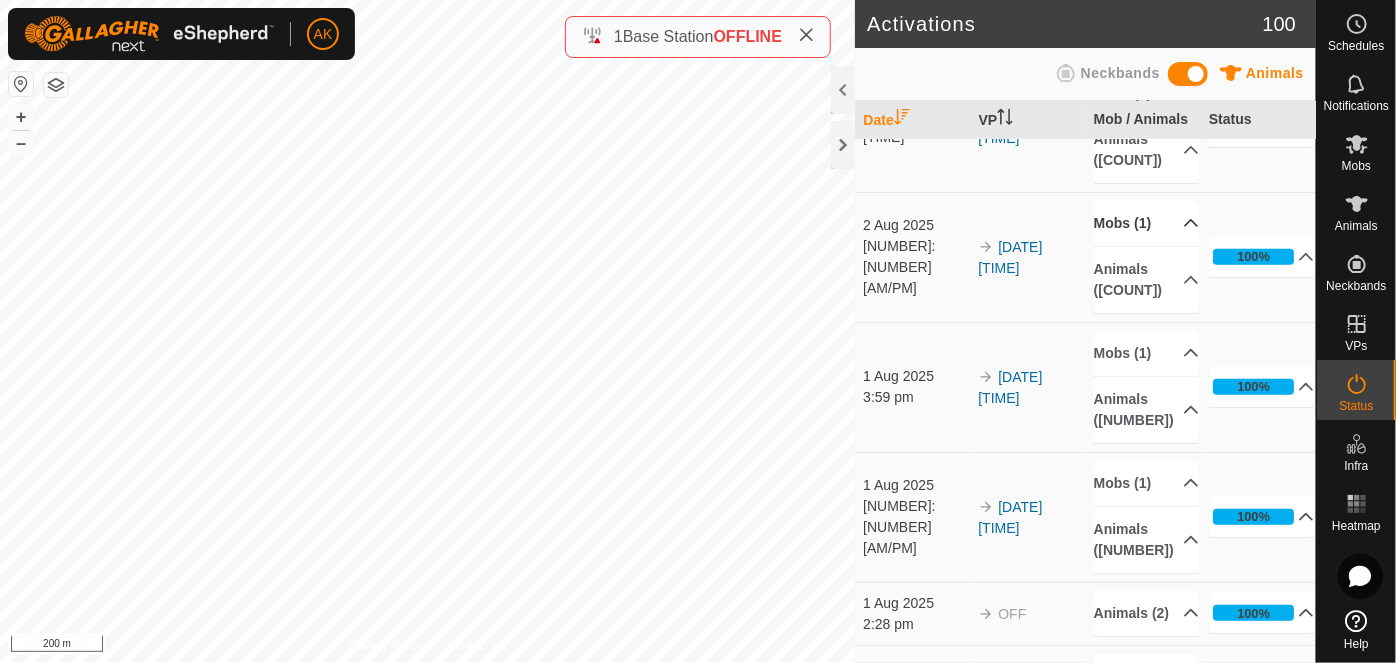 click on "Mobs (1)" at bounding box center (1147, 223) 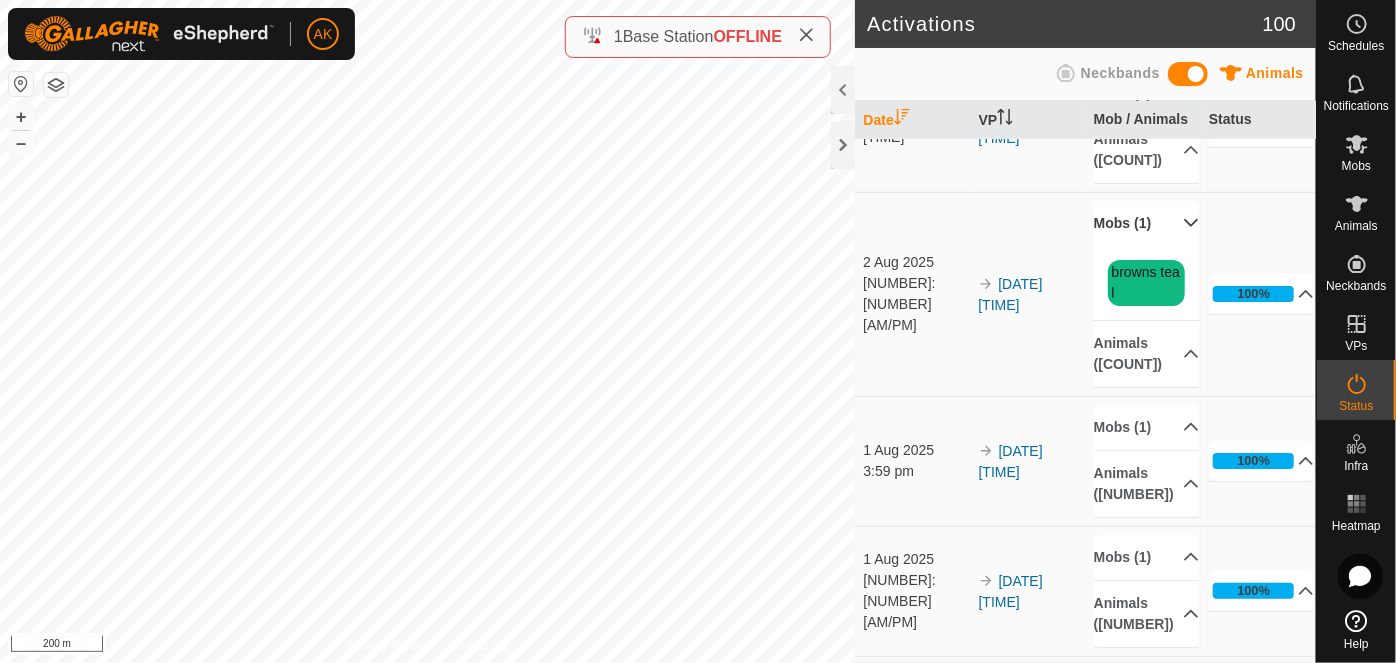click on "Mobs (1)" at bounding box center [1147, 223] 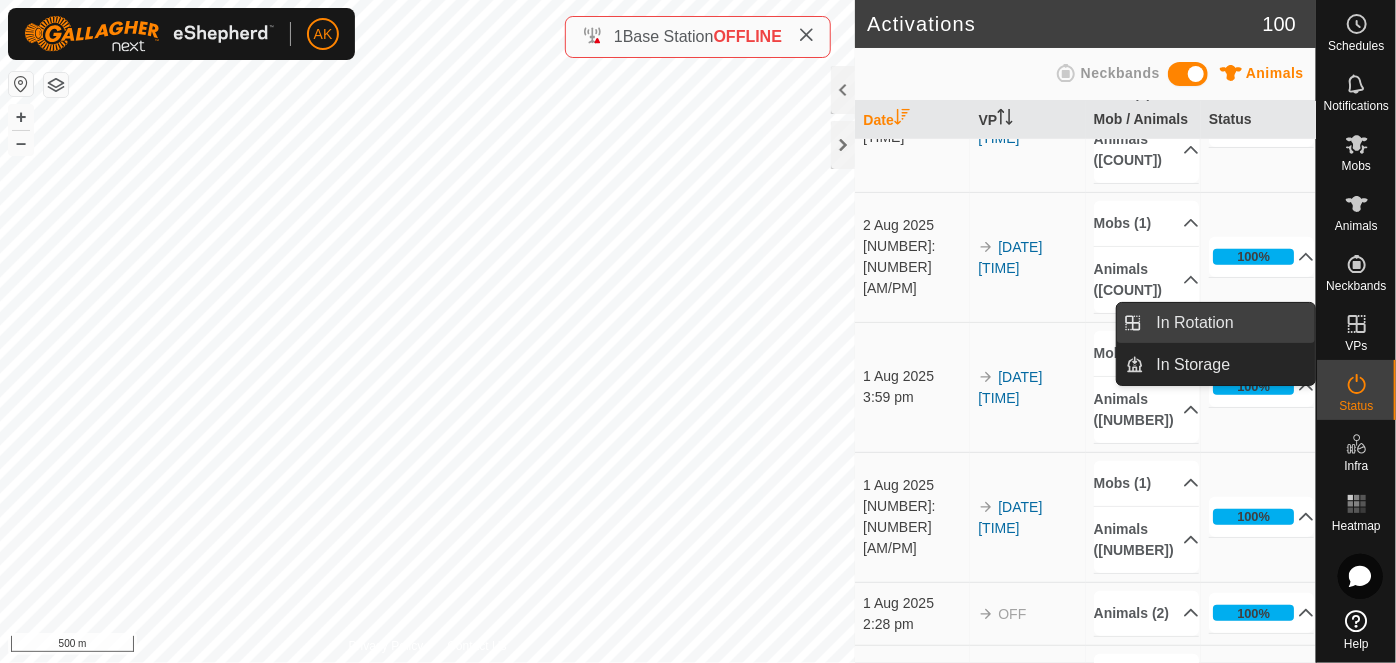 click on "In Rotation" at bounding box center (1230, 323) 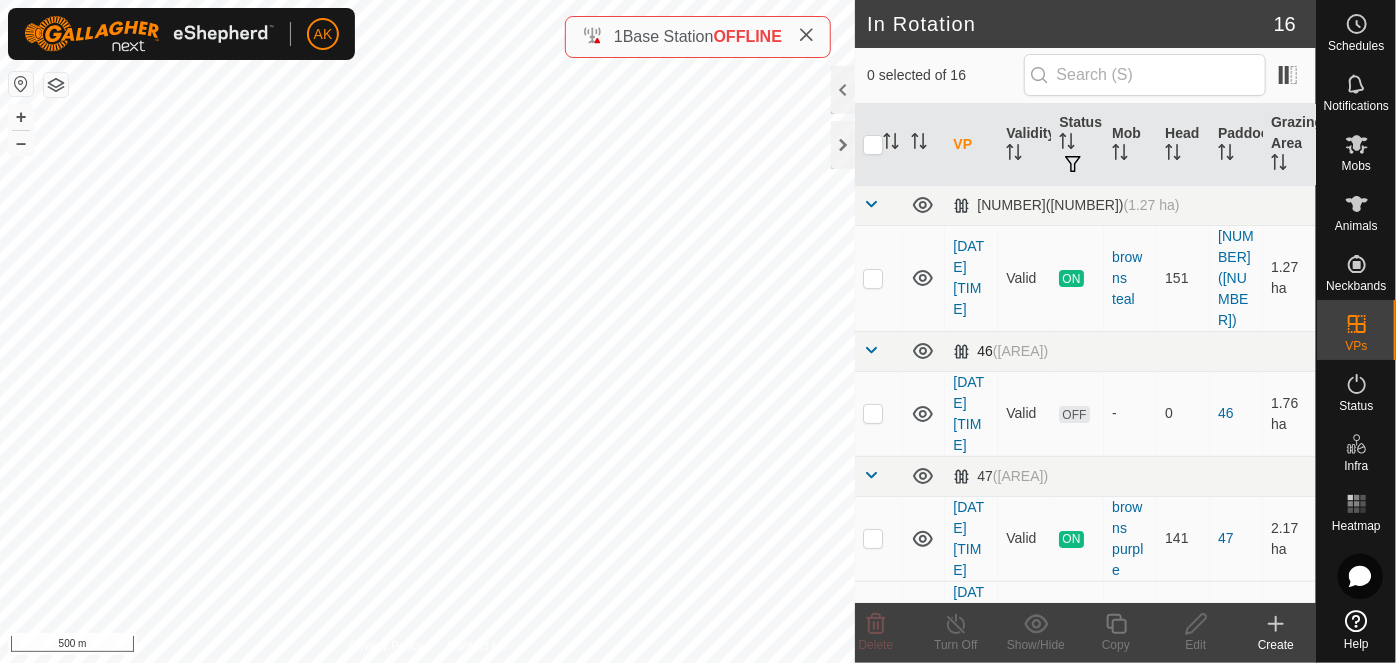 scroll, scrollTop: 90, scrollLeft: 0, axis: vertical 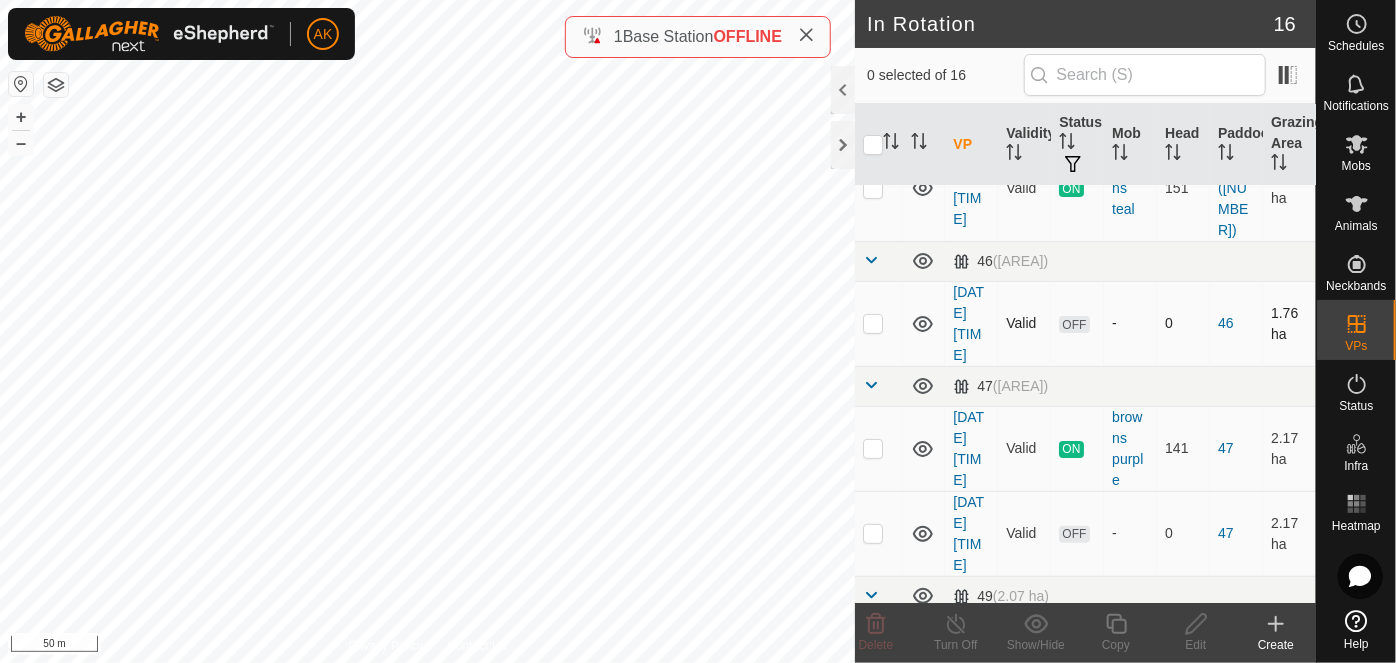 click at bounding box center [879, 323] 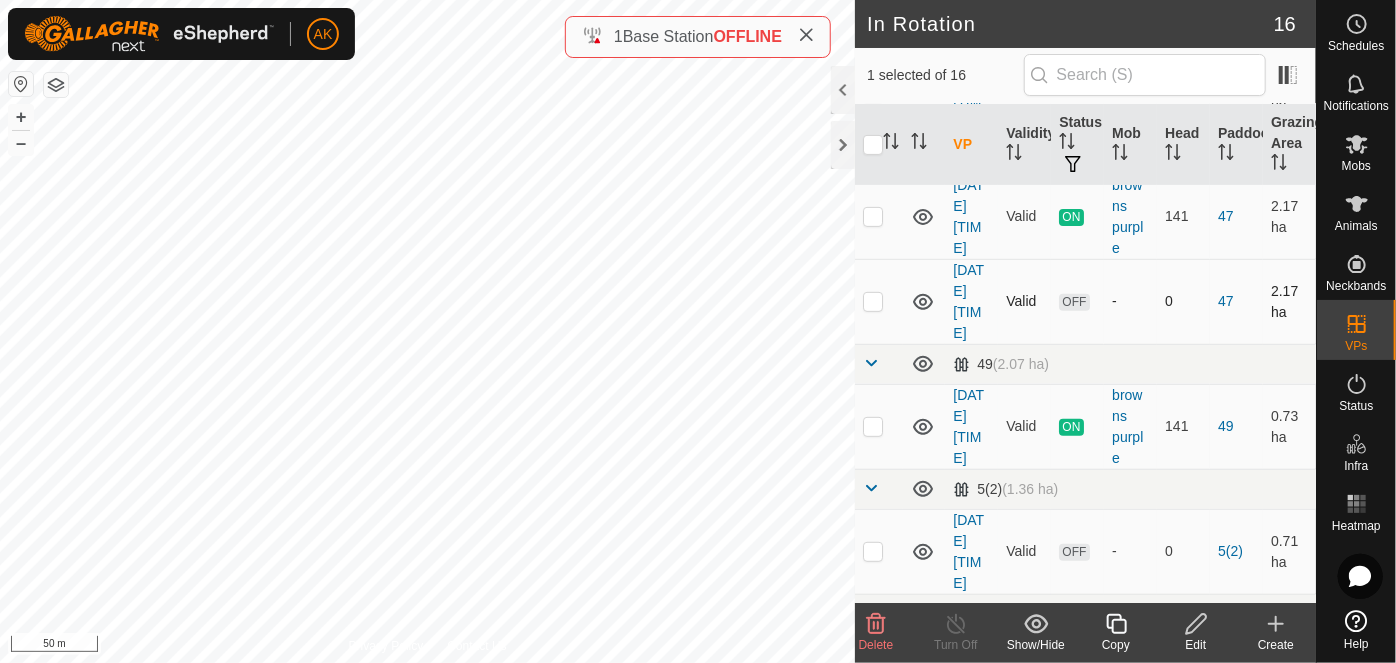scroll, scrollTop: 363, scrollLeft: 0, axis: vertical 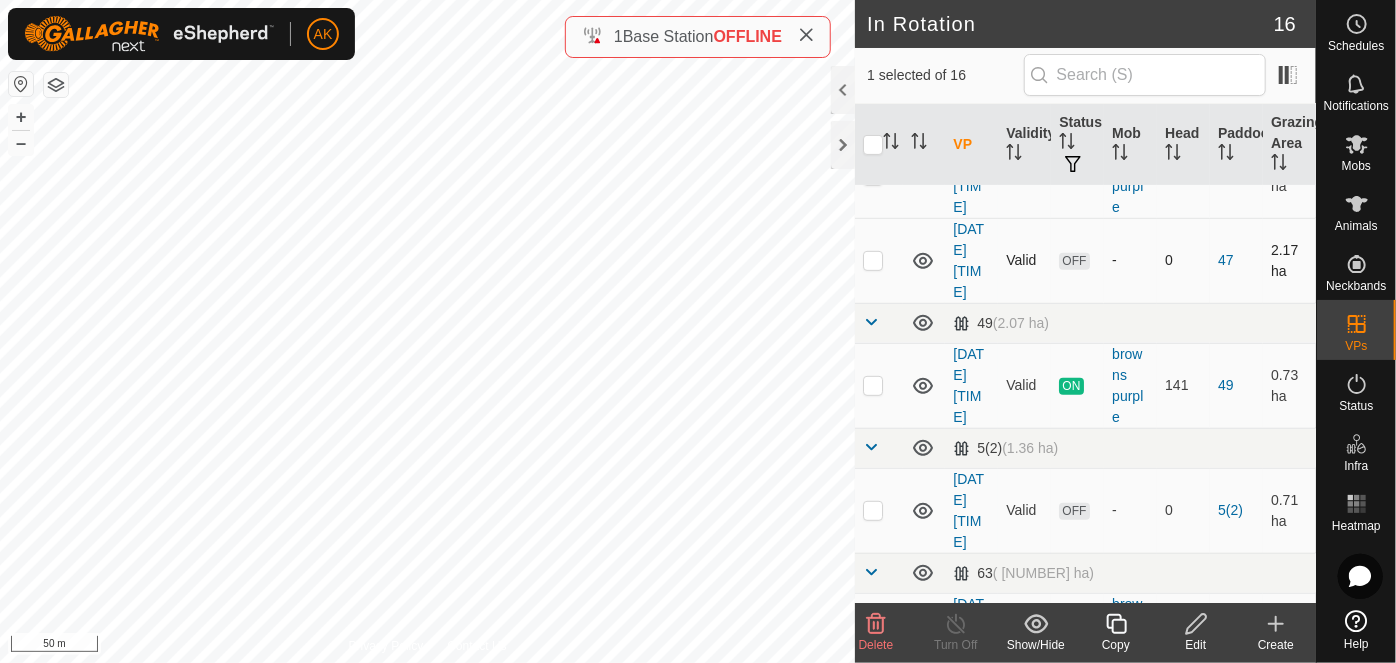 click at bounding box center [873, 260] 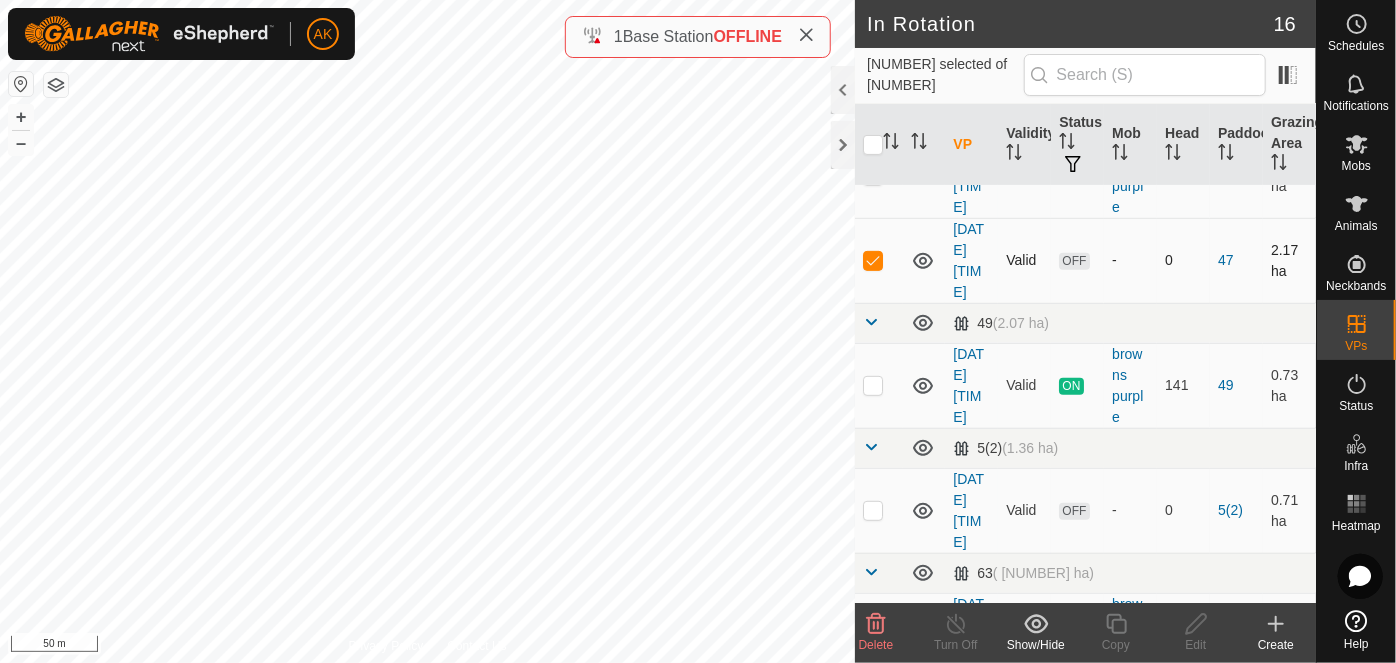 click at bounding box center (873, 260) 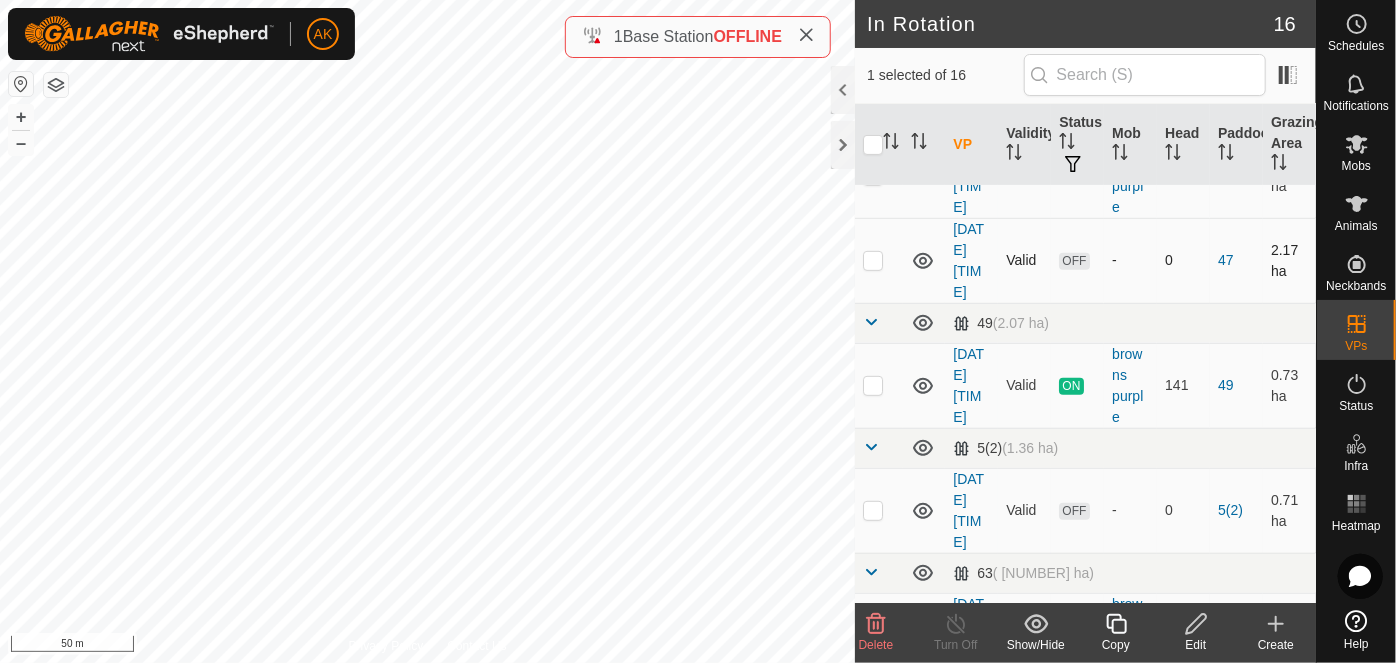 click at bounding box center [873, 260] 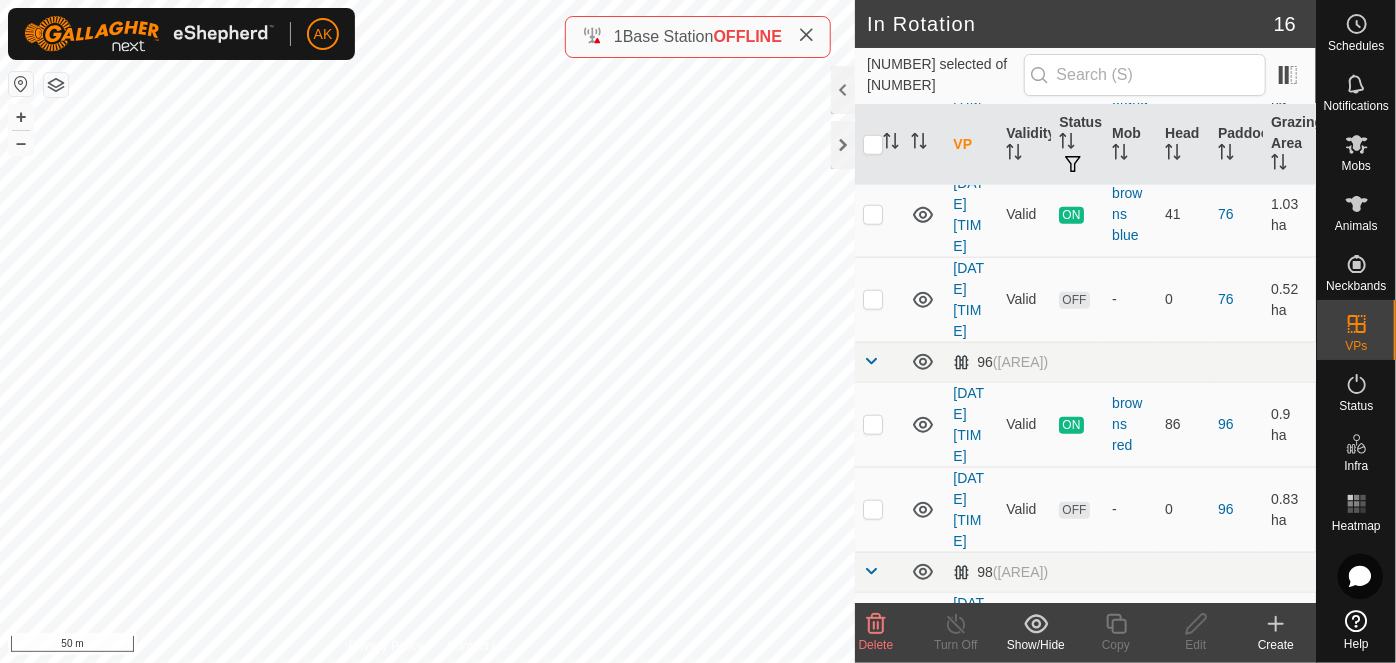 scroll, scrollTop: 1000, scrollLeft: 0, axis: vertical 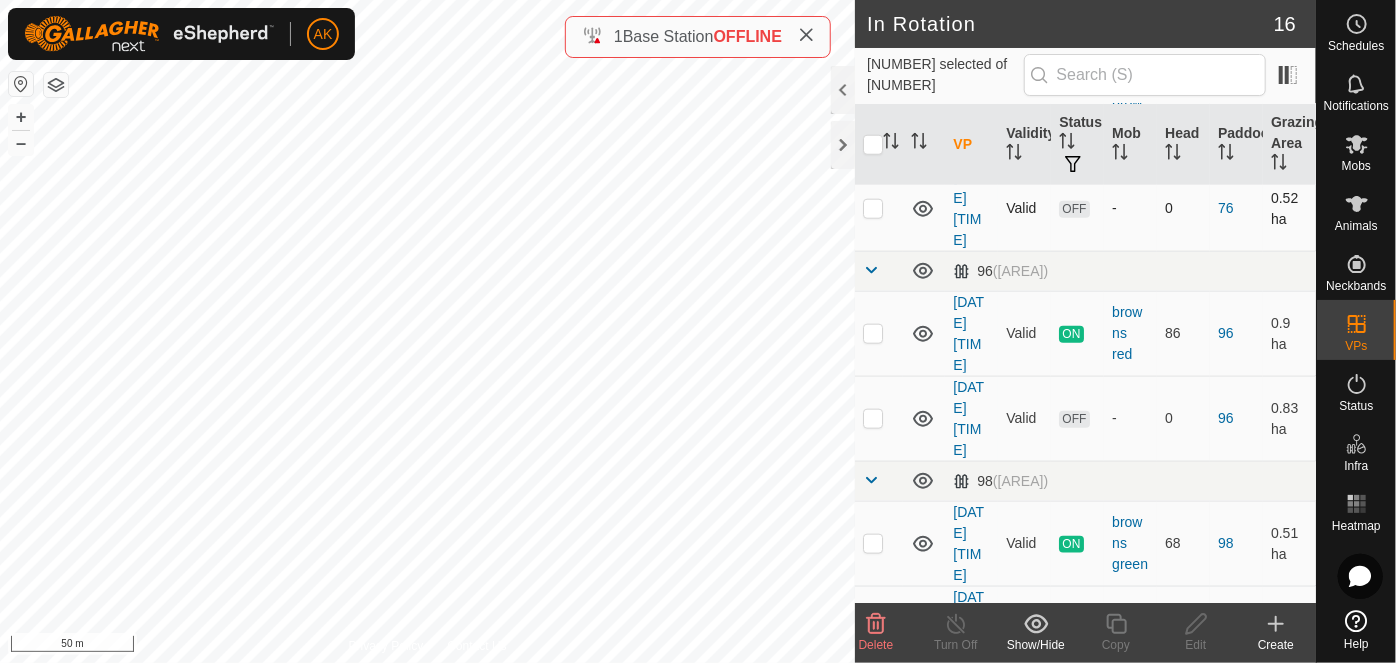 click at bounding box center (873, 208) 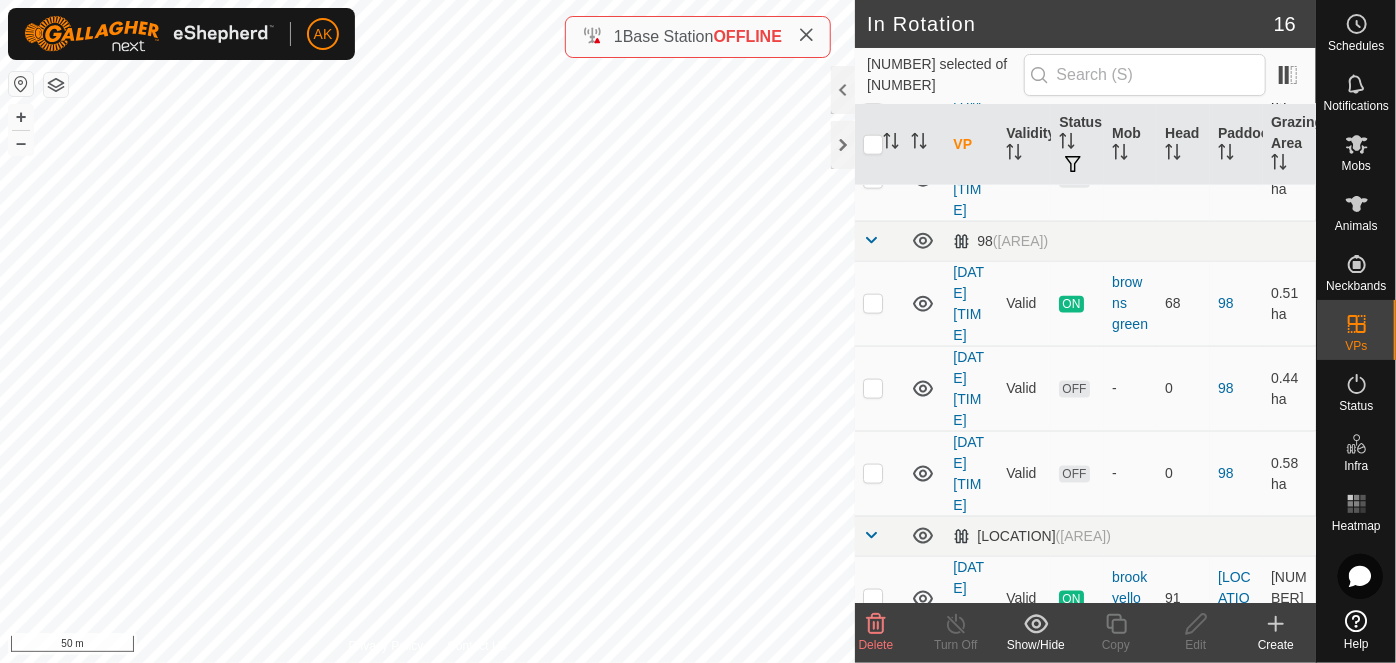 scroll, scrollTop: 1272, scrollLeft: 0, axis: vertical 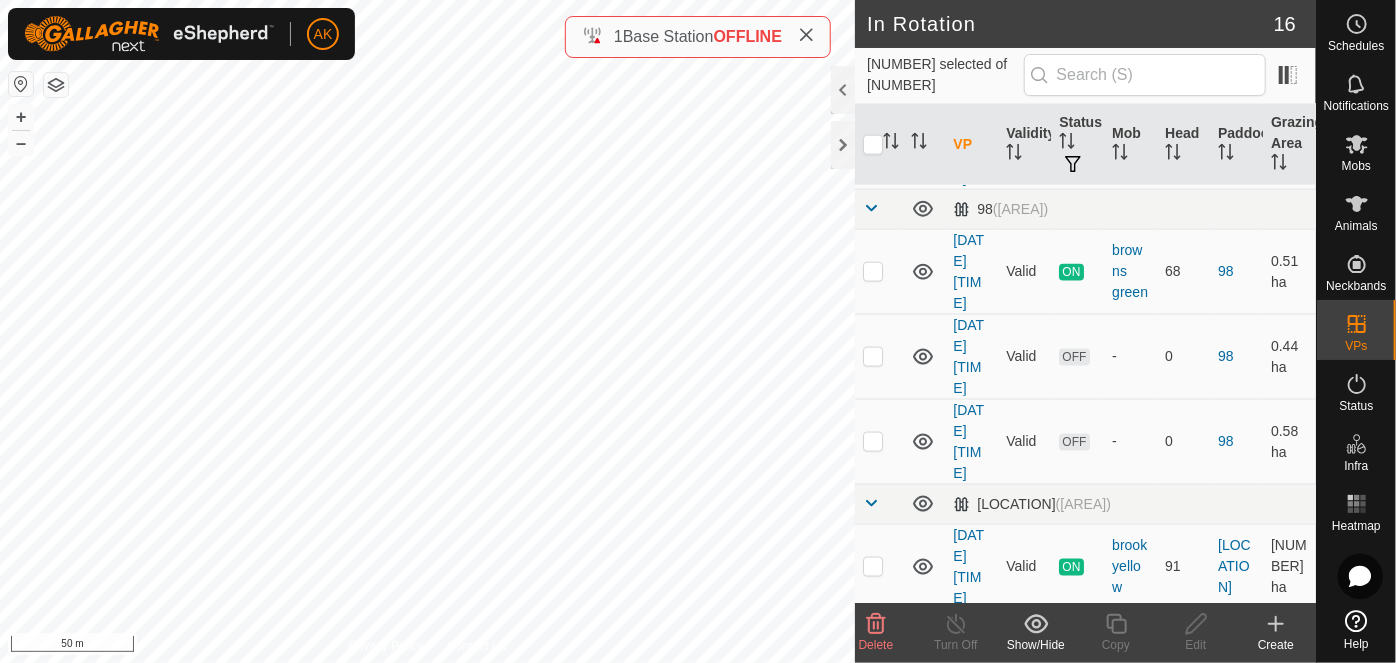 click at bounding box center (873, 146) 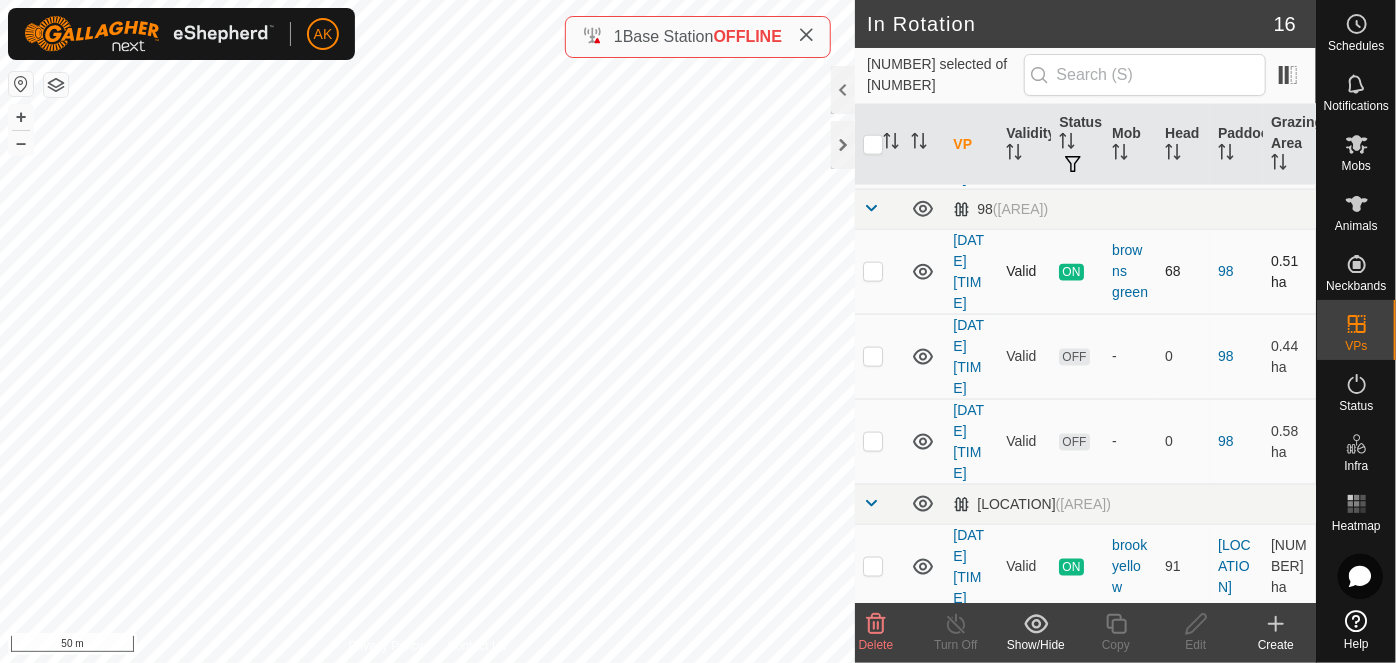 checkbox on "true" 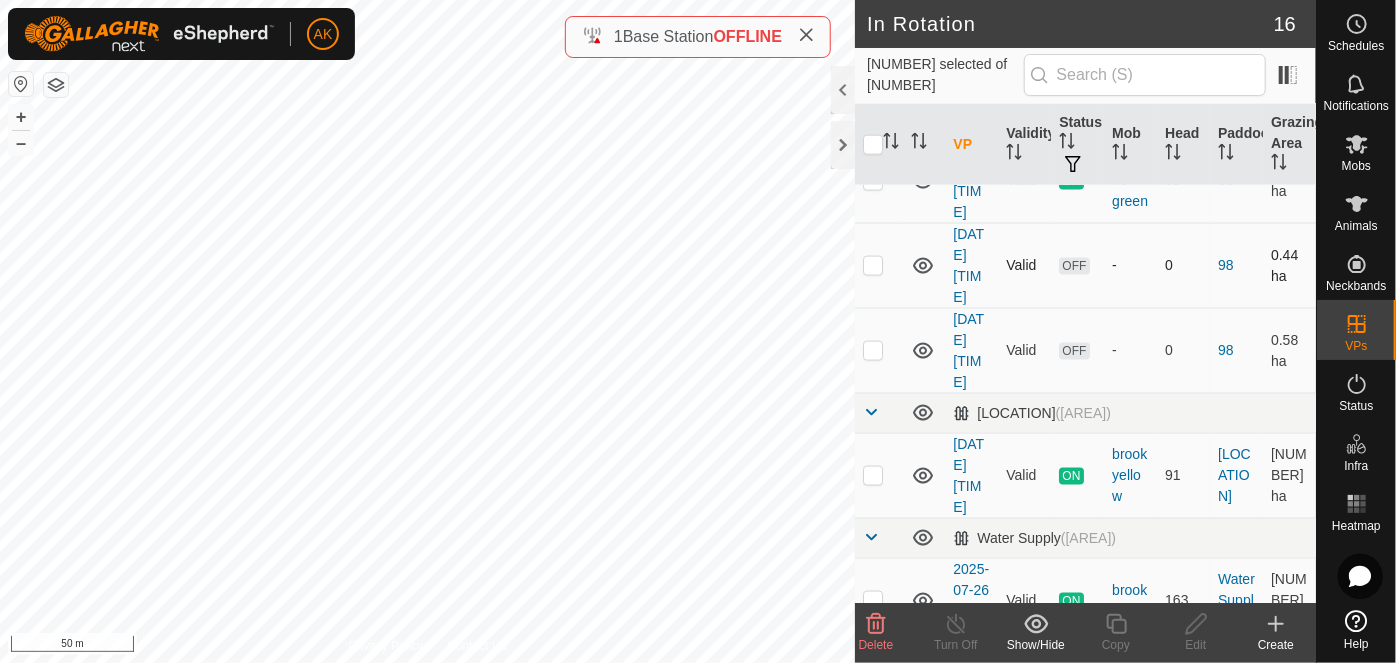 click at bounding box center [873, 265] 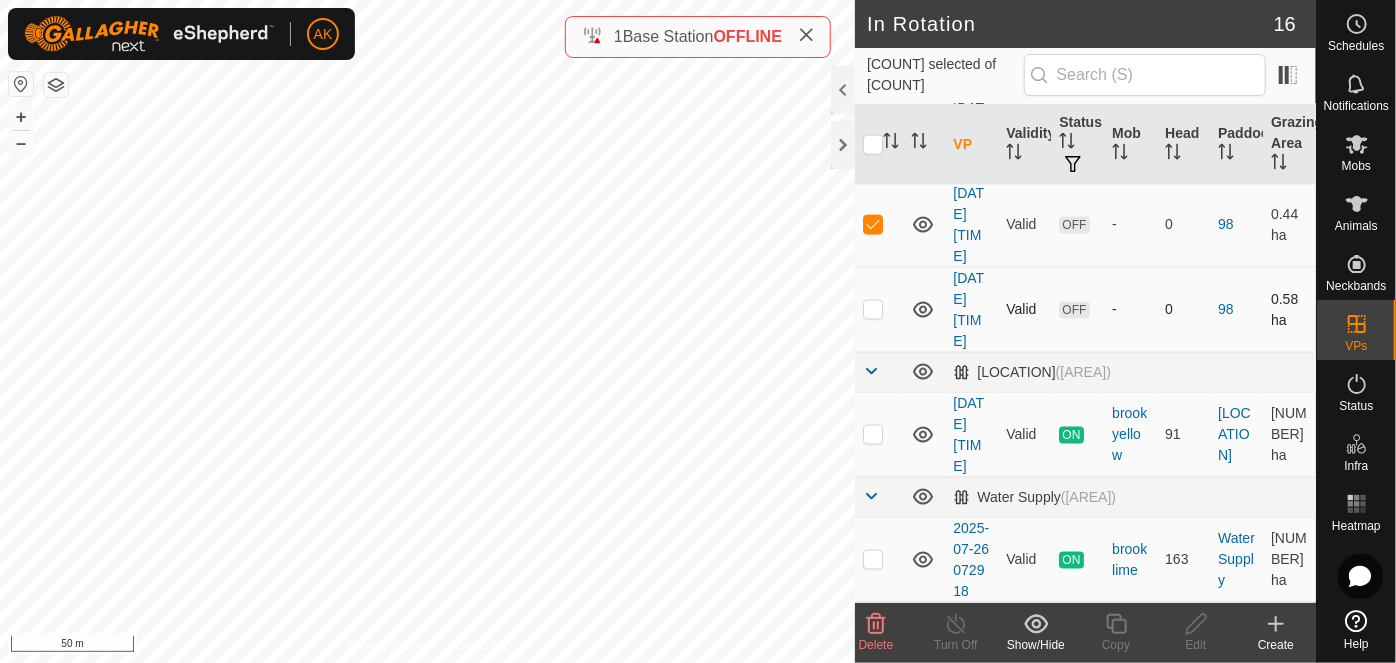 scroll, scrollTop: 1454, scrollLeft: 0, axis: vertical 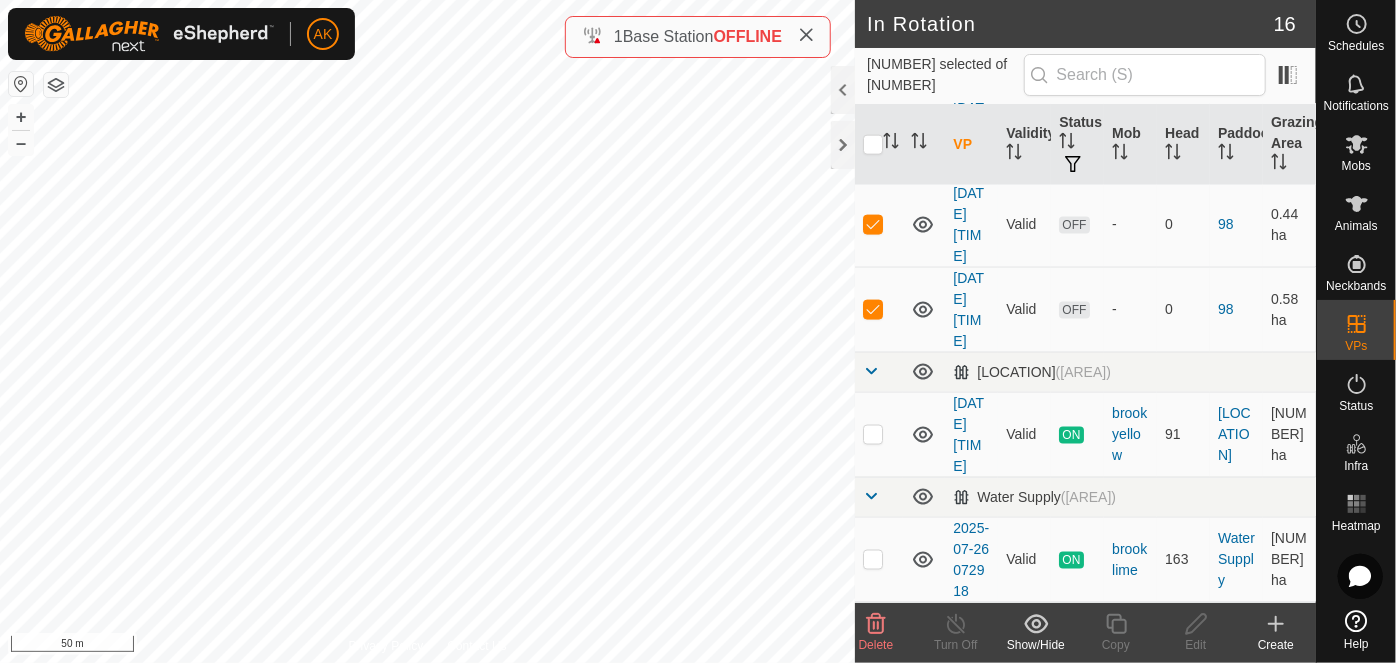 click 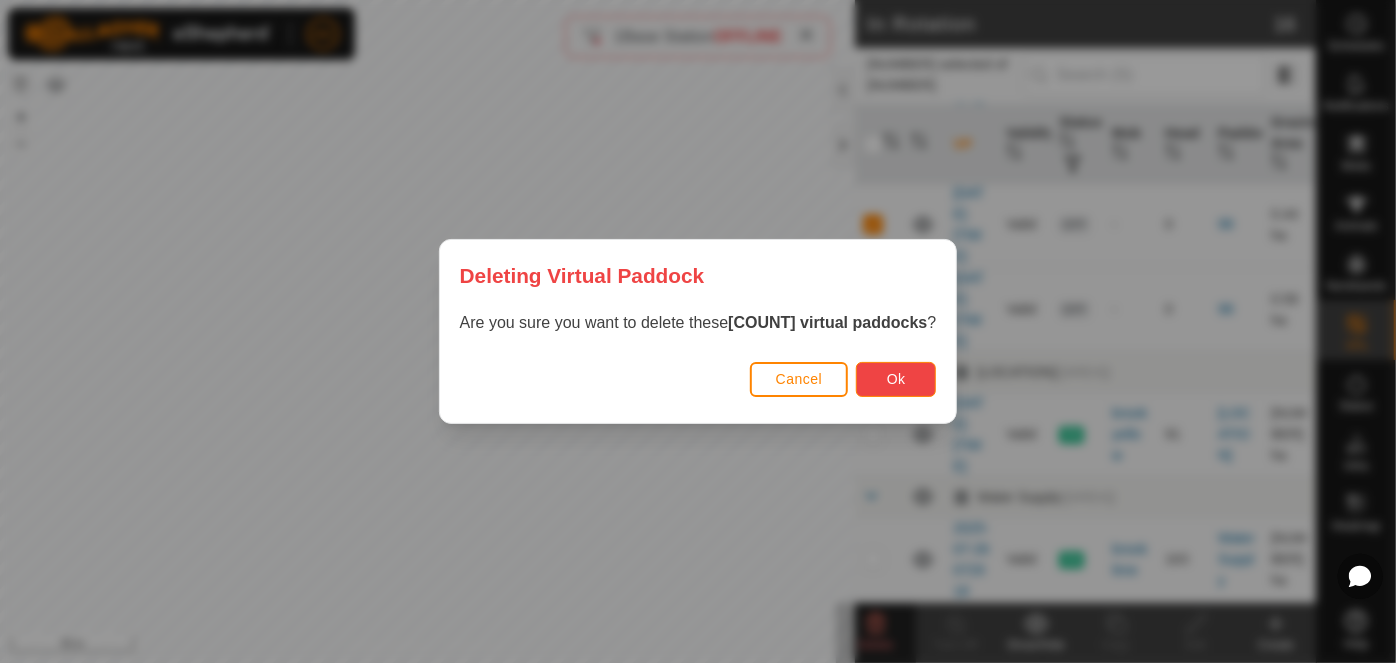 click on "Ok" at bounding box center (896, 379) 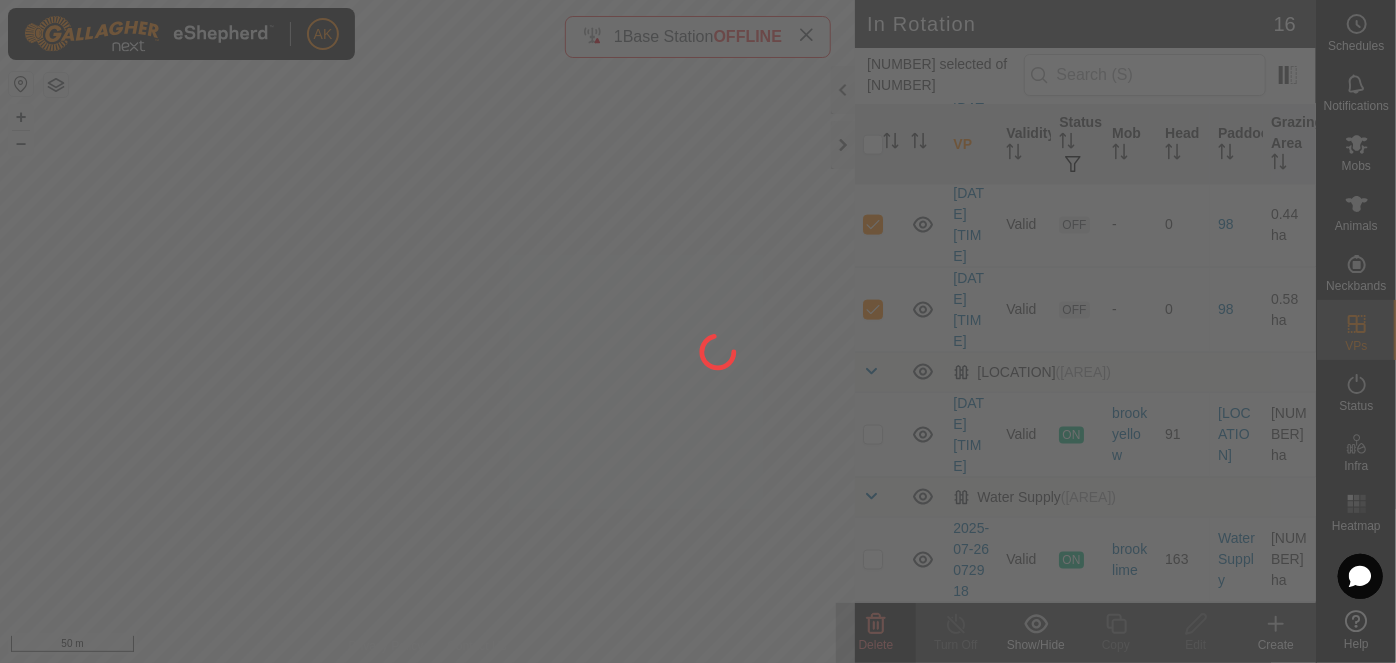 checkbox on "false" 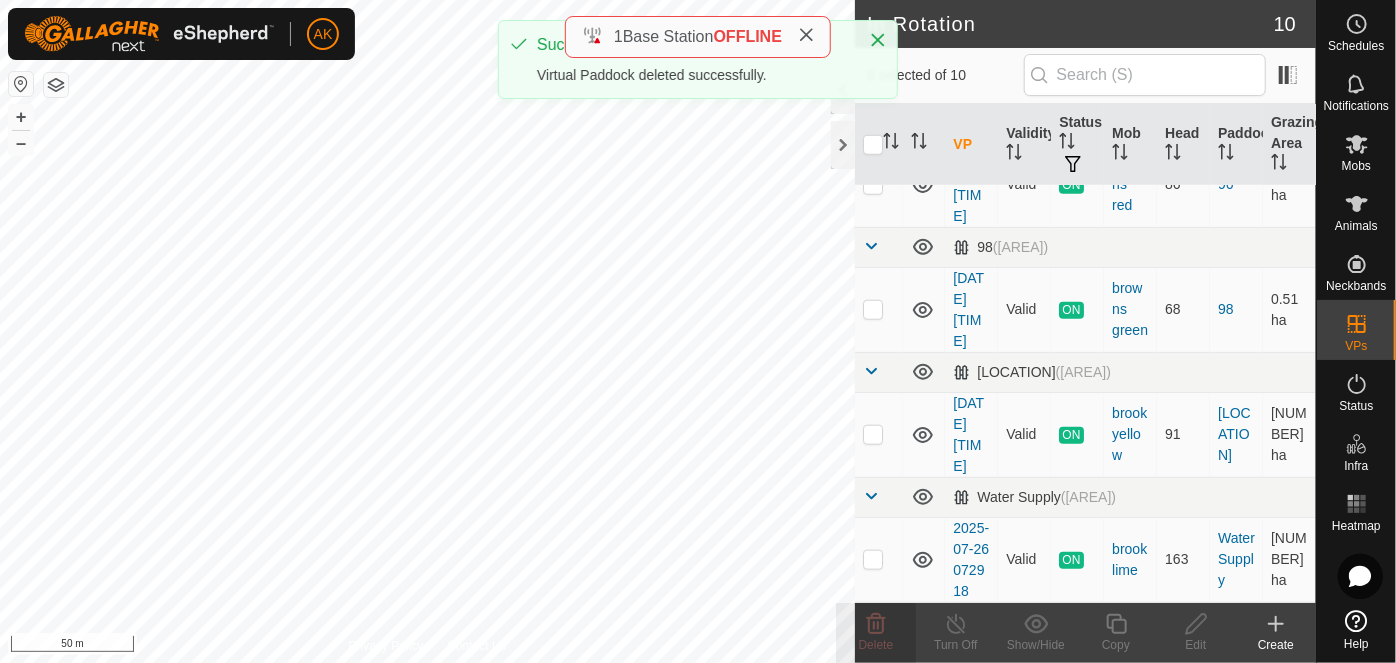 scroll, scrollTop: 0, scrollLeft: 0, axis: both 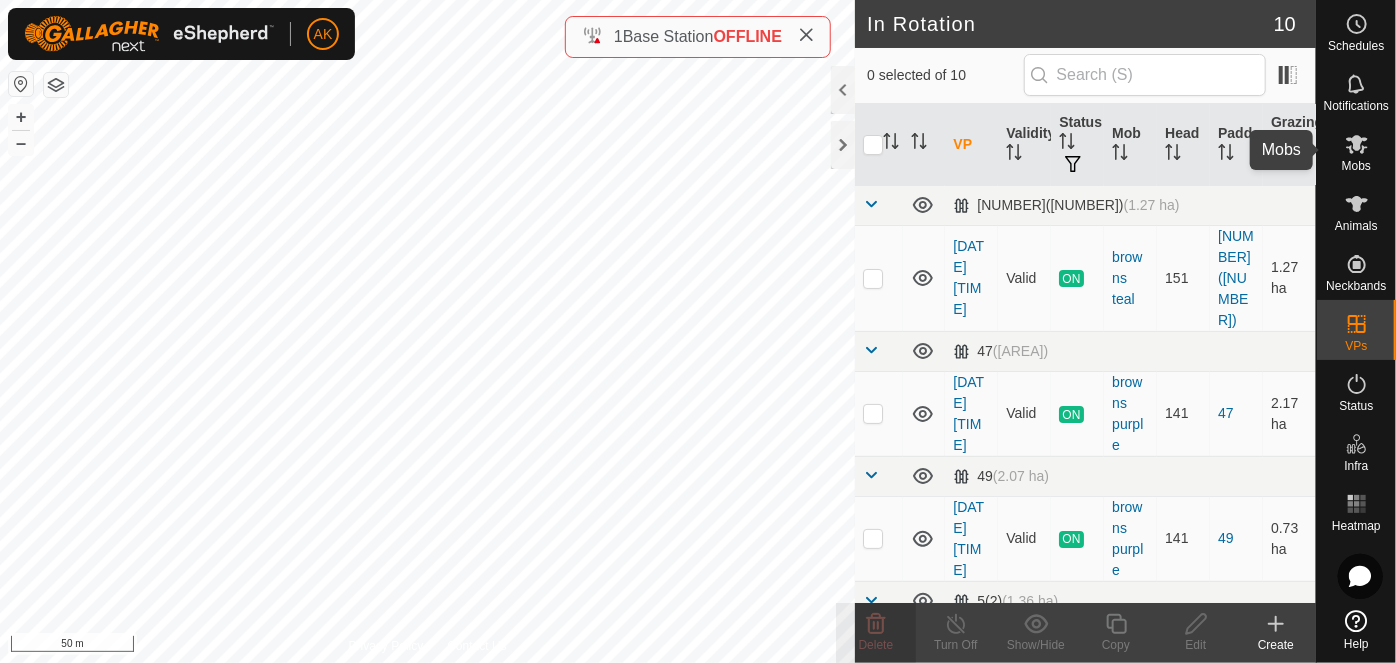 click 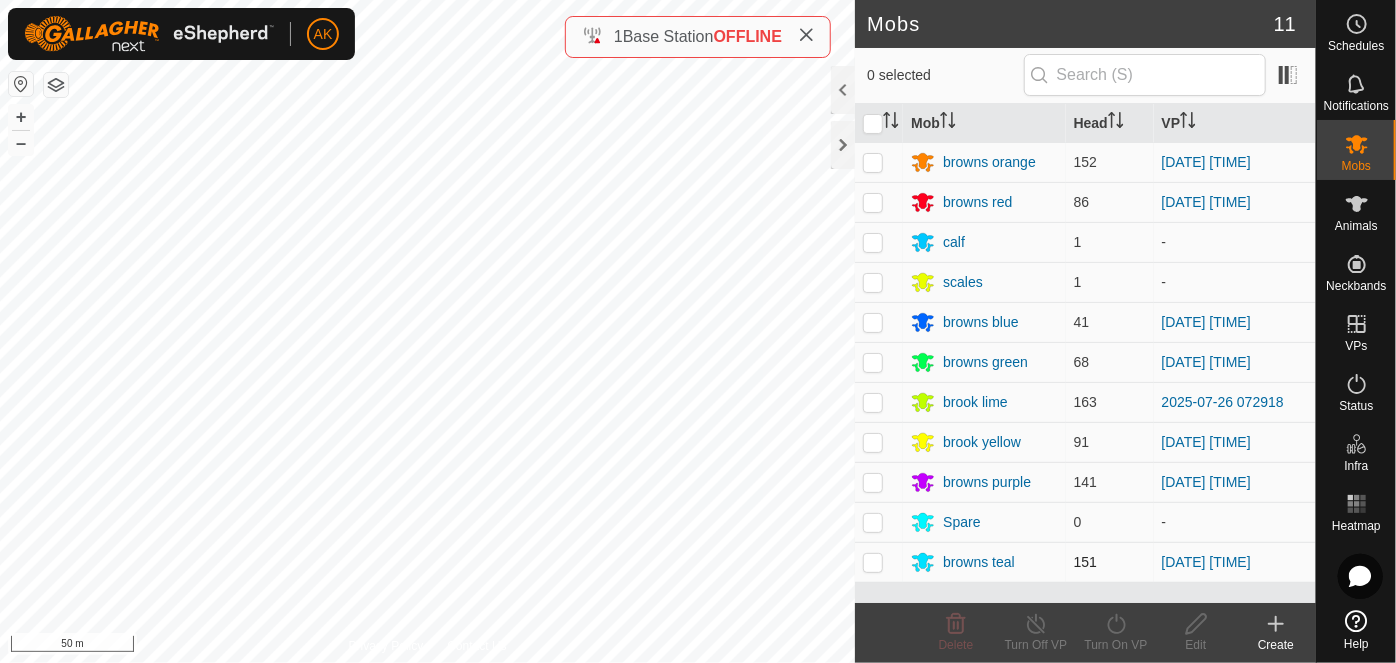 click at bounding box center [873, 562] 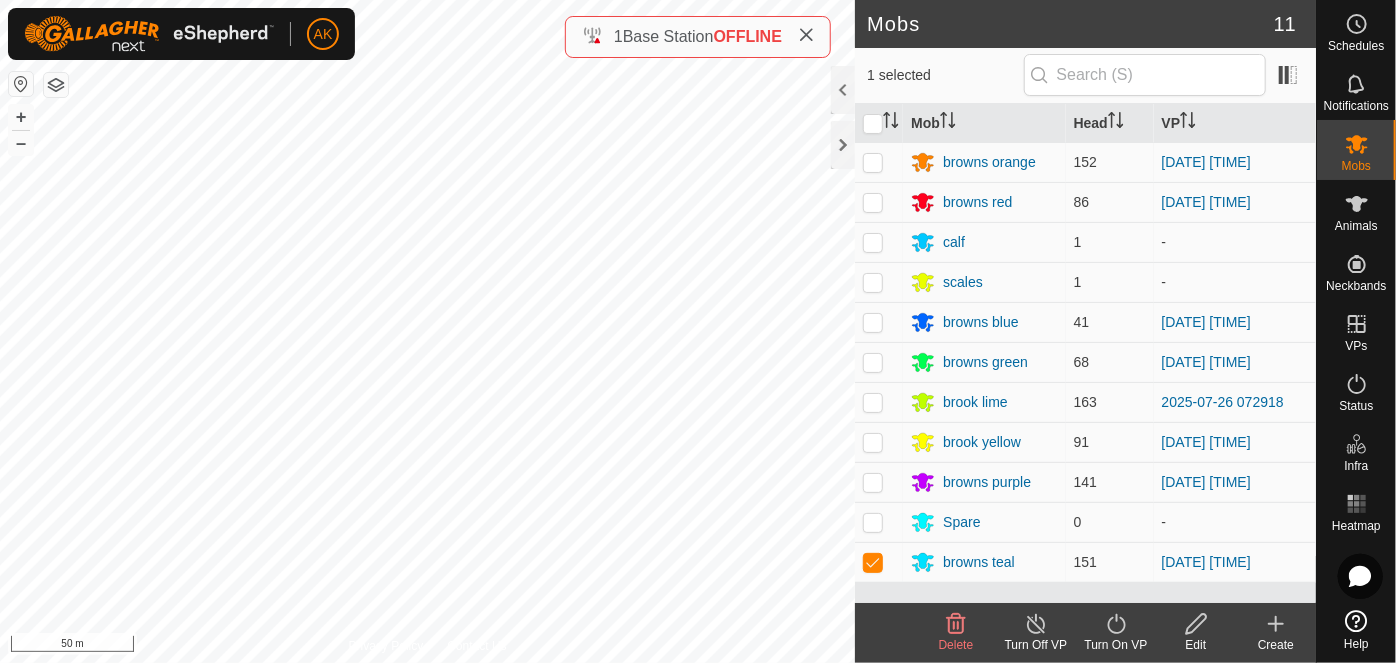 click 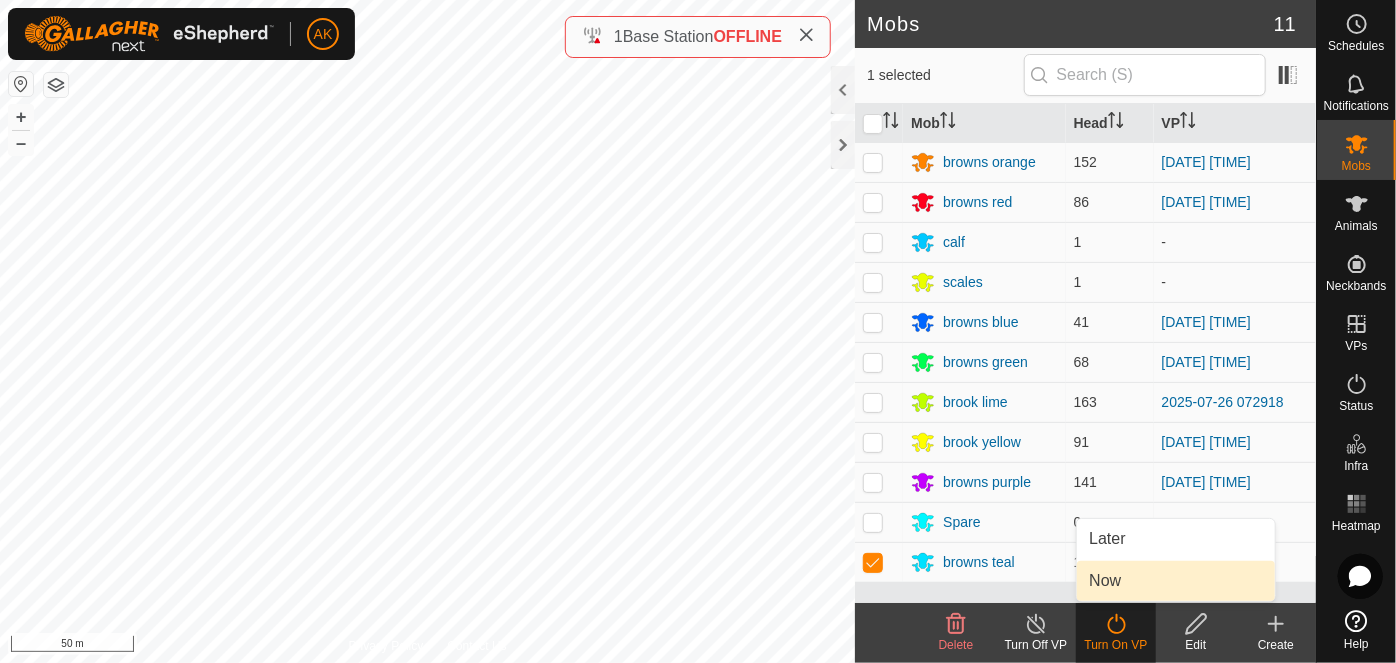 click on "Now" at bounding box center [1176, 581] 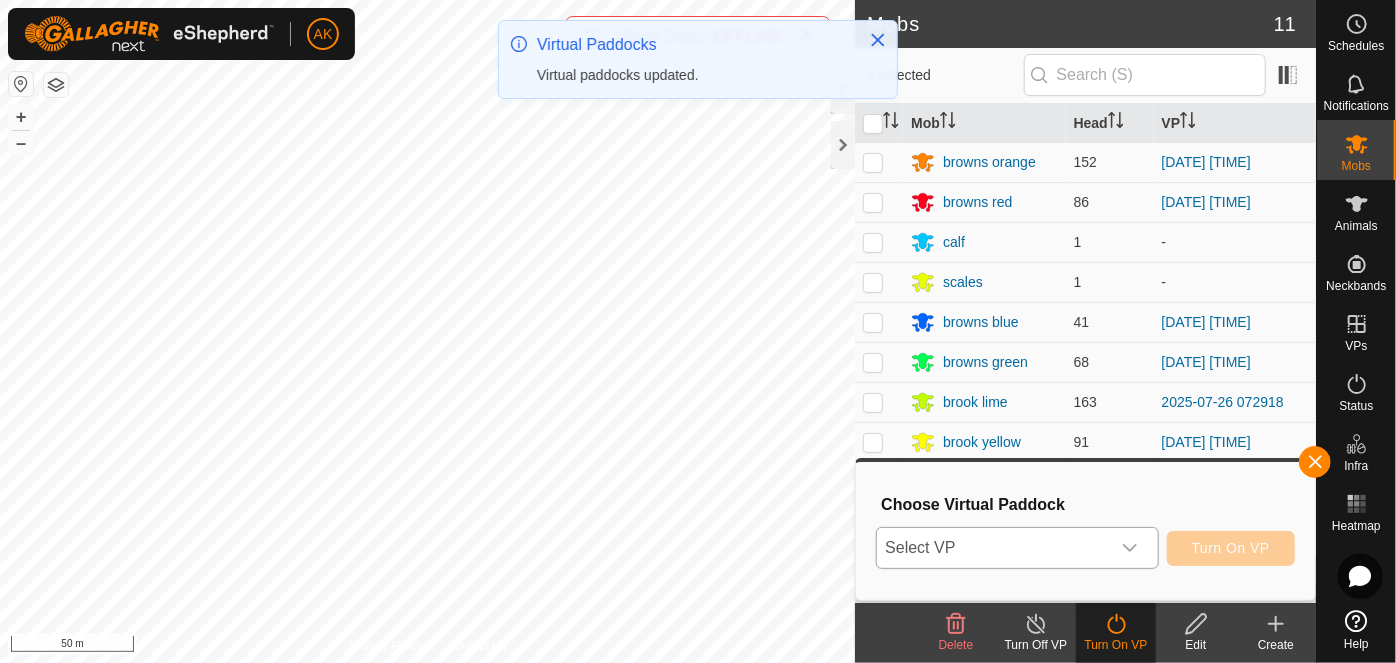 click 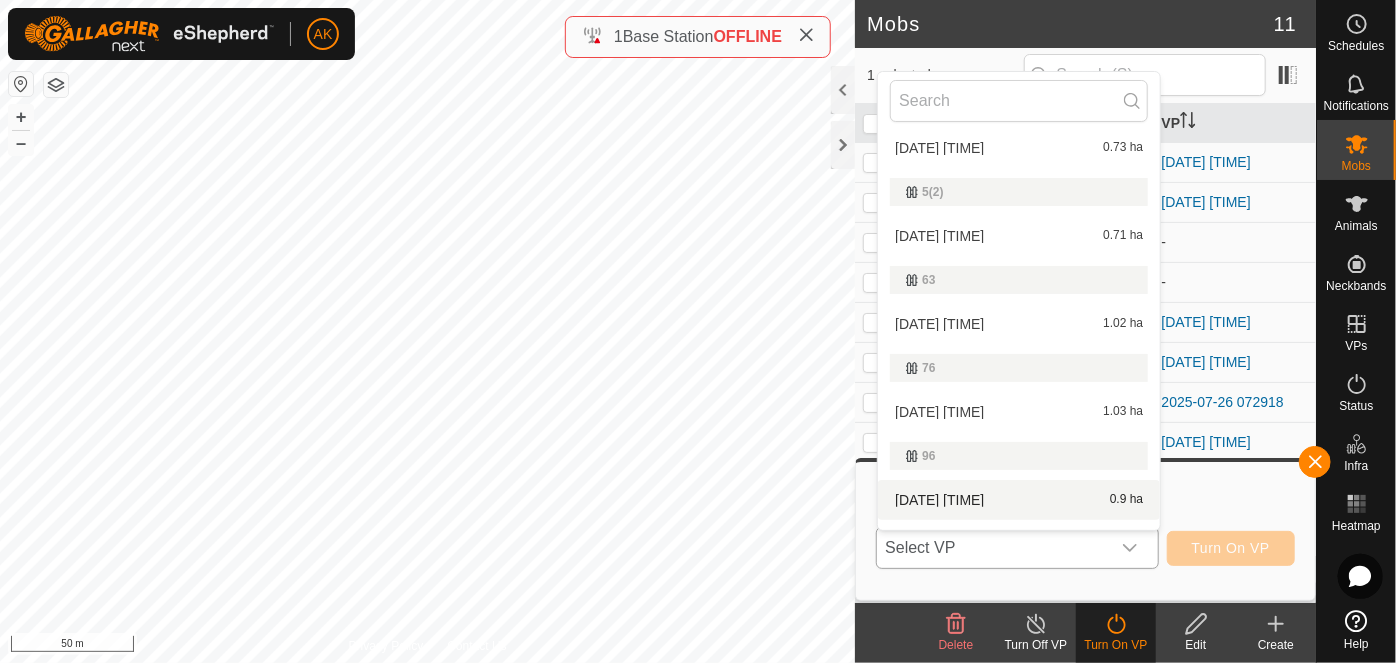 scroll, scrollTop: 205, scrollLeft: 0, axis: vertical 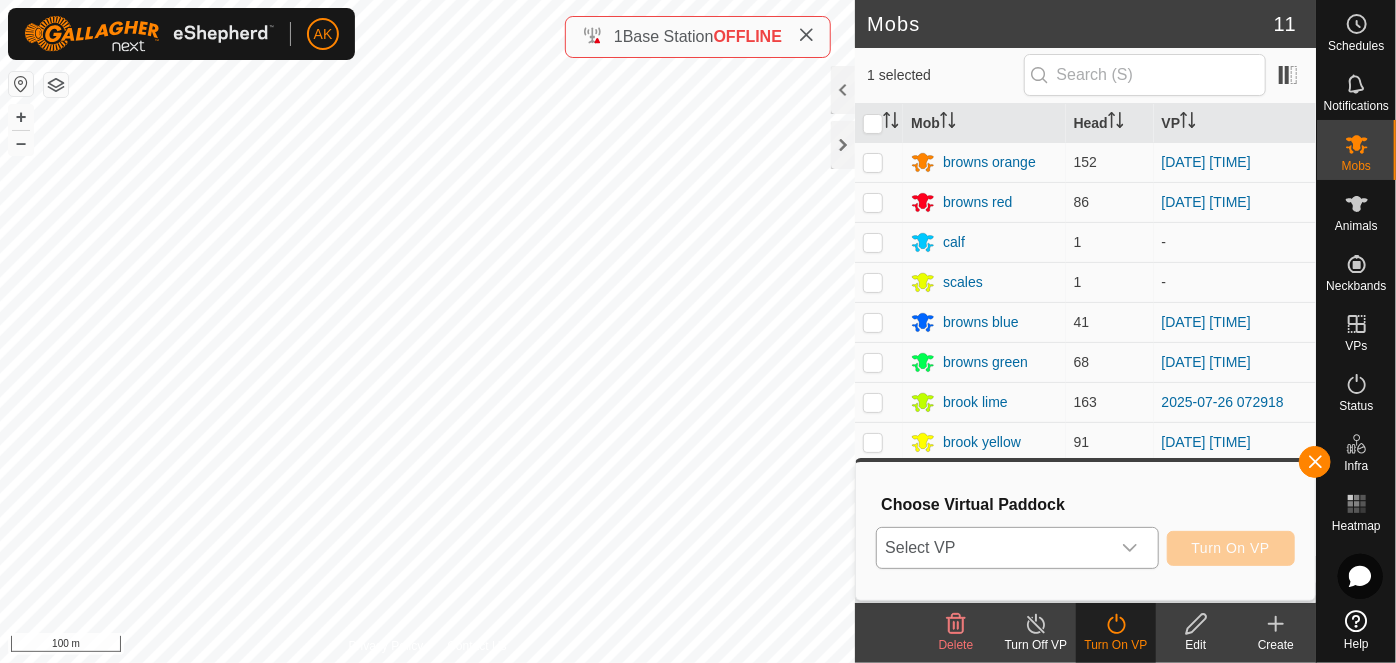 click 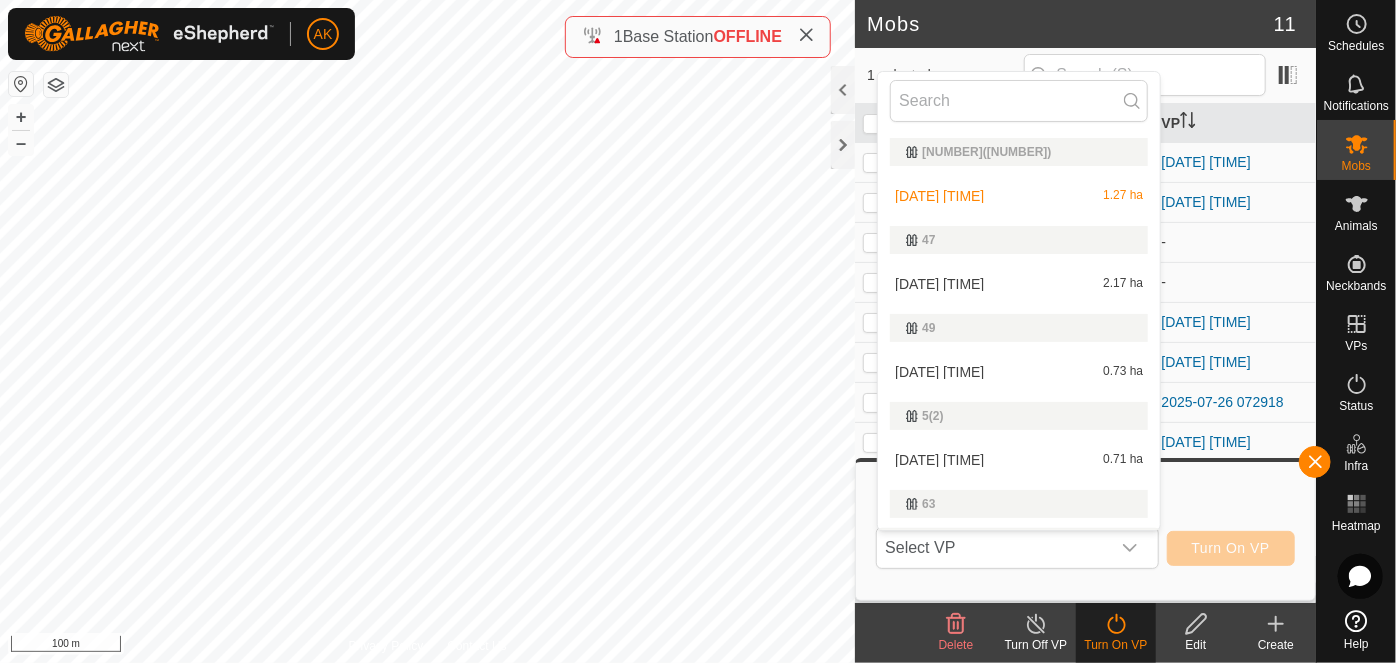 scroll, scrollTop: 37, scrollLeft: 0, axis: vertical 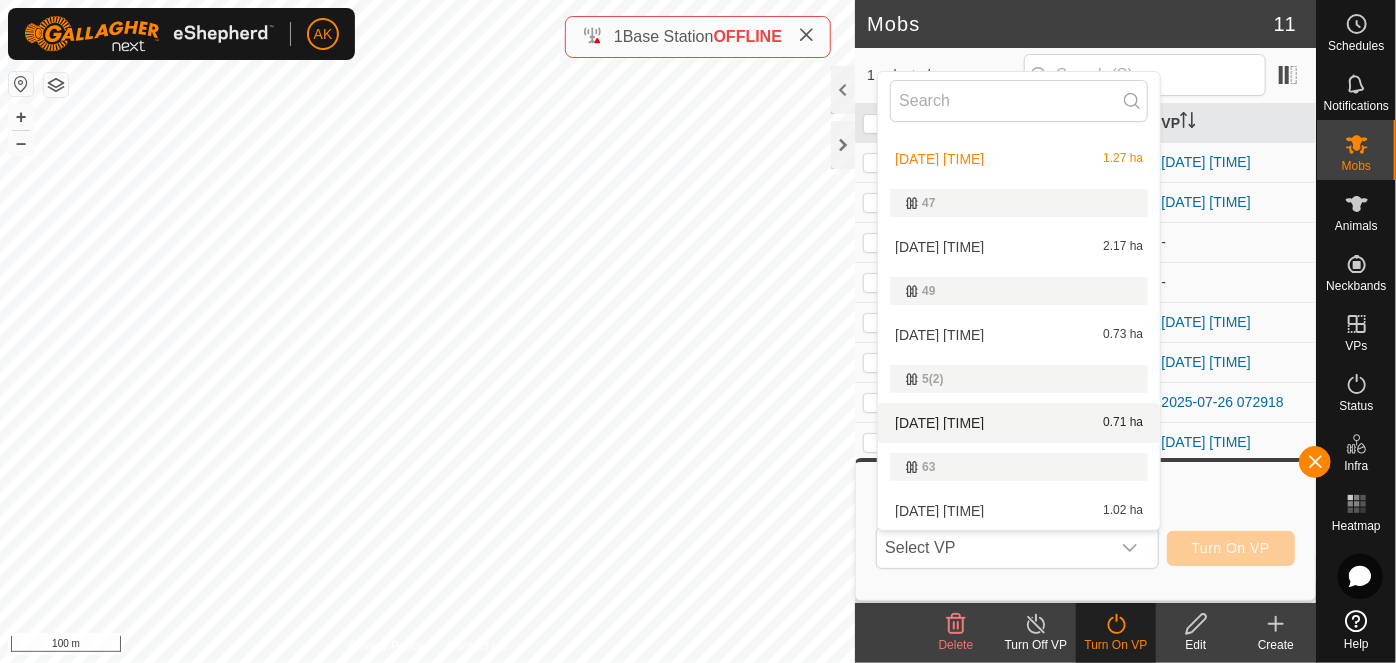 click on "[DATE] [TIME] [NUMBER] ha" at bounding box center (1019, 423) 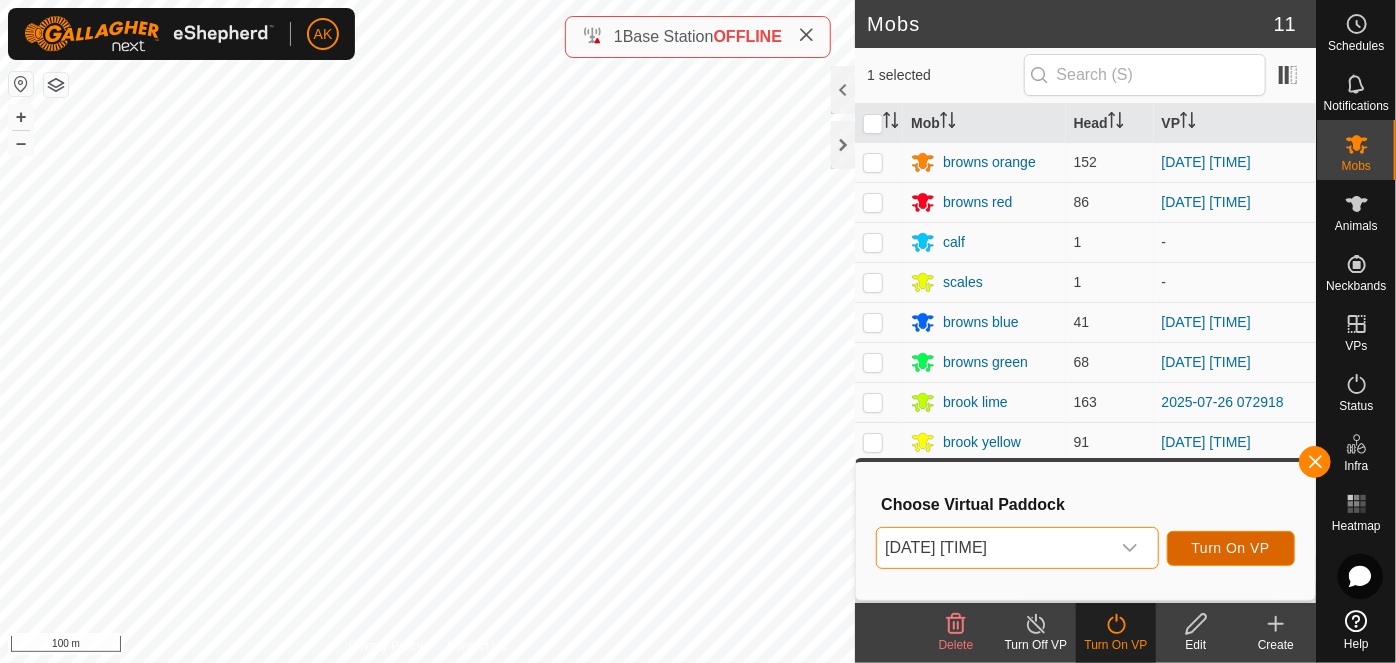 click on "Turn On VP" at bounding box center (1231, 548) 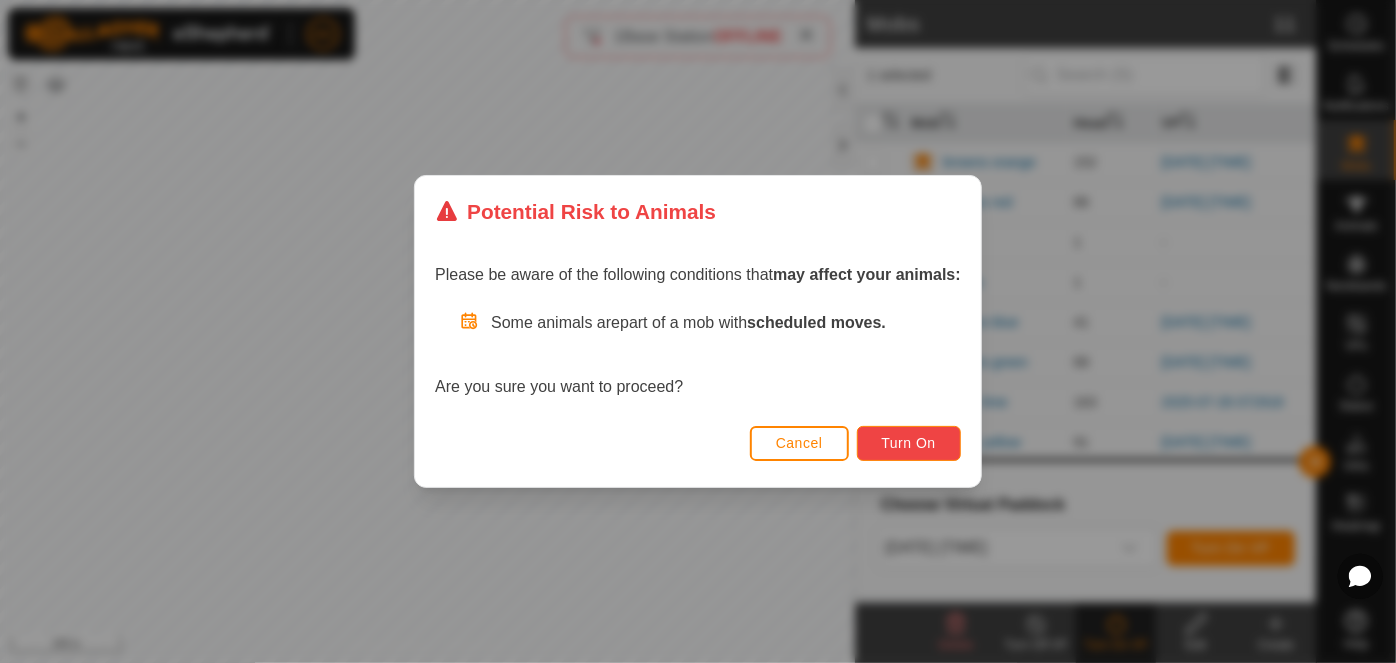 click on "Turn On" at bounding box center [909, 443] 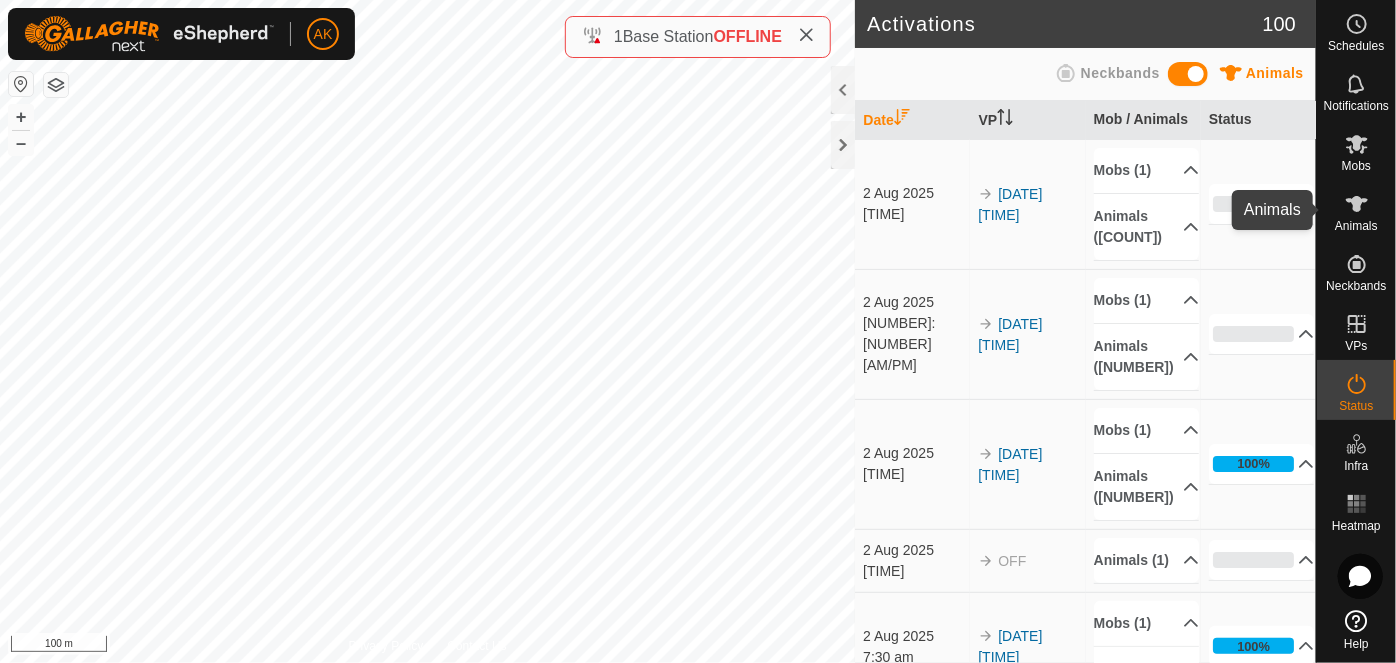 click 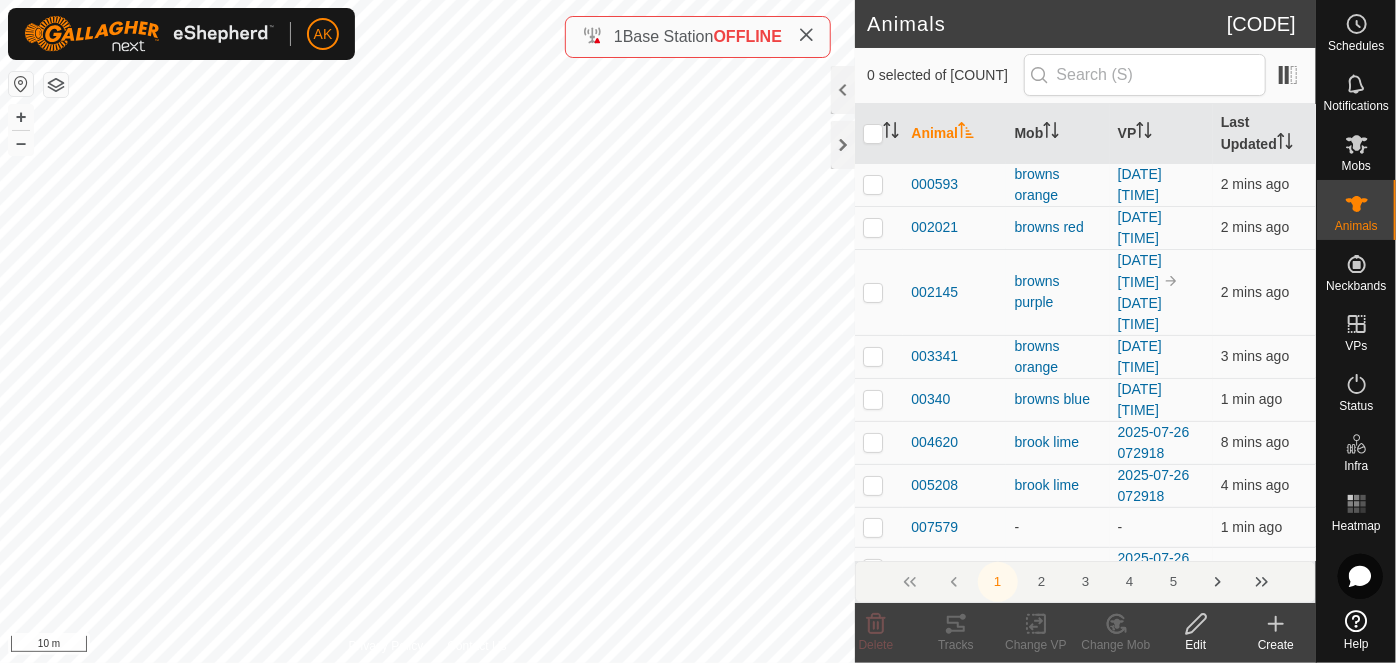 click 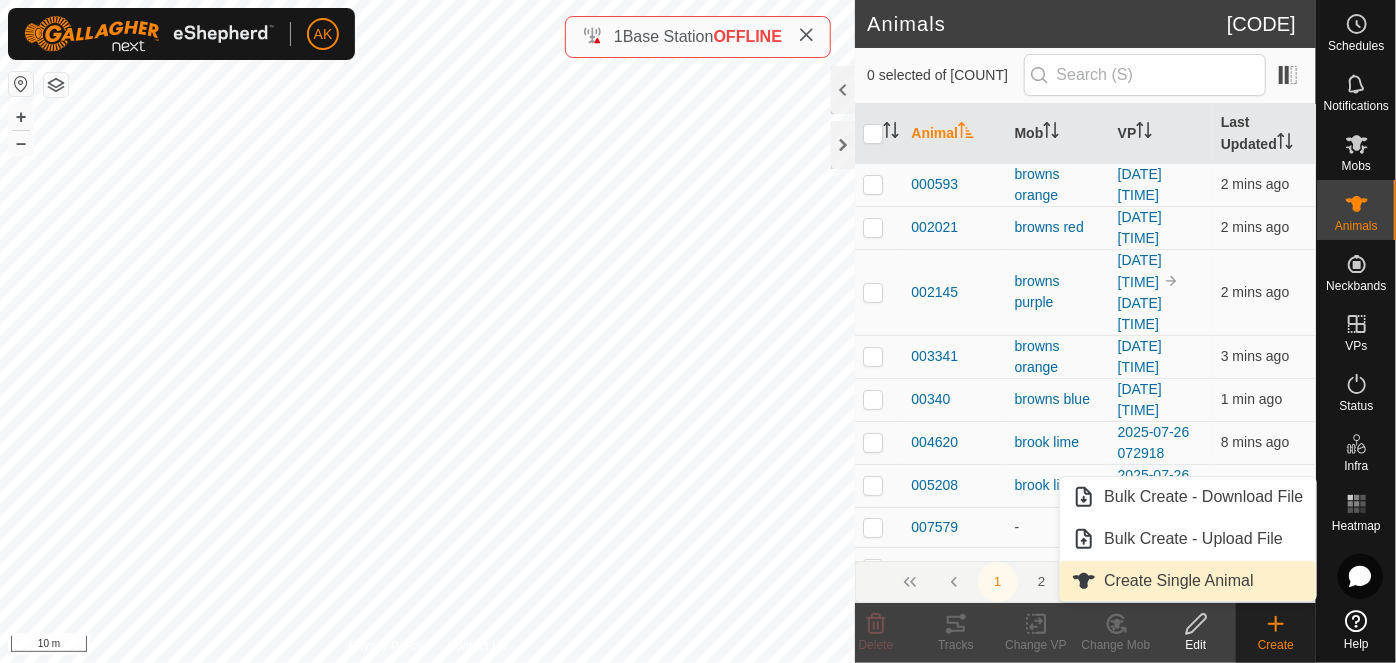 click on "Create Single Animal" at bounding box center (1187, 581) 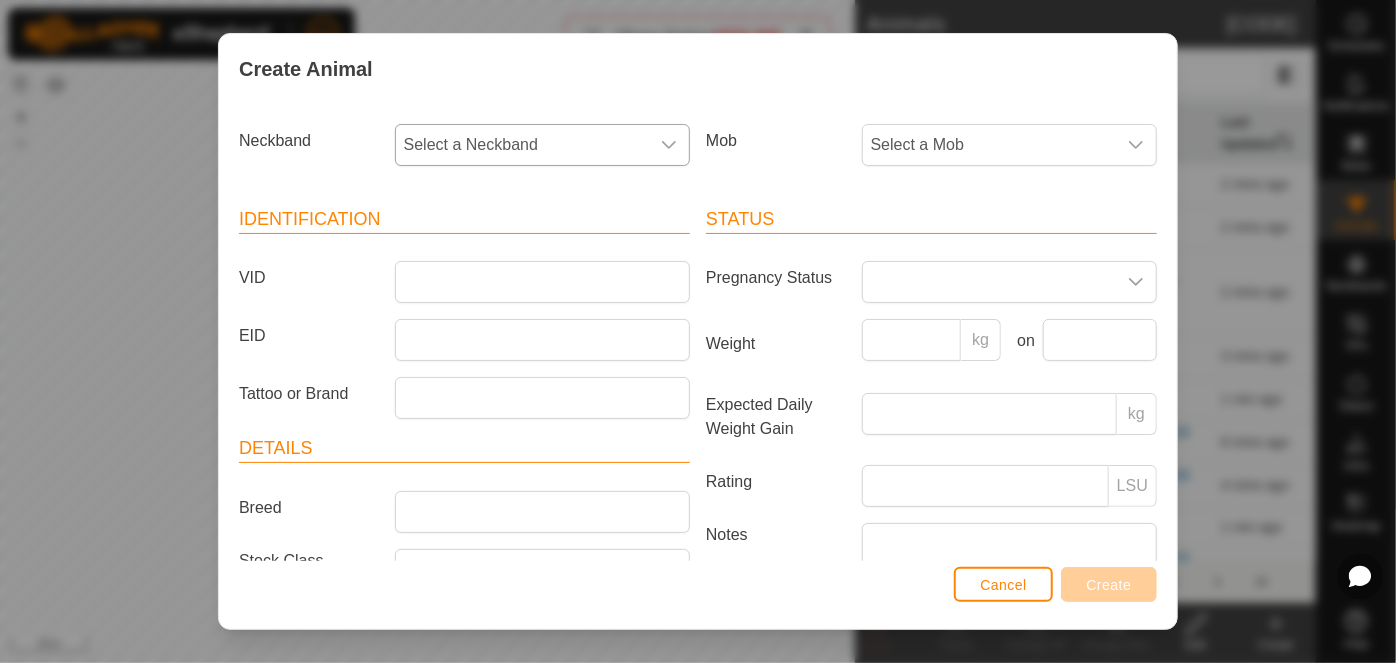 click on "Select a Neckband" at bounding box center (522, 145) 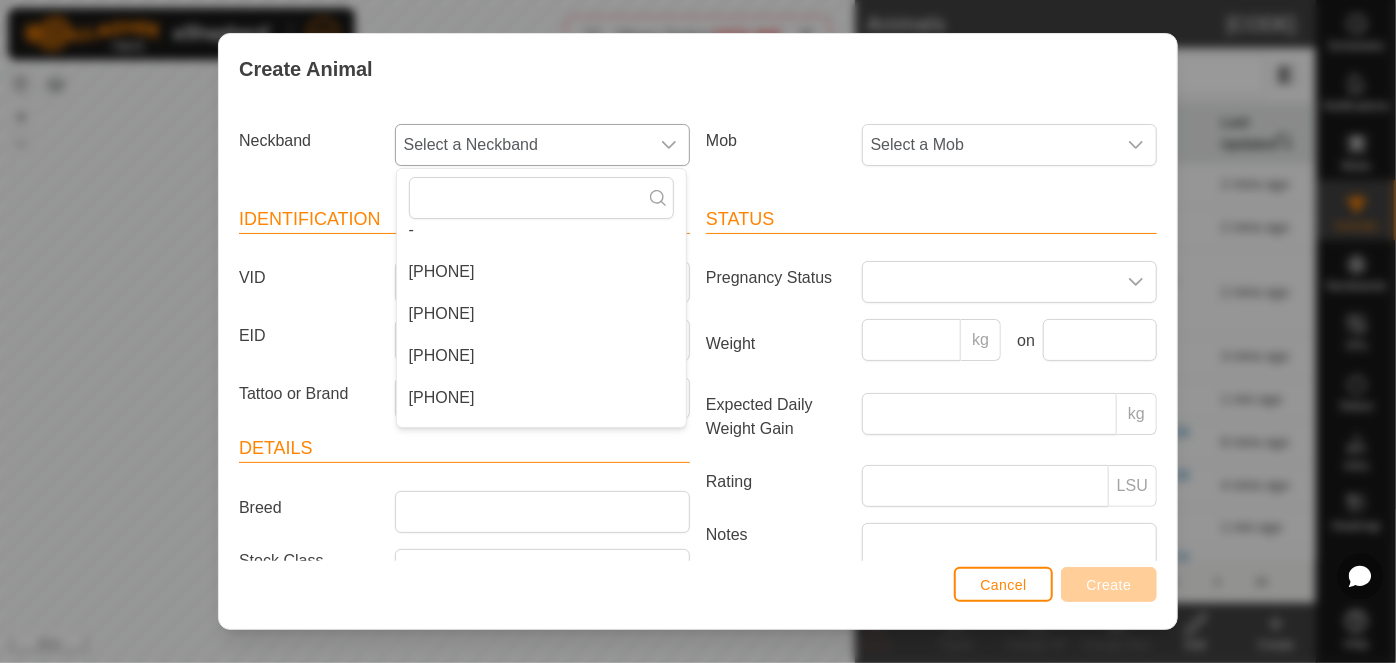 scroll, scrollTop: 0, scrollLeft: 0, axis: both 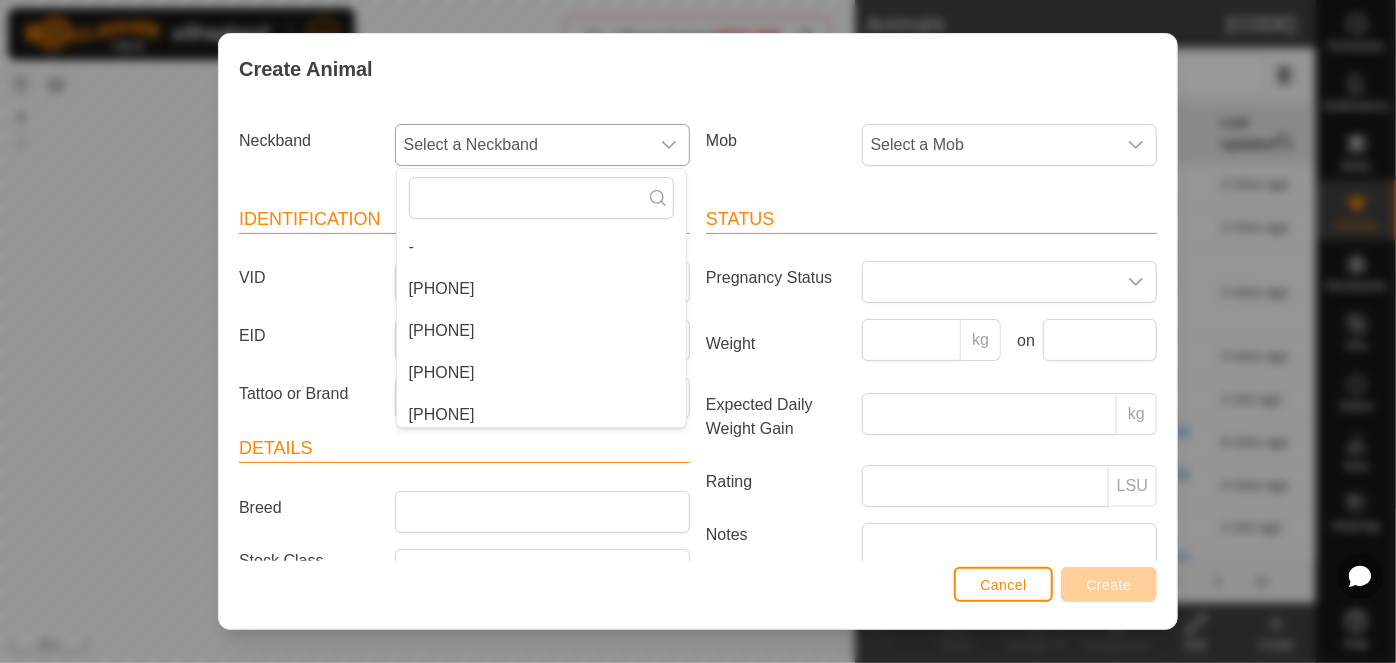 click on "[PHONE]" at bounding box center [541, 289] 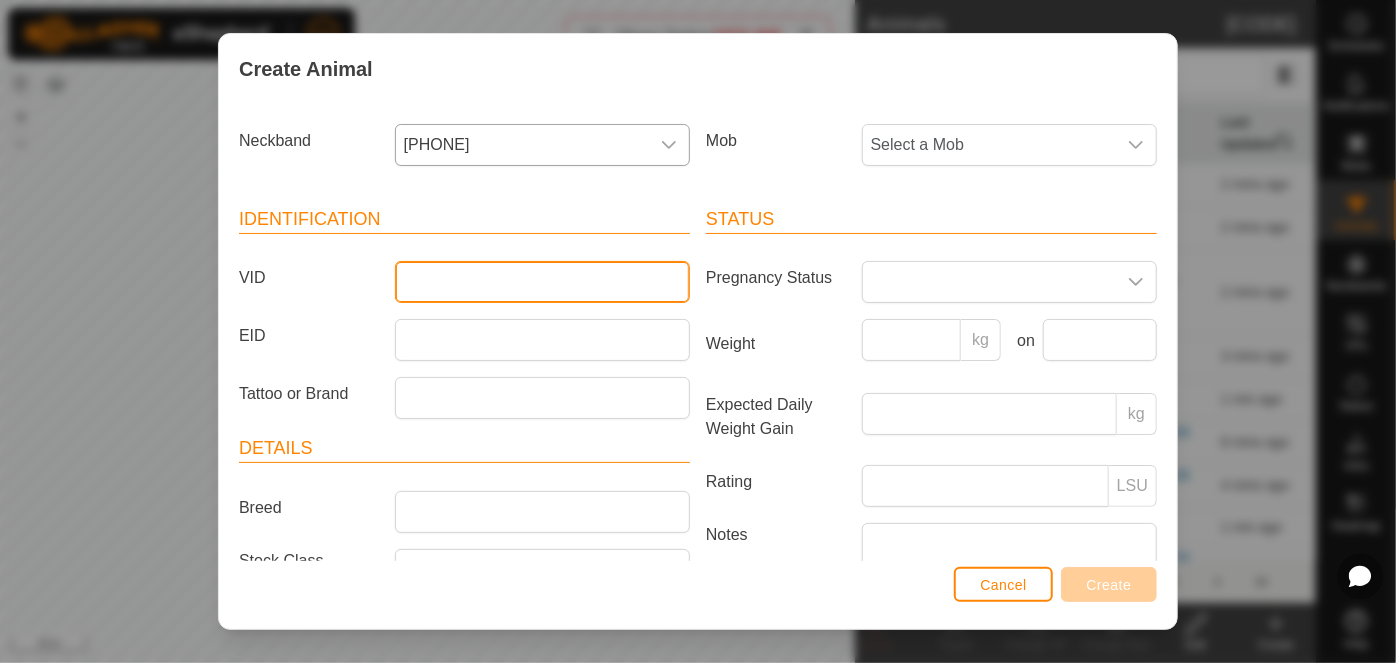 click on "VID" at bounding box center (542, 282) 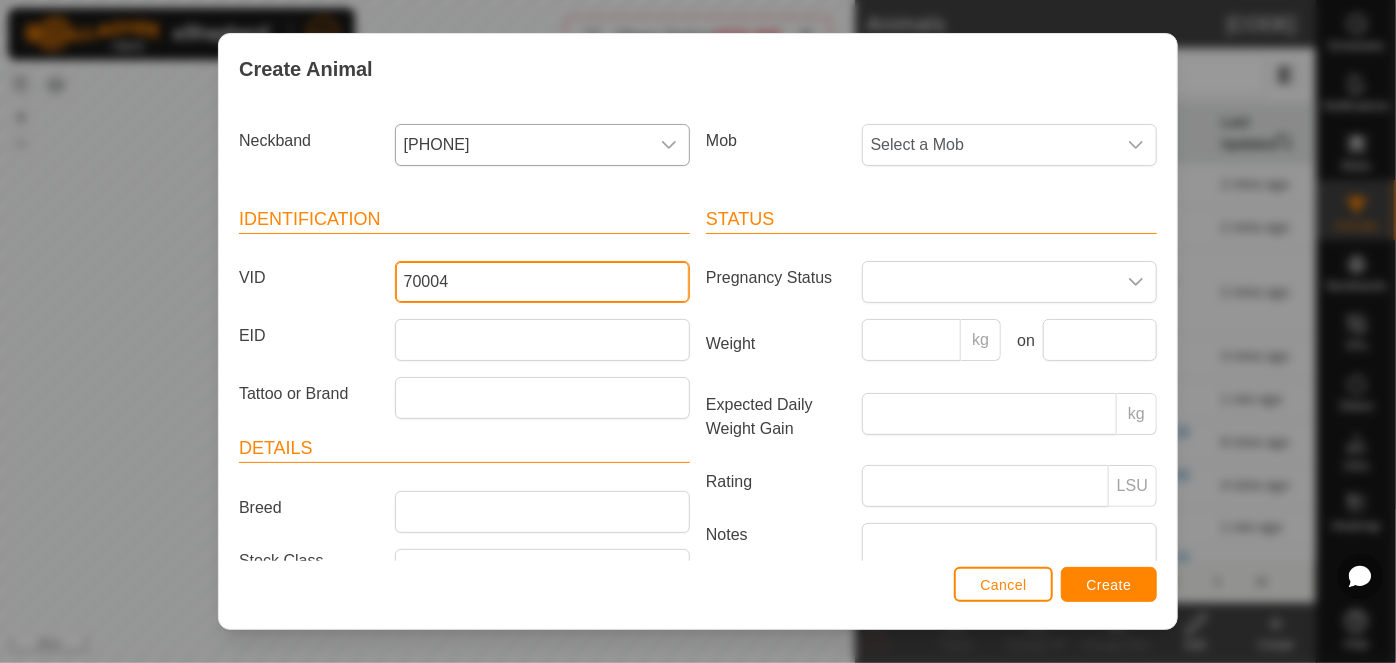 type on "70004" 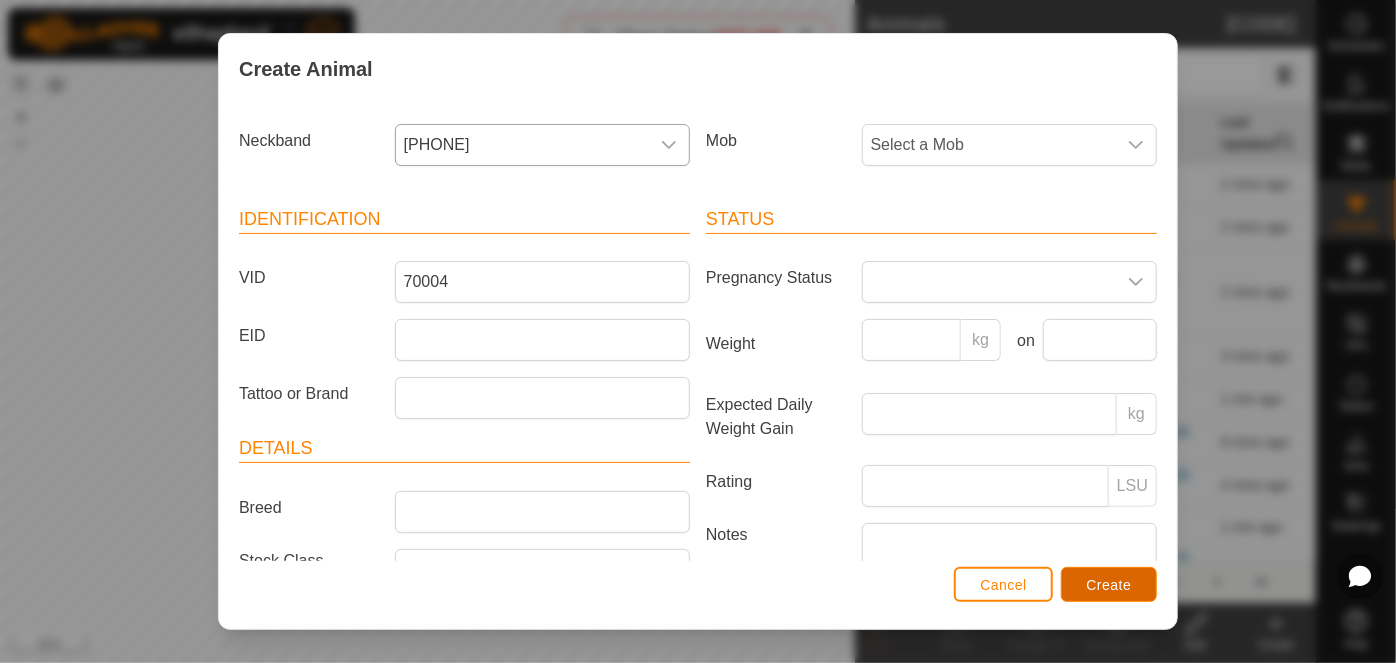 click on "Create" at bounding box center (1109, 585) 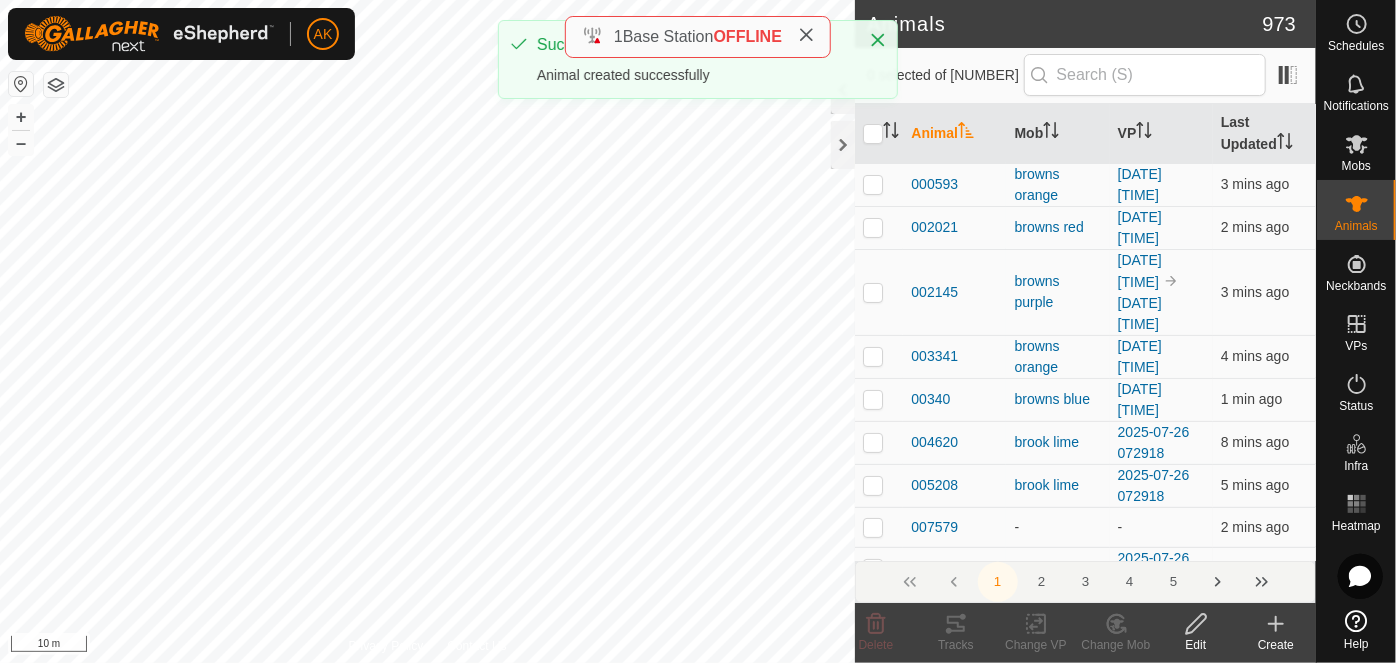 click 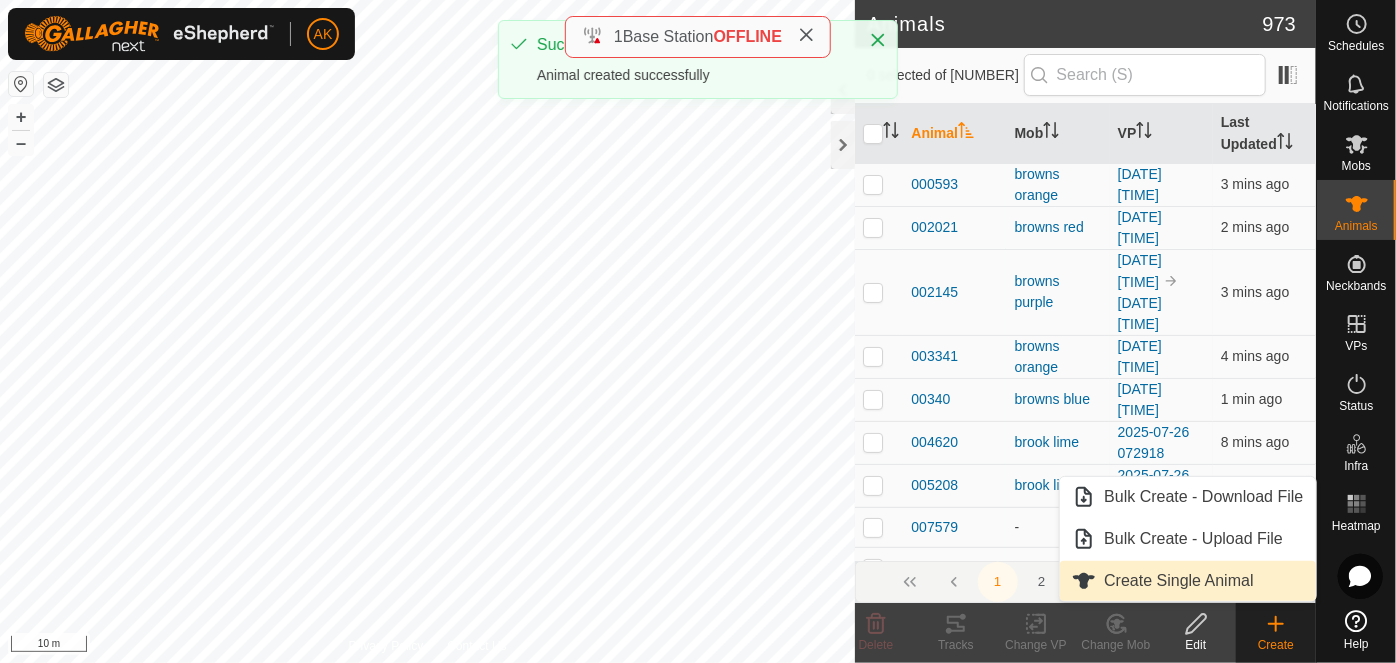 click on "Create Single Animal" at bounding box center (1187, 581) 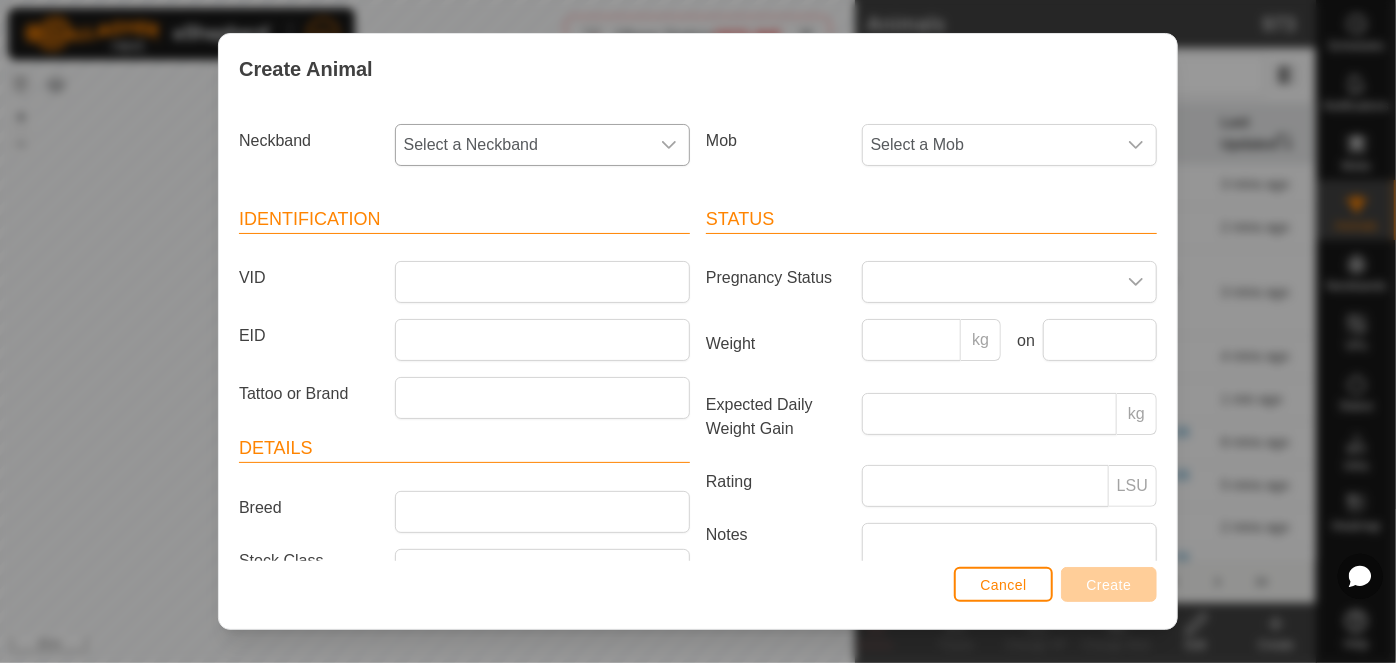 click on "Select a Neckband" at bounding box center (522, 145) 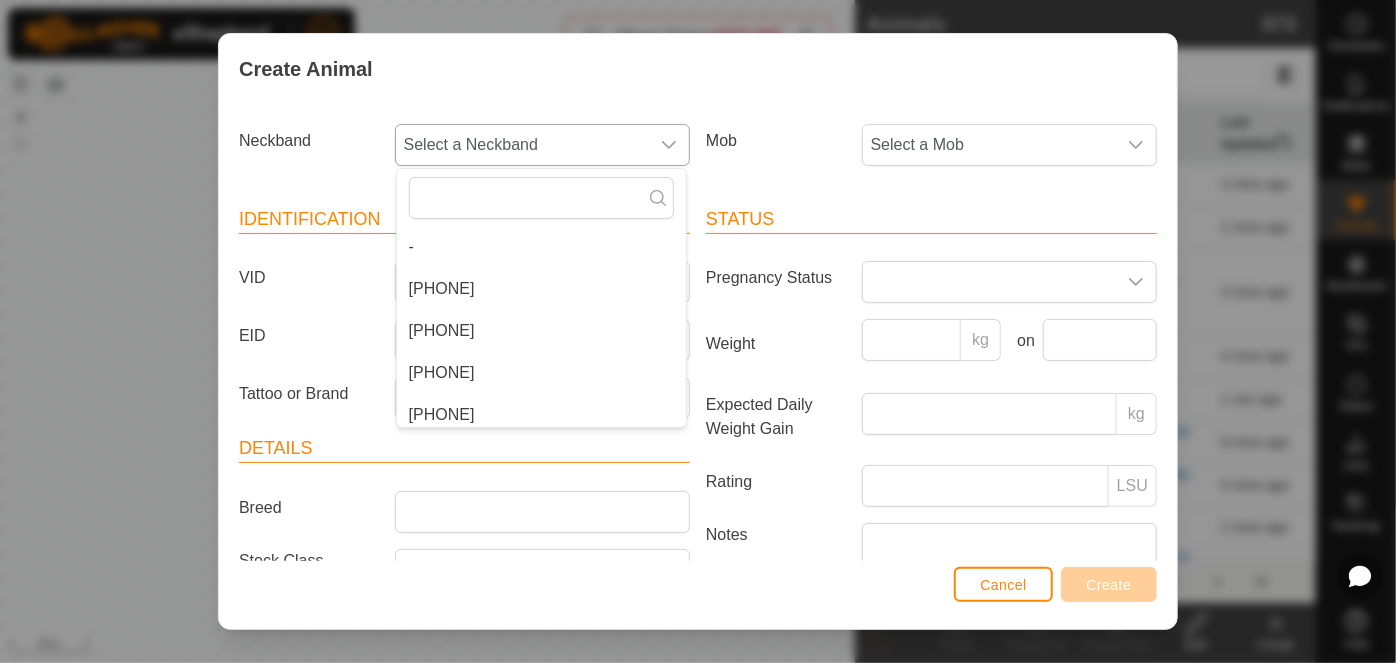 click on "[PHONE]" at bounding box center (541, 289) 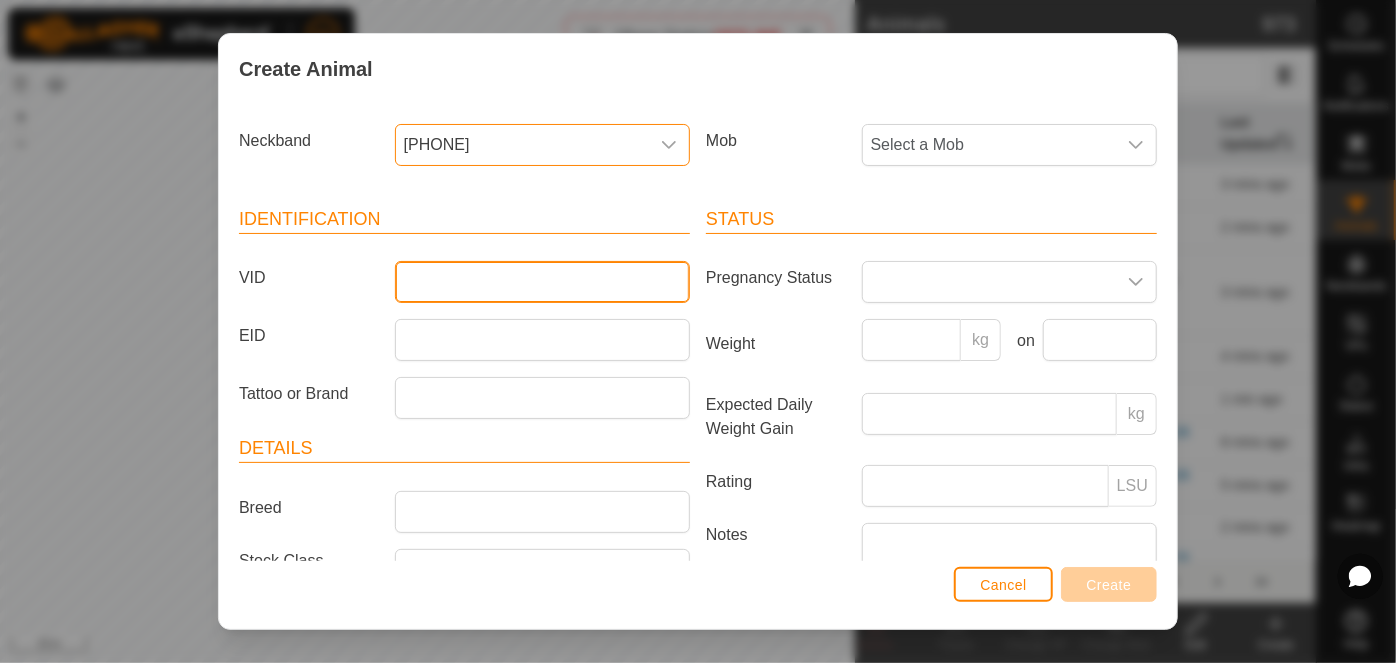 click on "VID" at bounding box center (542, 282) 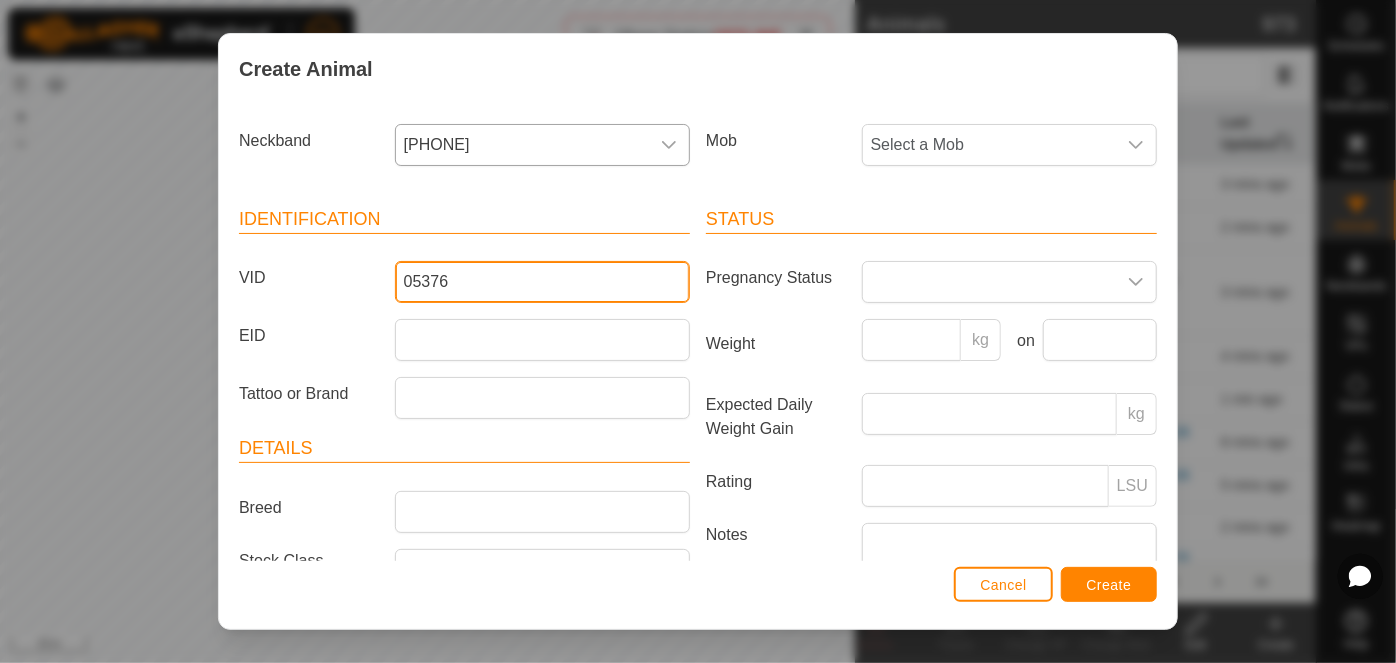 type on "05376" 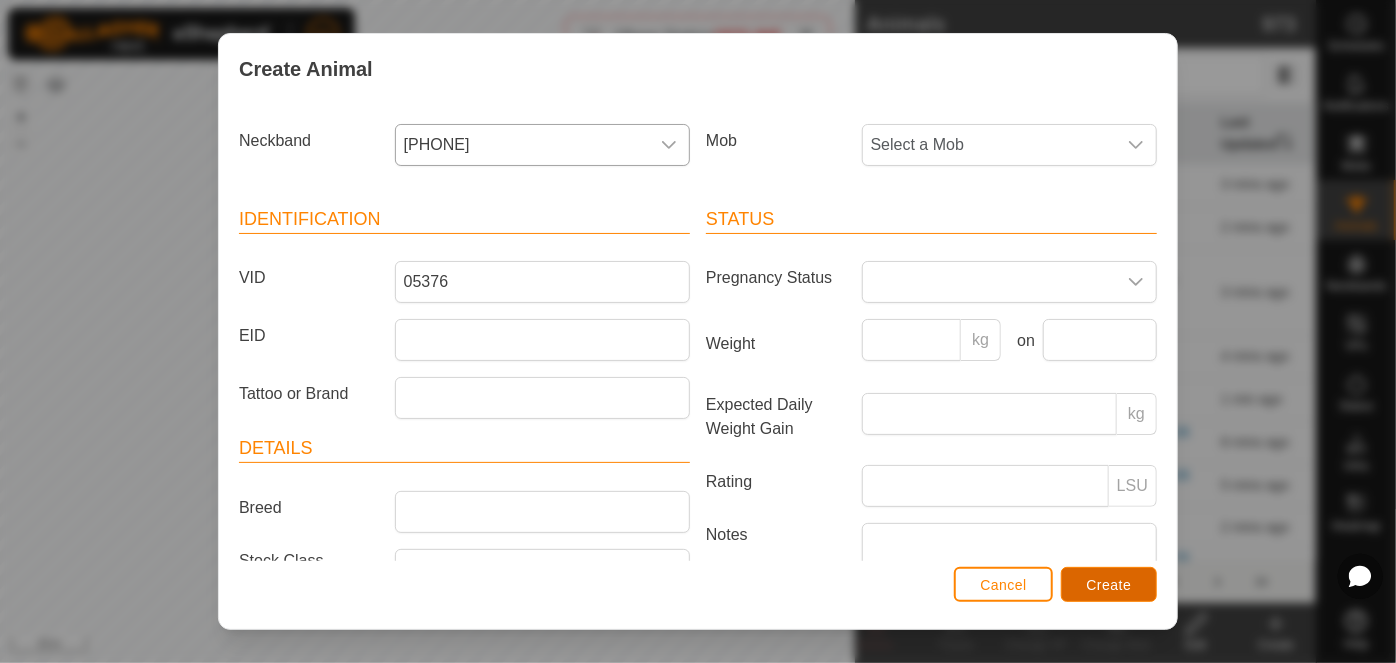 click on "Create" at bounding box center (1109, 584) 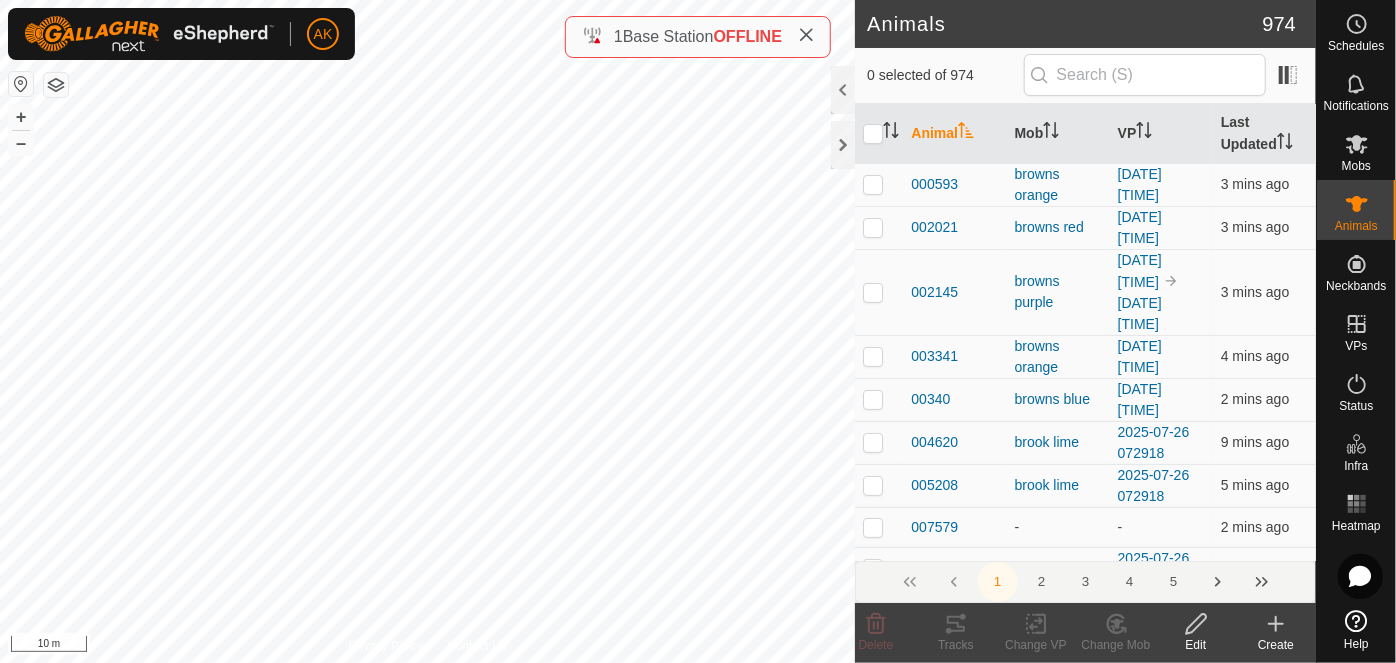 click 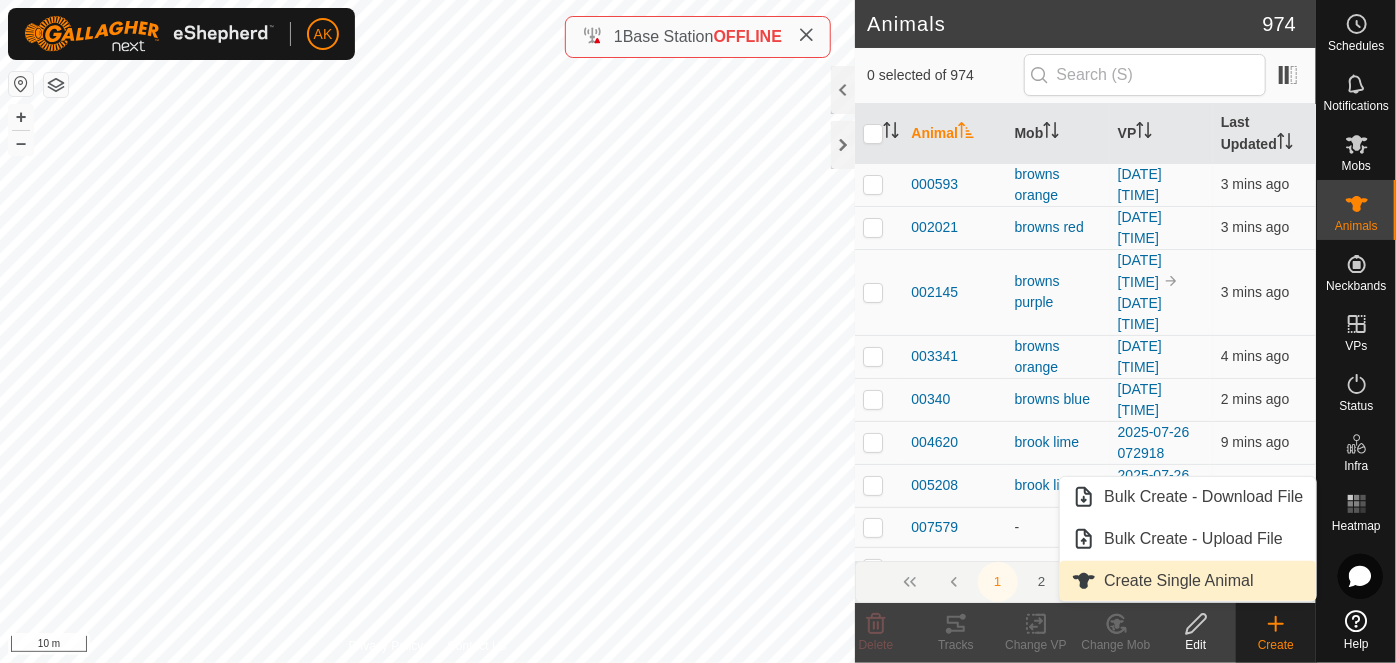 click on "Create Single Animal" at bounding box center (1187, 581) 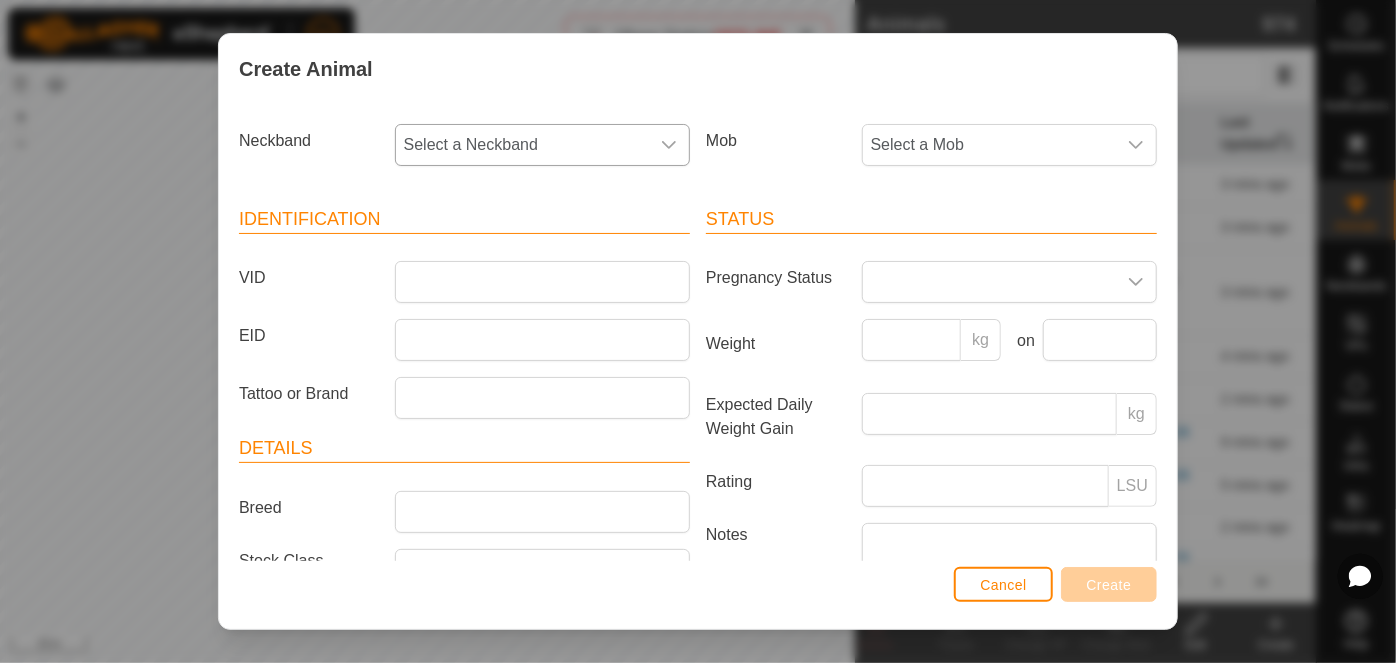 click on "Select a Neckband" at bounding box center (522, 145) 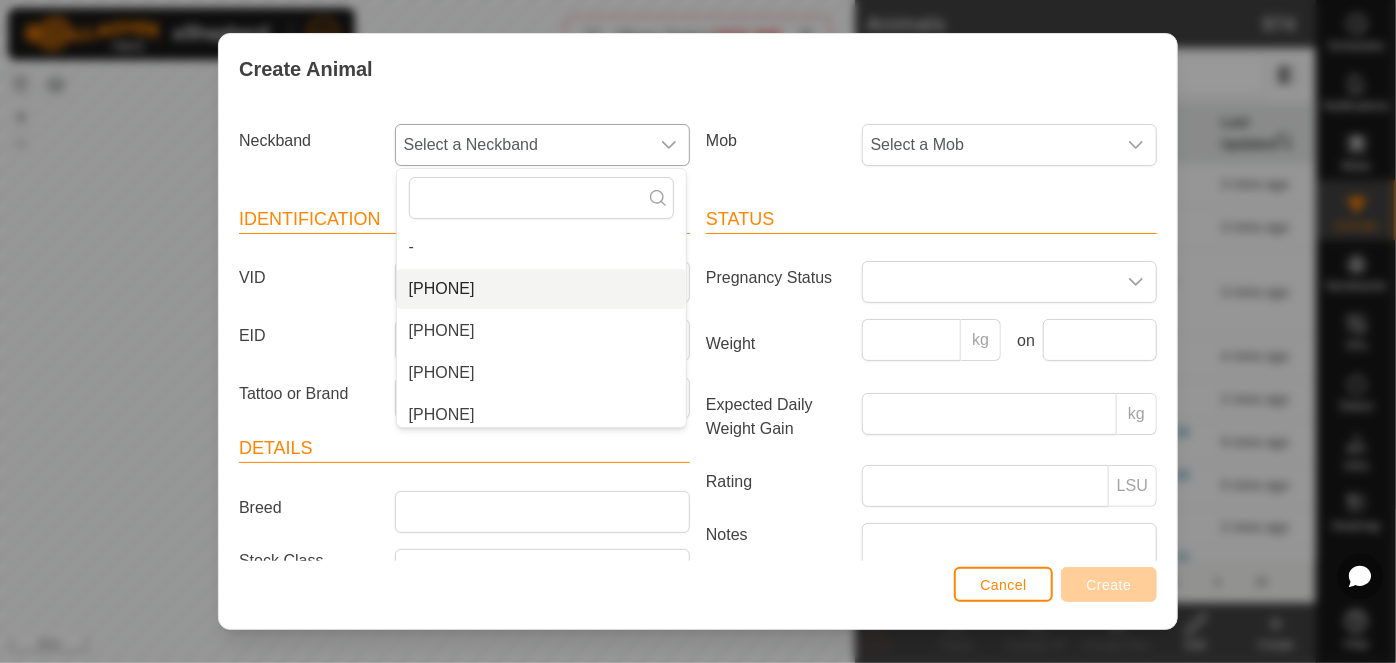 click on "[PHONE]" at bounding box center (541, 289) 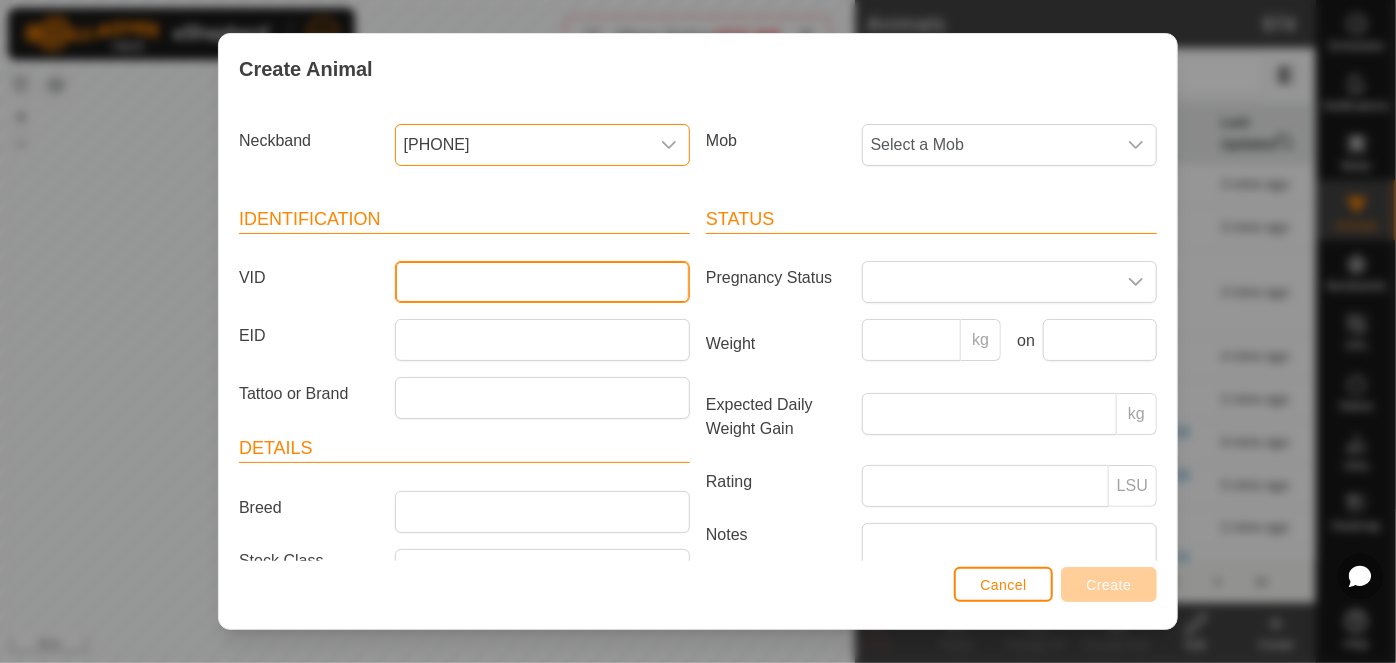 click on "VID" at bounding box center [542, 282] 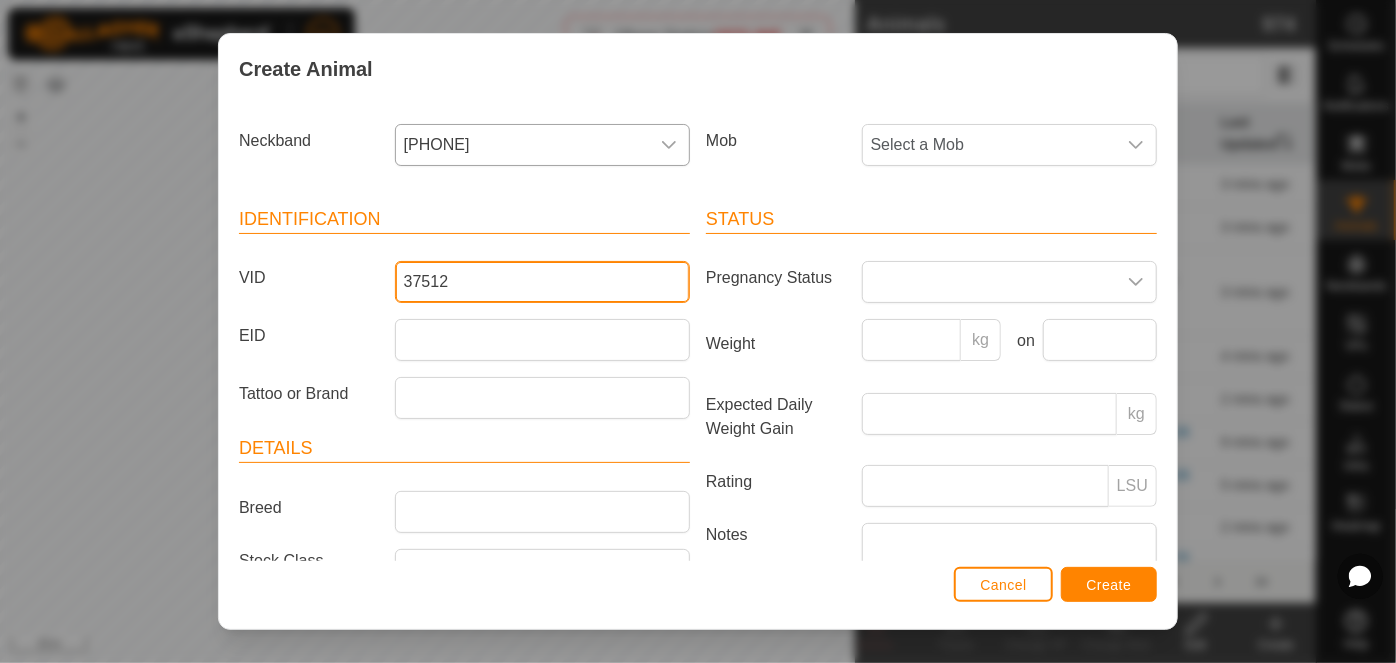 type on "37512" 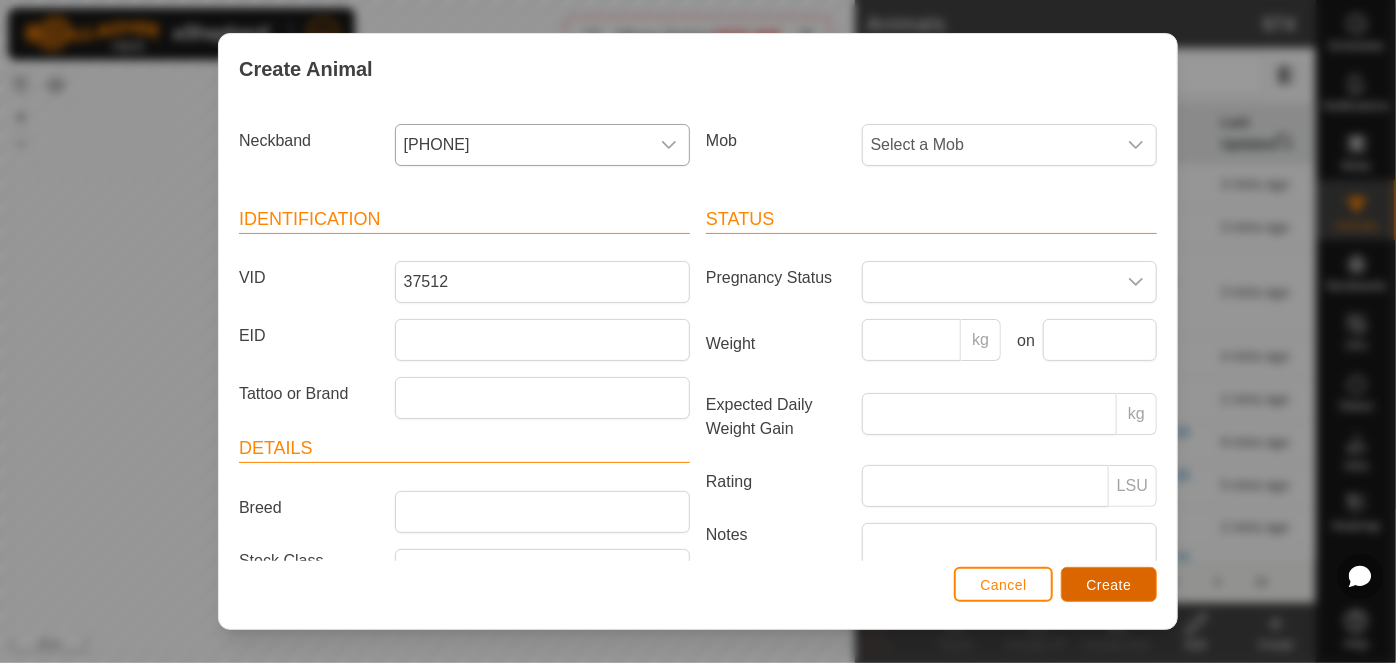 click on "Create" at bounding box center (1109, 585) 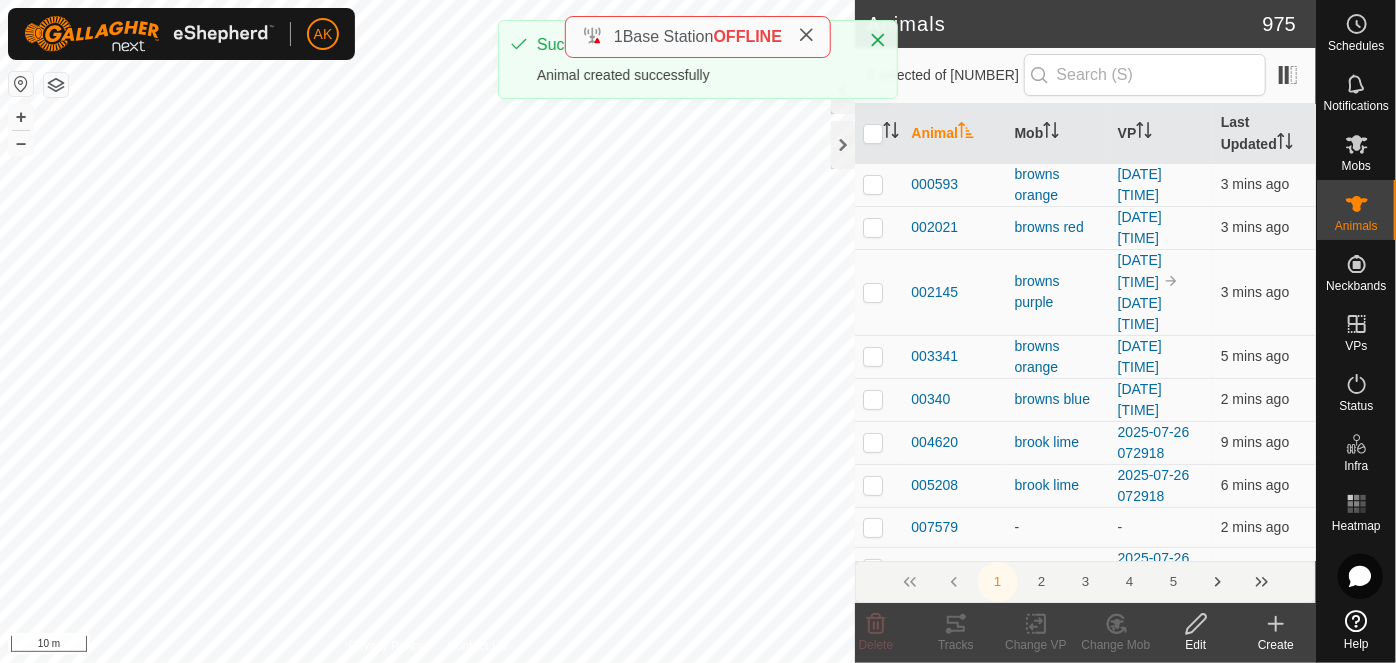 click 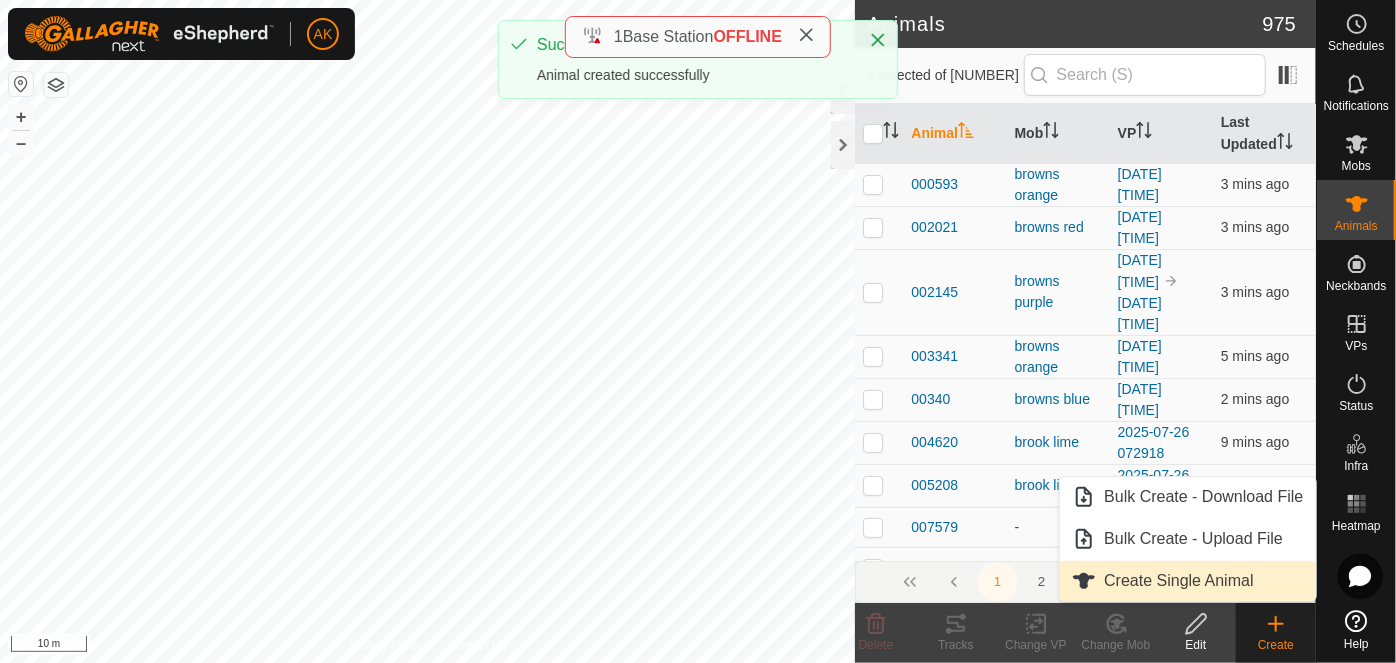 click on "Create Single Animal" at bounding box center (1187, 581) 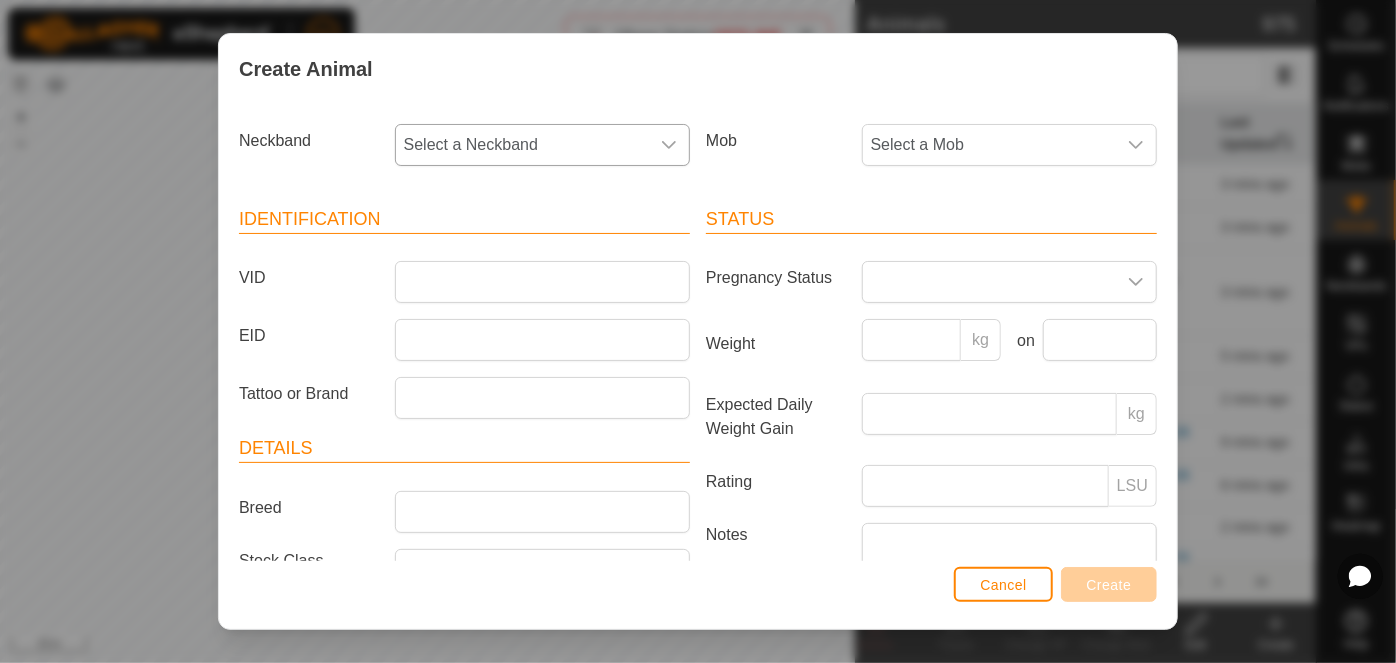click on "Select a Neckband" at bounding box center [522, 145] 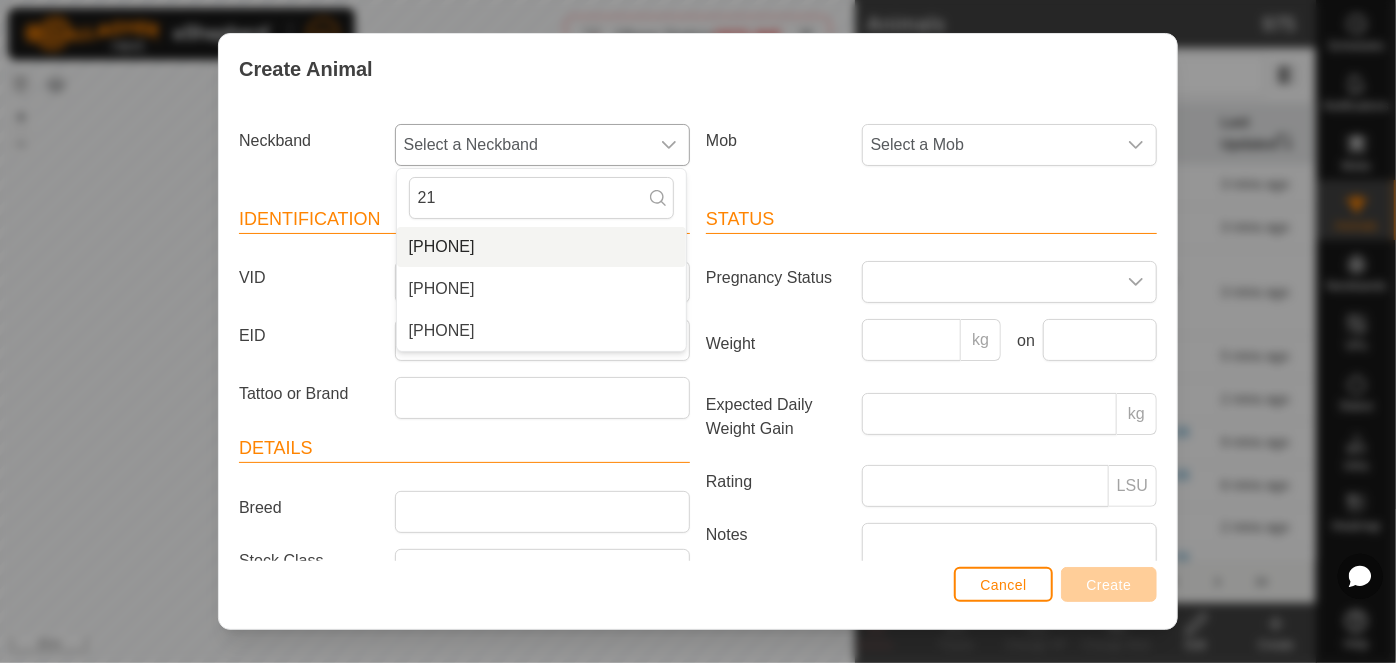 type on "21" 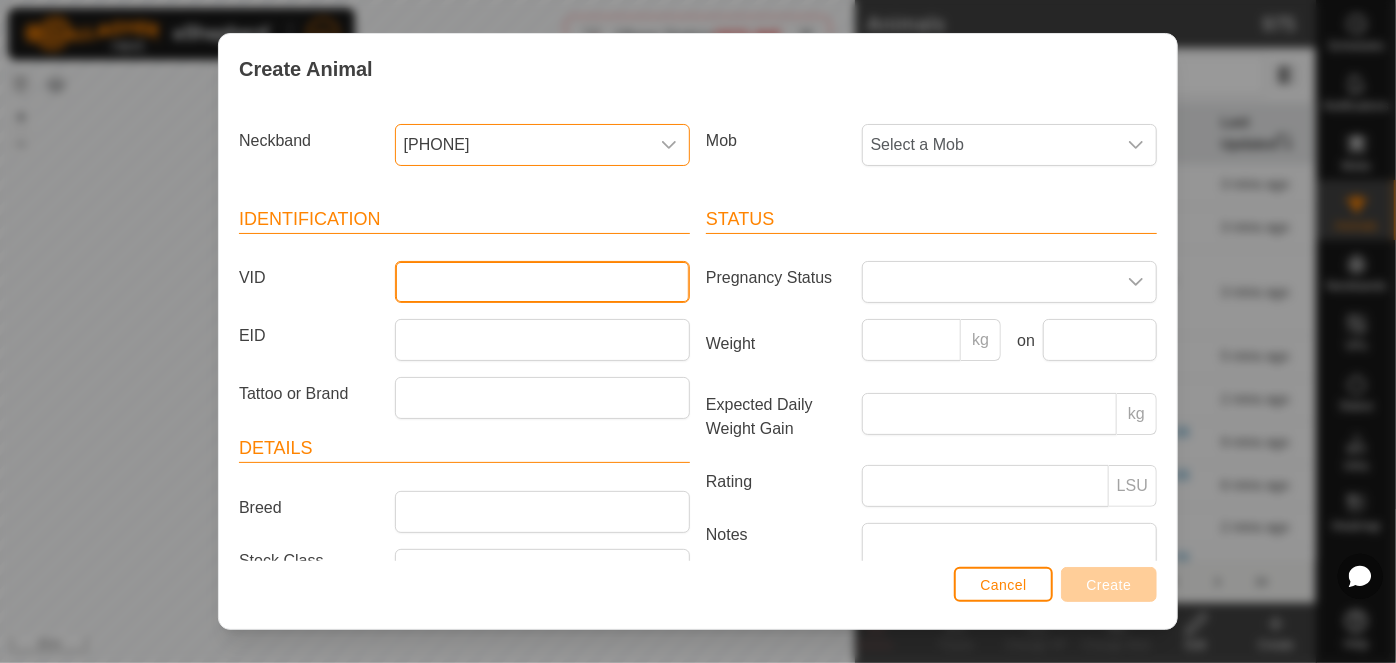 click on "VID" at bounding box center (542, 282) 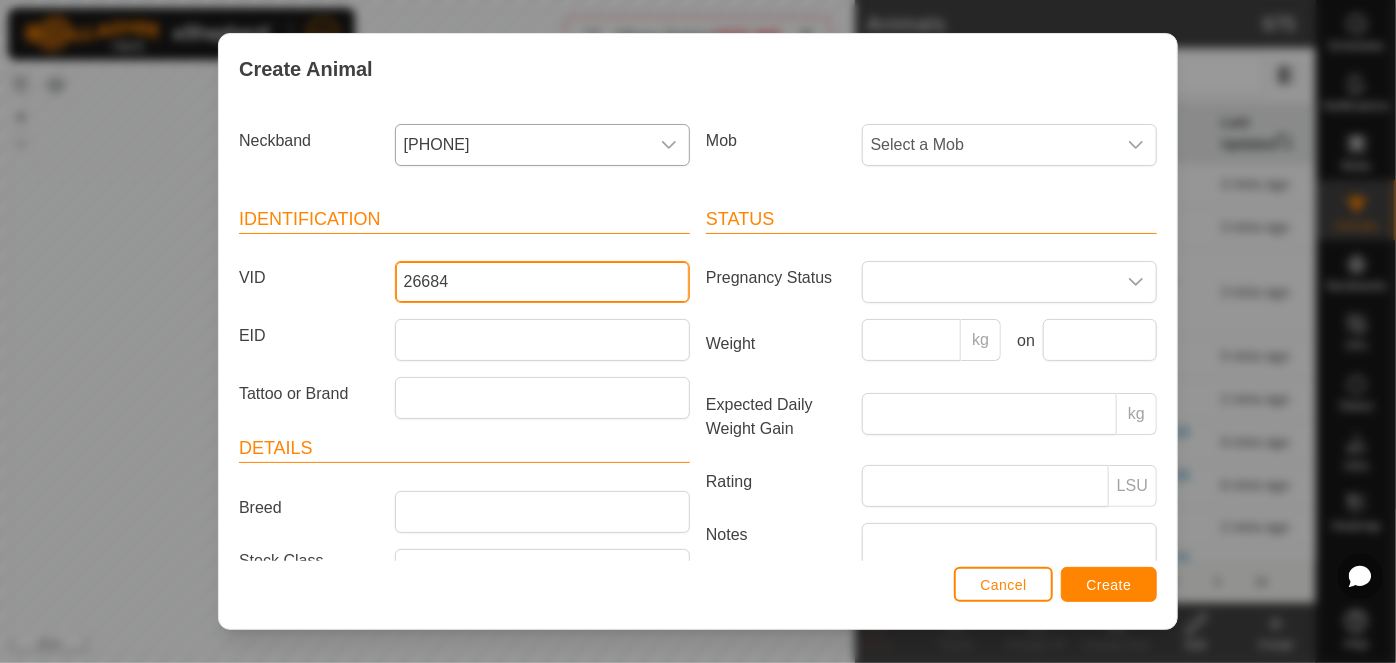 type on "26684" 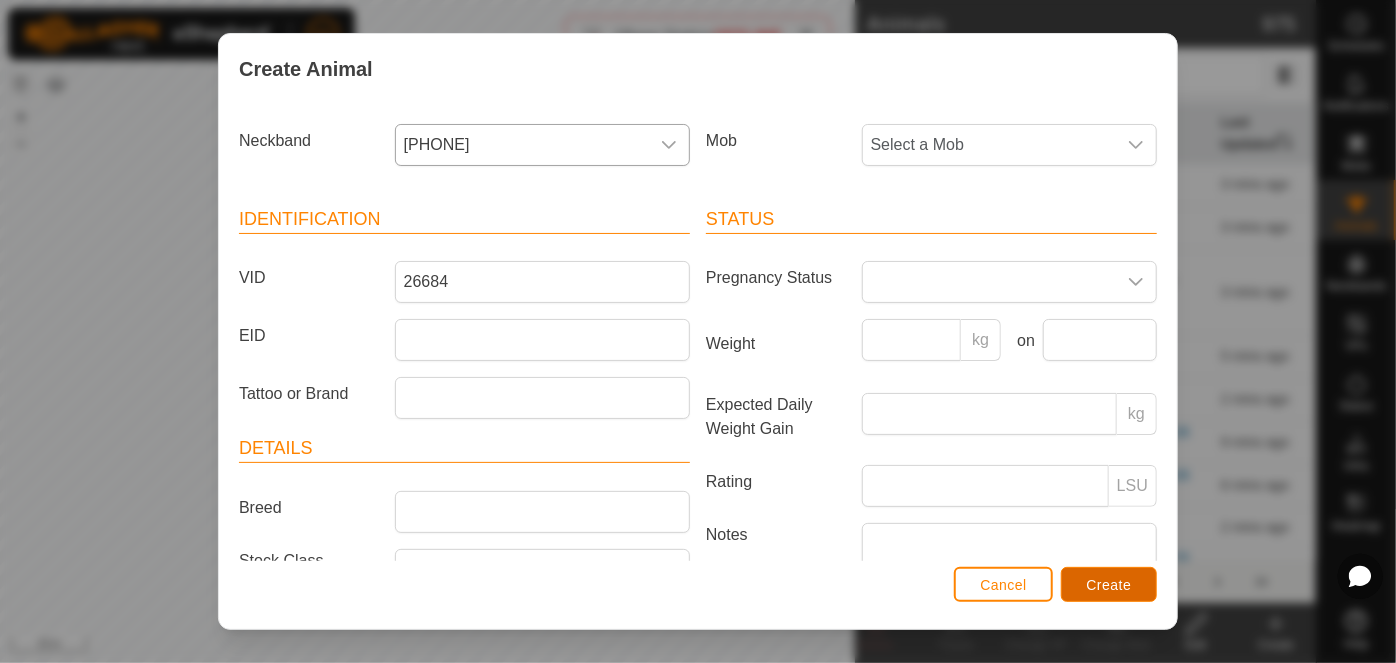 click on "Create" at bounding box center (1109, 584) 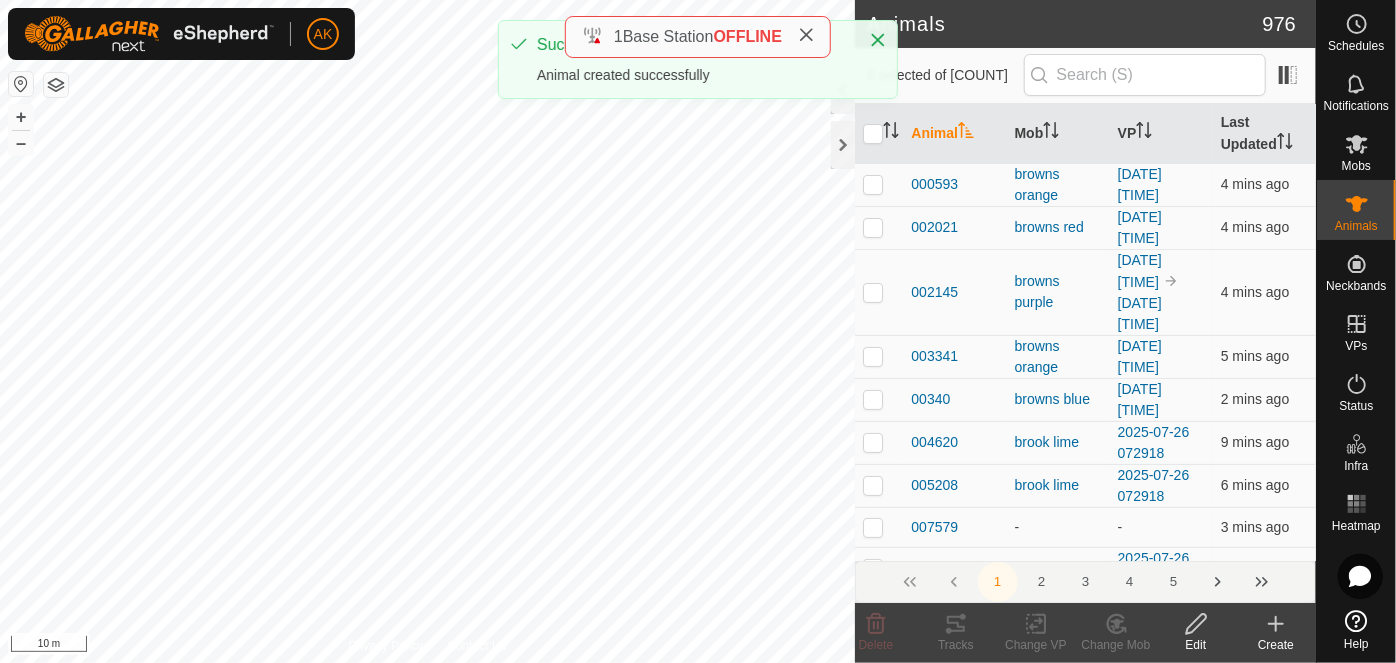 click 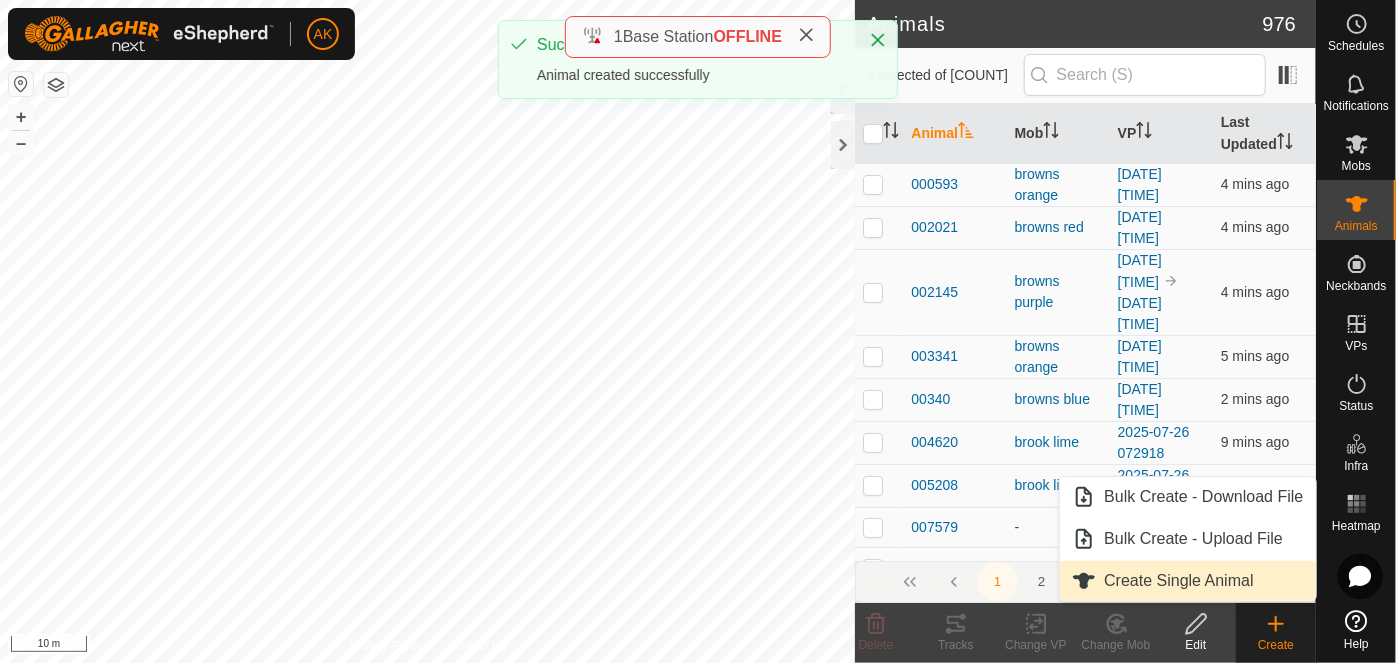 click on "Create Single Animal" at bounding box center (1187, 581) 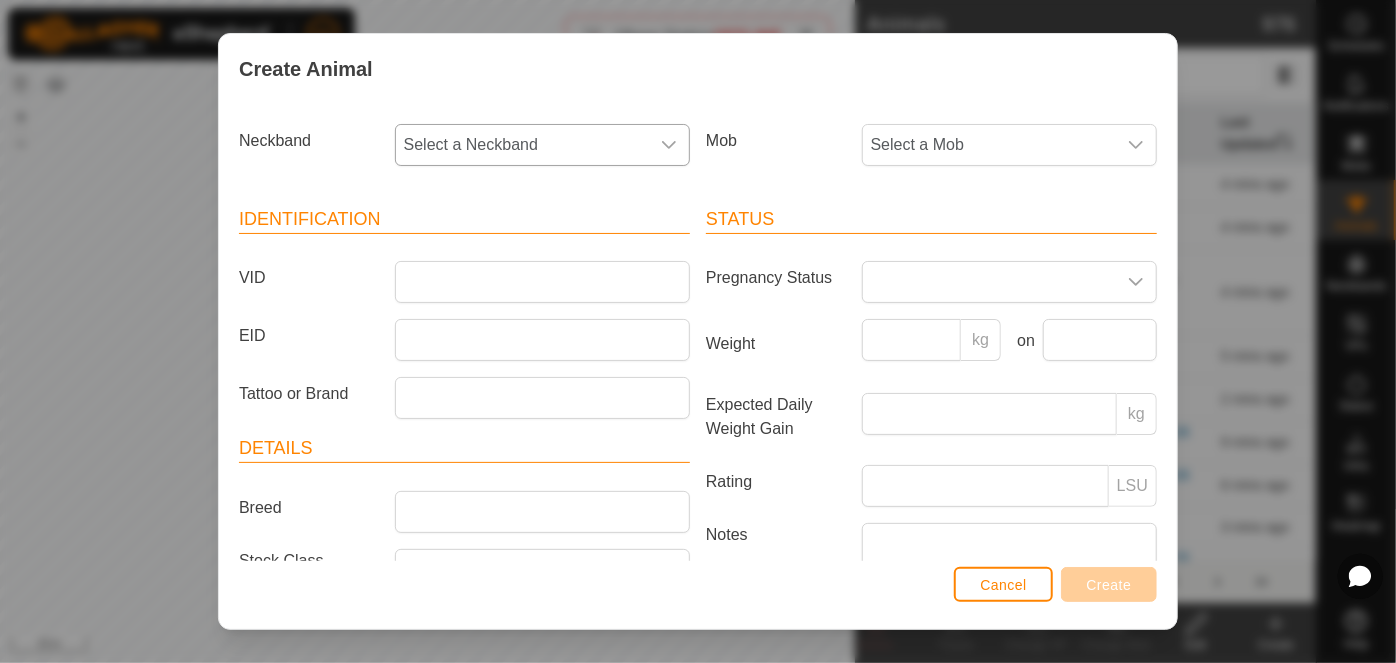 click on "Select a Neckband" at bounding box center (522, 145) 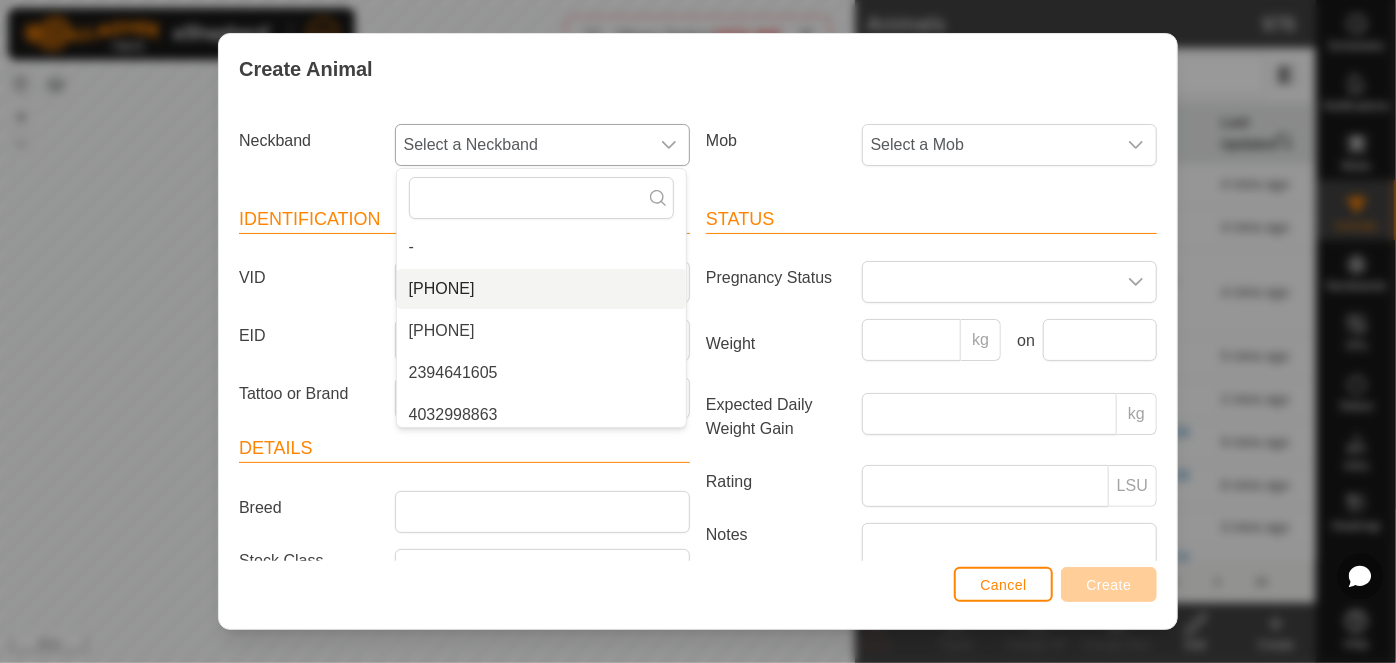 click on "[PHONE]" at bounding box center (541, 289) 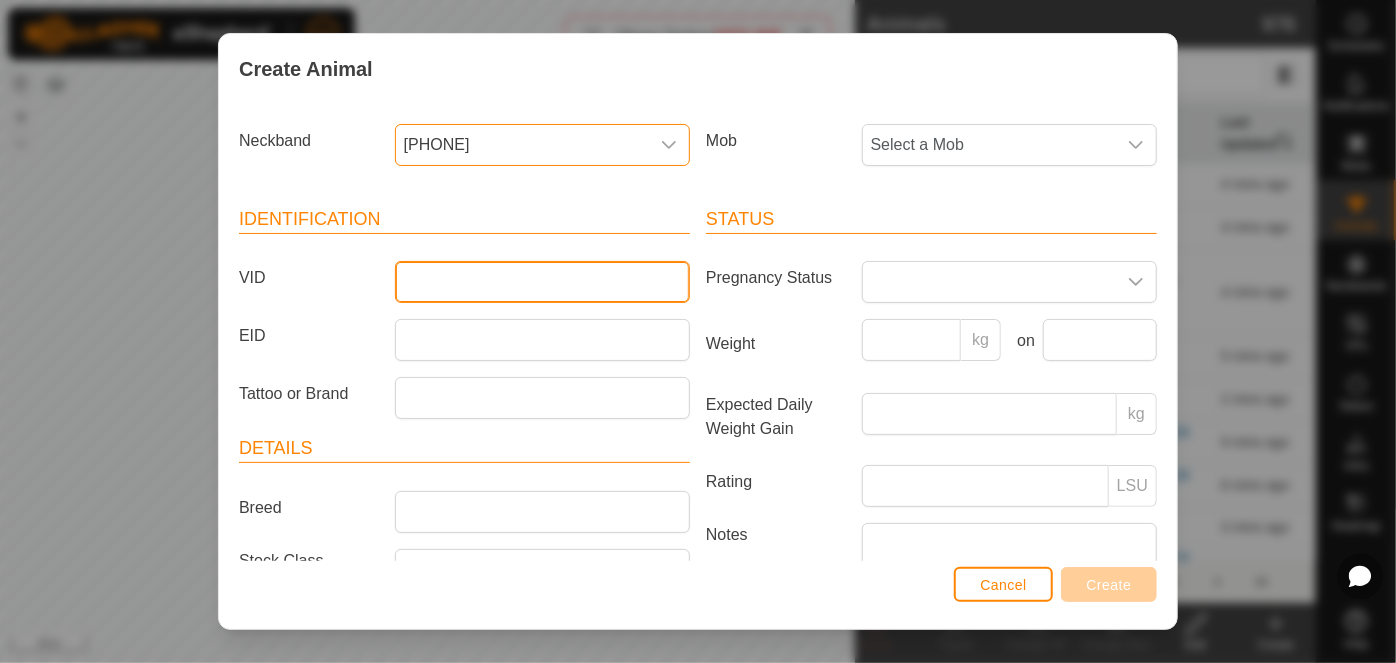 click on "VID" at bounding box center [542, 282] 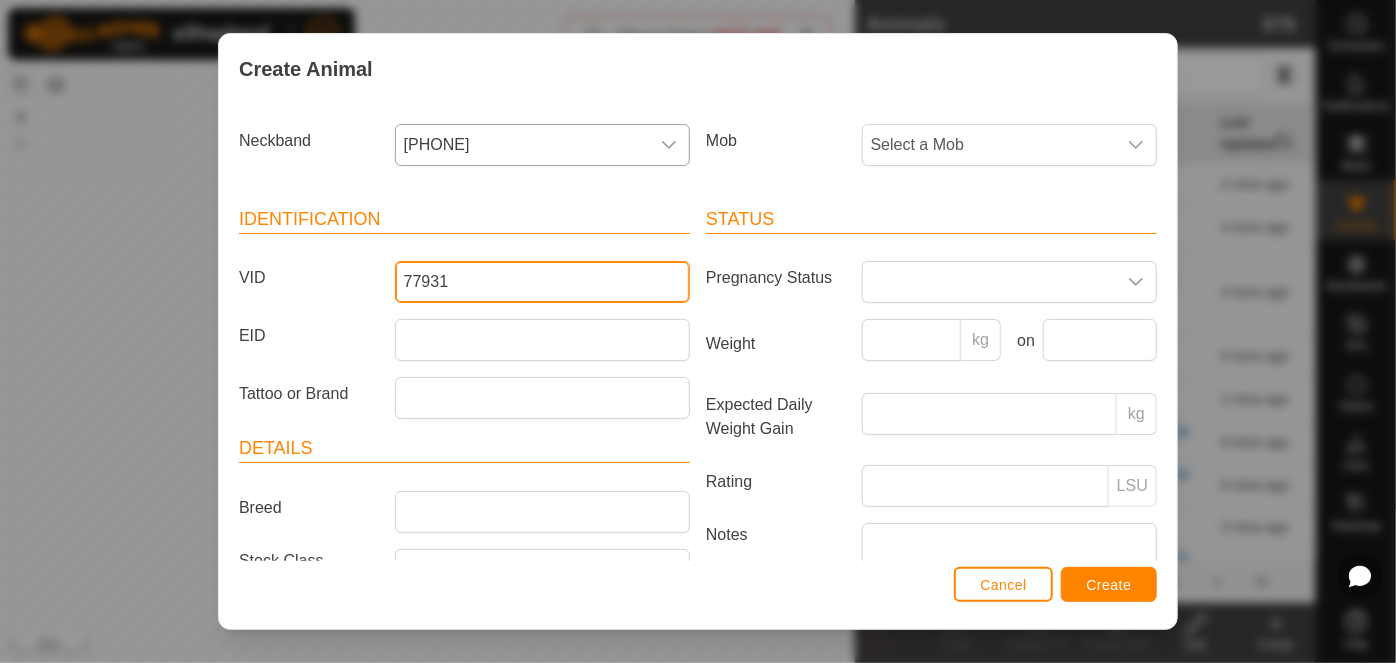 type on "77931" 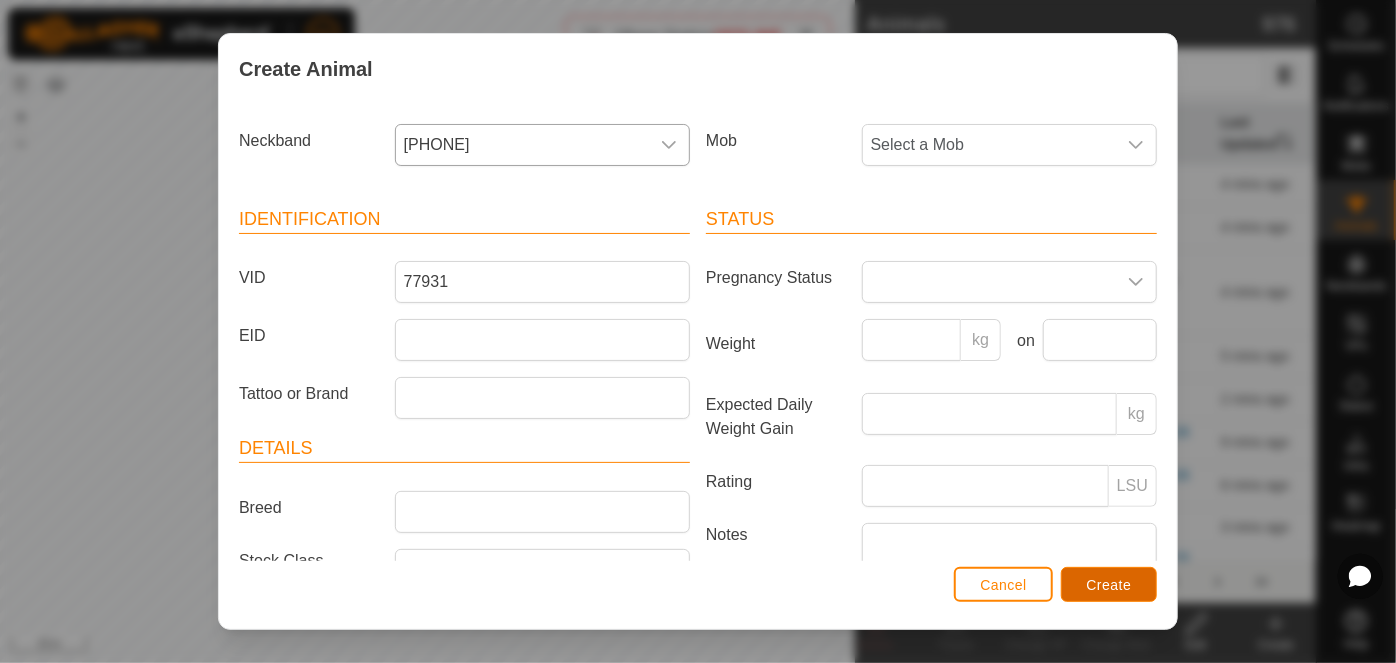 click on "Create" at bounding box center [1109, 585] 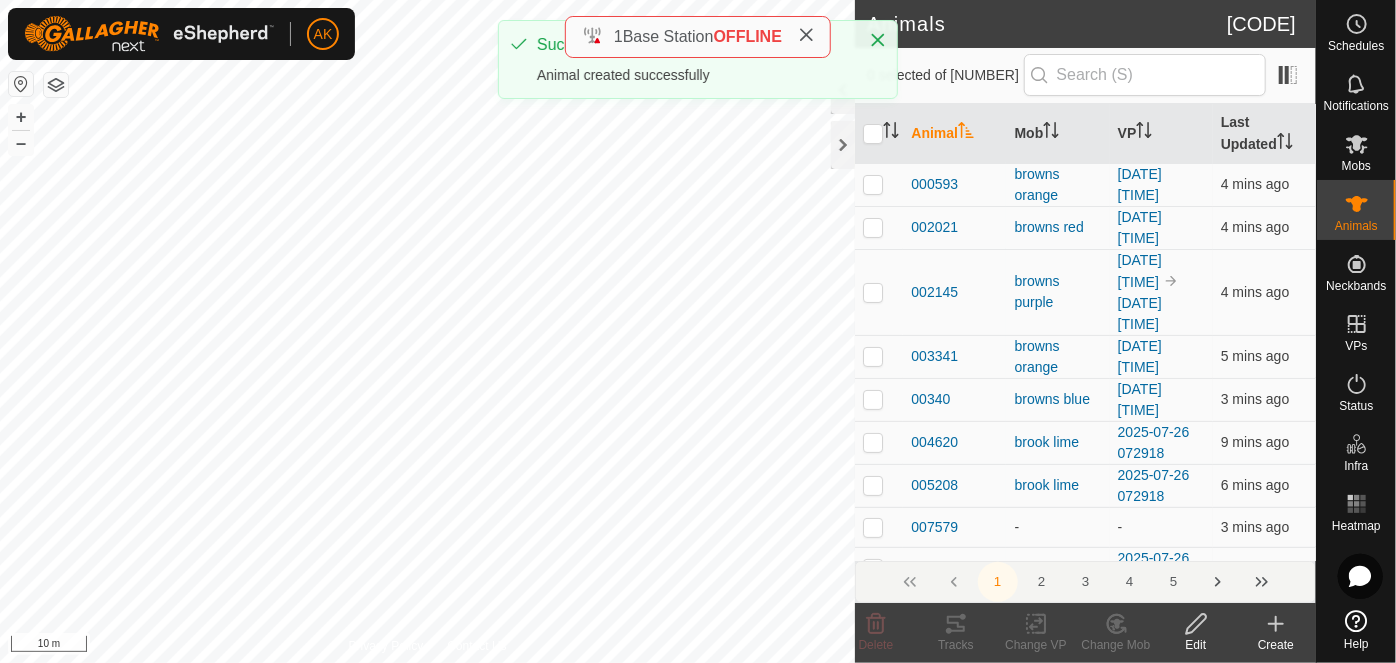 click 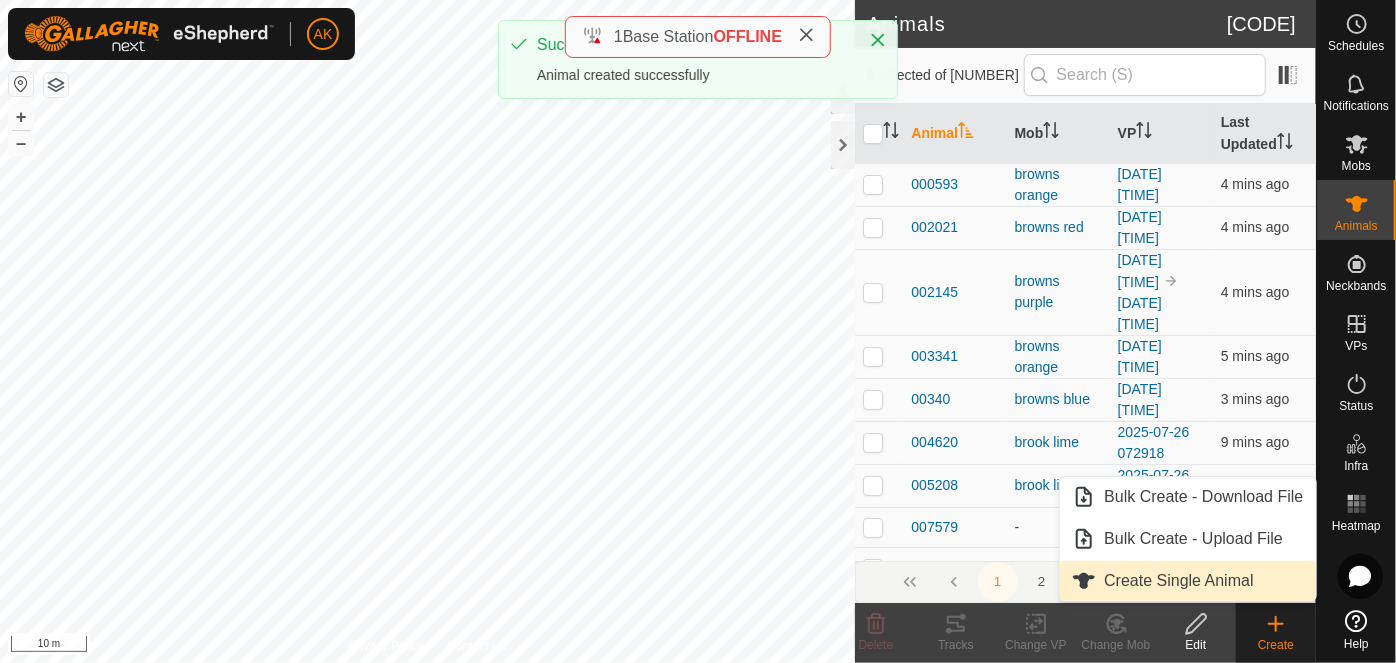 click on "Create Single Animal" at bounding box center (1187, 581) 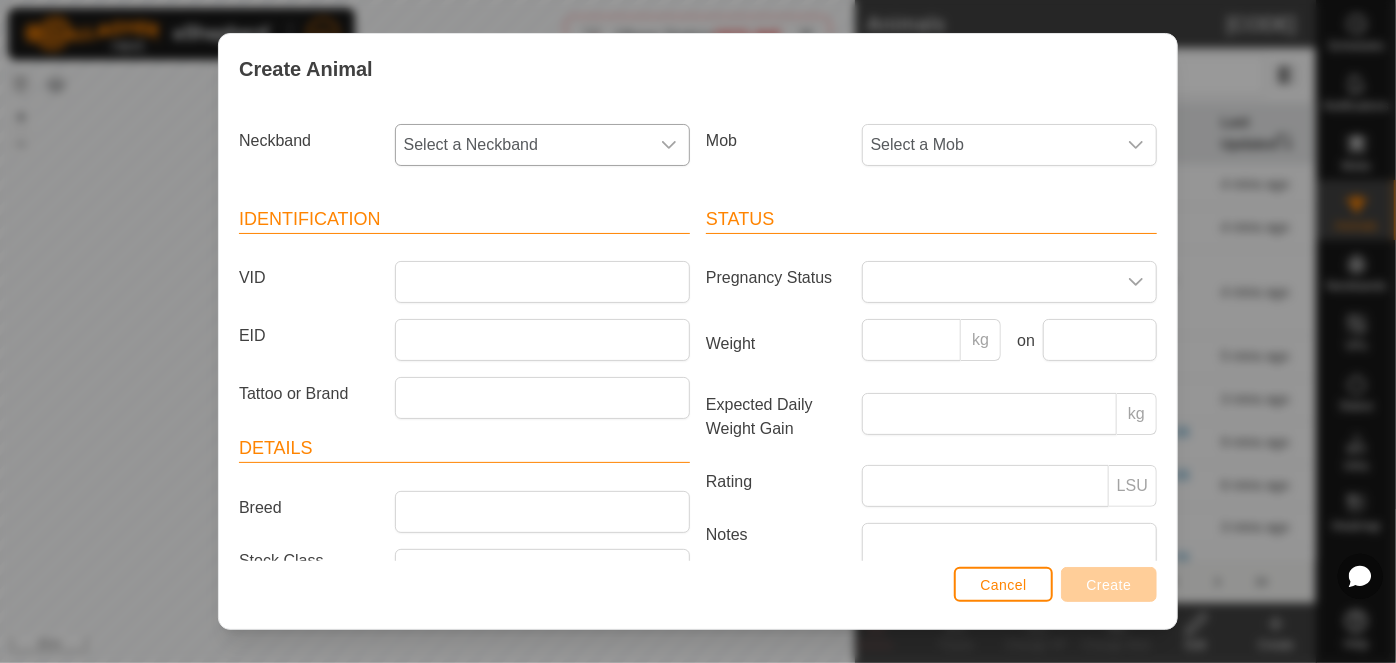 click on "Select a Neckband" at bounding box center [522, 145] 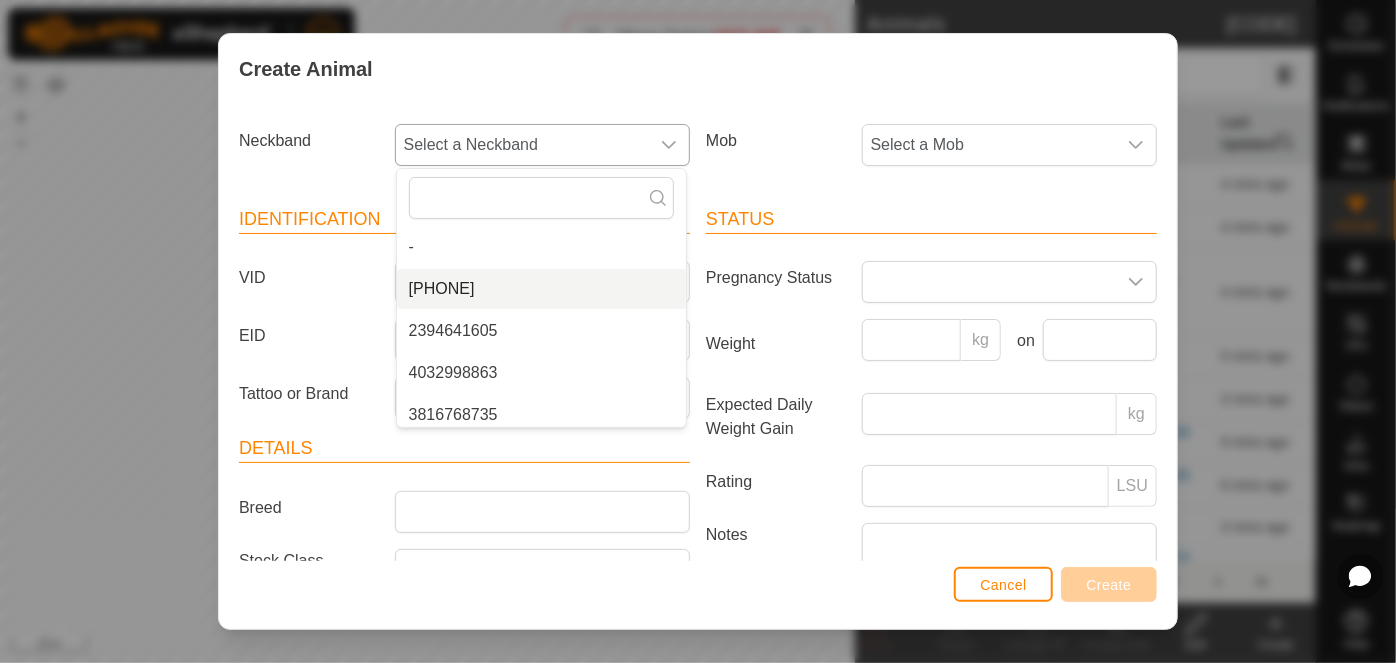 click on "[PHONE]" at bounding box center (541, 289) 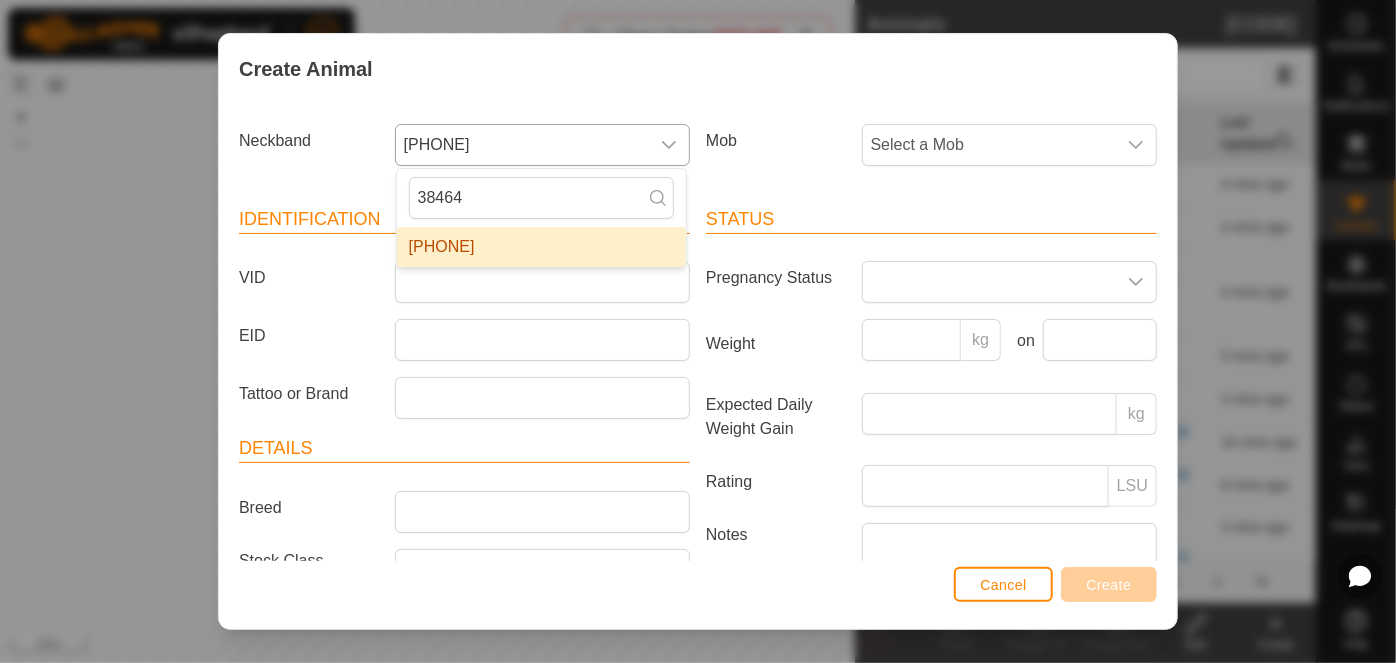 type on "38464" 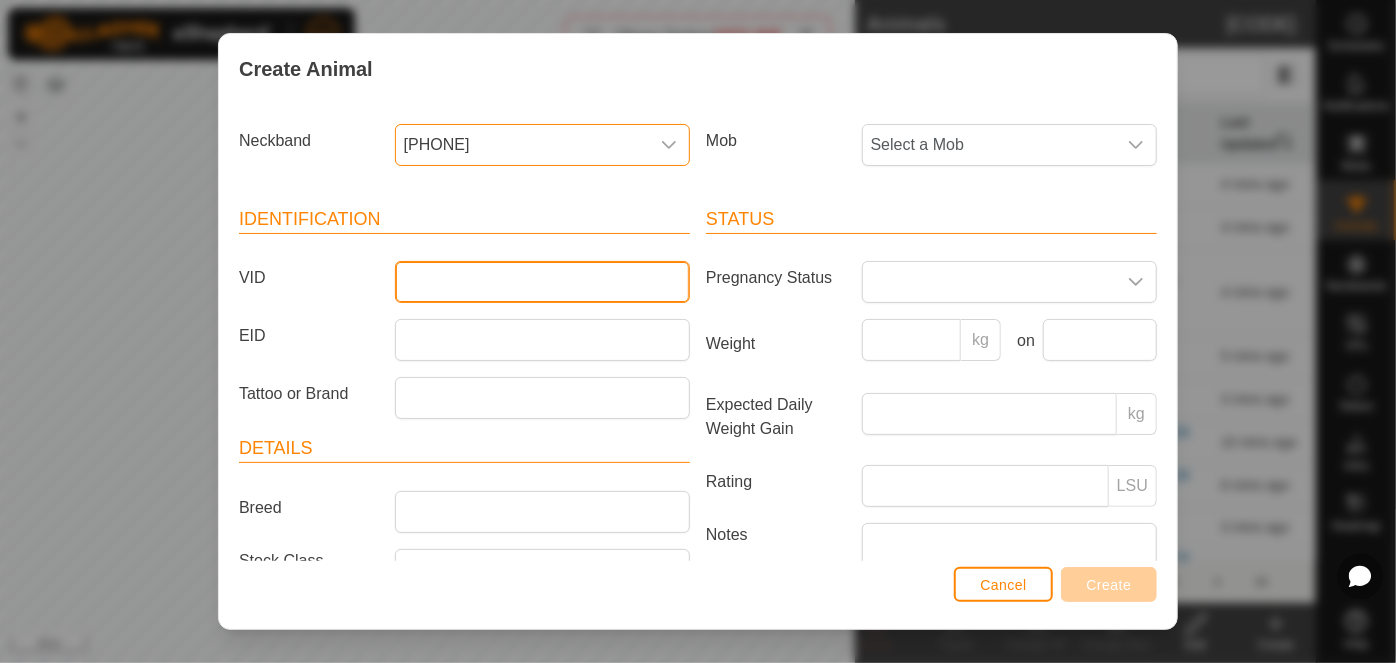 click on "VID" at bounding box center [542, 282] 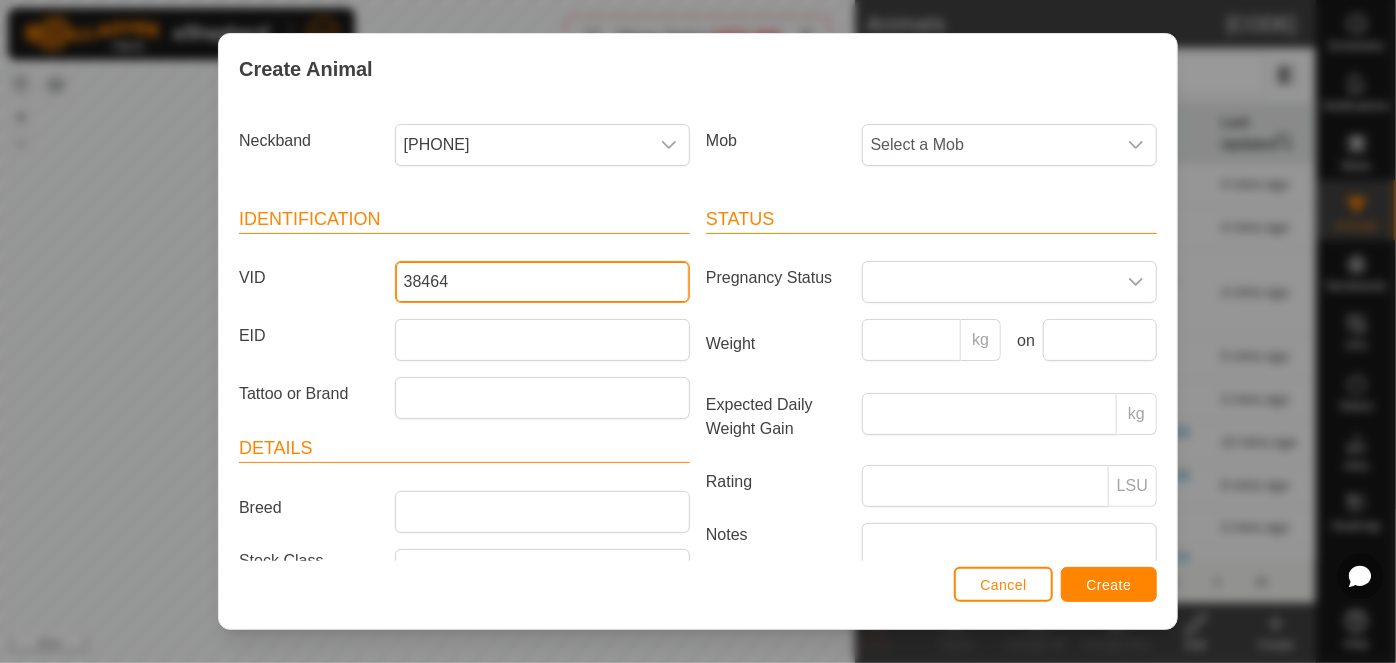type on "38464" 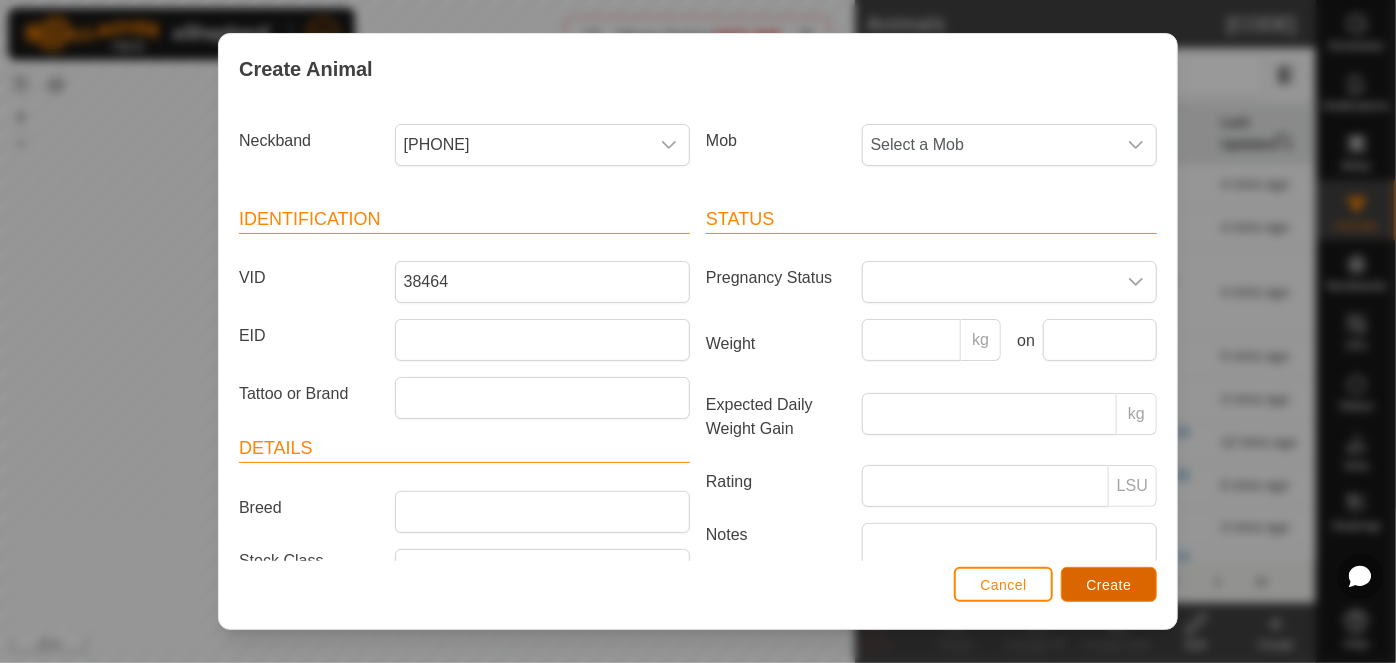 click on "Create" at bounding box center (1109, 585) 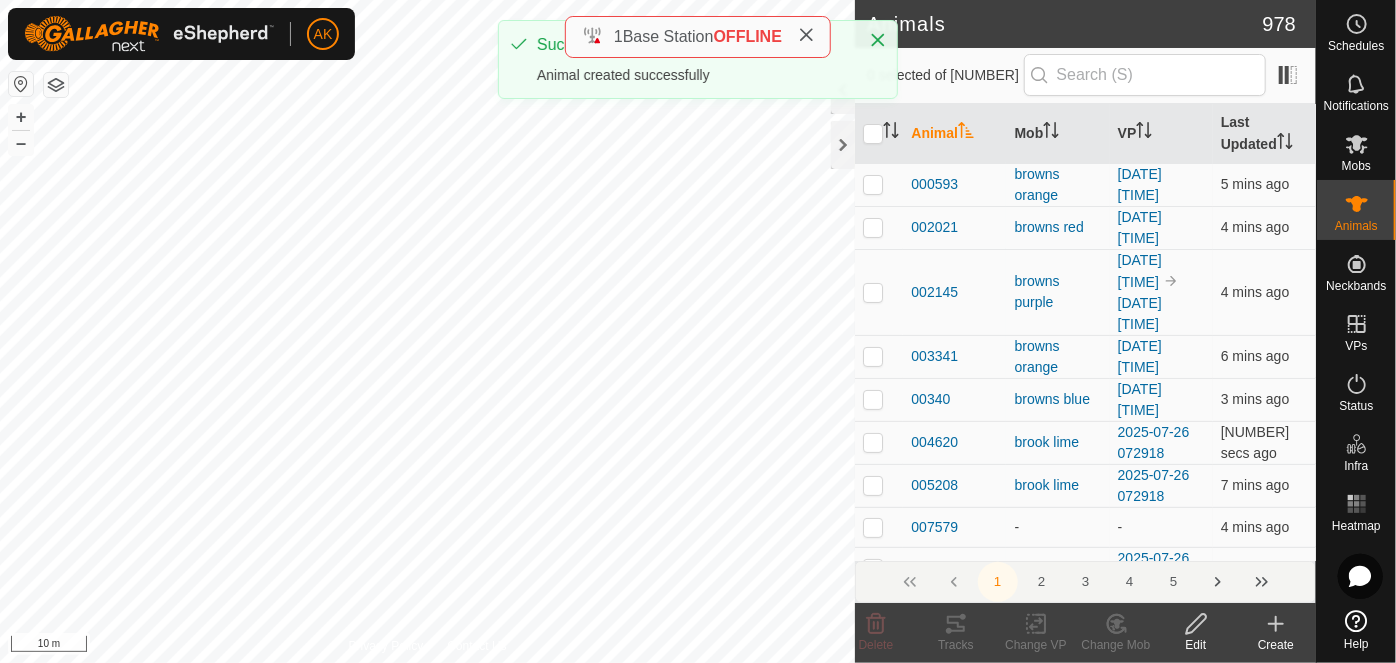 click 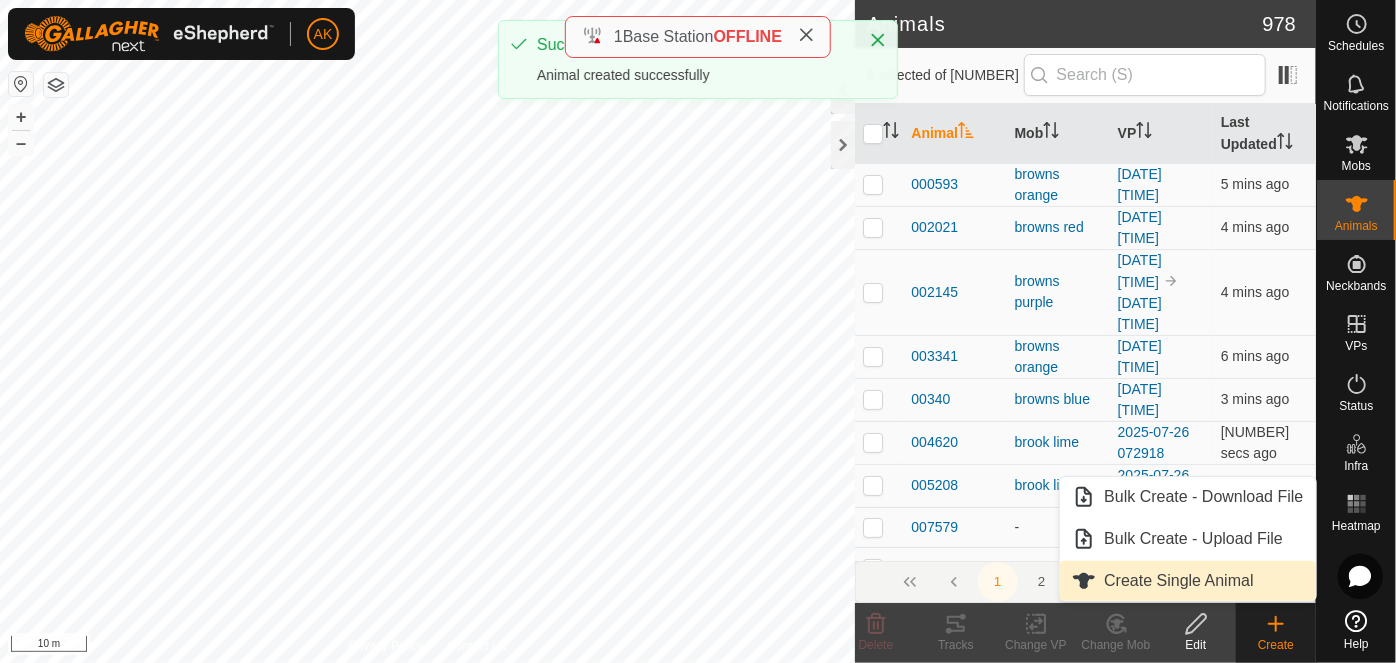 click on "Create Single Animal" at bounding box center (1187, 581) 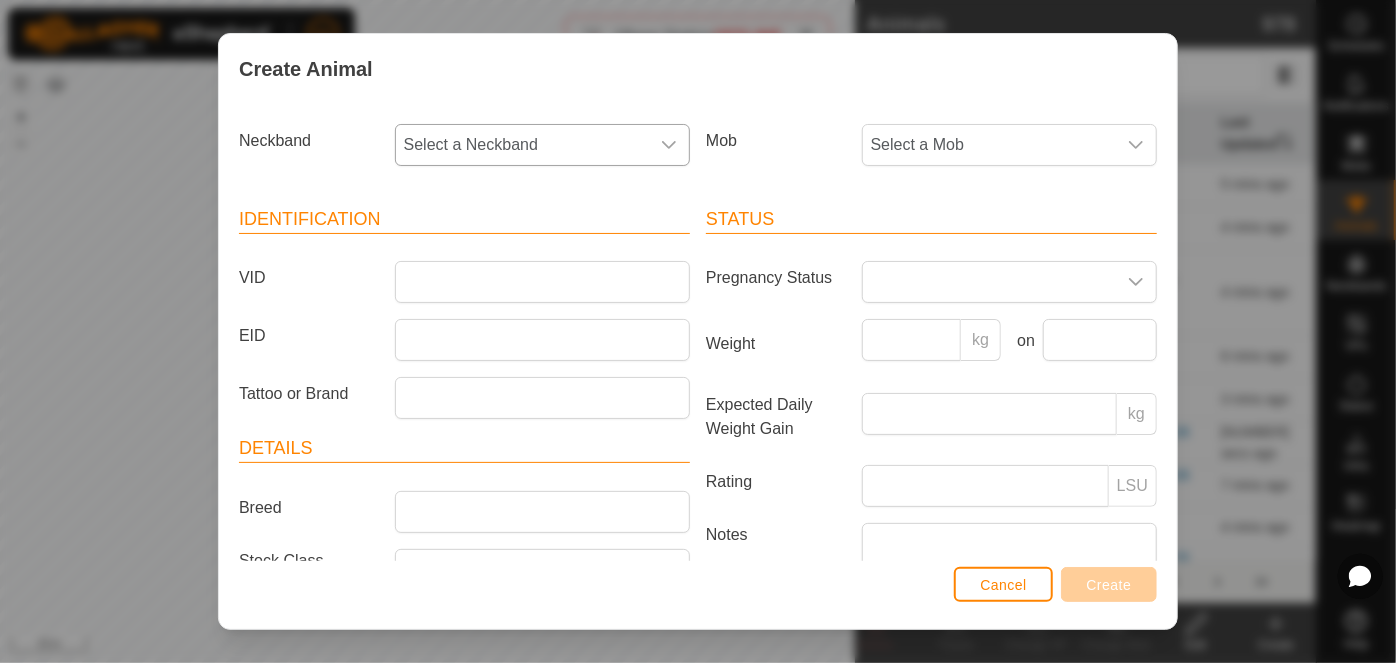 click on "Select a Neckband" at bounding box center [522, 145] 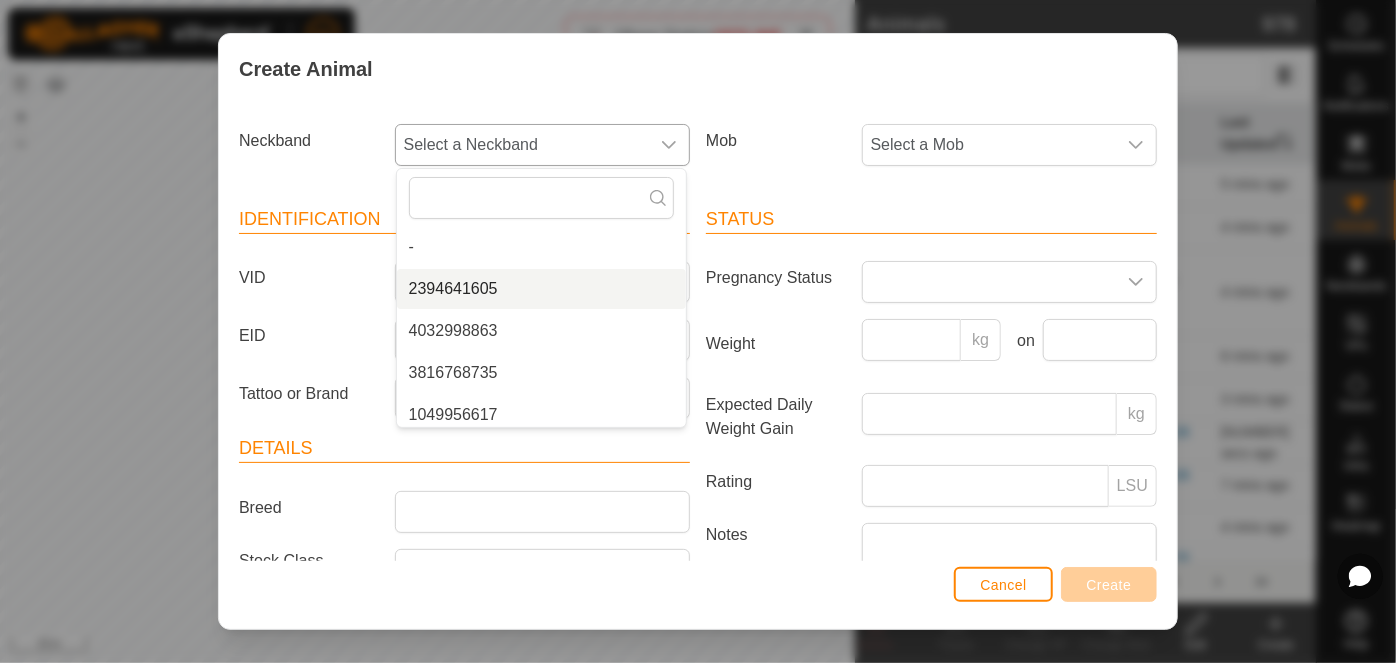 click on "2394641605" at bounding box center [541, 289] 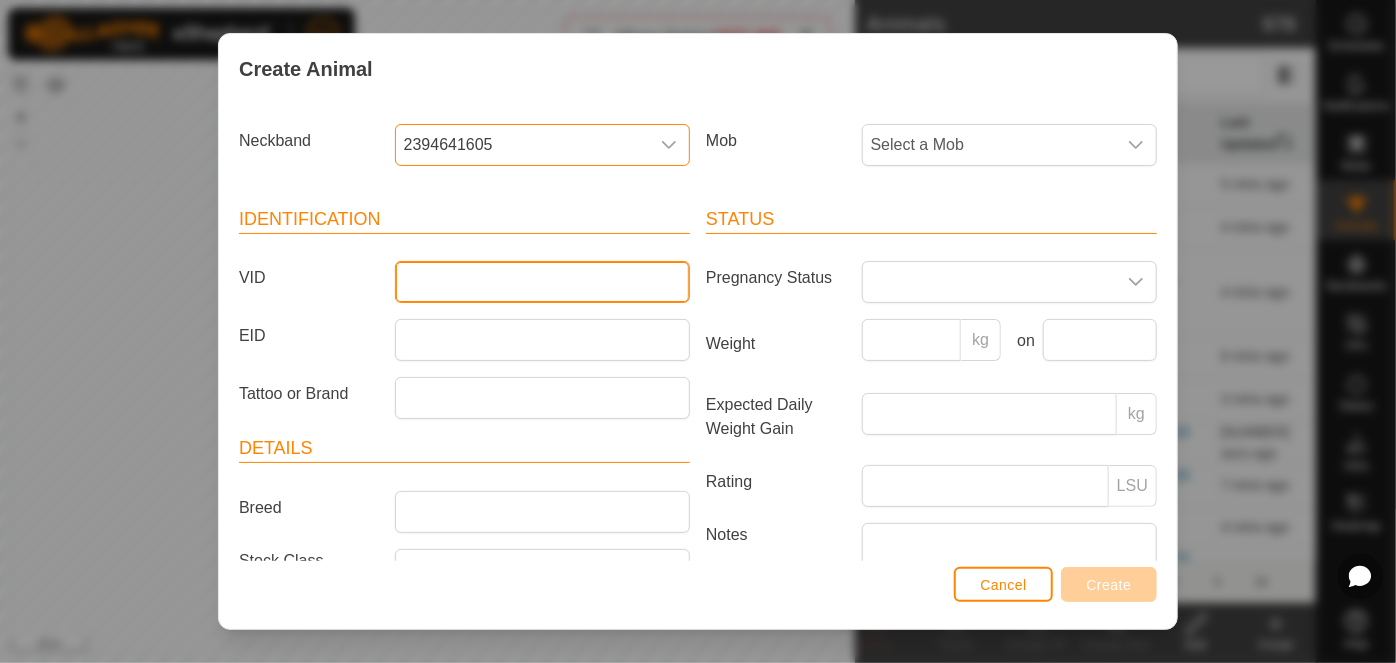click on "VID" at bounding box center (542, 282) 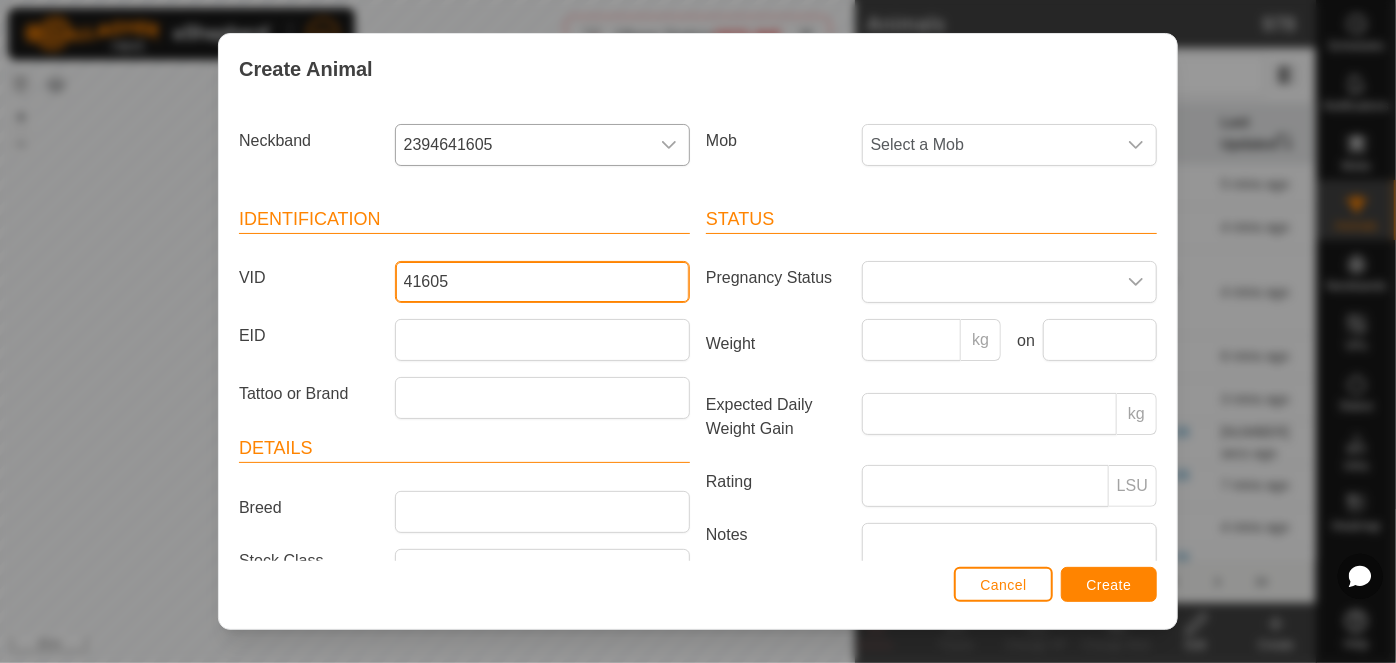 type on "41605" 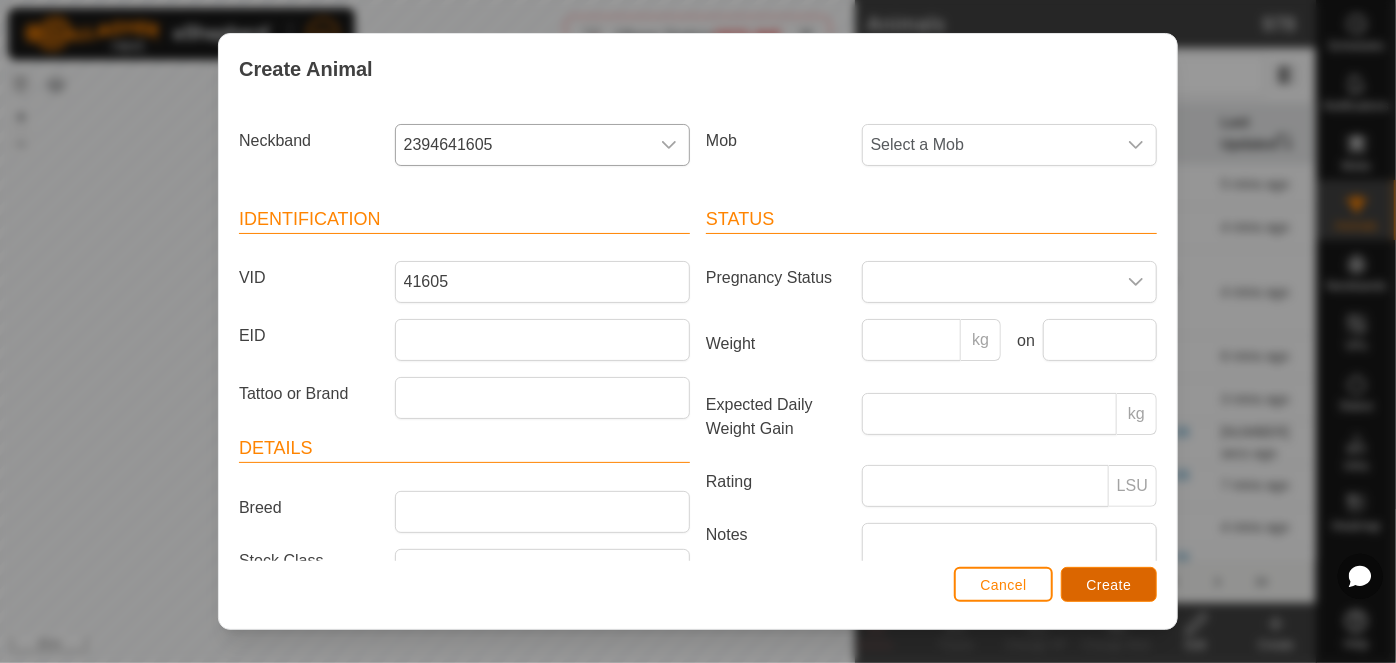click on "Create" at bounding box center [1109, 585] 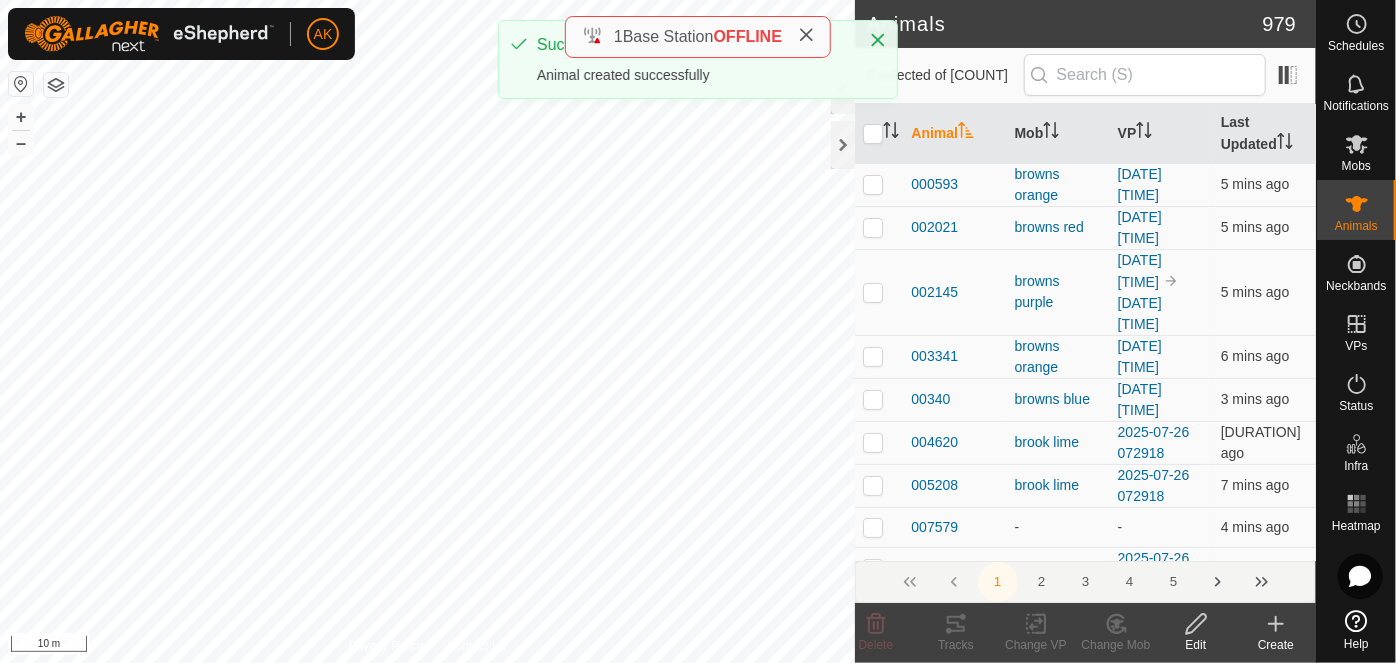 click 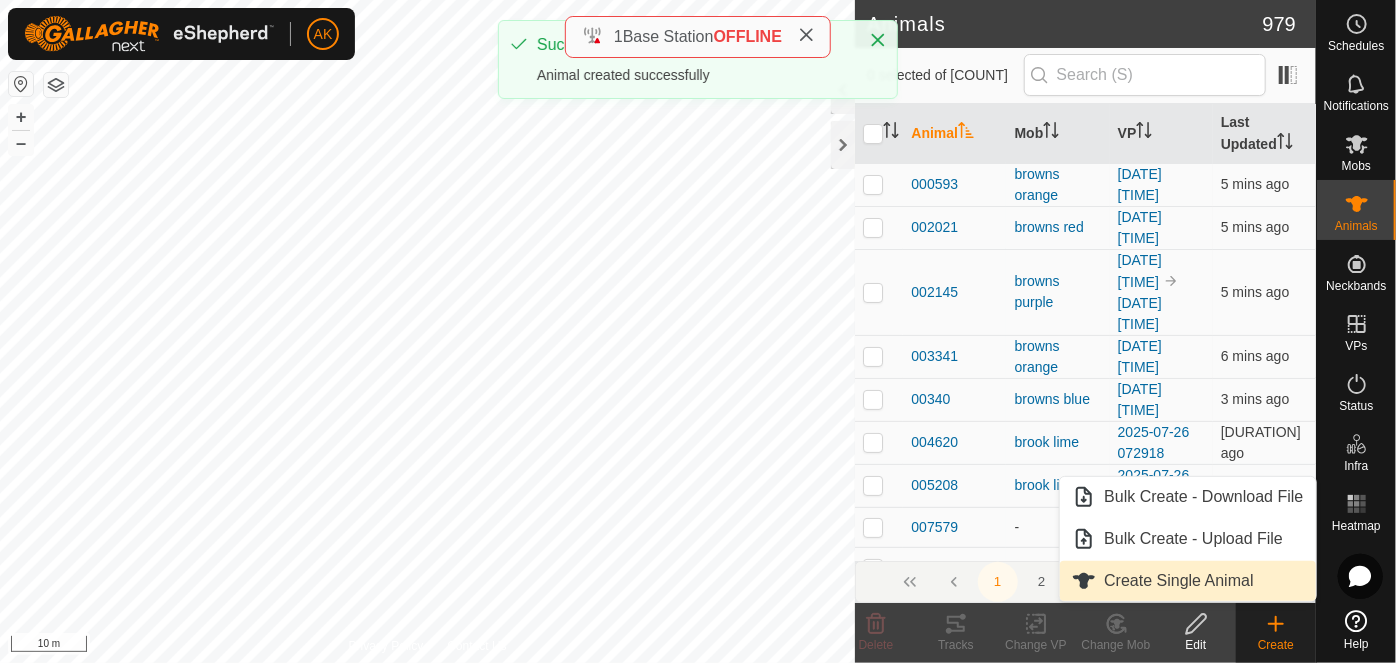 click on "Create Single Animal" at bounding box center (1187, 581) 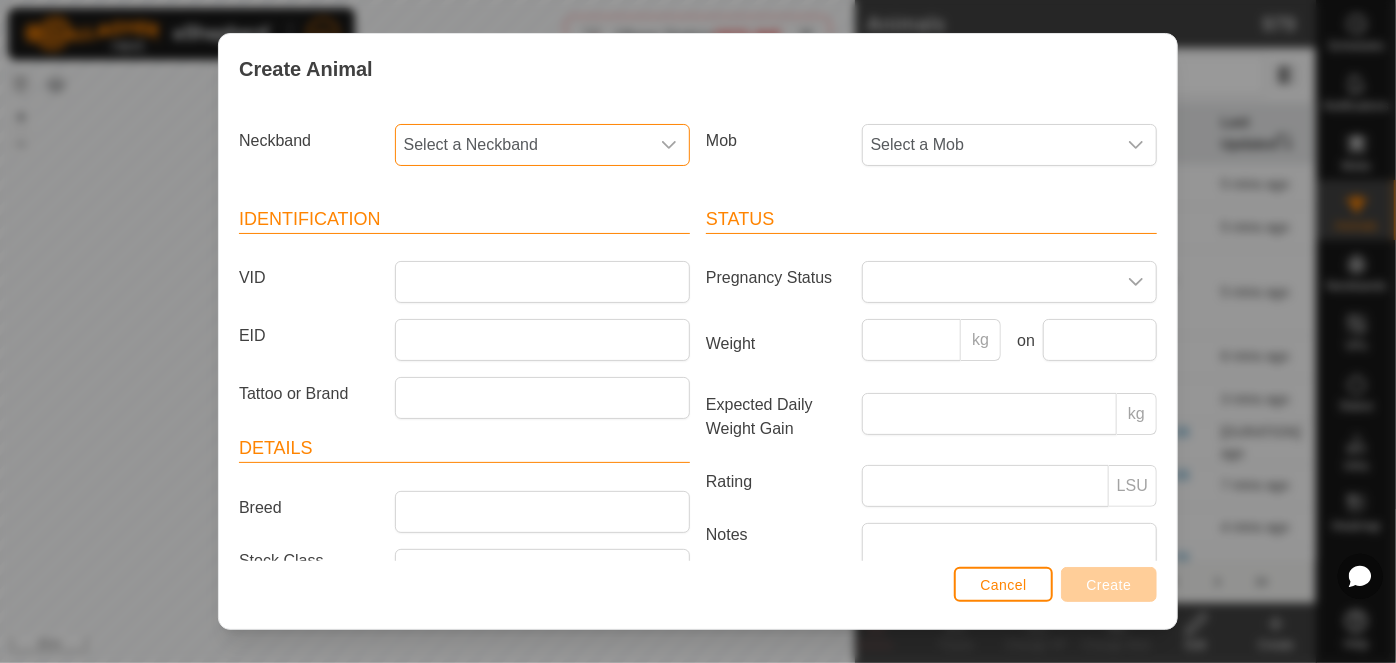 click on "Select a Neckband" at bounding box center [522, 145] 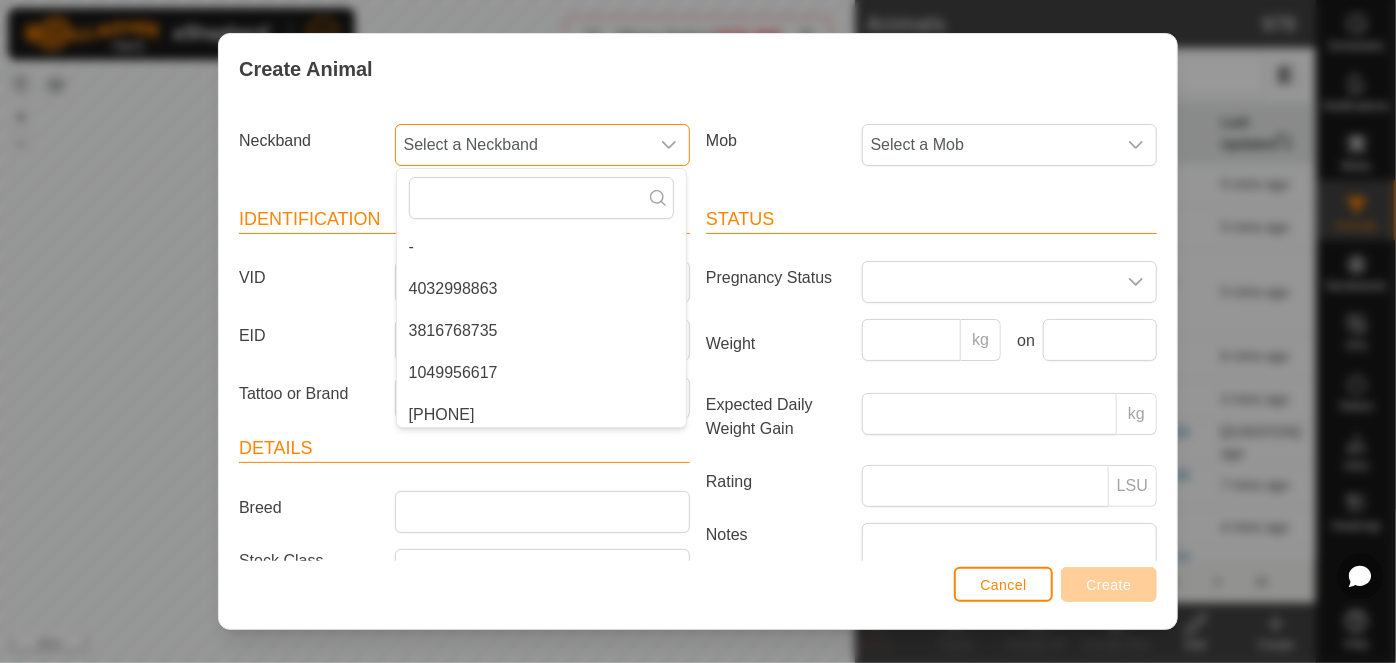 click on "Select a Neckband" at bounding box center (522, 145) 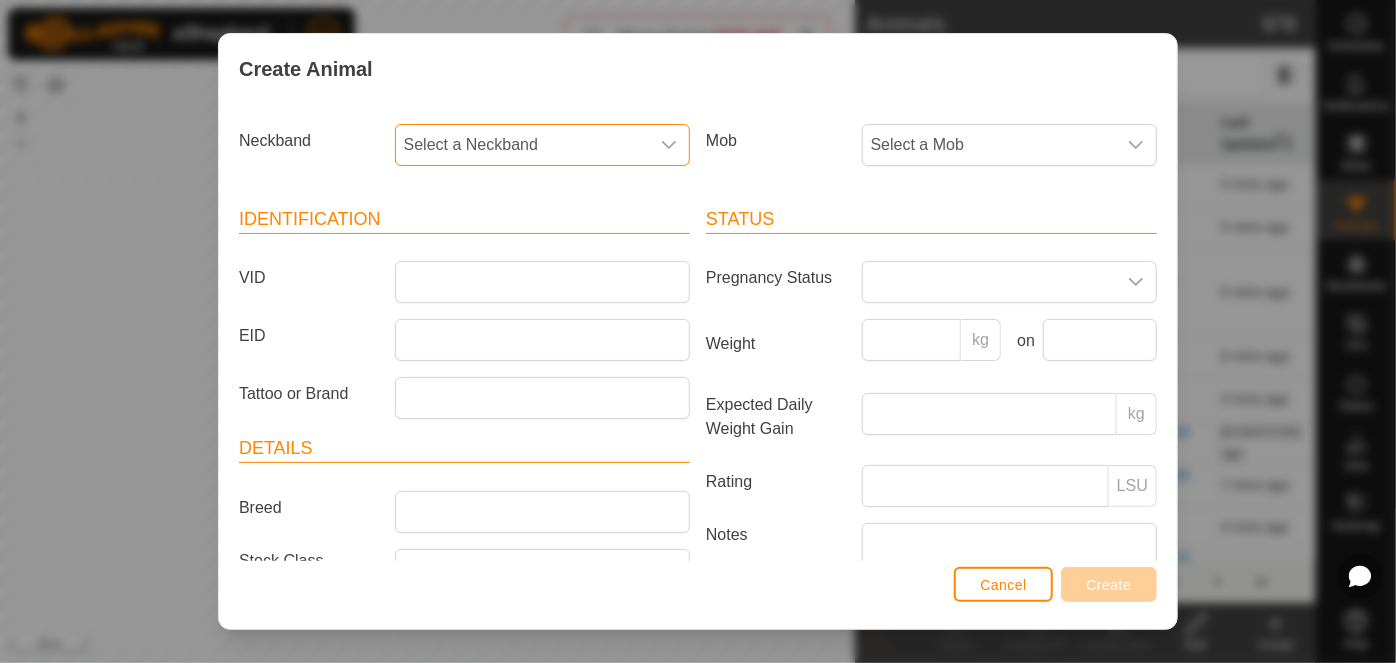 click on "Select a Neckband" at bounding box center (522, 145) 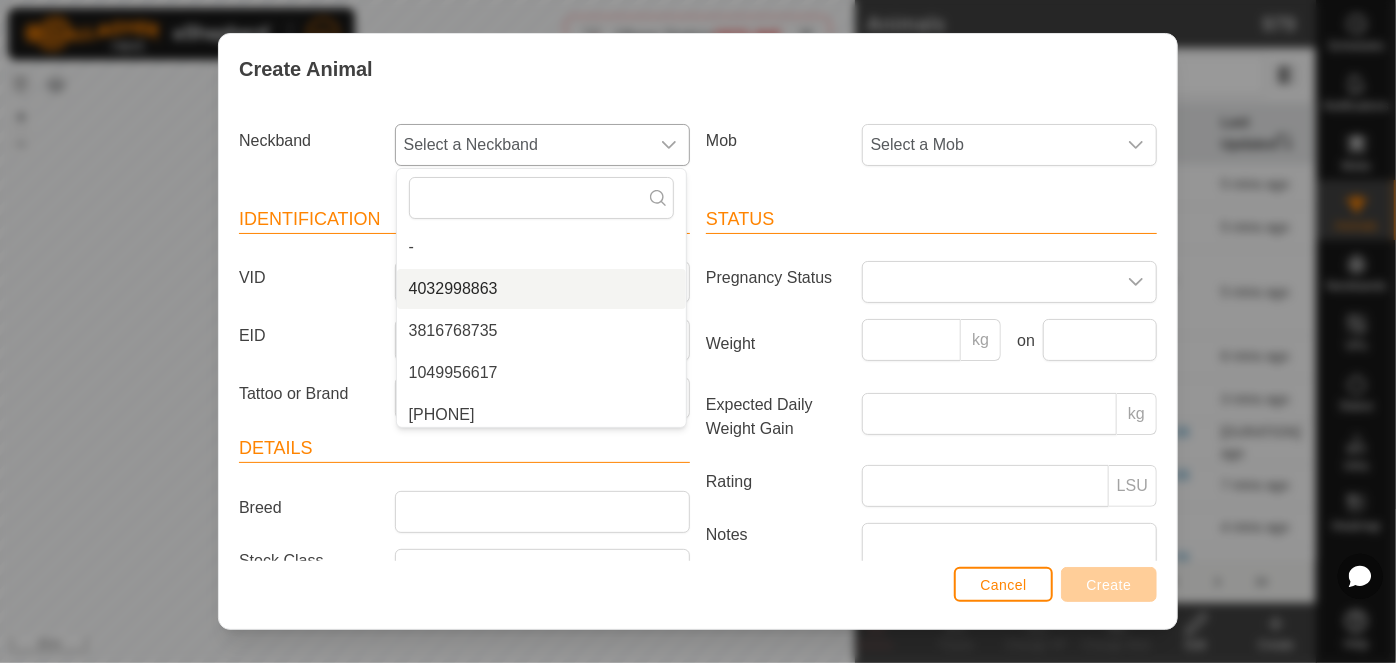 click on "4032998863" at bounding box center (541, 289) 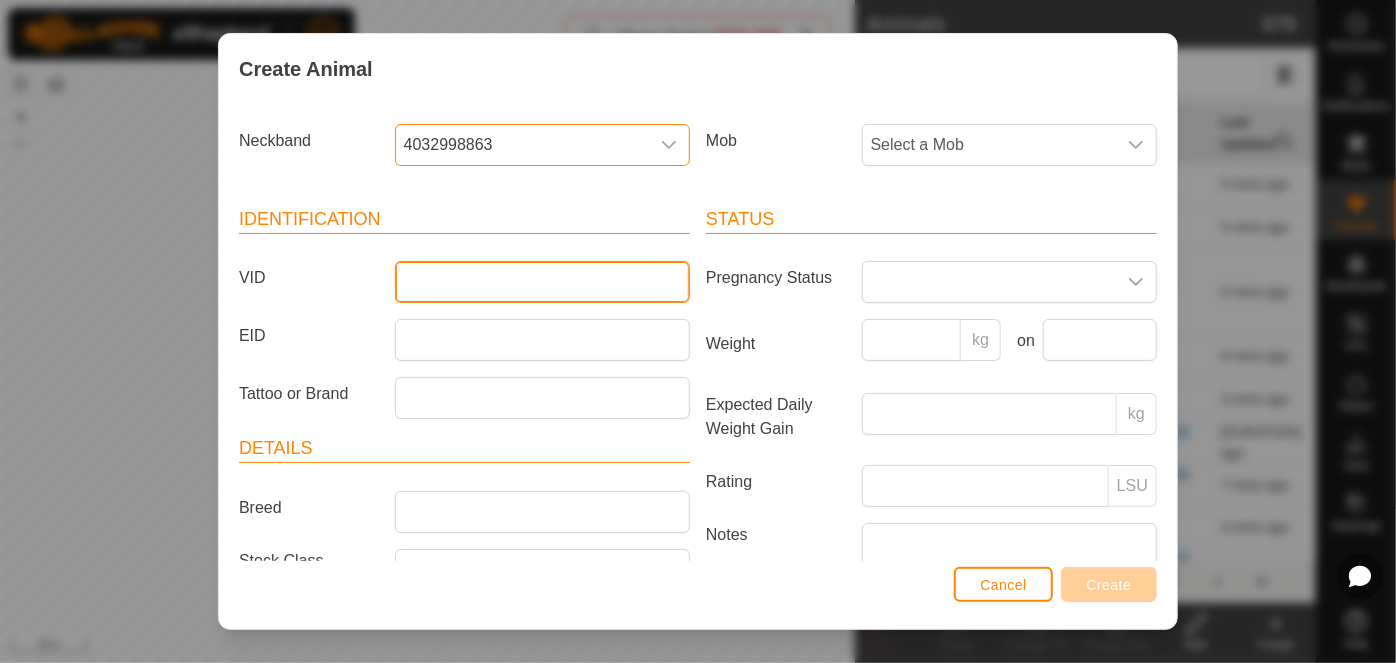 click on "VID" at bounding box center [542, 282] 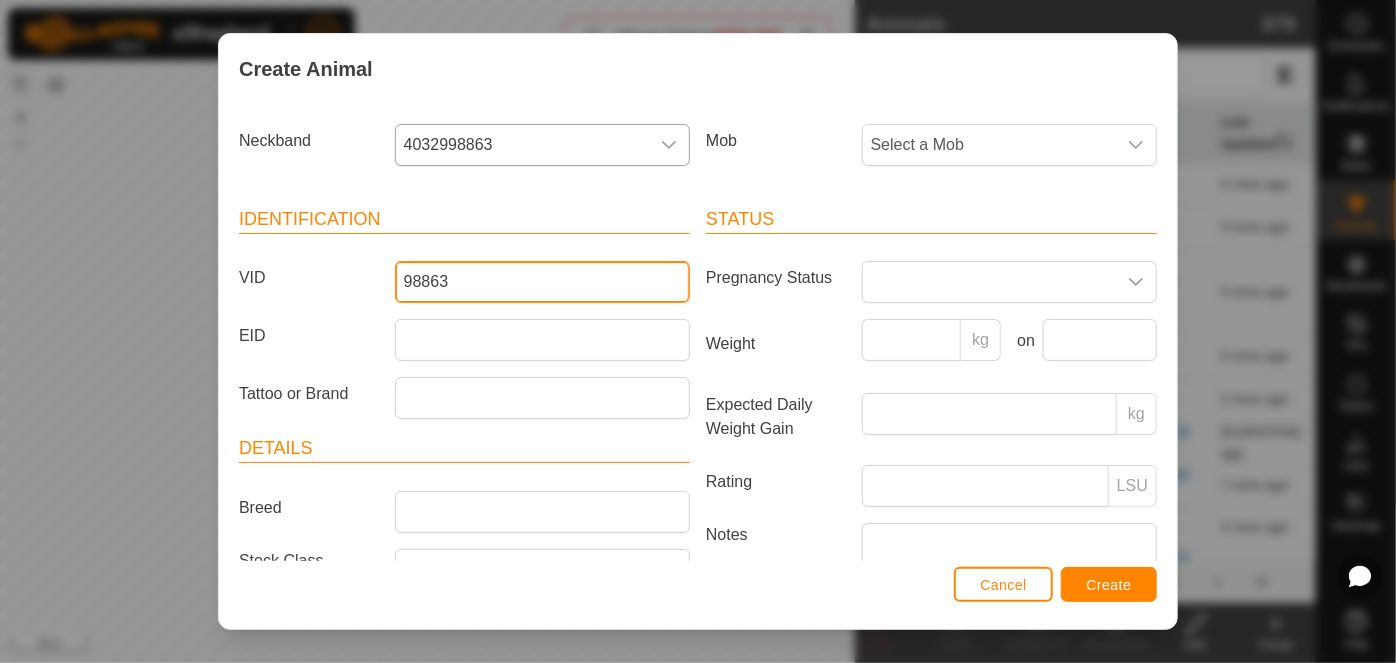 type on "98863" 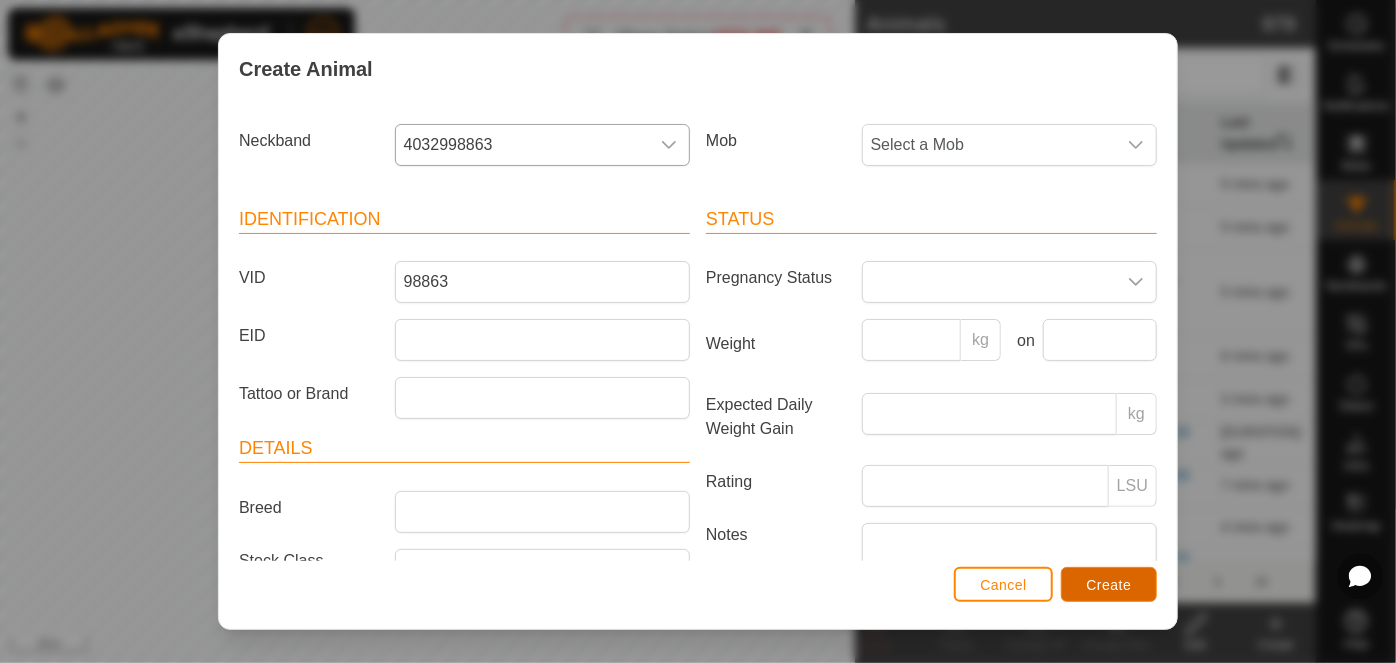 click on "Create" at bounding box center [1109, 585] 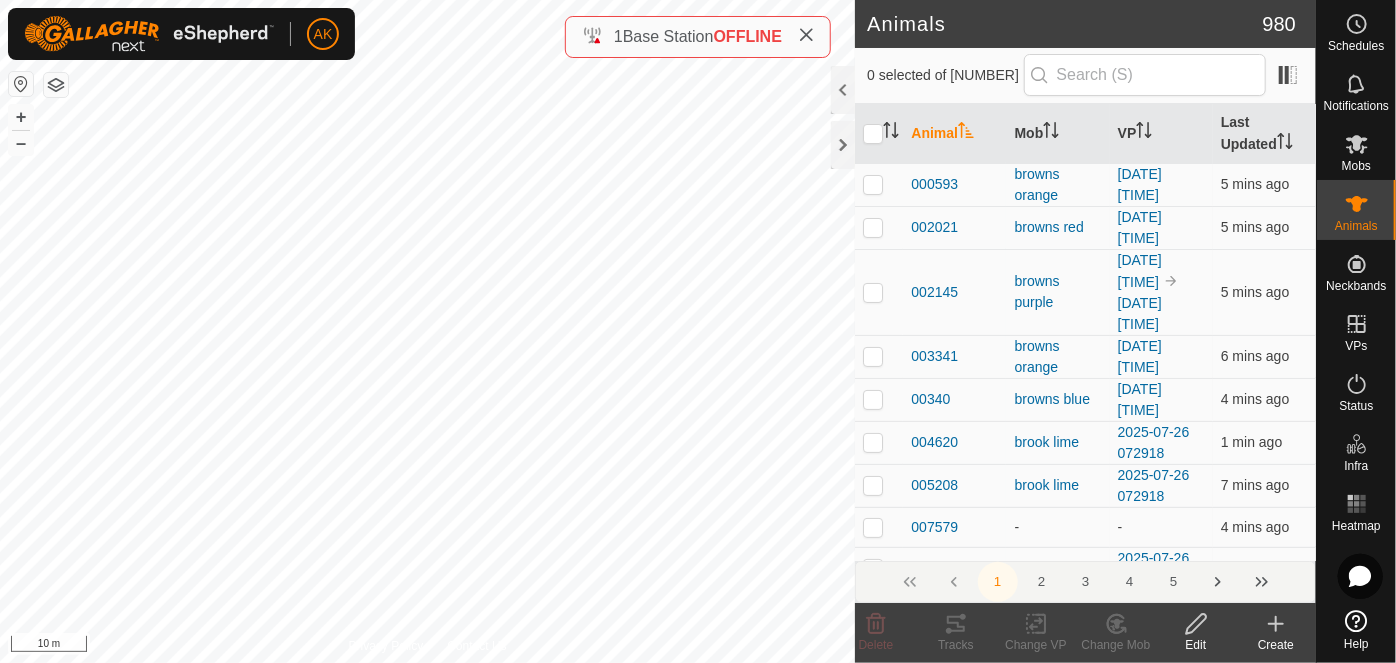 click 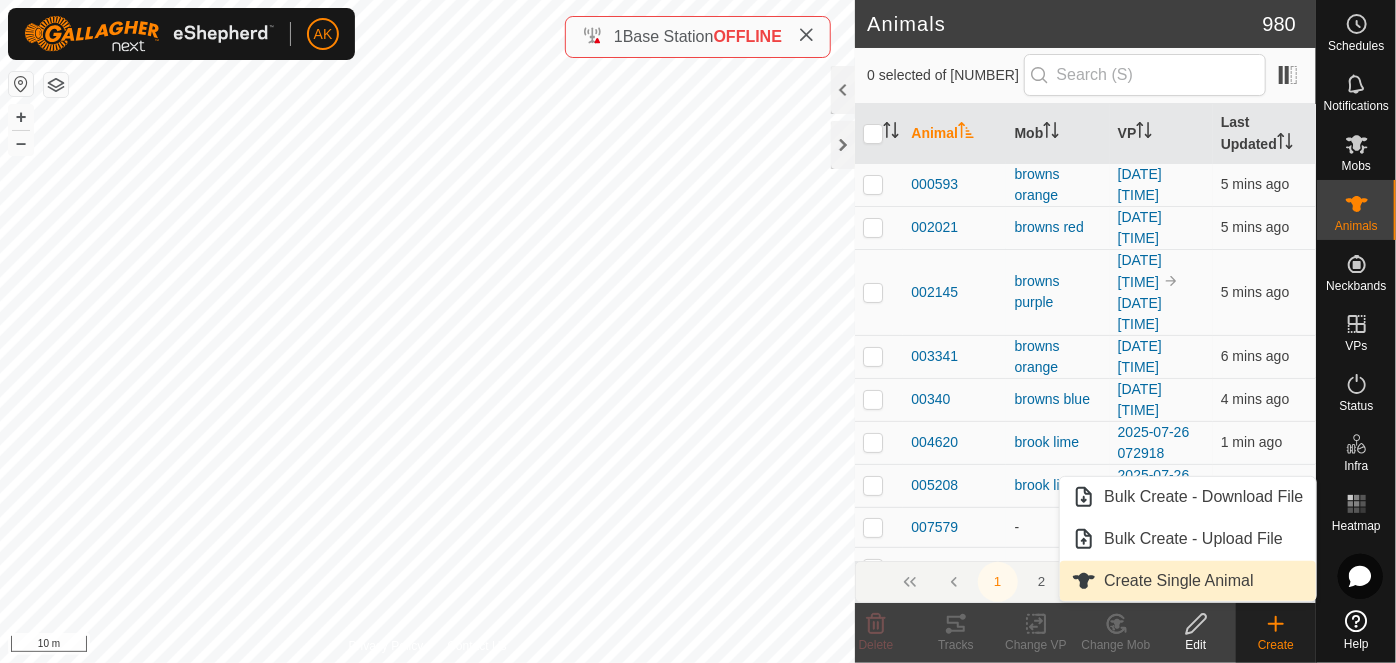 click on "Create Single Animal" at bounding box center (1187, 581) 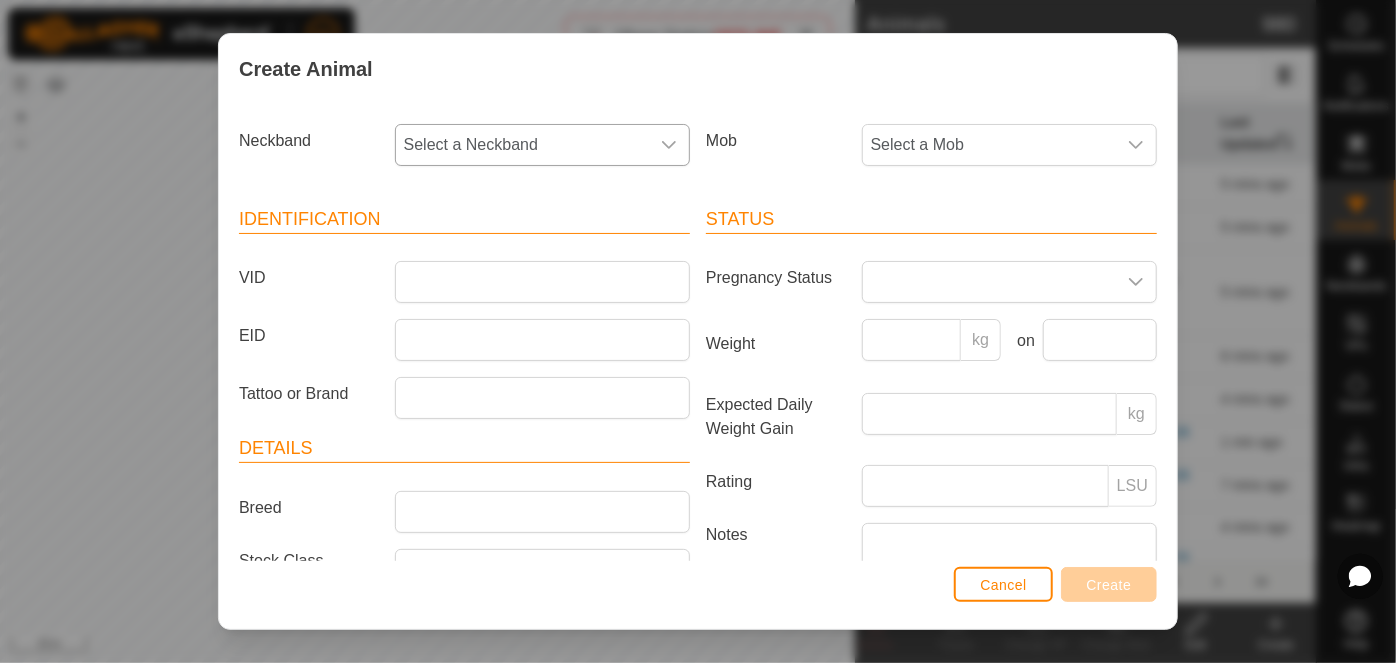 click on "Select a Neckband" at bounding box center [522, 145] 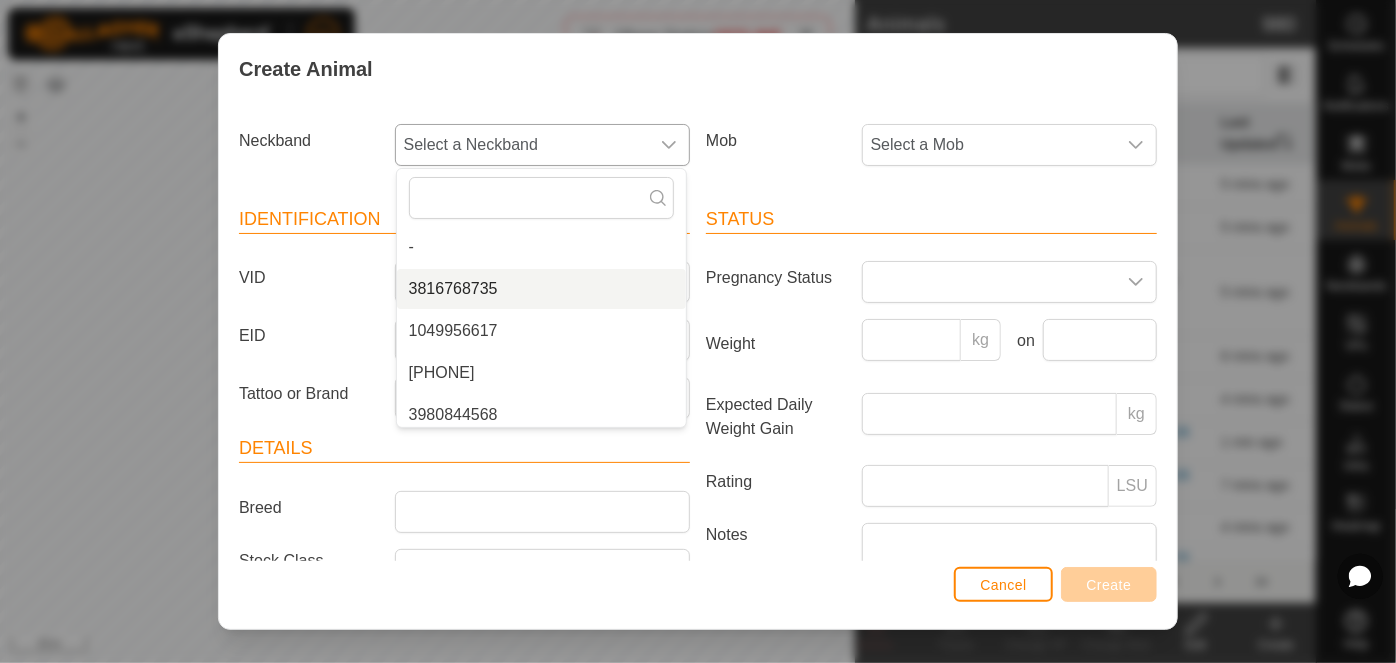 click on "3816768735" at bounding box center [541, 289] 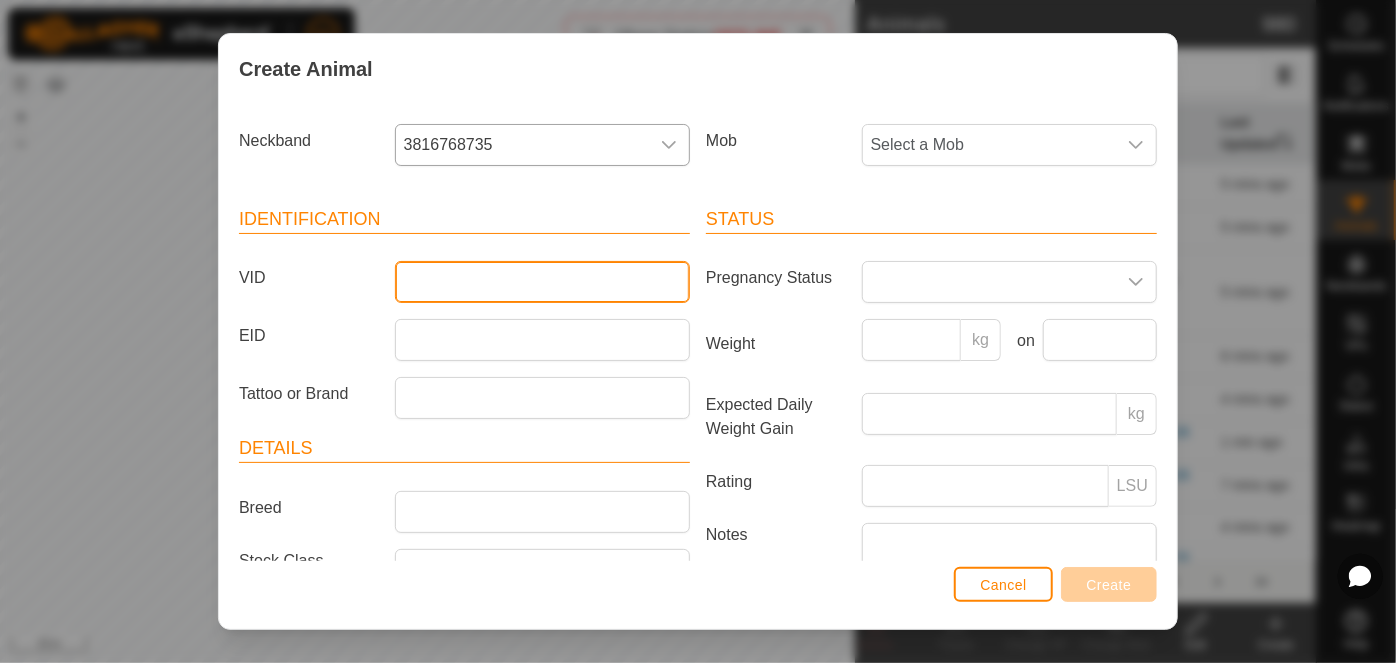 click on "VID" at bounding box center (542, 282) 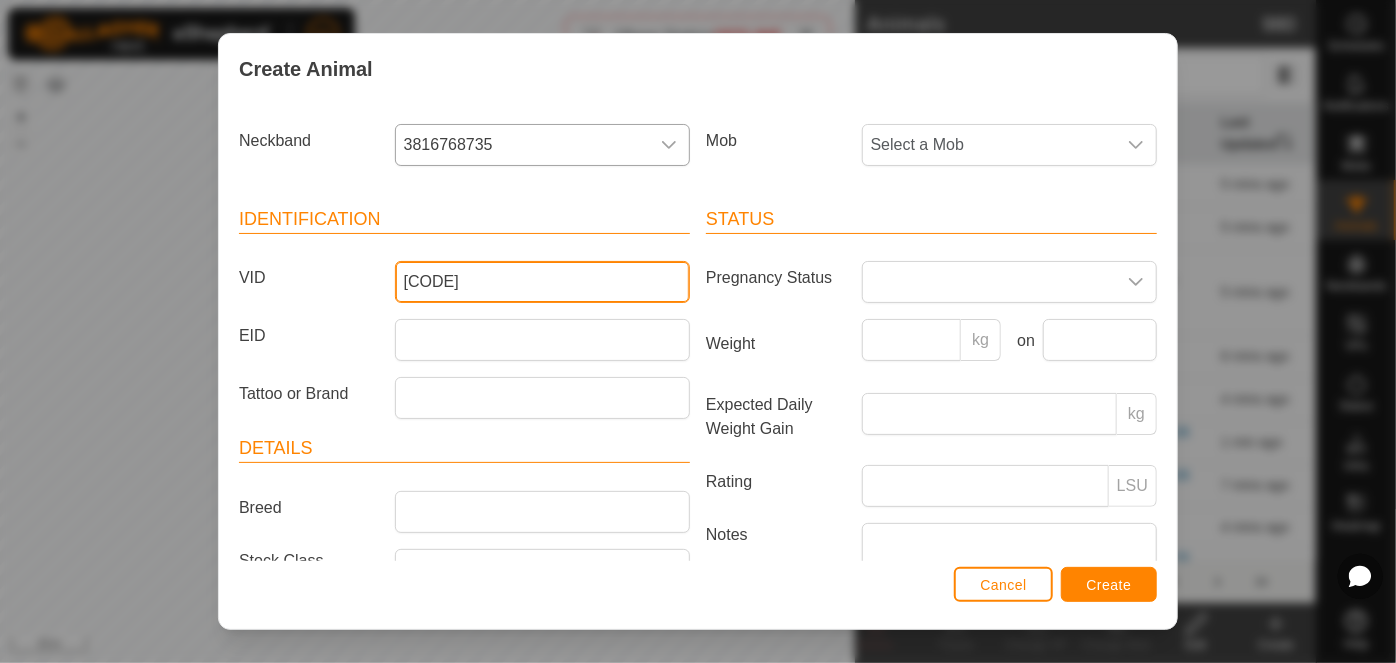 type on "[CODE]" 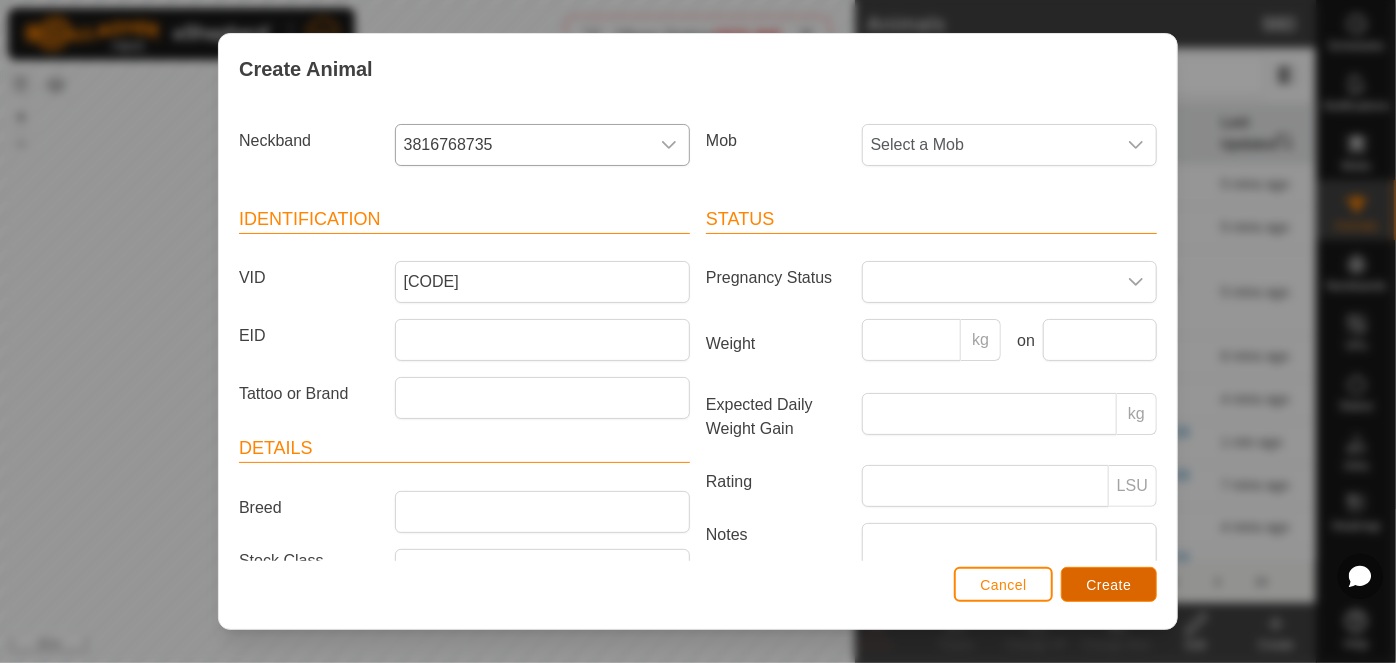 click on "Create" at bounding box center [1109, 585] 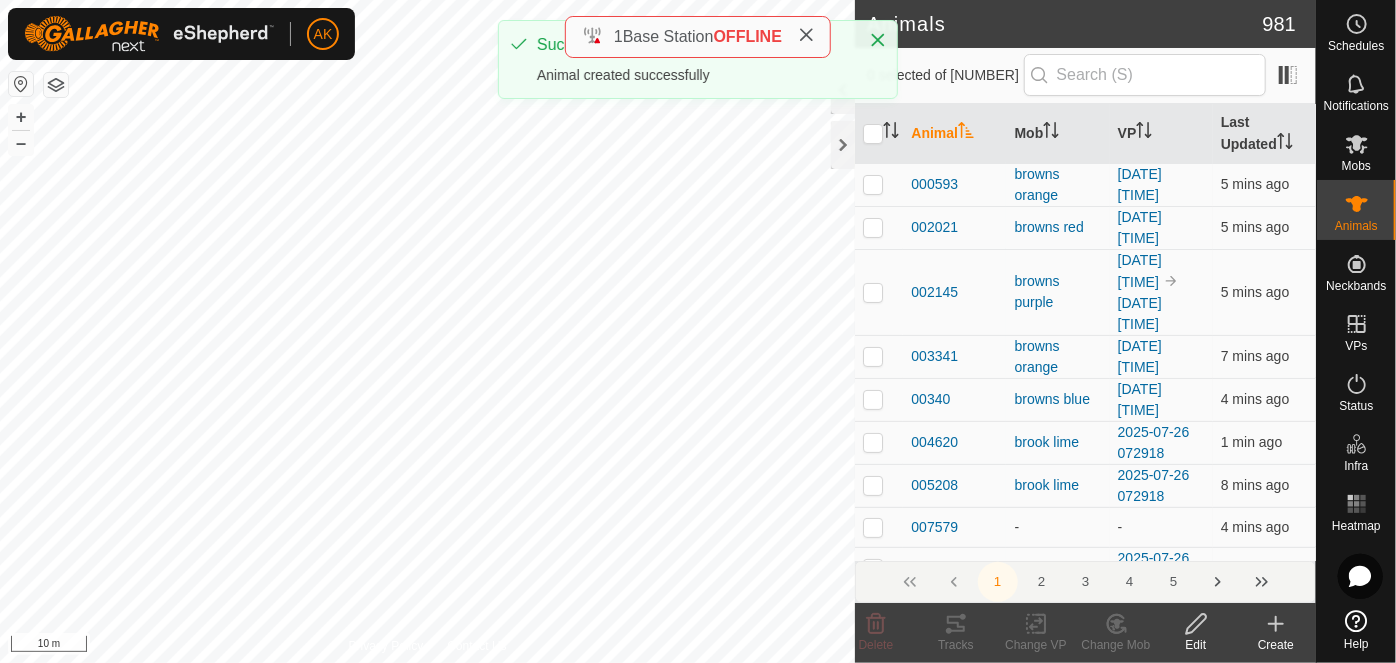 click 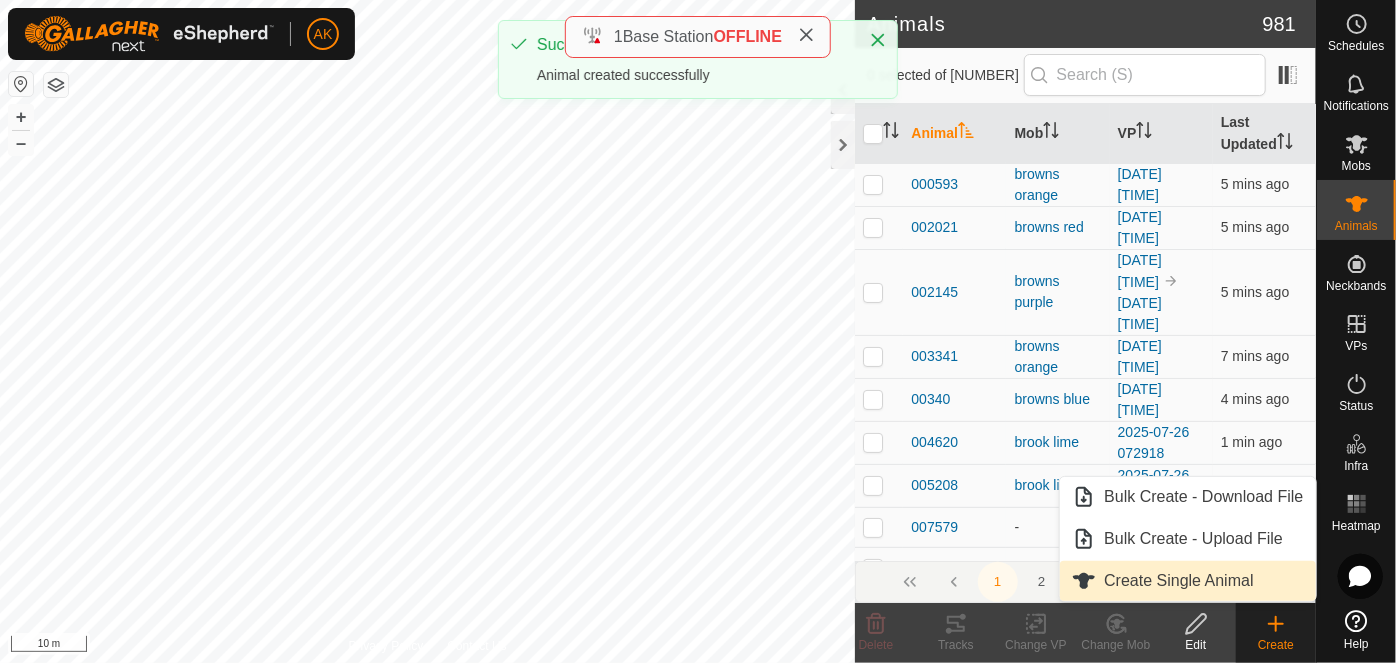 click on "Create Single Animal" at bounding box center (1187, 581) 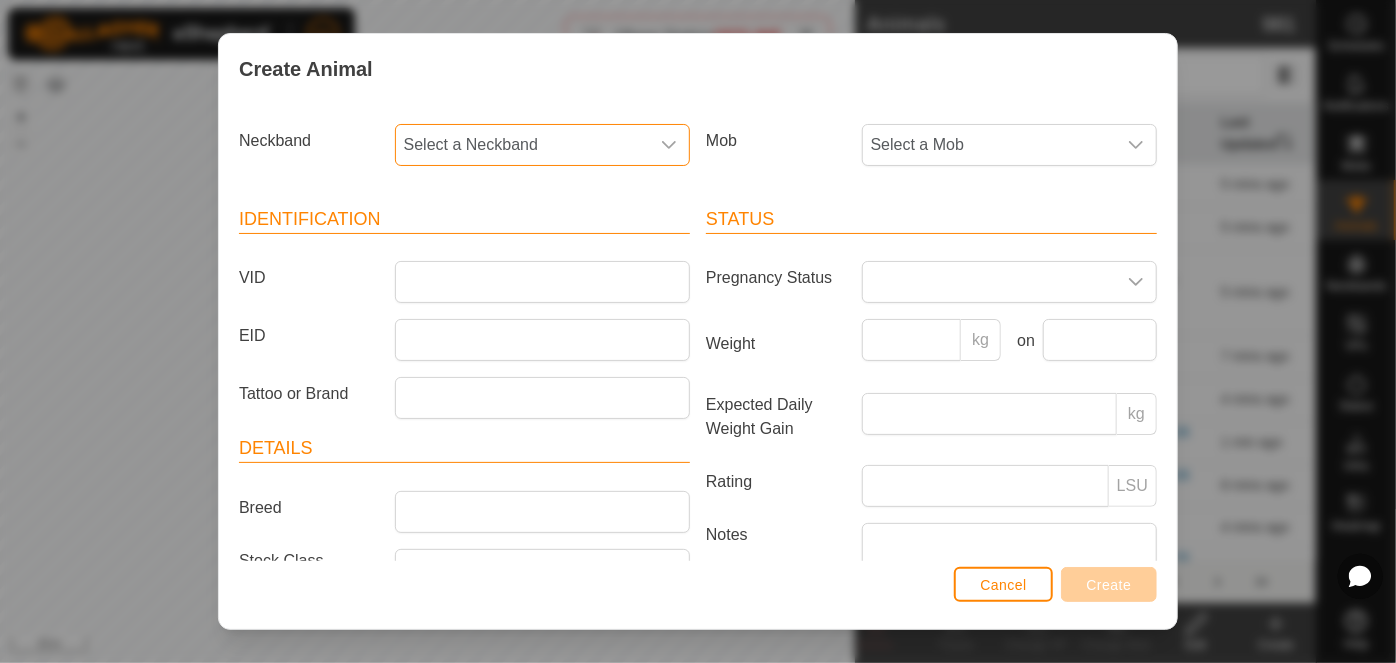 click on "Select a Neckband" at bounding box center [522, 145] 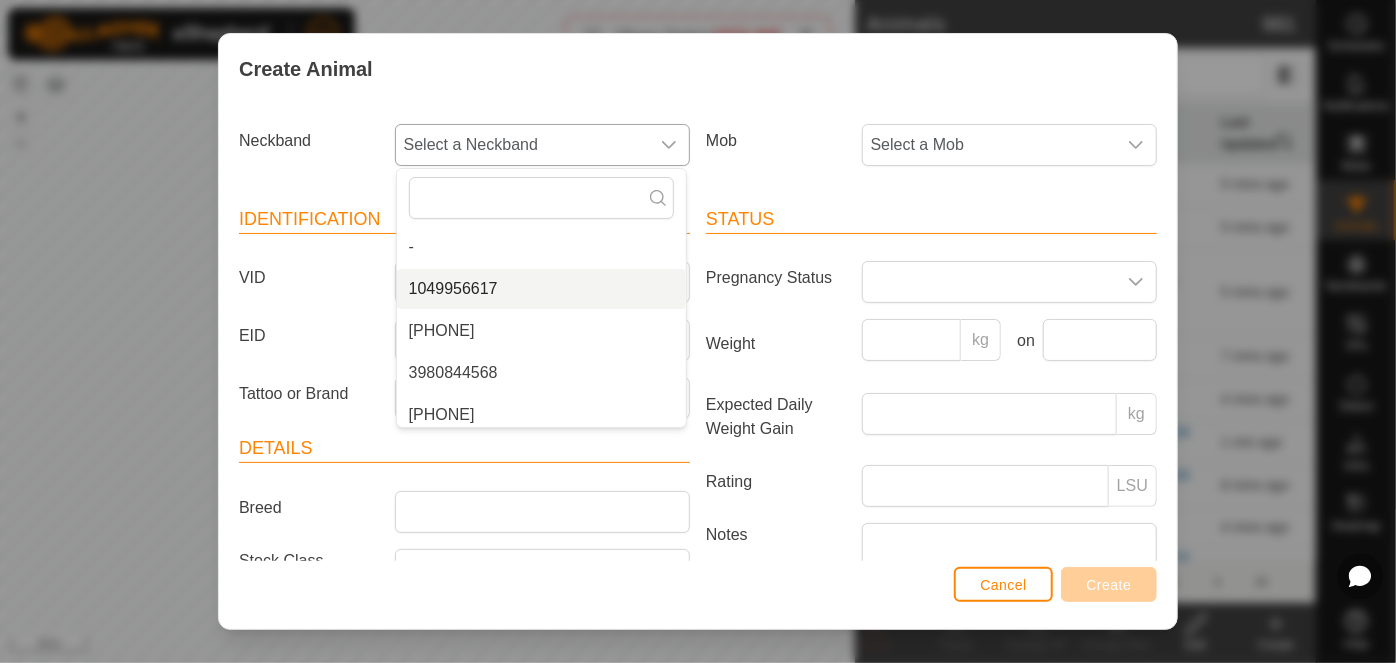 click on "1049956617" at bounding box center (541, 289) 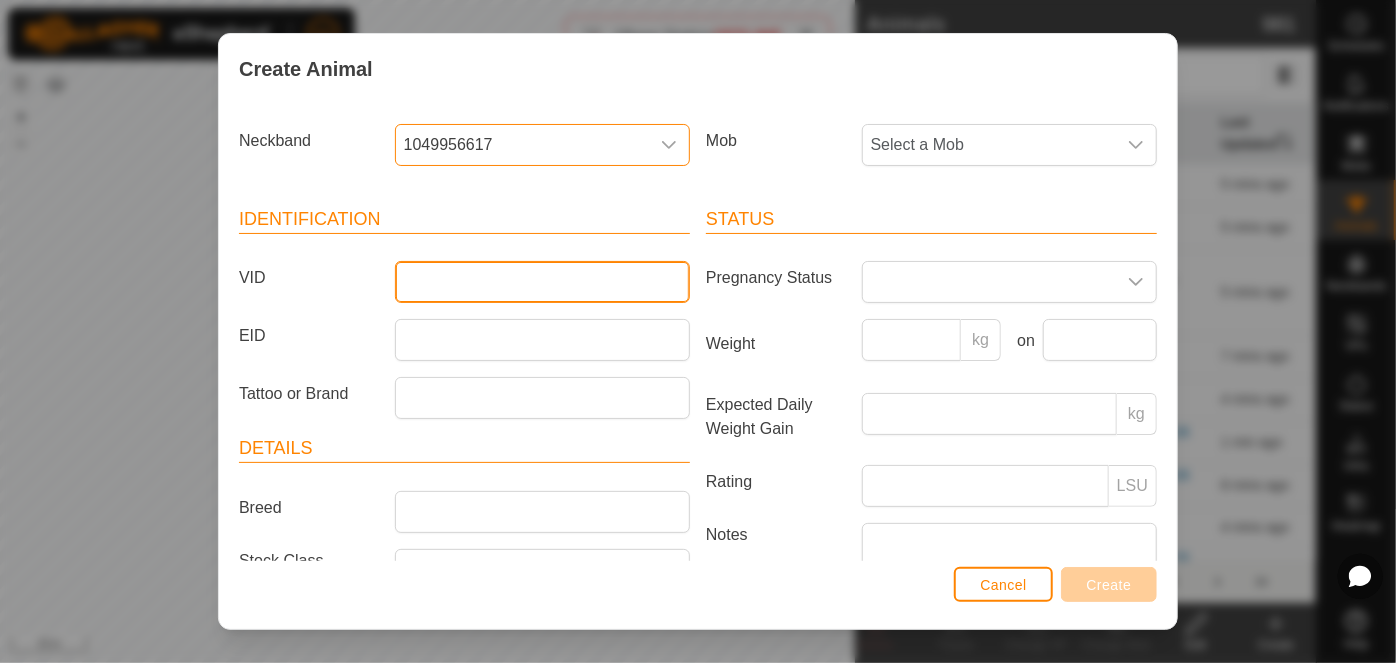 click on "VID" at bounding box center (542, 282) 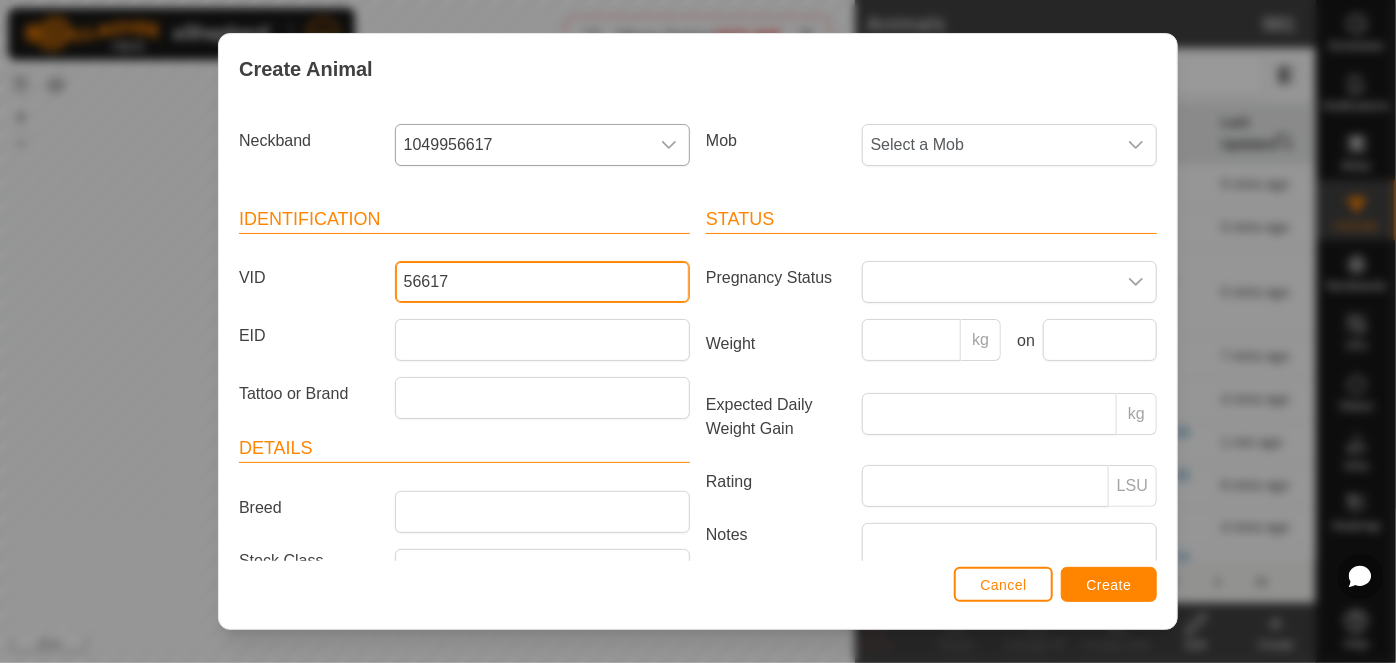 type on "56617" 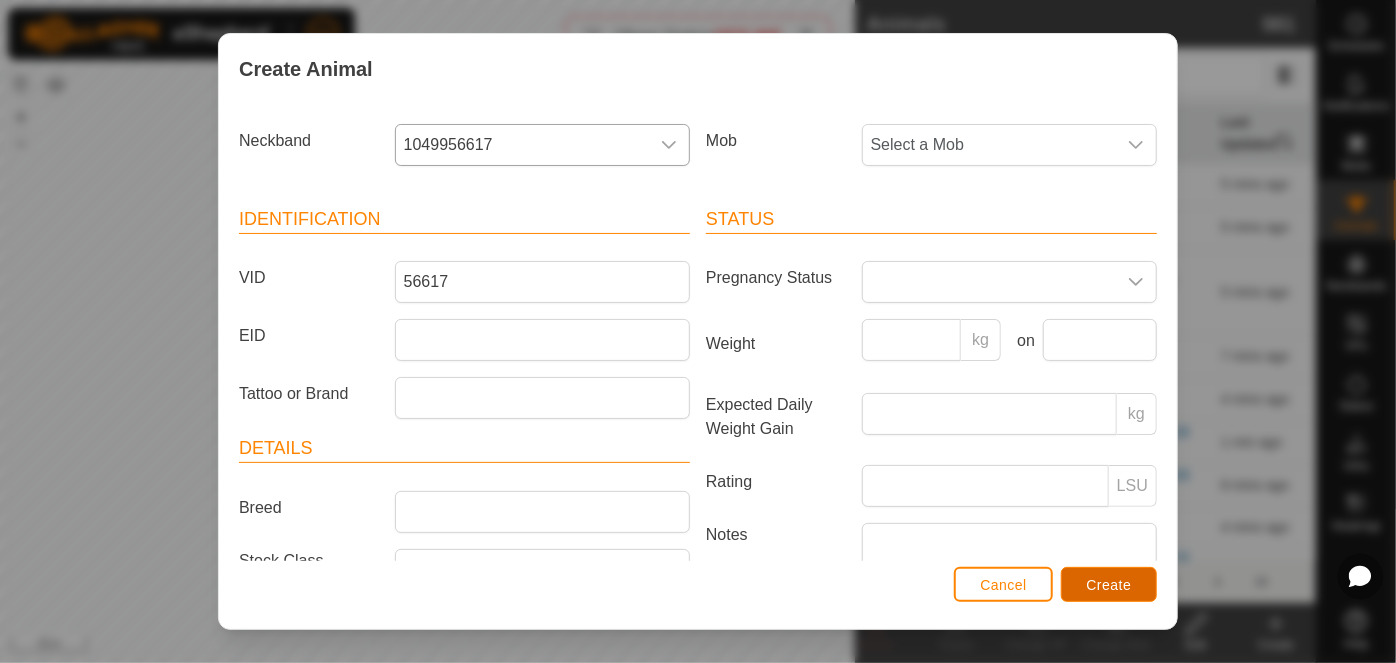 click on "Create" at bounding box center [1109, 585] 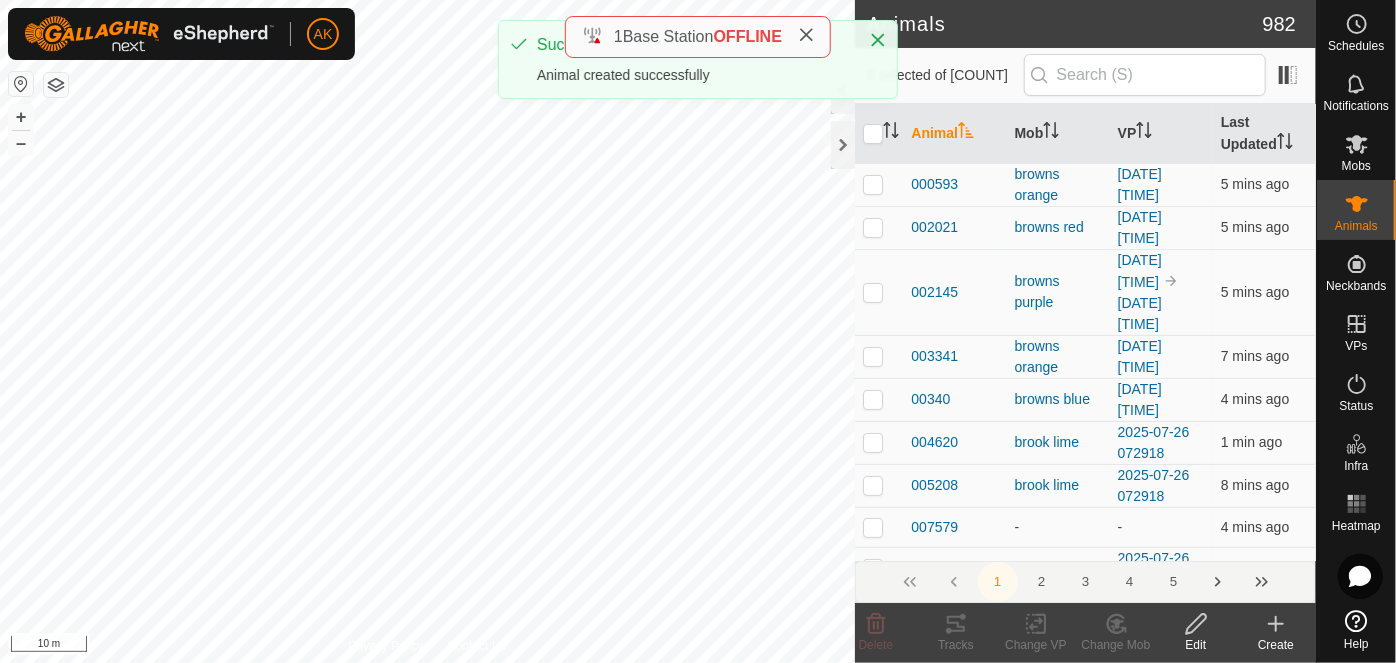 click 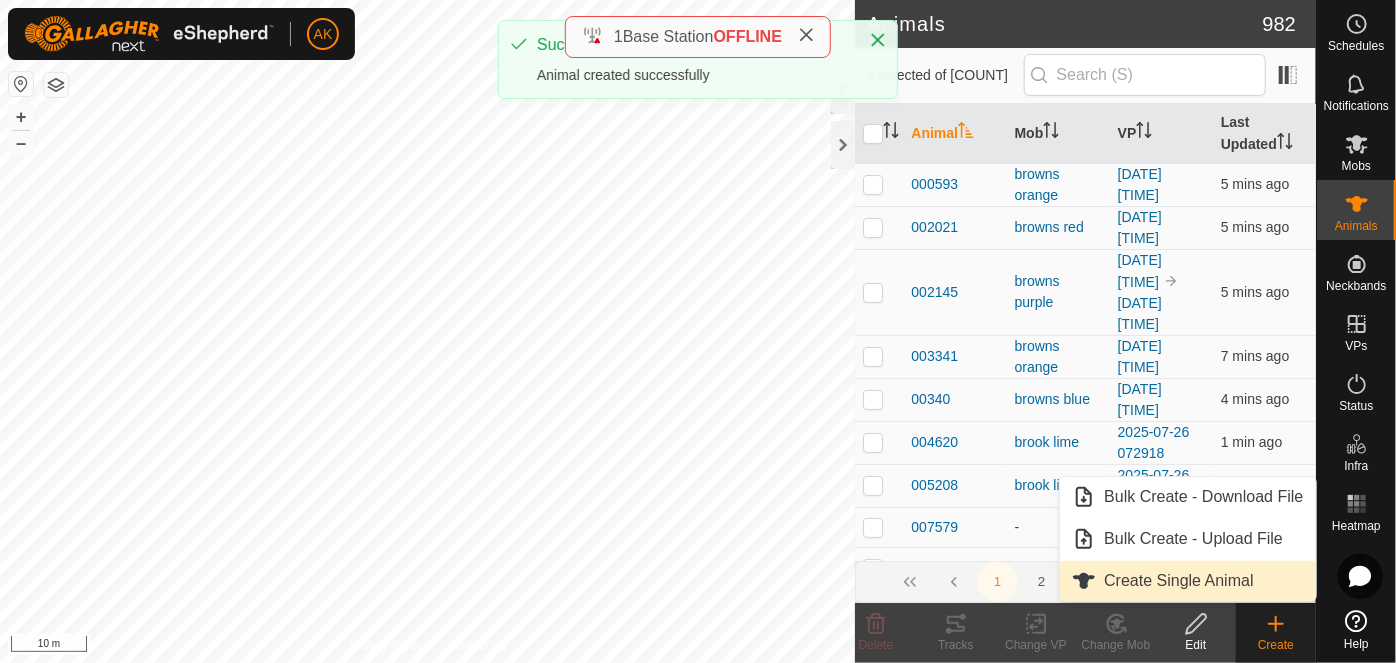 click on "Create Single Animal" at bounding box center (1187, 581) 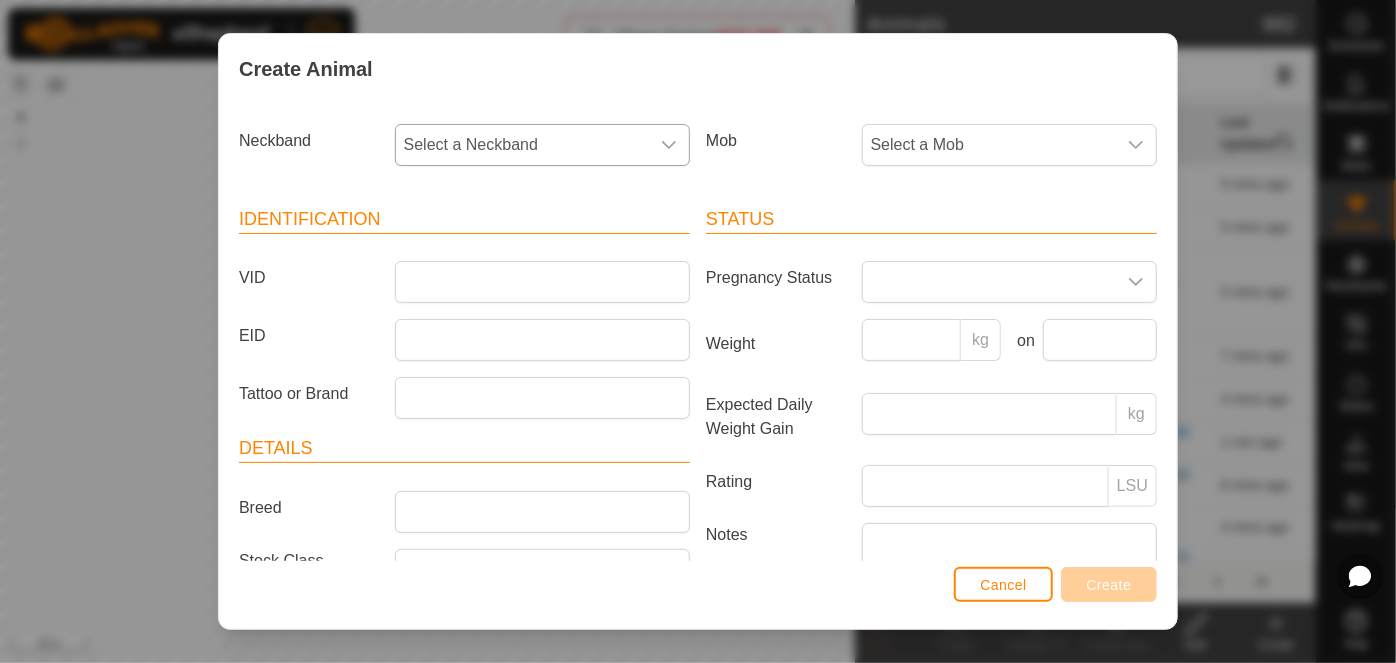 click on "Select a Neckband" at bounding box center (522, 145) 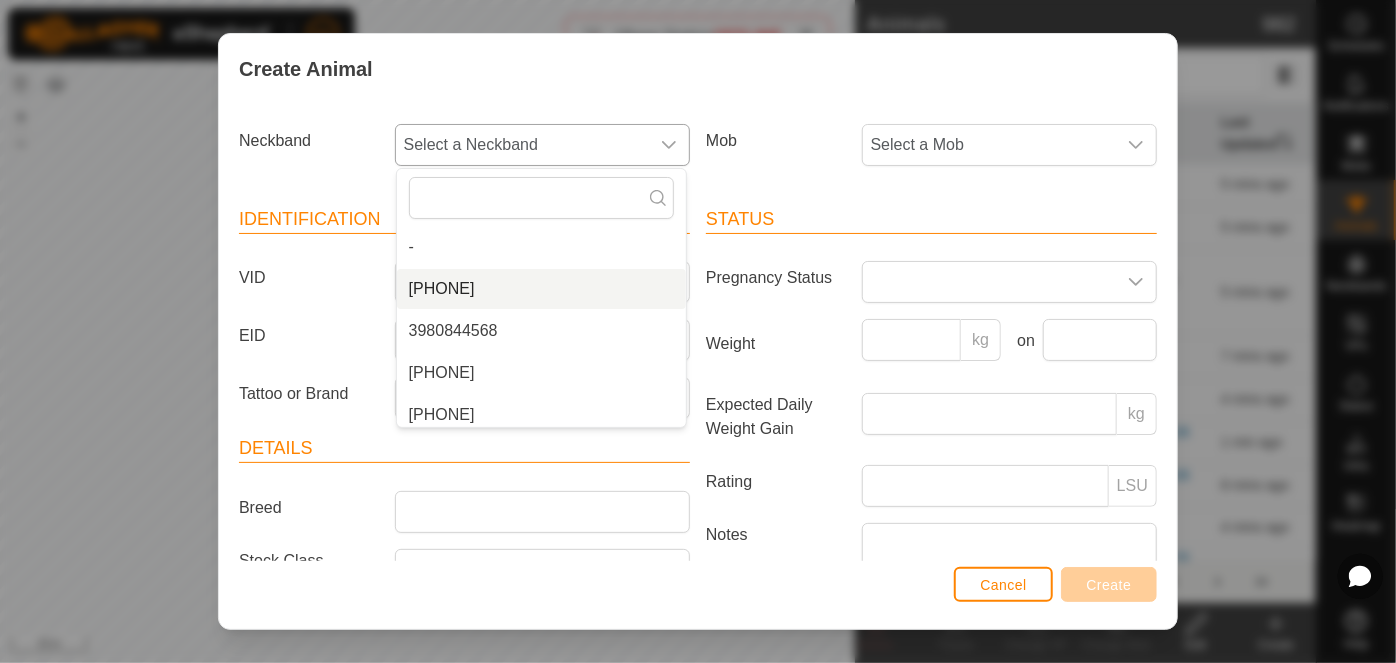 click on "[PHONE]" at bounding box center [541, 289] 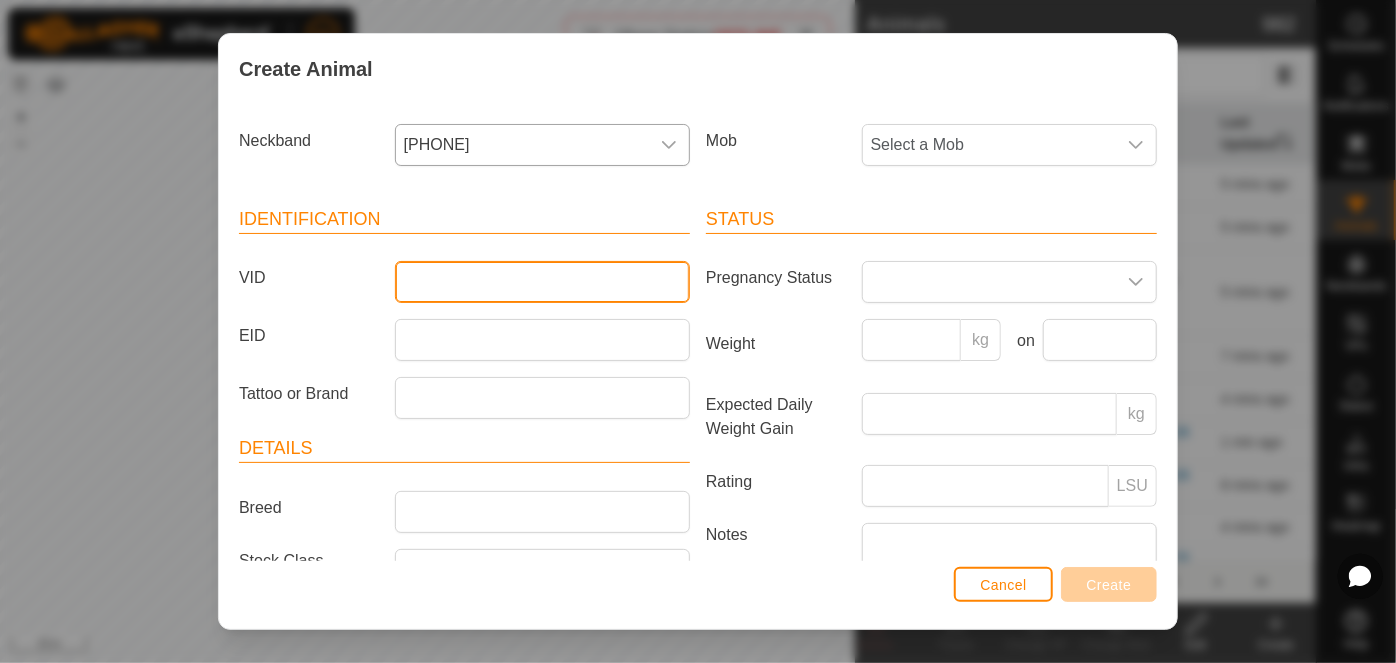 click on "VID" at bounding box center (542, 282) 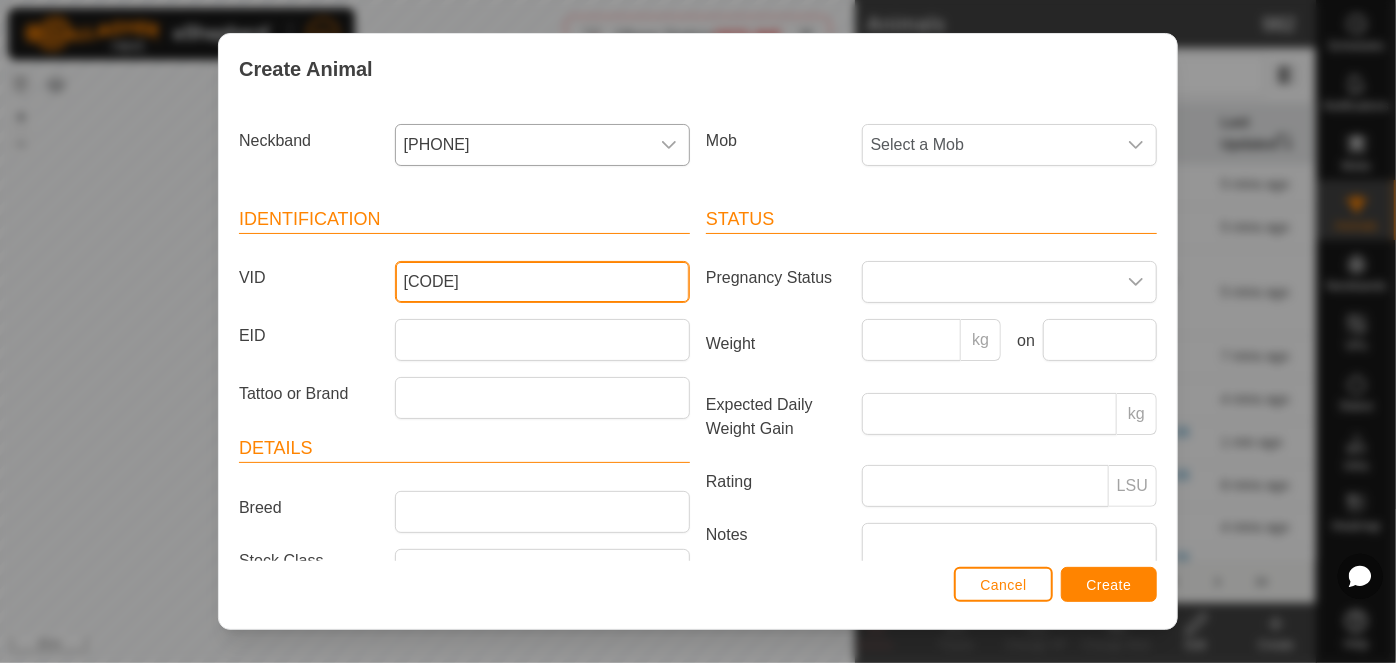 type on "[CODE]" 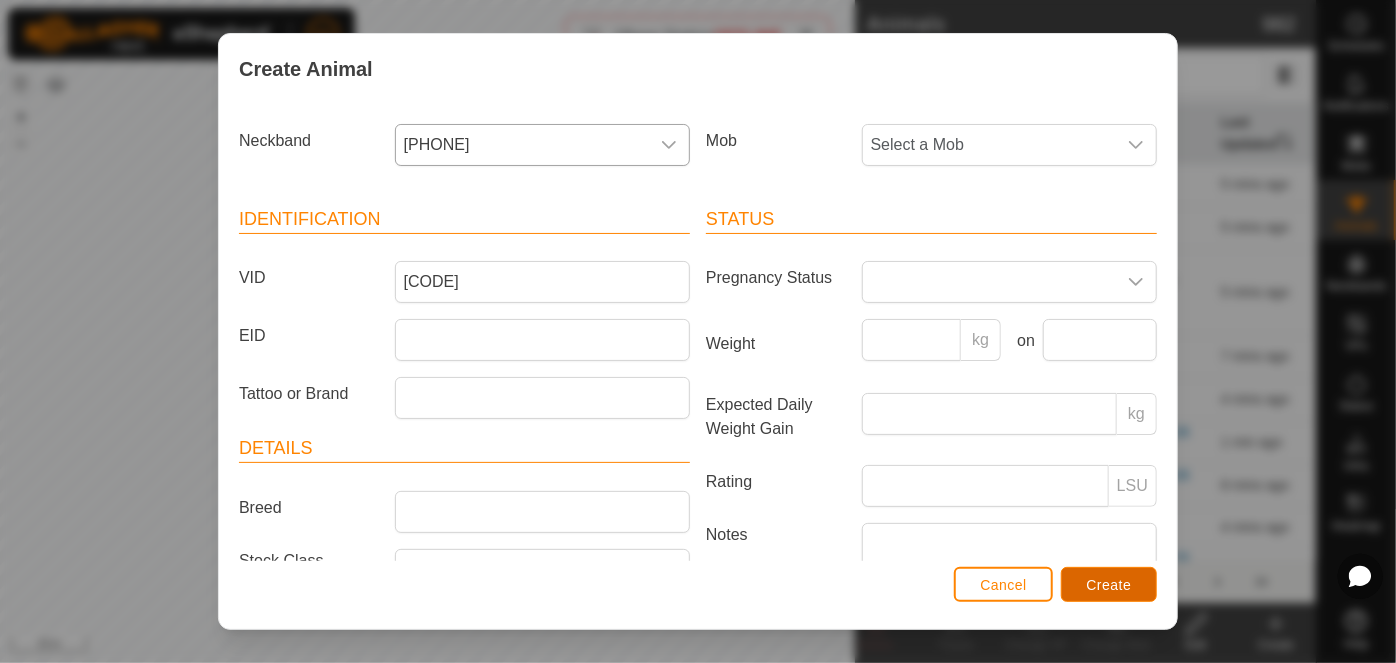 click on "Create" at bounding box center (1109, 585) 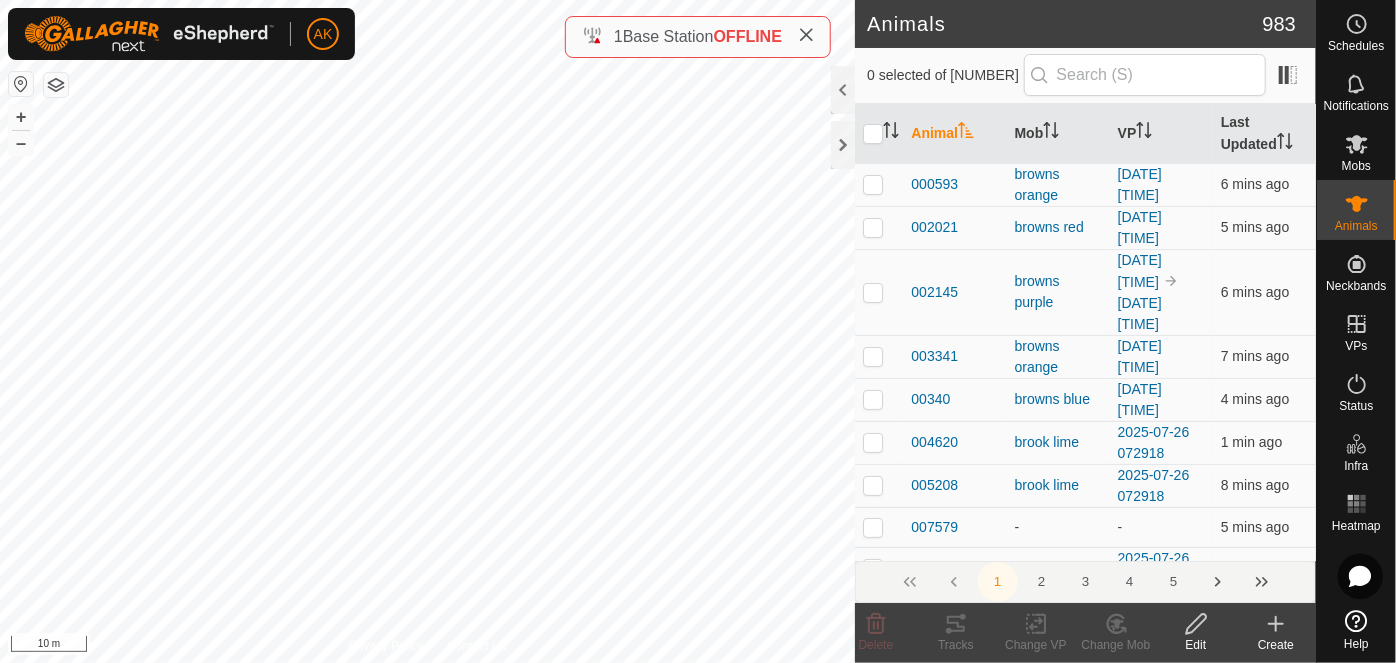 click 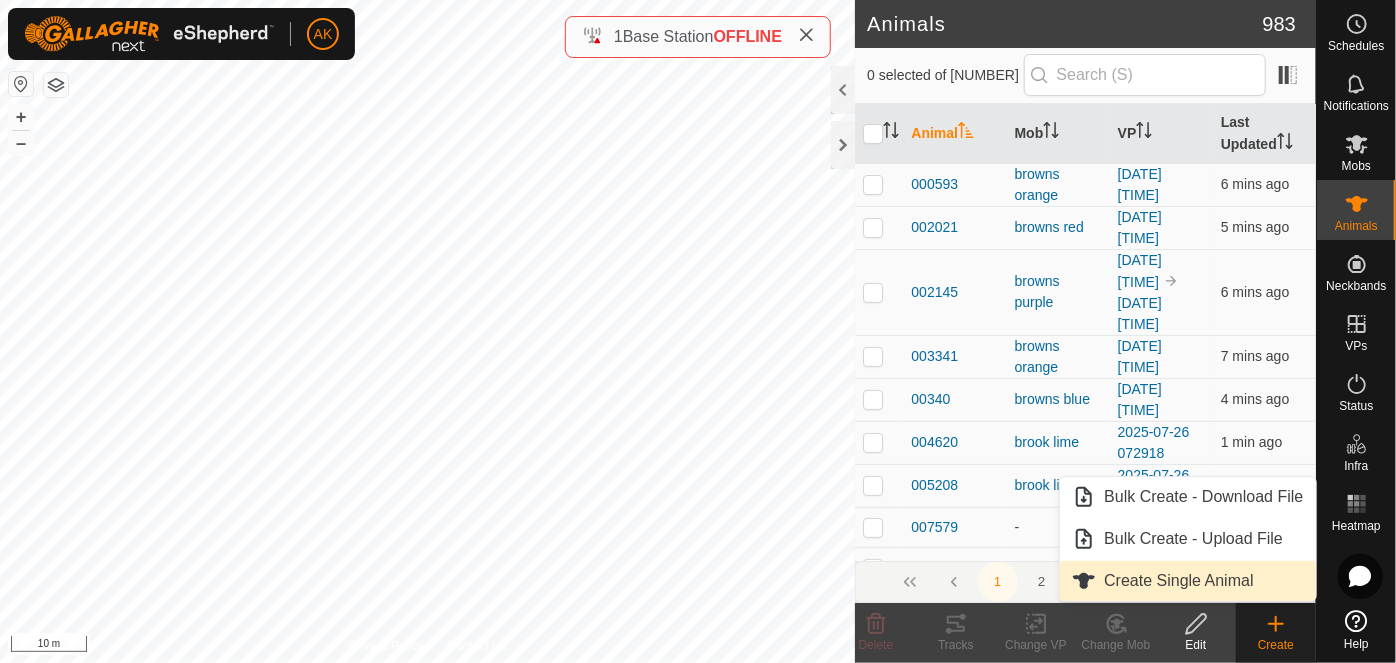 click on "Create Single Animal" at bounding box center (1187, 581) 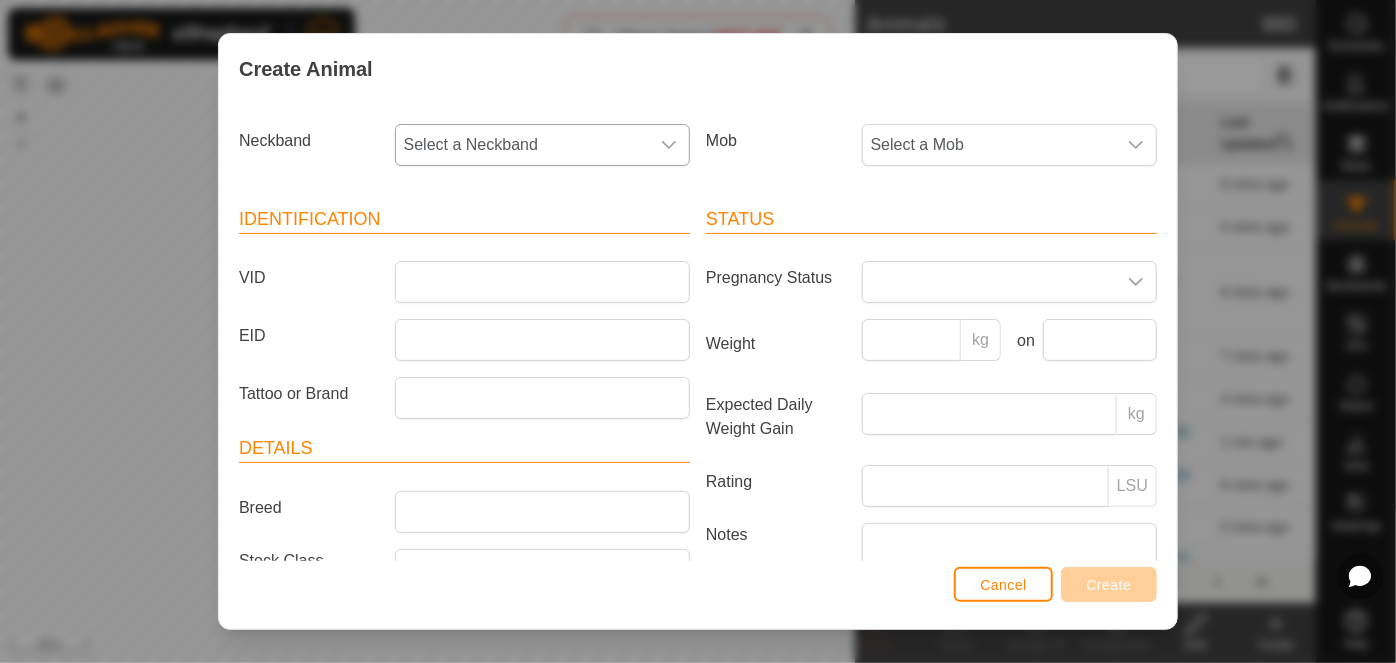click on "Select a Neckband" at bounding box center [522, 145] 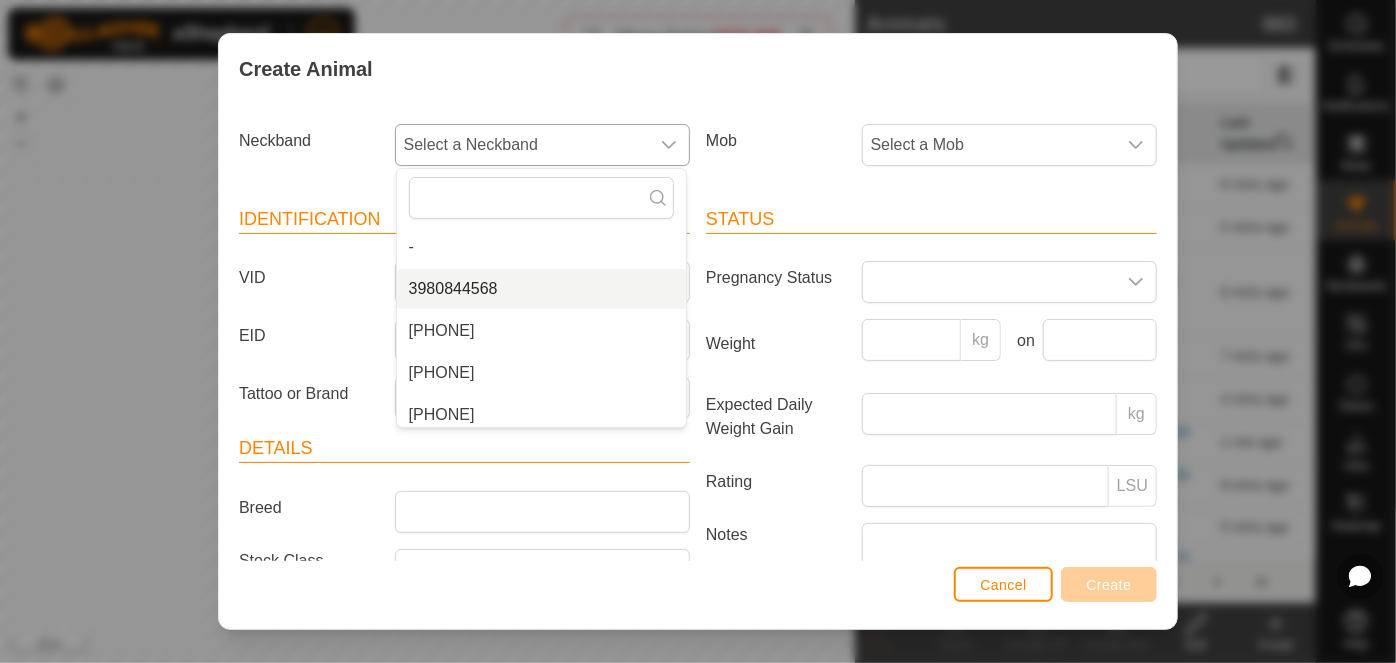 click on "3980844568" at bounding box center [541, 289] 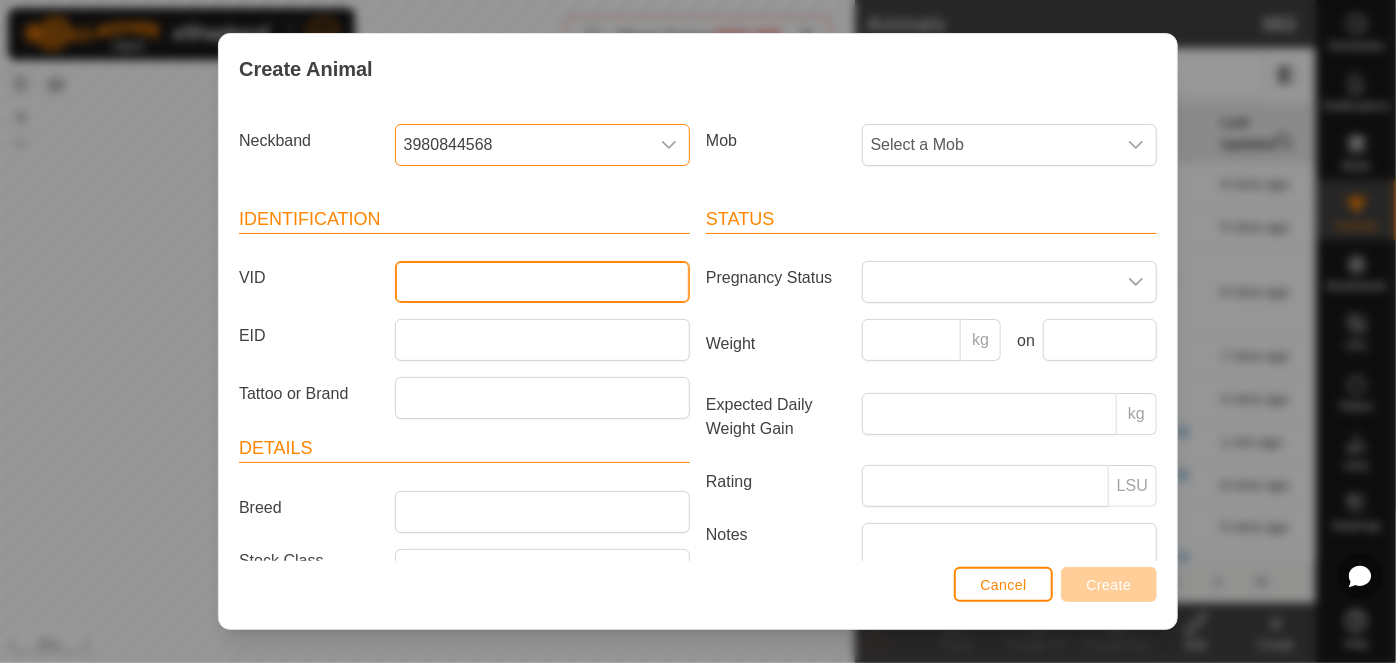 click on "VID" at bounding box center [542, 282] 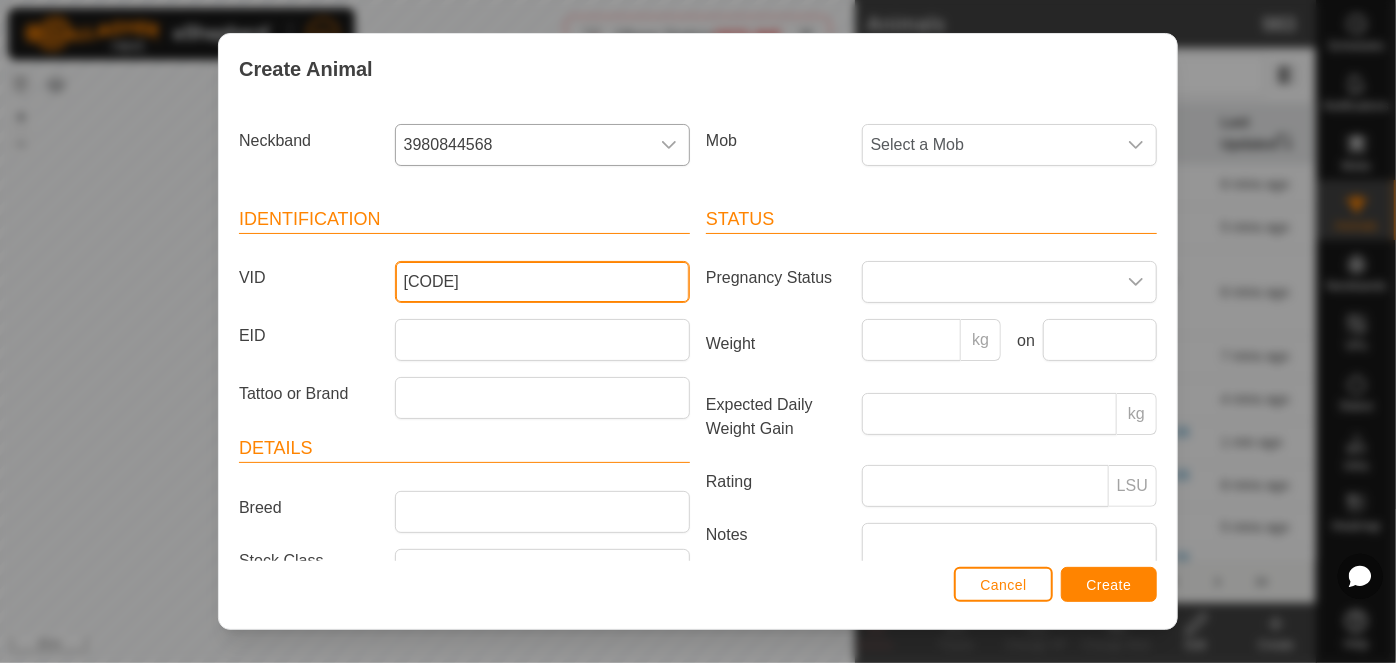 type on "[CODE]" 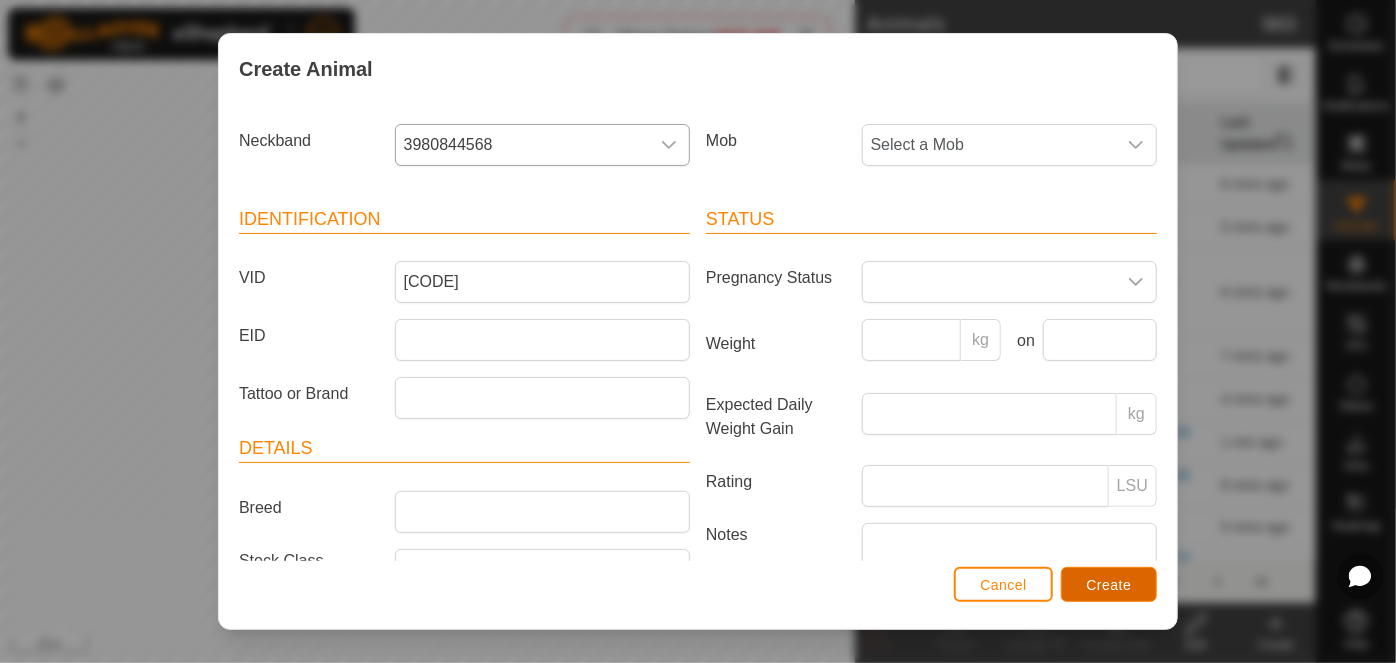 click on "Create" at bounding box center [1109, 585] 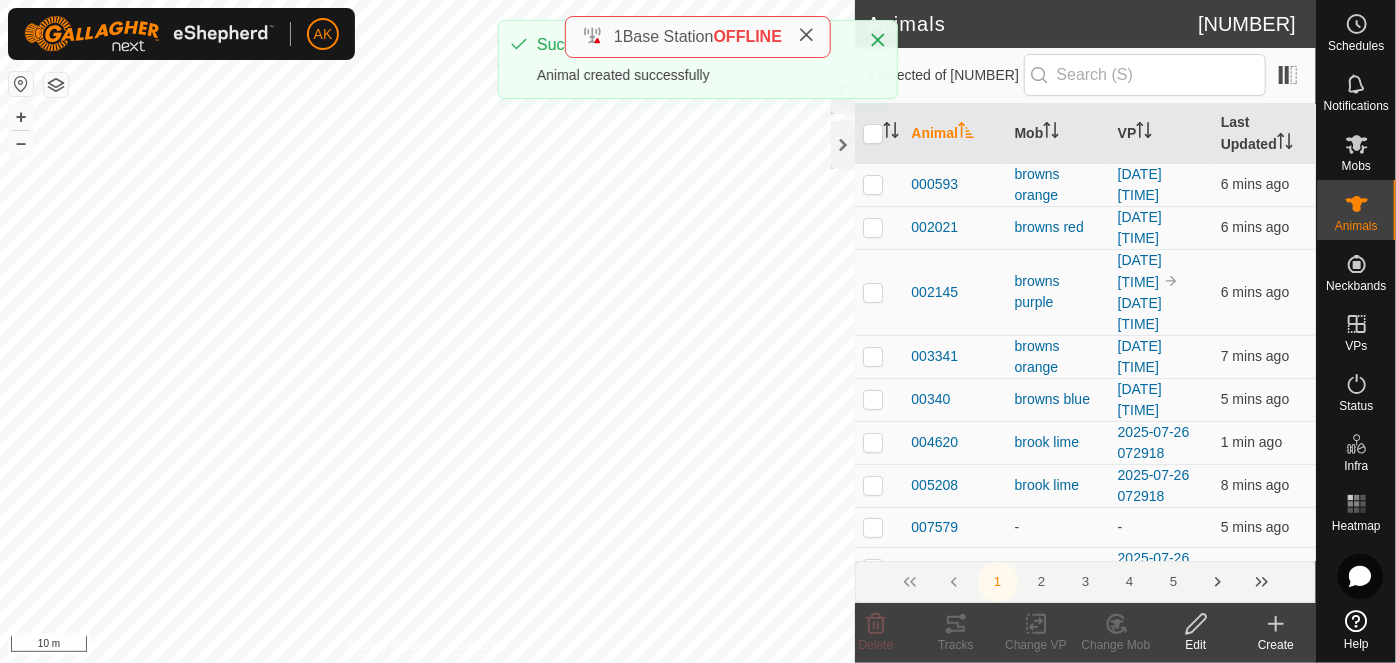 click 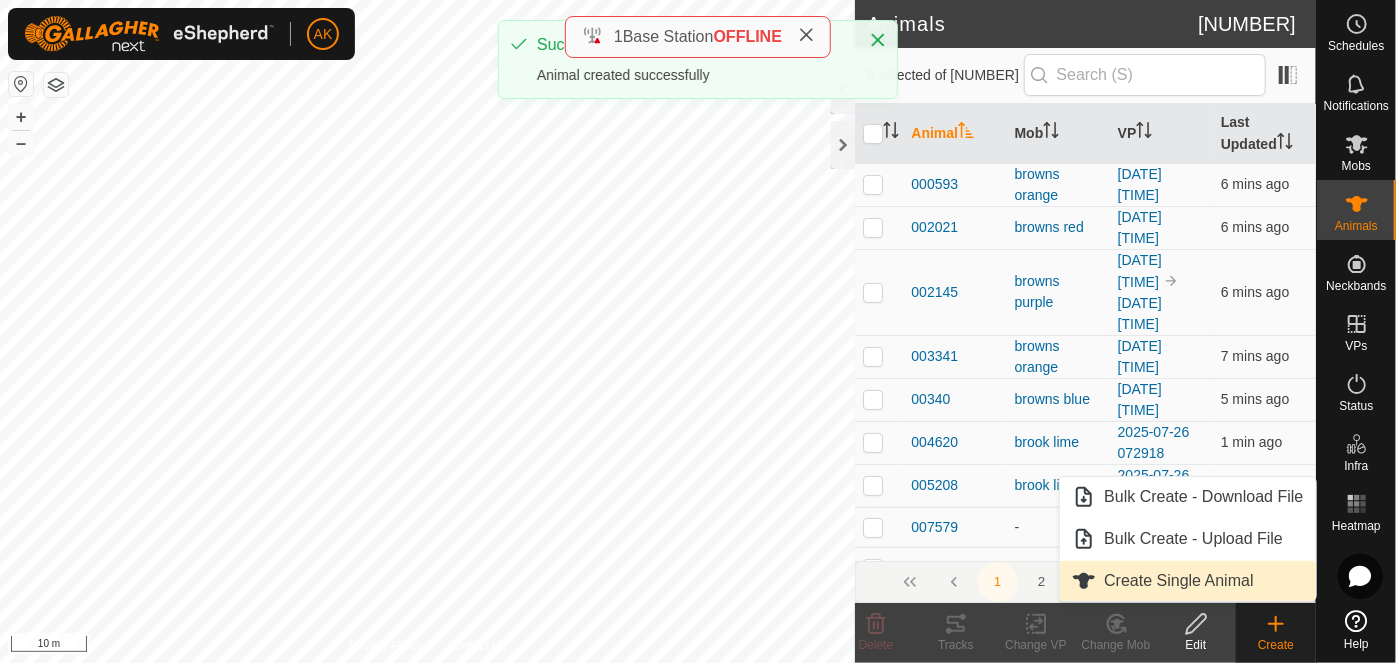 click on "Create Single Animal" at bounding box center [1187, 581] 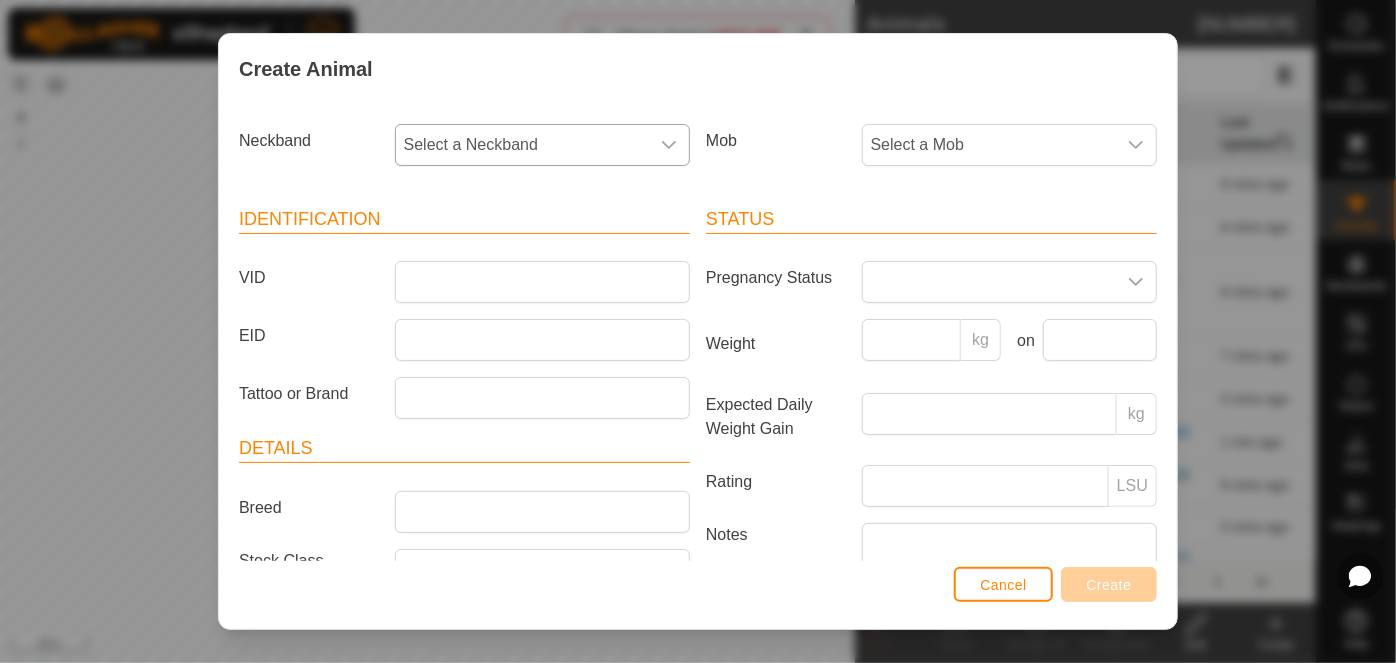 click on "Select a Neckband" at bounding box center (522, 145) 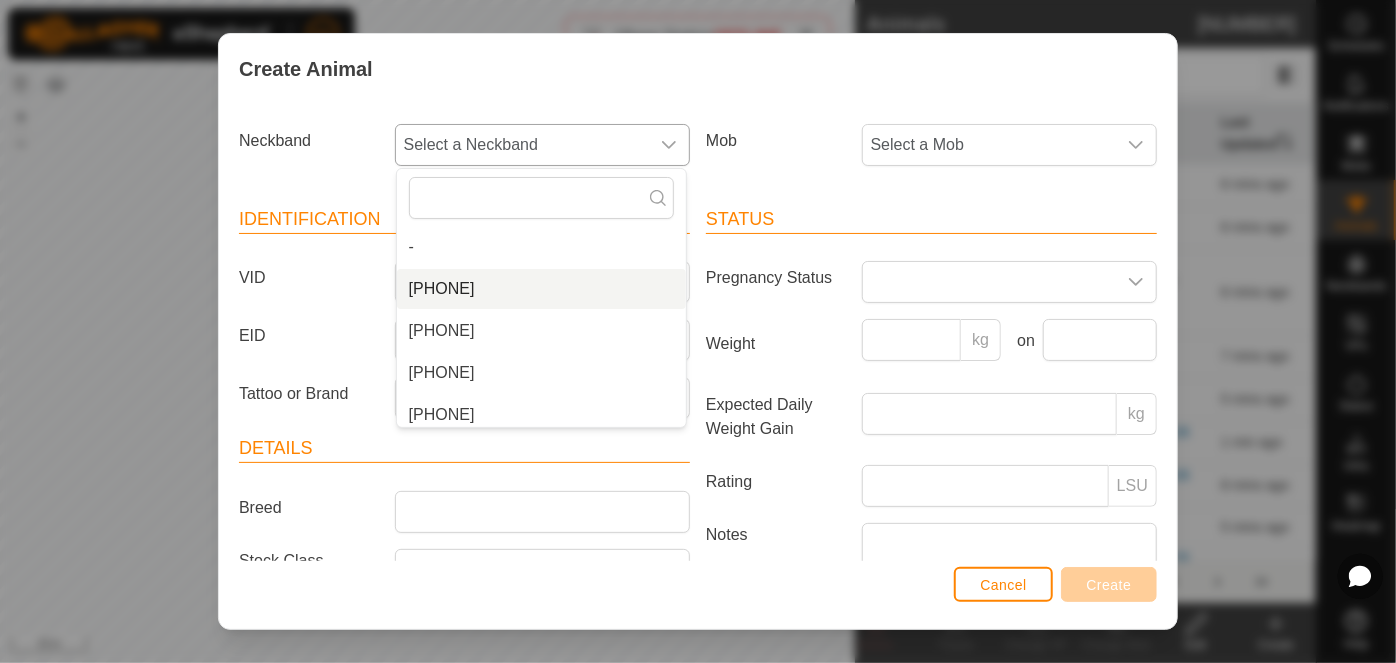 click on "[PHONE]" at bounding box center [541, 289] 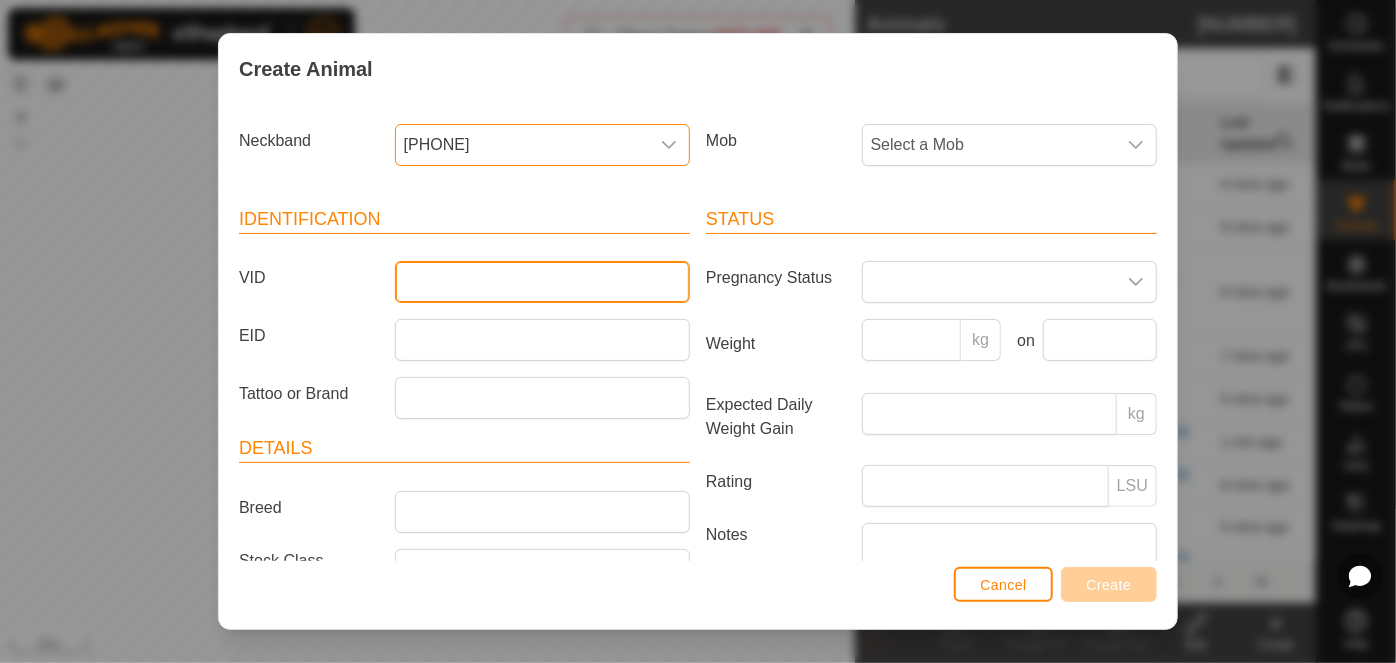 click on "VID" at bounding box center [542, 282] 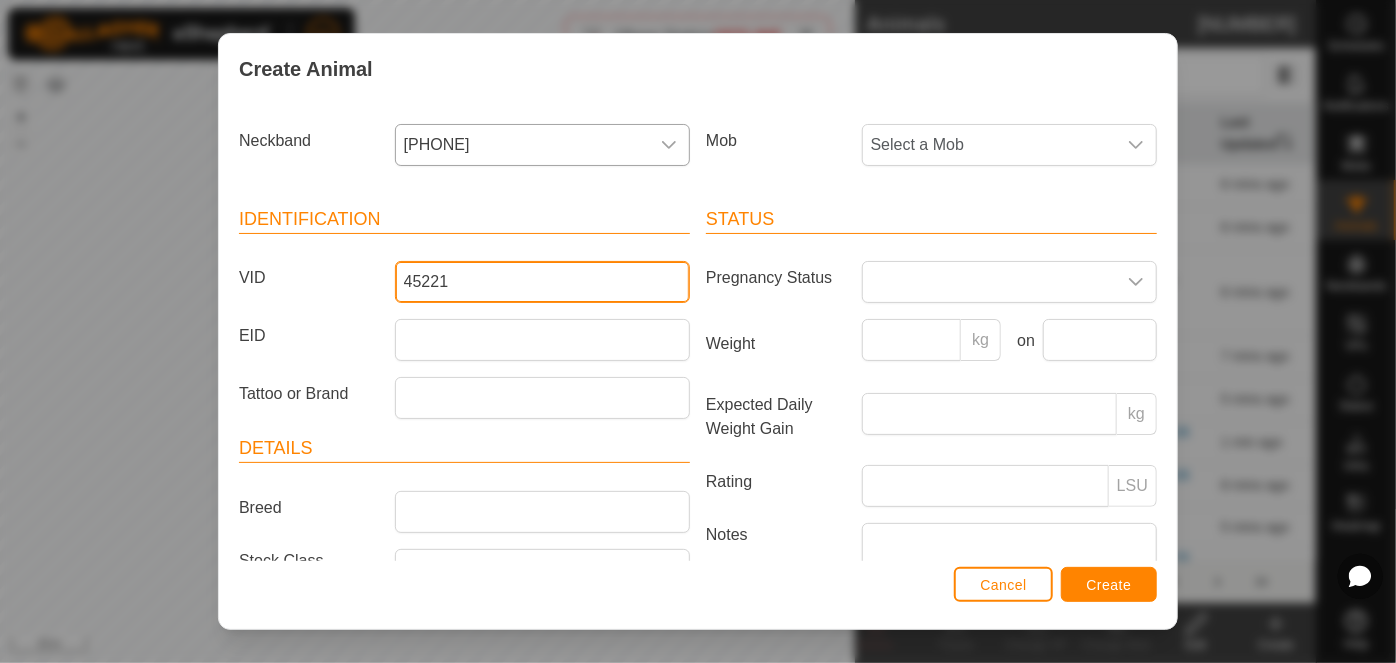 type on "45221" 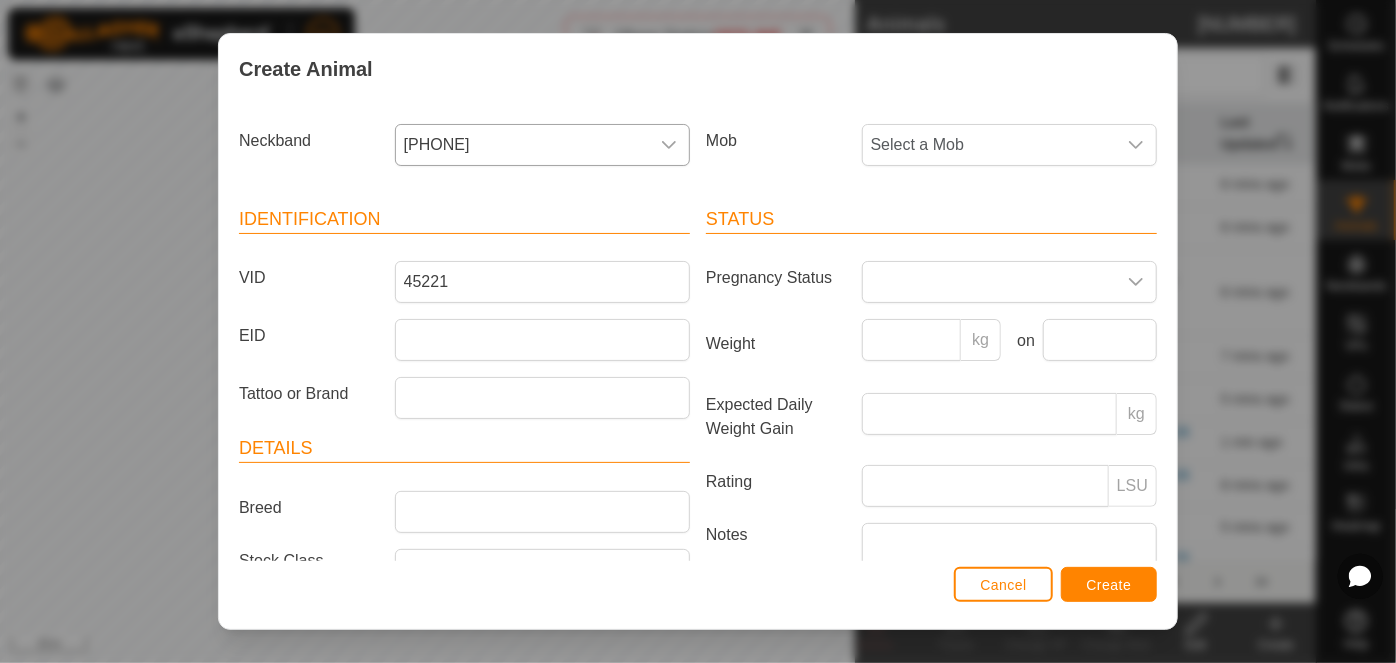 click on "Create" at bounding box center [1109, 585] 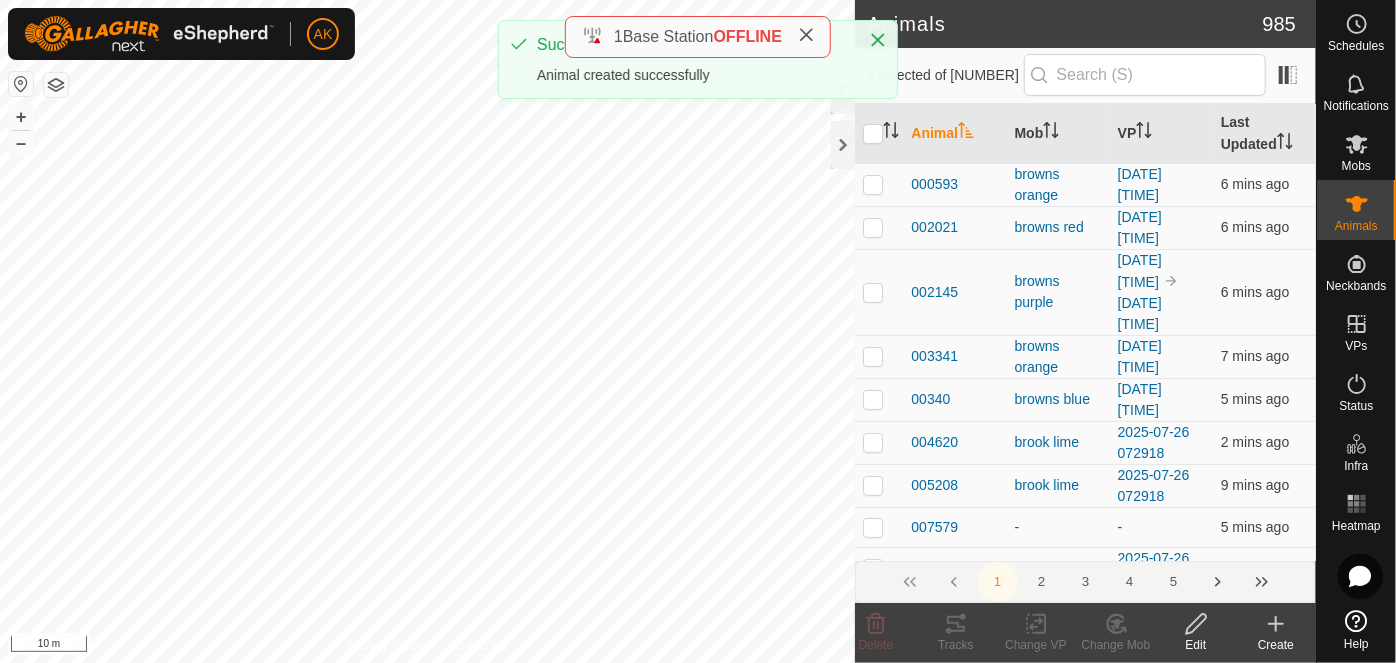 click 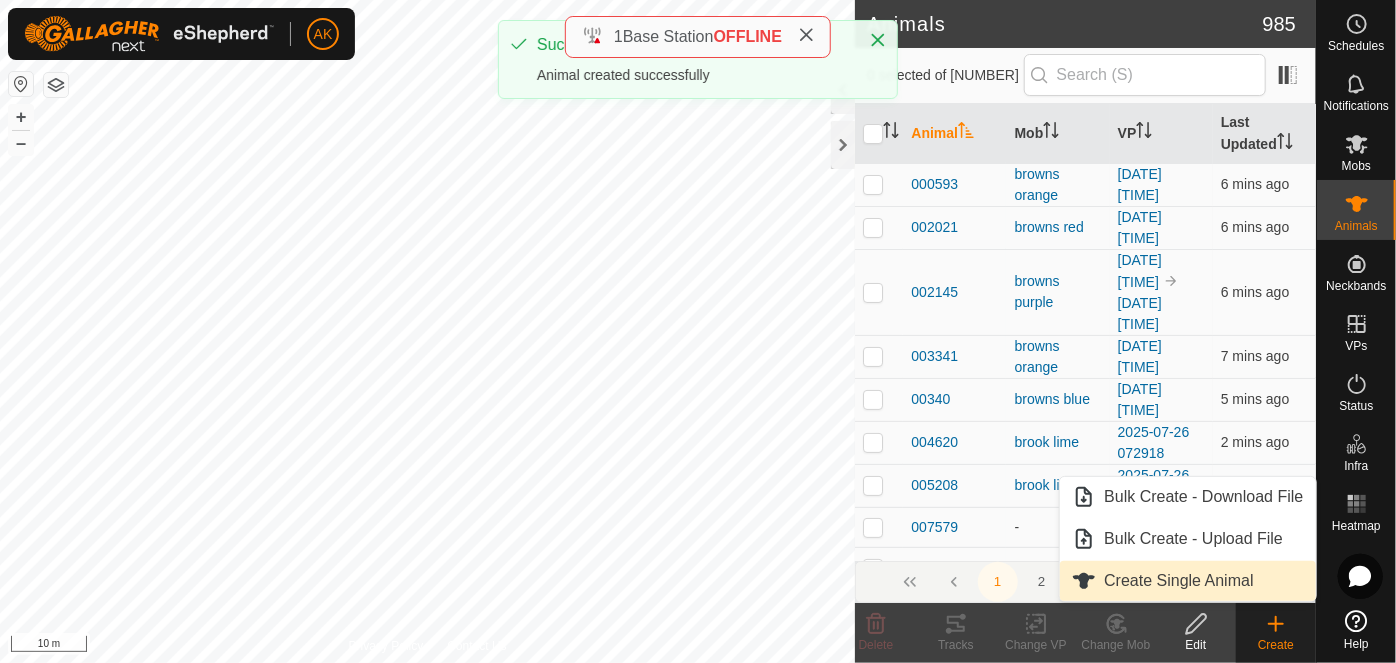click on "Create Single Animal" at bounding box center [1187, 581] 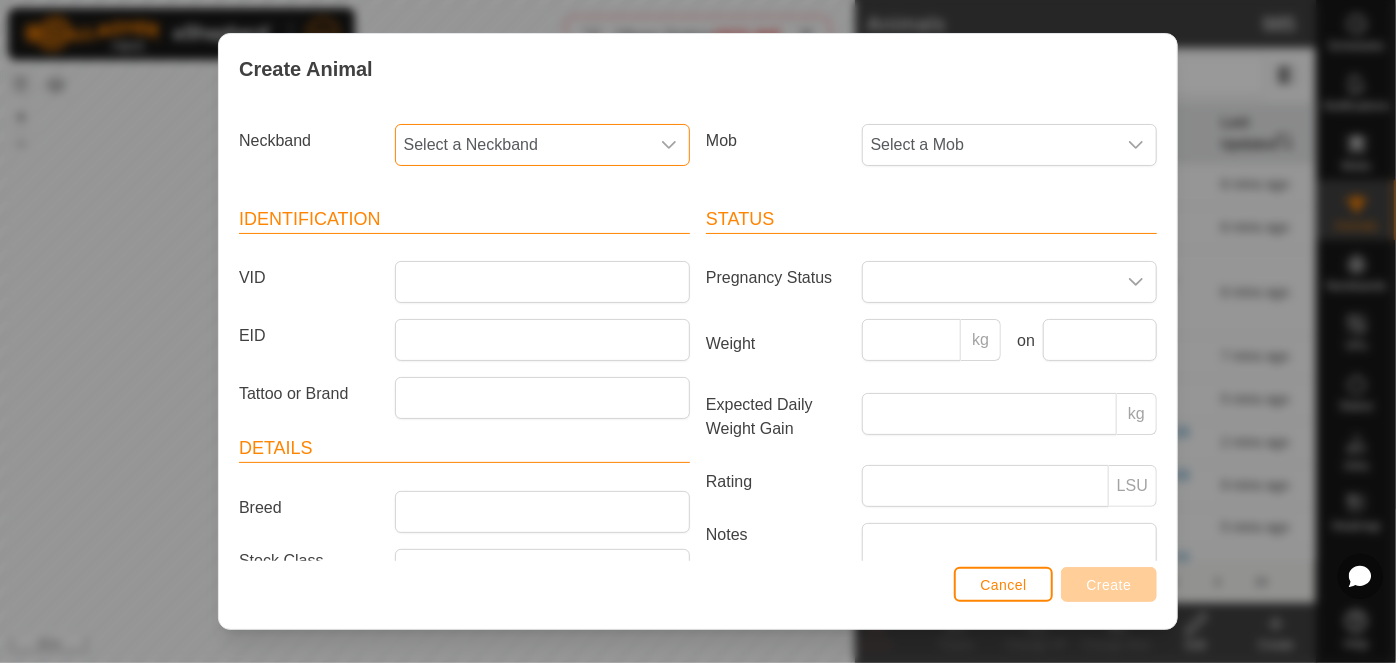 click on "Select a Neckband" at bounding box center [522, 145] 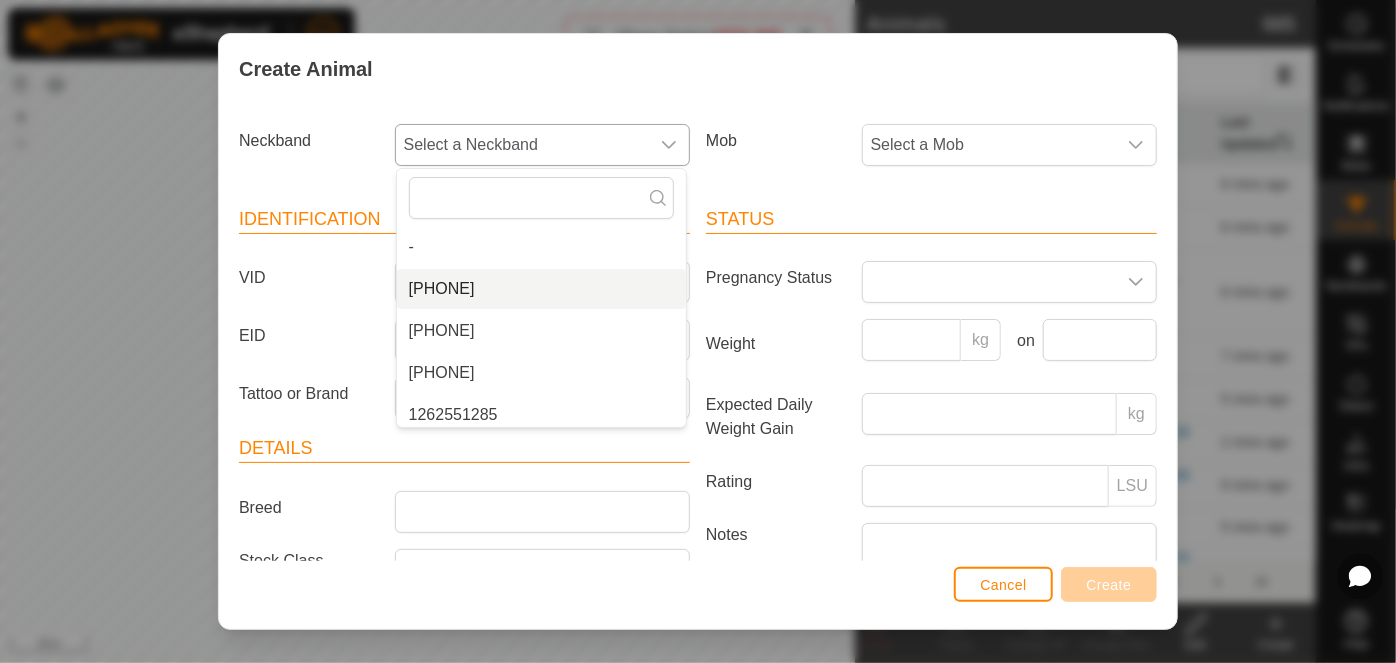 click on "[PHONE]" at bounding box center [541, 289] 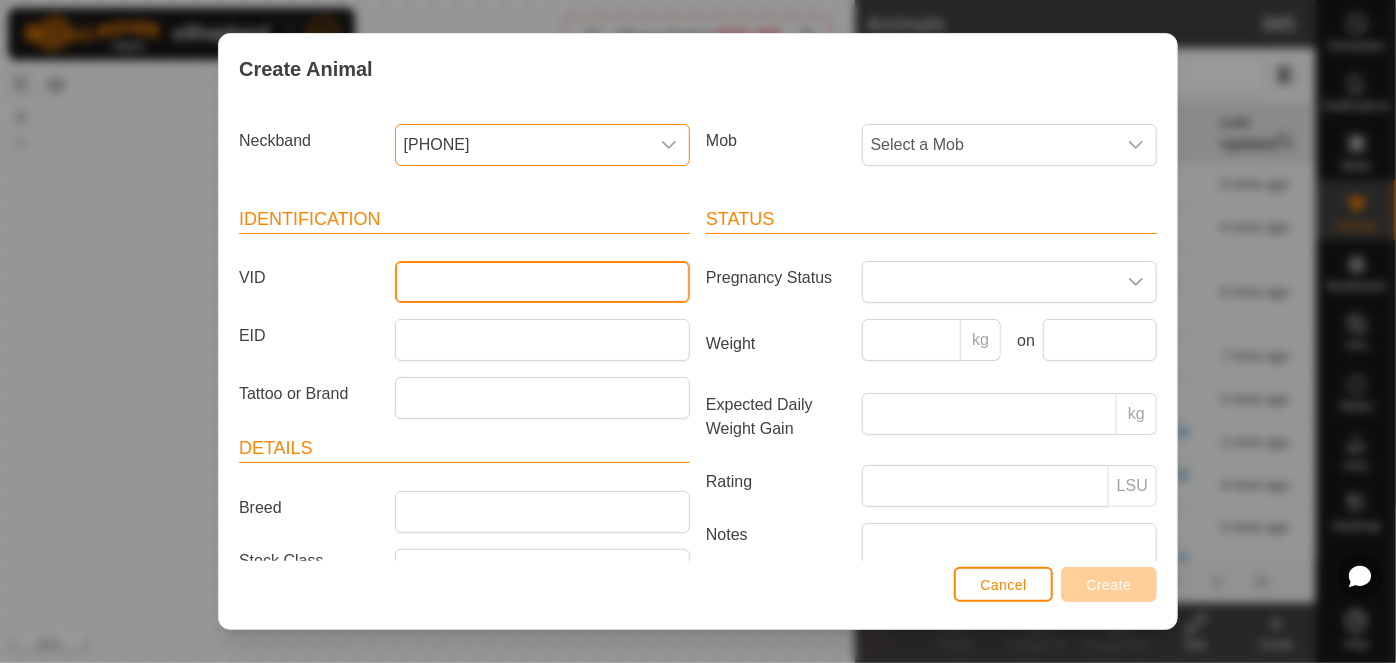 click on "VID" at bounding box center (542, 282) 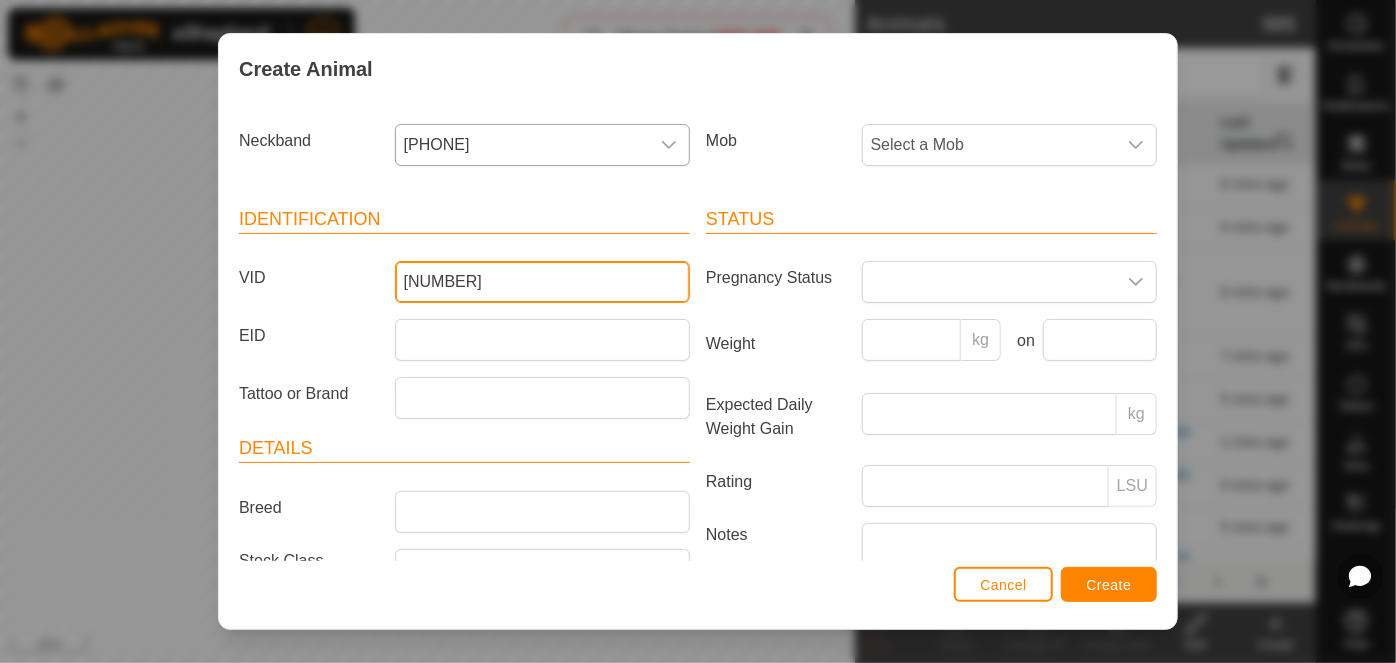 type on "[NUMBER]" 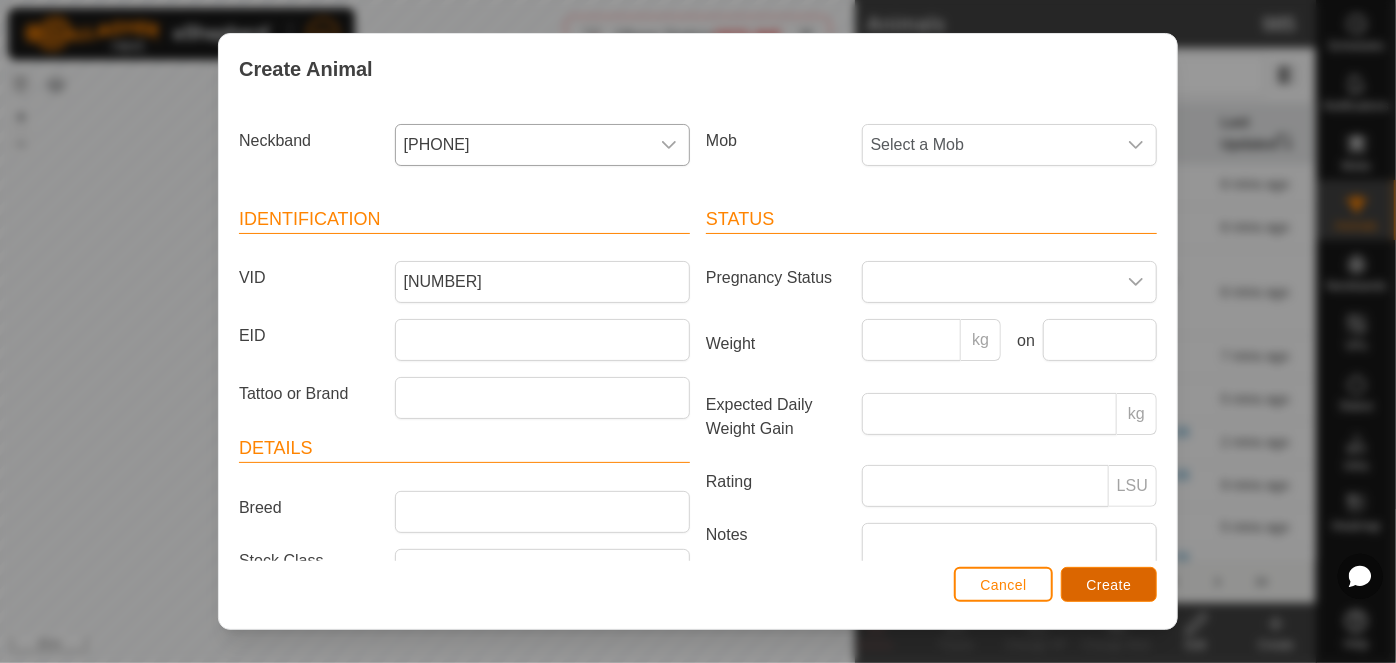 click on "Create" at bounding box center [1109, 585] 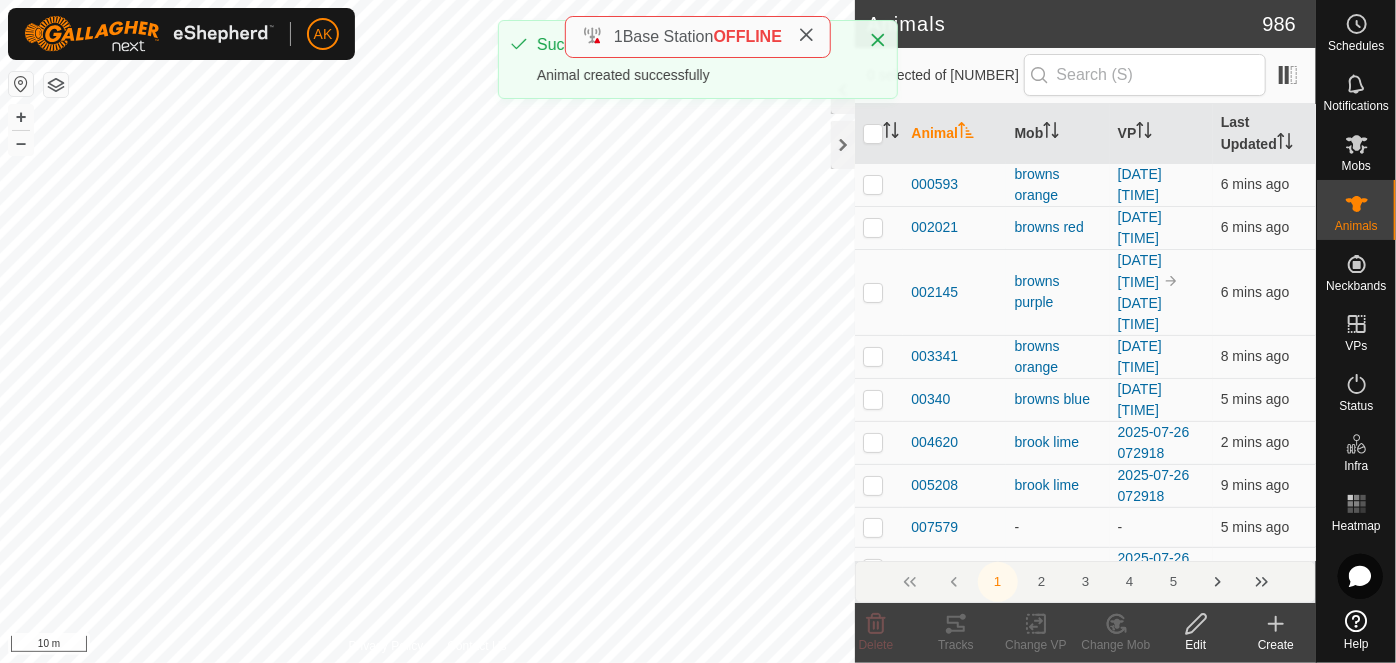 click 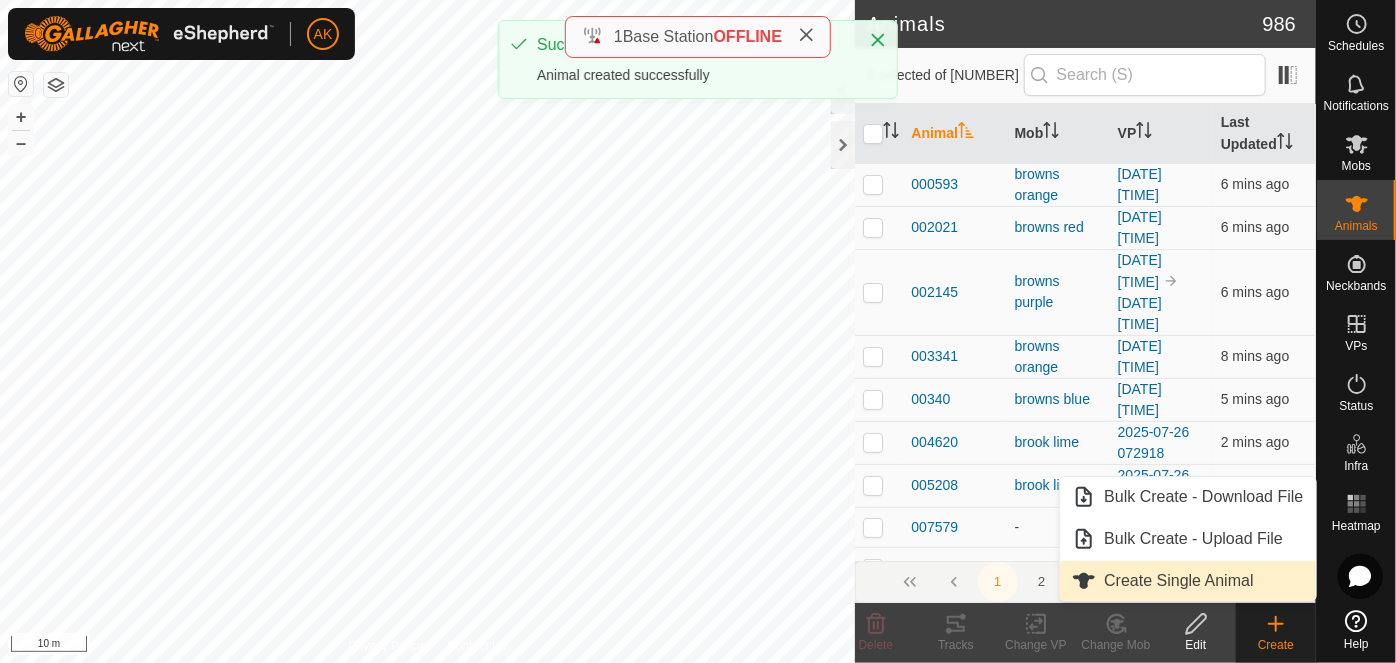 click on "Create Single Animal" at bounding box center [1187, 581] 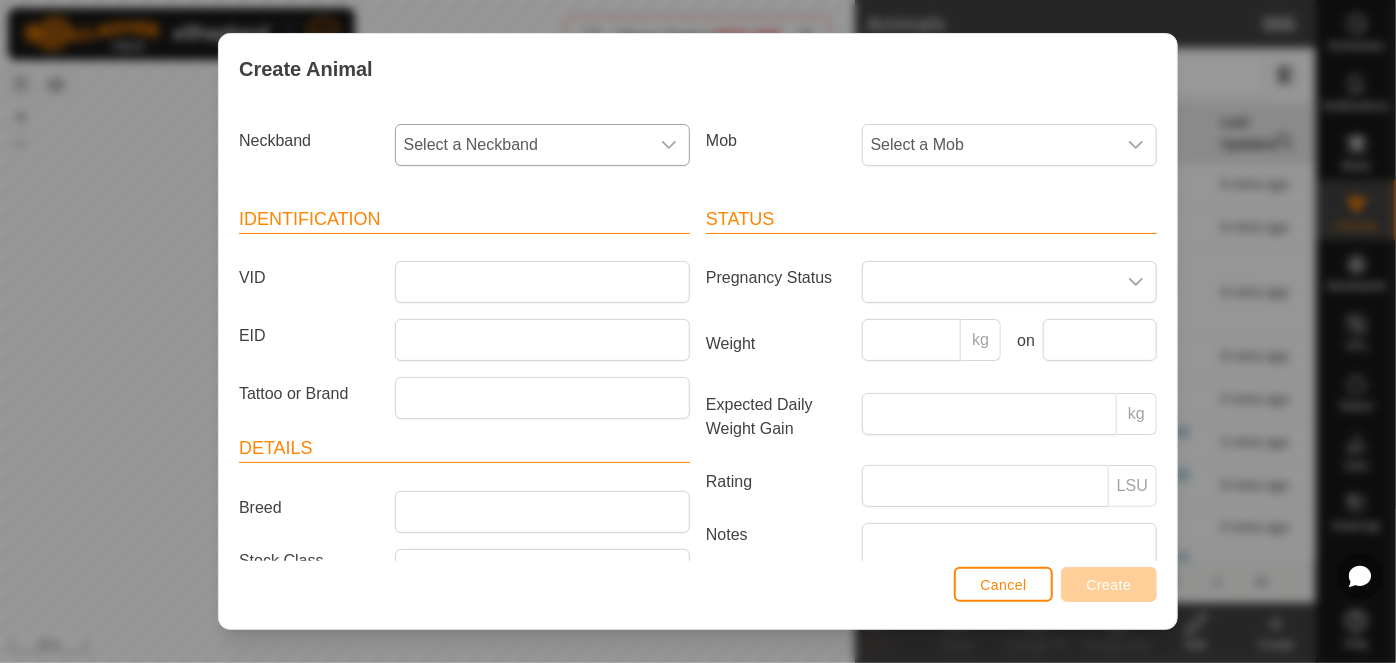 click on "Select a Neckband" at bounding box center (522, 145) 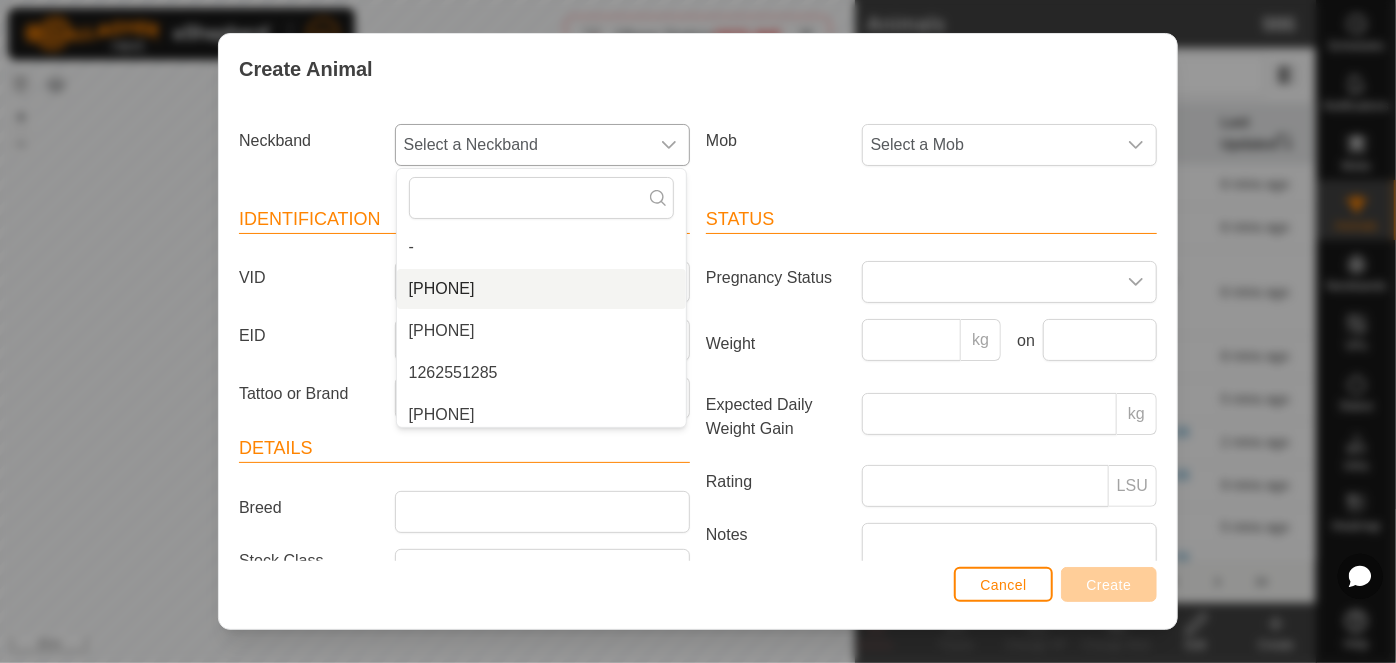 click on "[PHONE]" at bounding box center [541, 289] 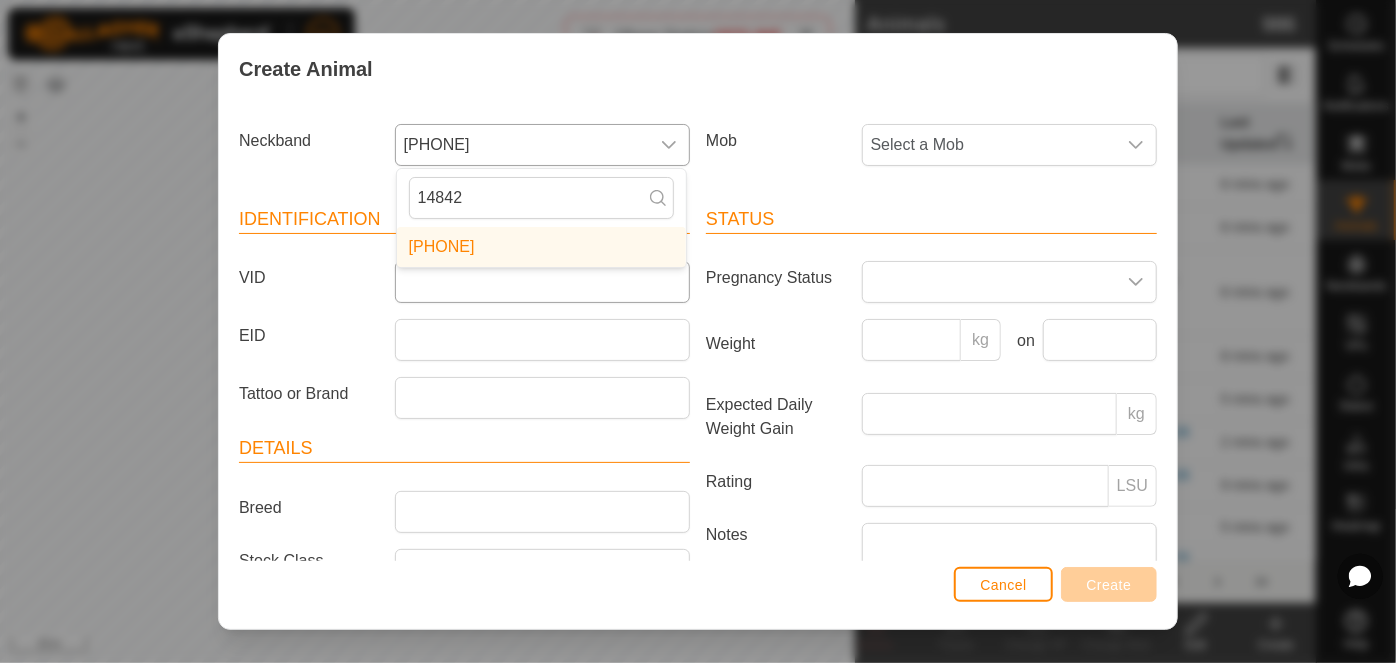 type on "14842" 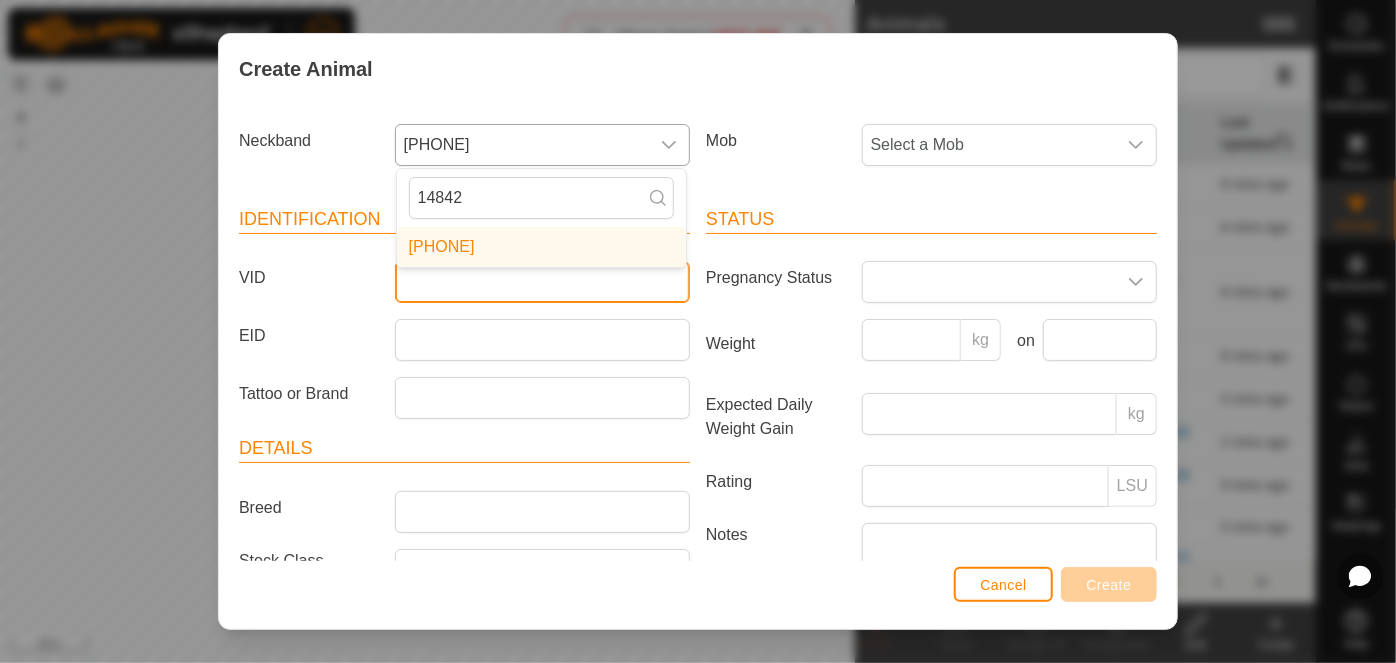 click on "VID" at bounding box center (542, 282) 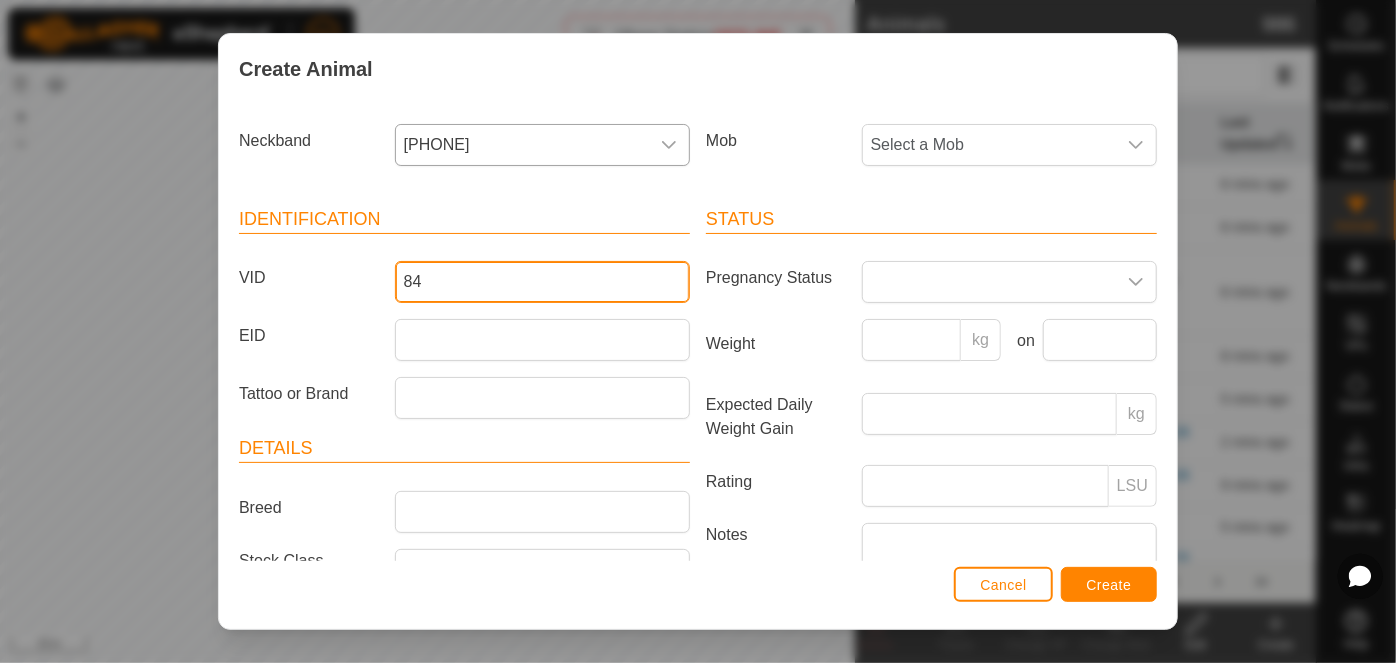 type on "8" 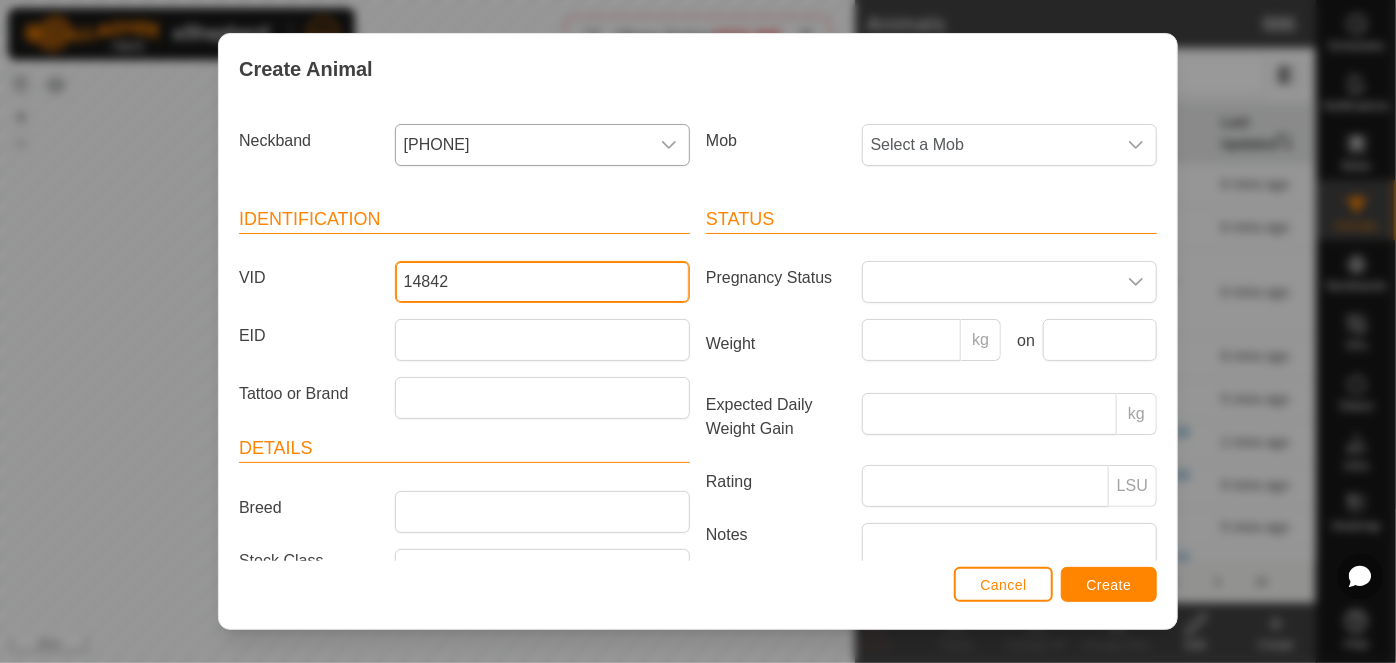 type on "14842" 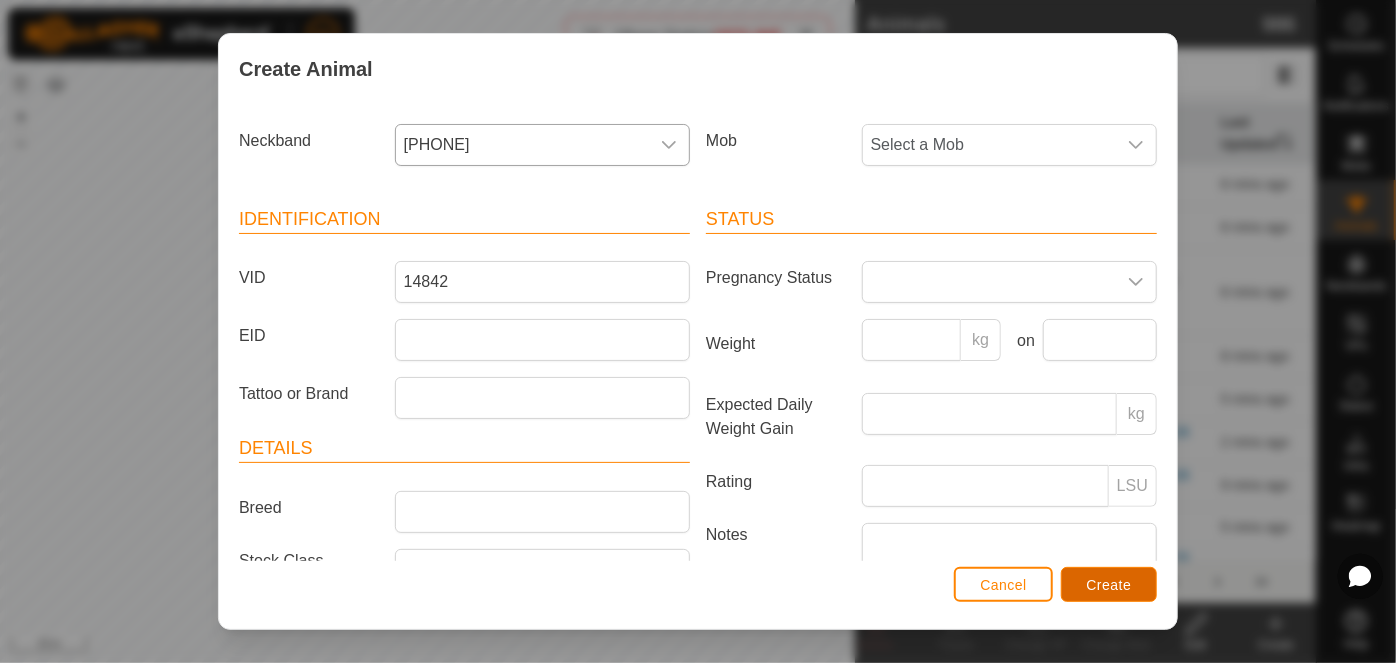 click on "Create" at bounding box center (1109, 585) 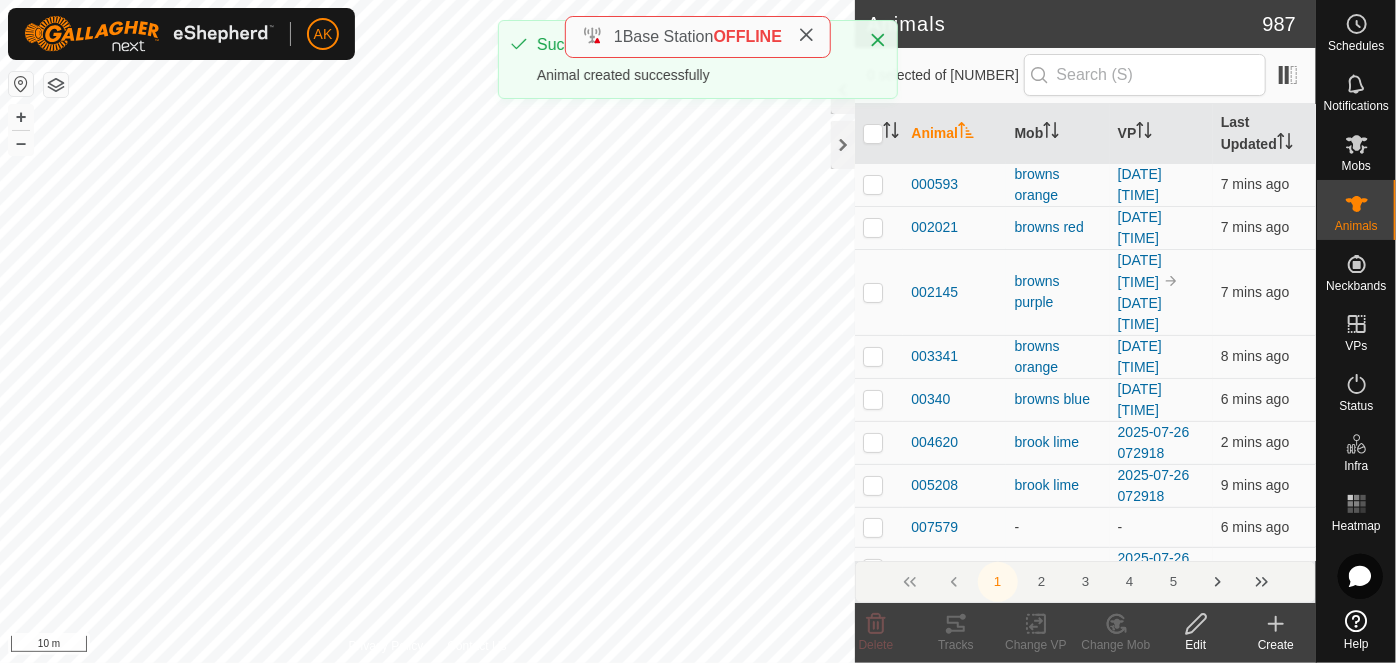 click 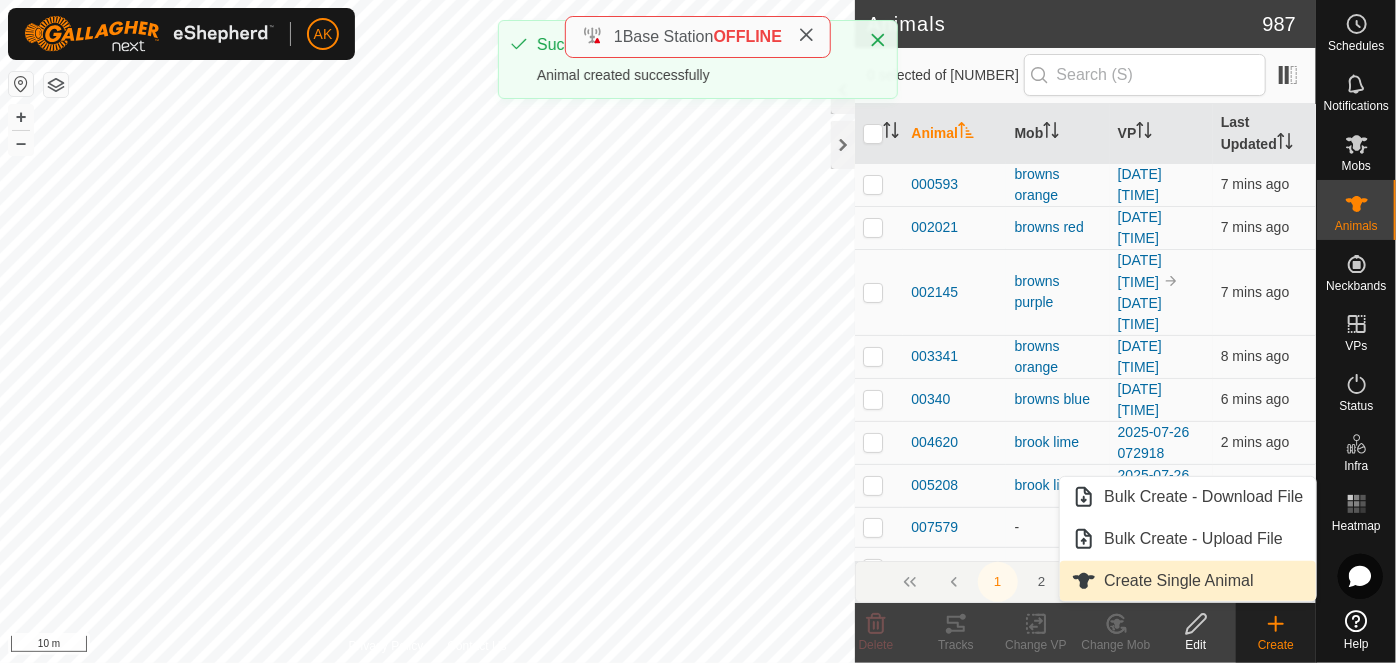 click on "Create Single Animal" at bounding box center (1187, 581) 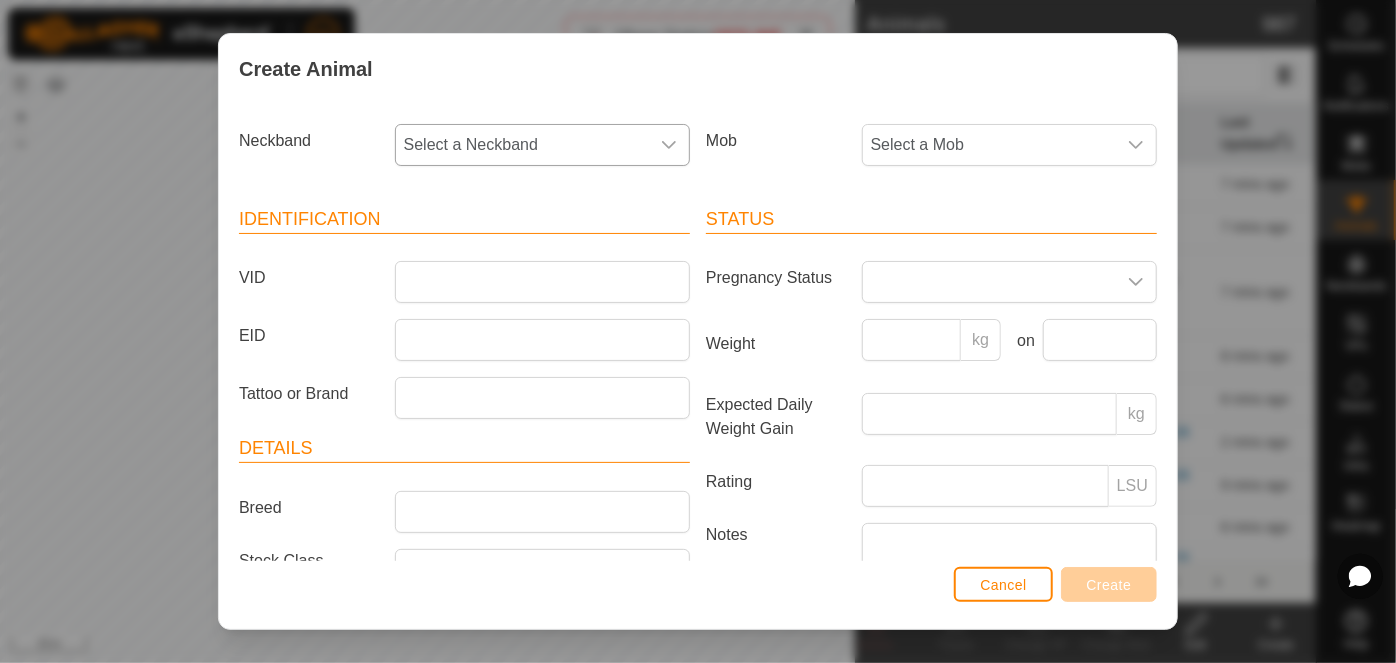 click on "Select a Neckband" at bounding box center (522, 145) 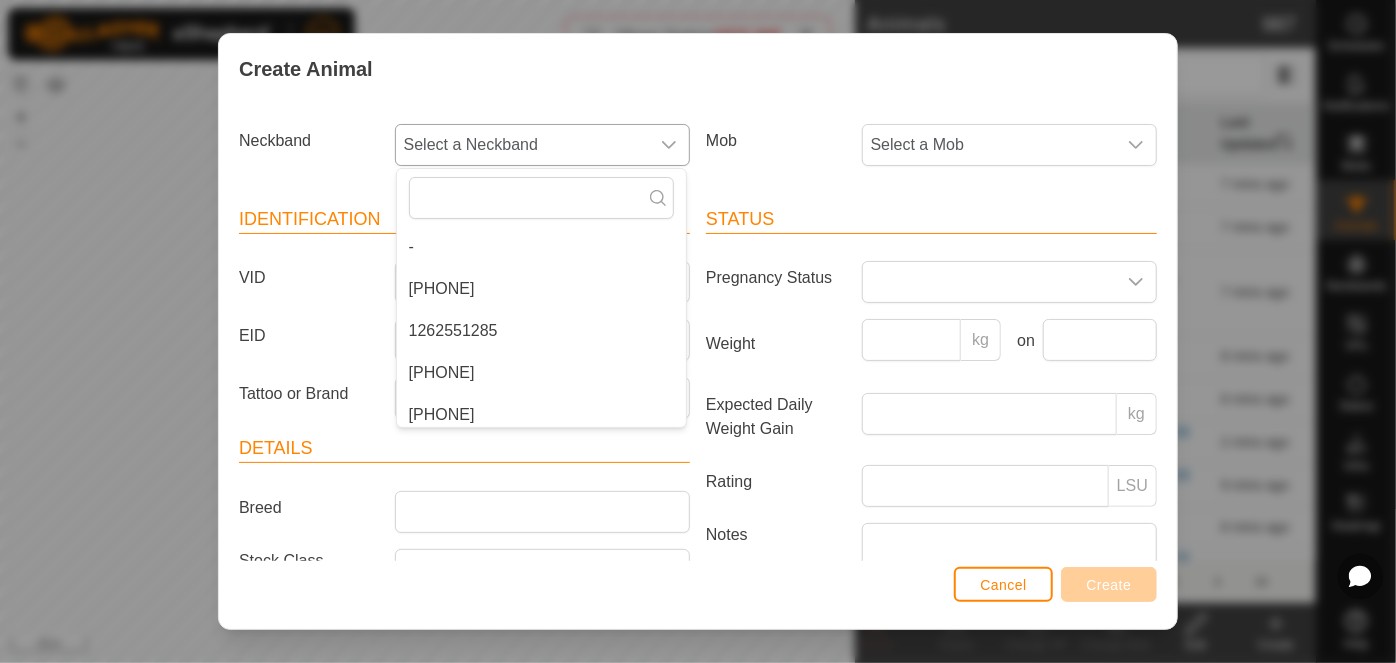 click on "[PHONE]" at bounding box center (541, 289) 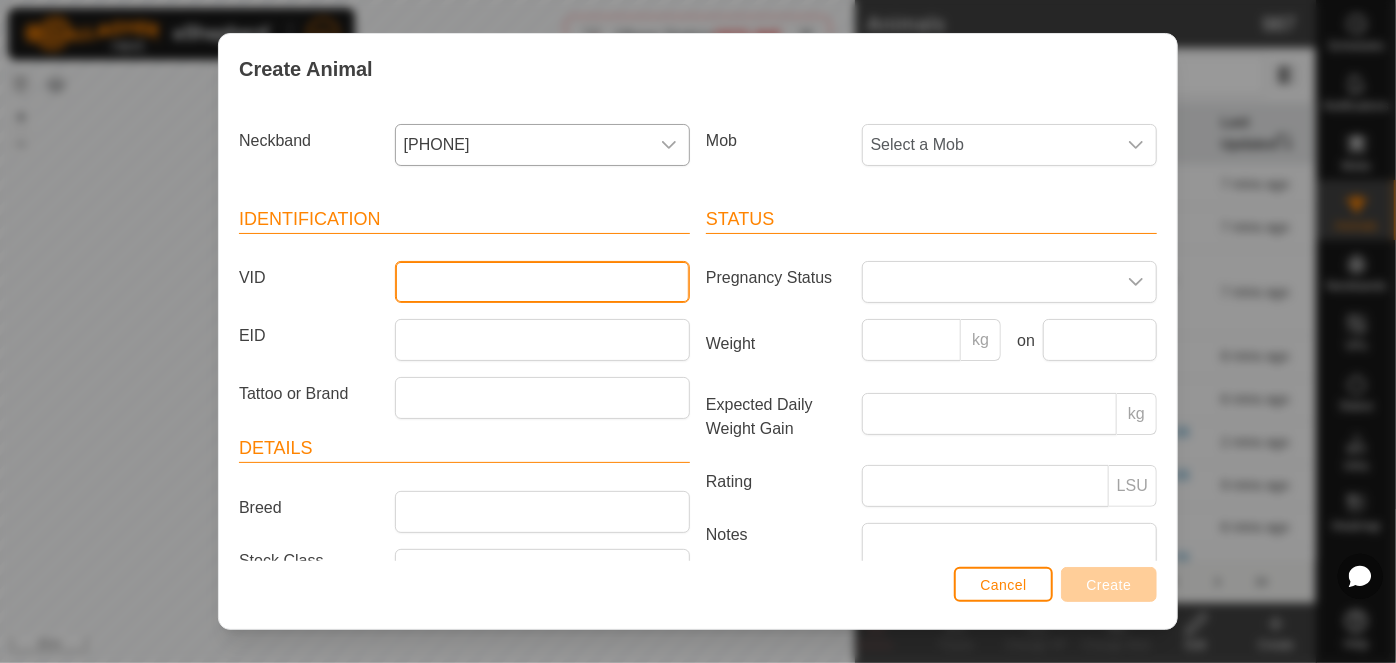 click on "VID" at bounding box center [542, 282] 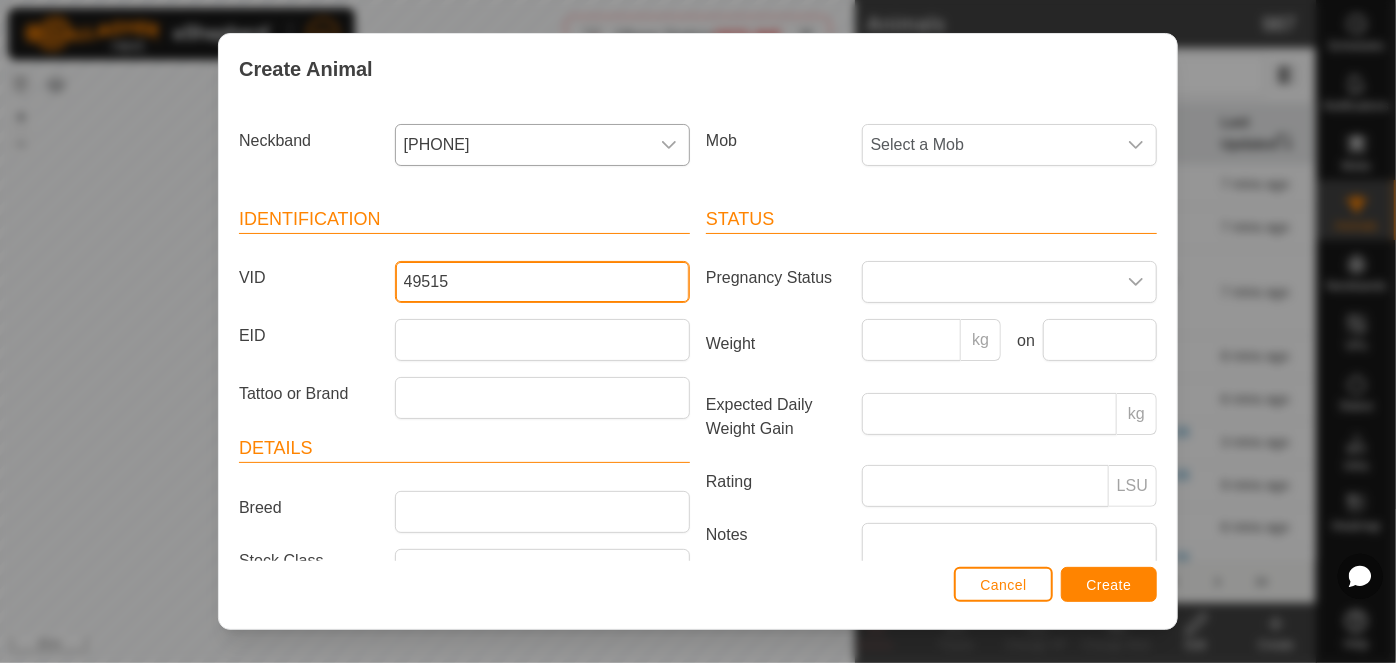 type on "49515" 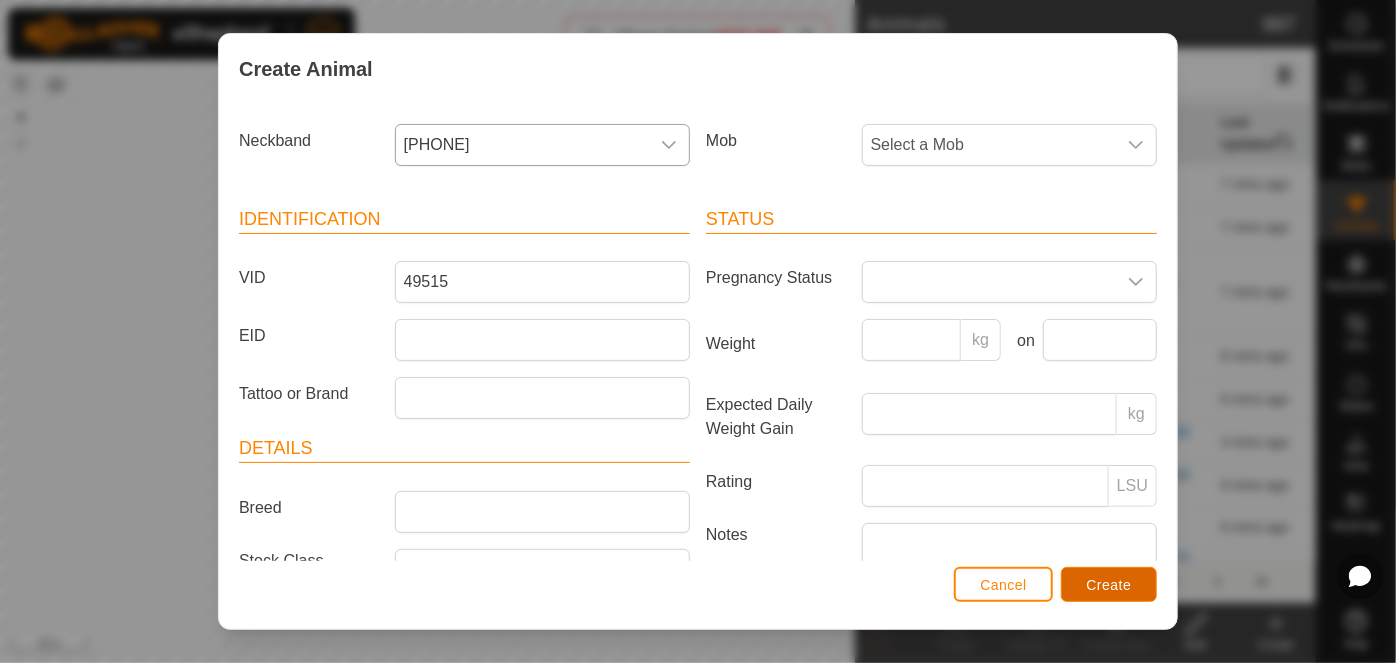 click on "Create" at bounding box center [1109, 585] 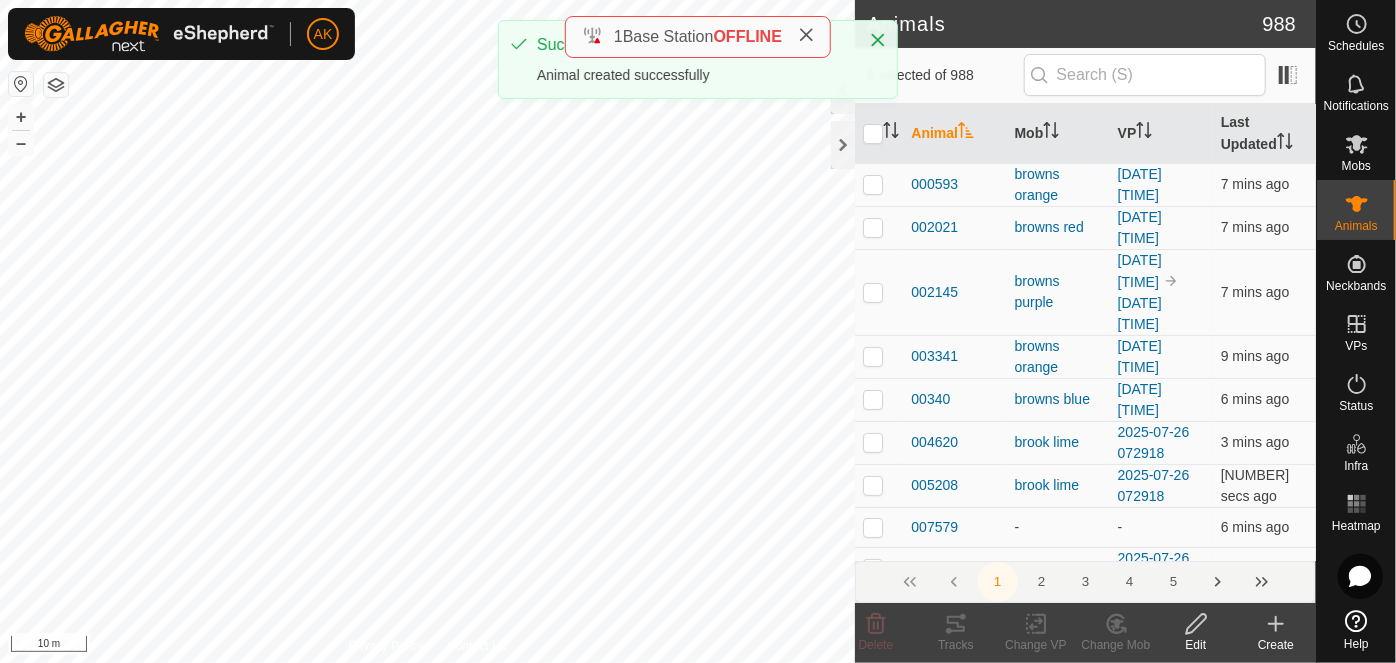 click 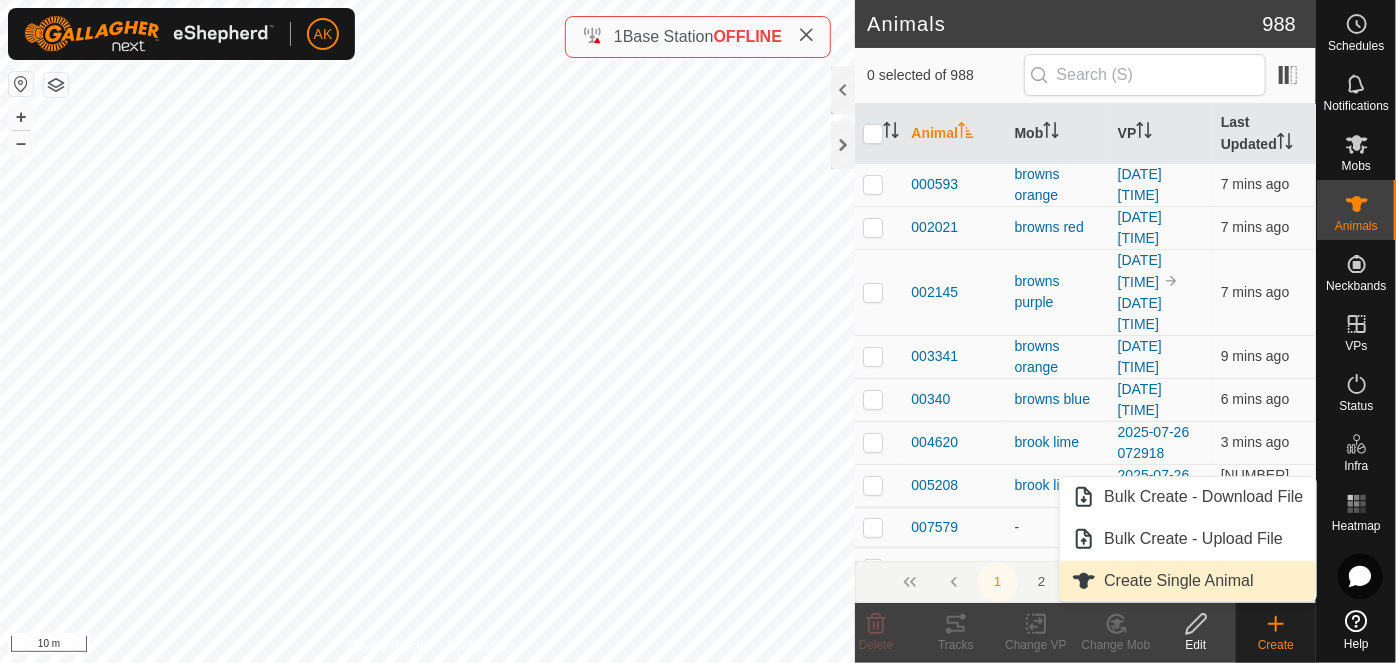 click on "Create Single Animal" at bounding box center [1187, 581] 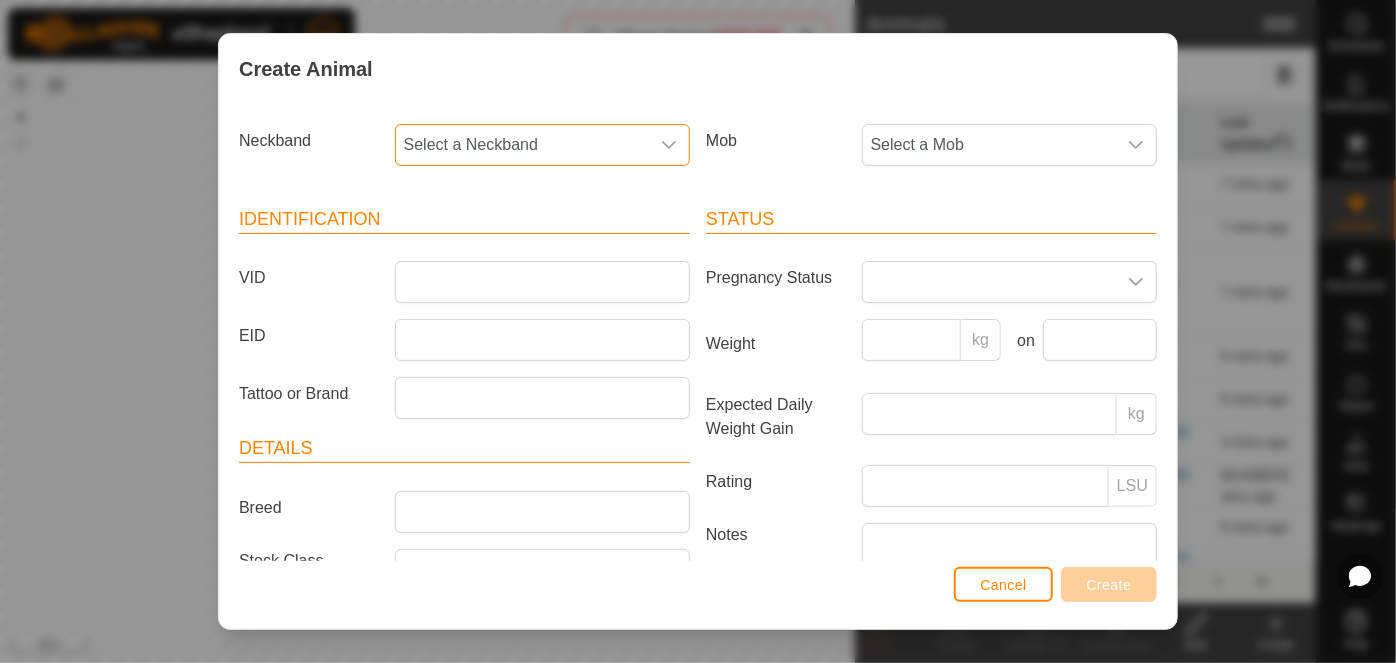 click on "Select a Neckband" at bounding box center [522, 145] 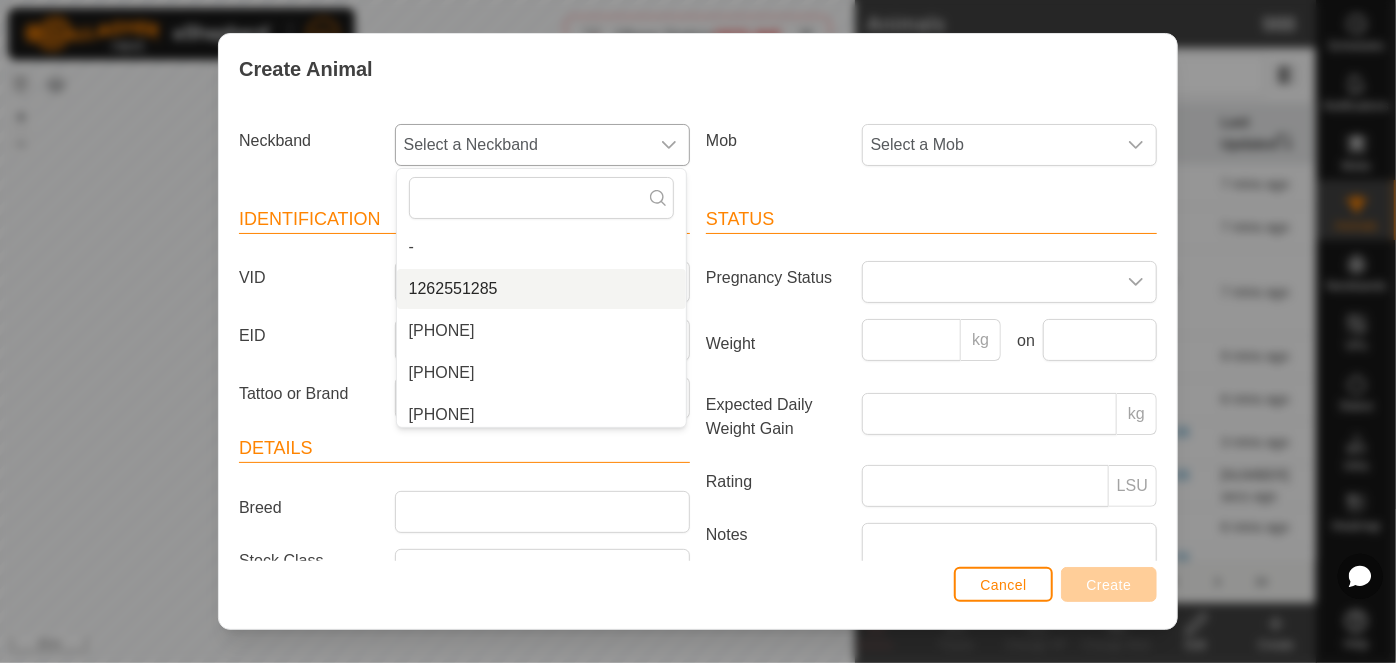 click on "1262551285" at bounding box center [541, 289] 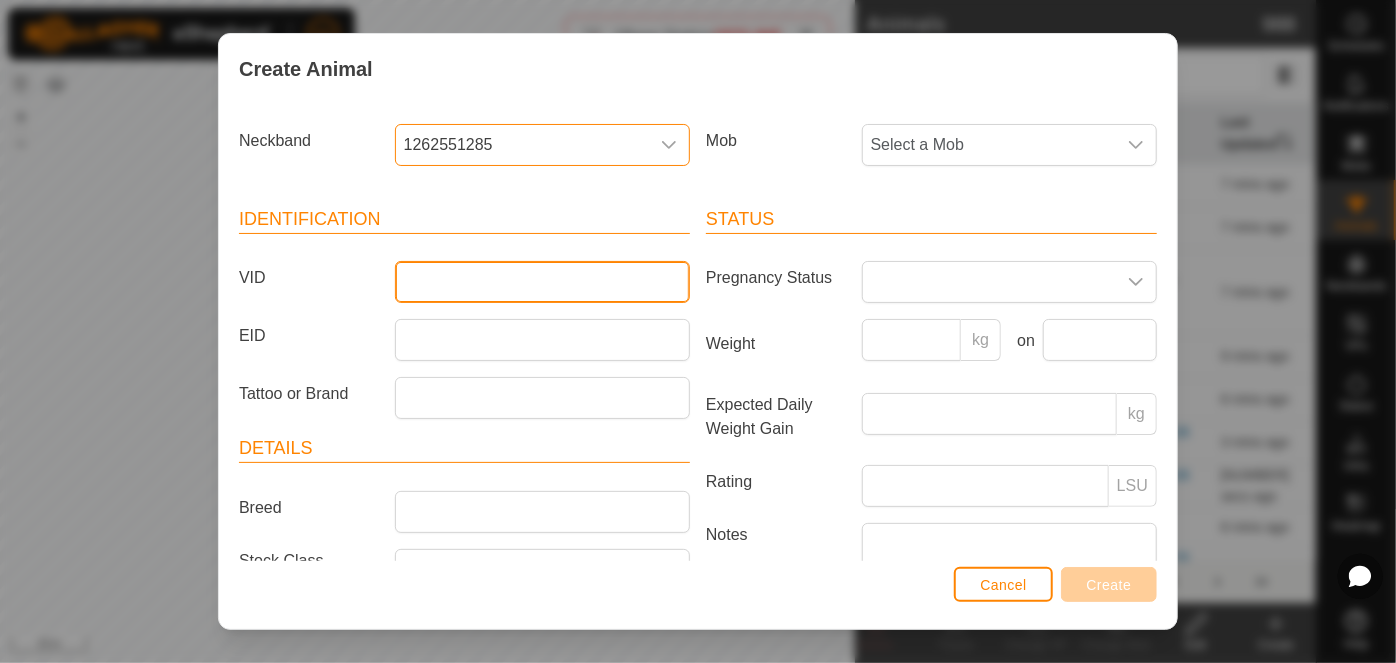 click on "VID" at bounding box center [542, 282] 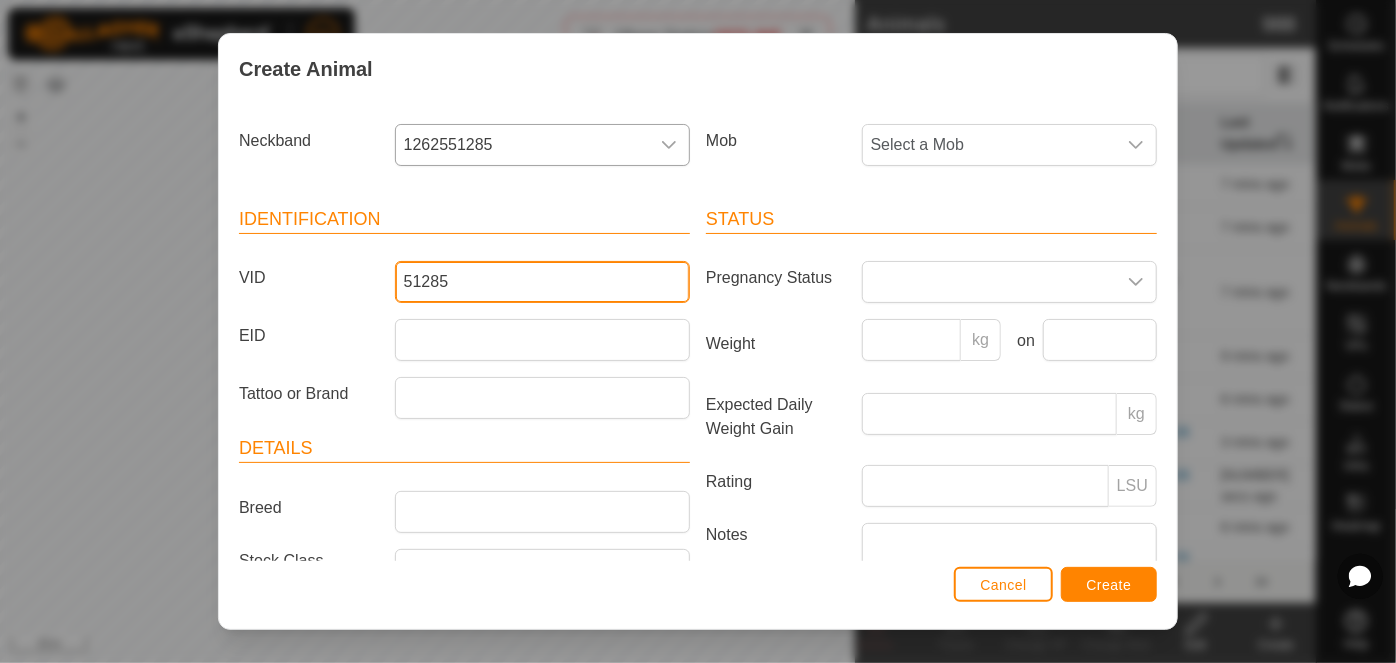 type on "51285" 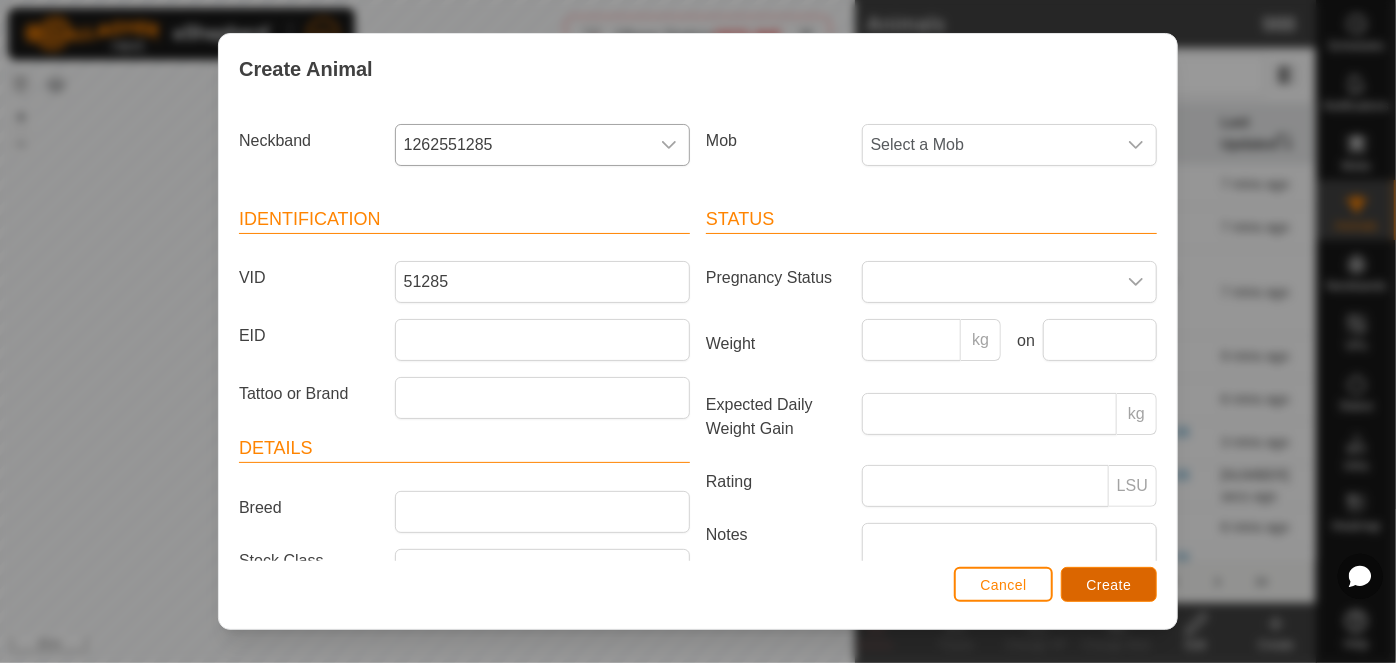 click on "Create" at bounding box center [1109, 585] 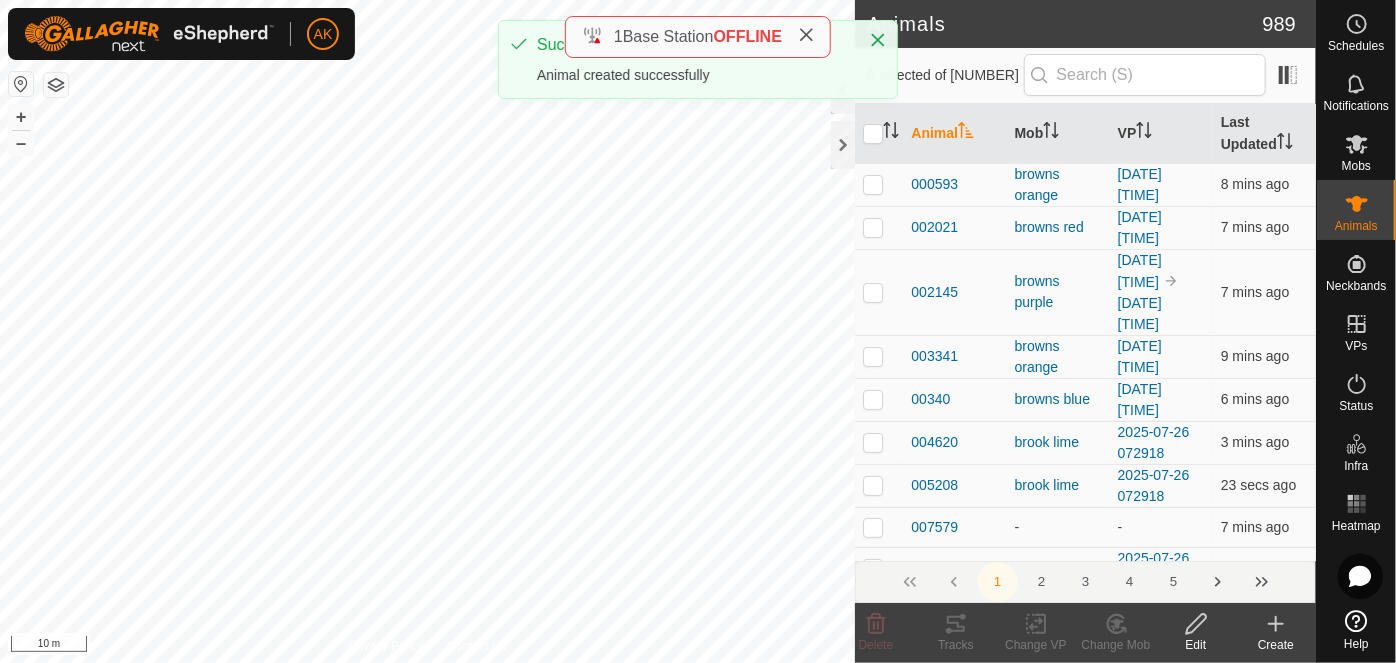 click 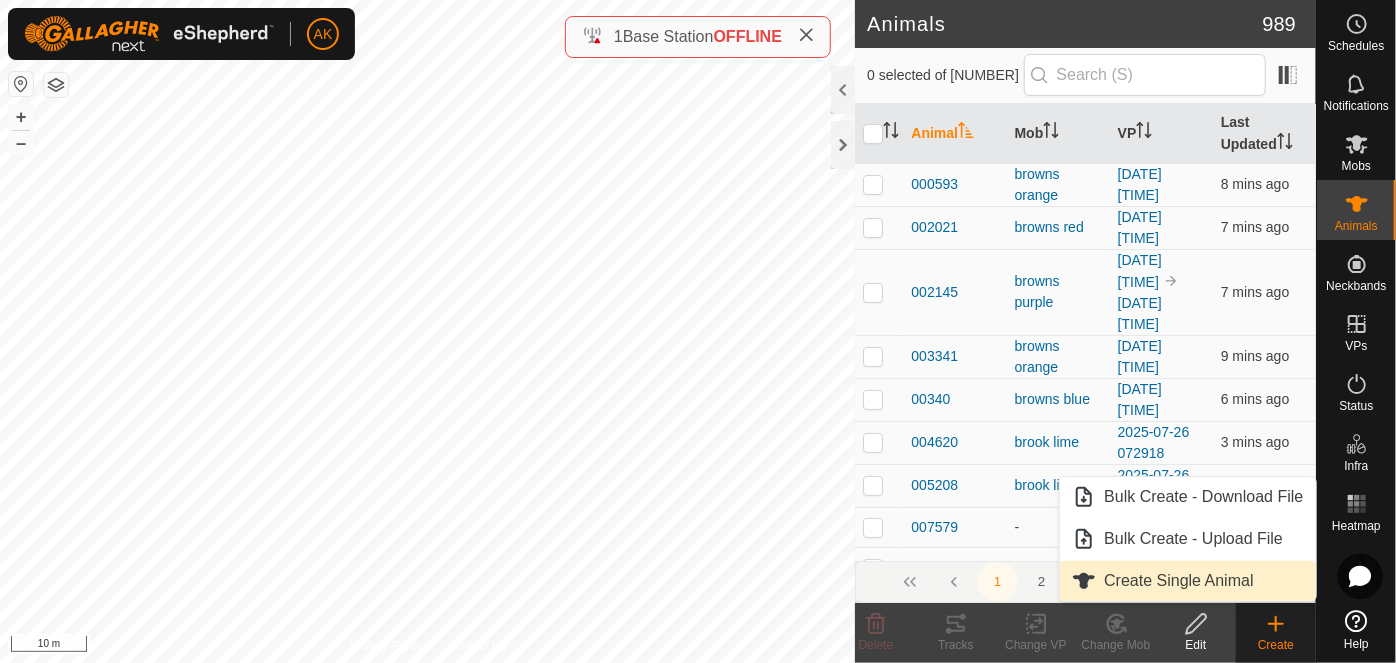 click on "Create Single Animal" at bounding box center (1187, 581) 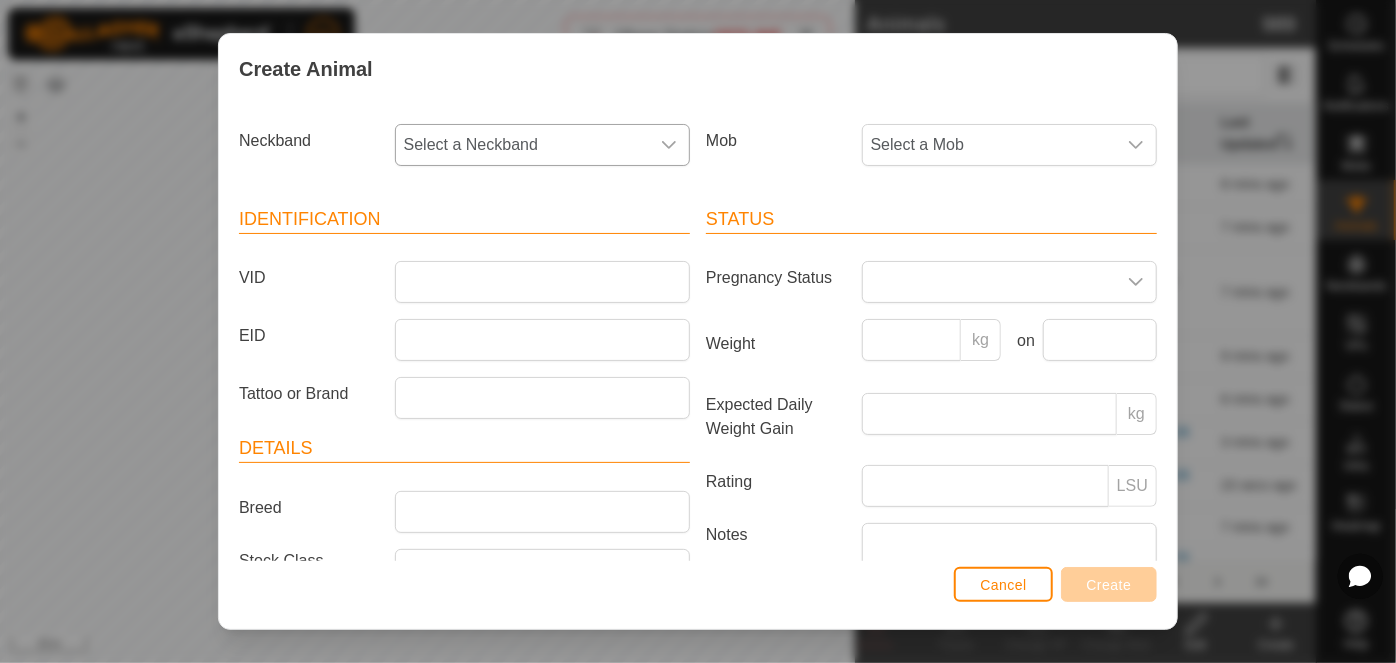 click on "Select a Neckband" at bounding box center [522, 145] 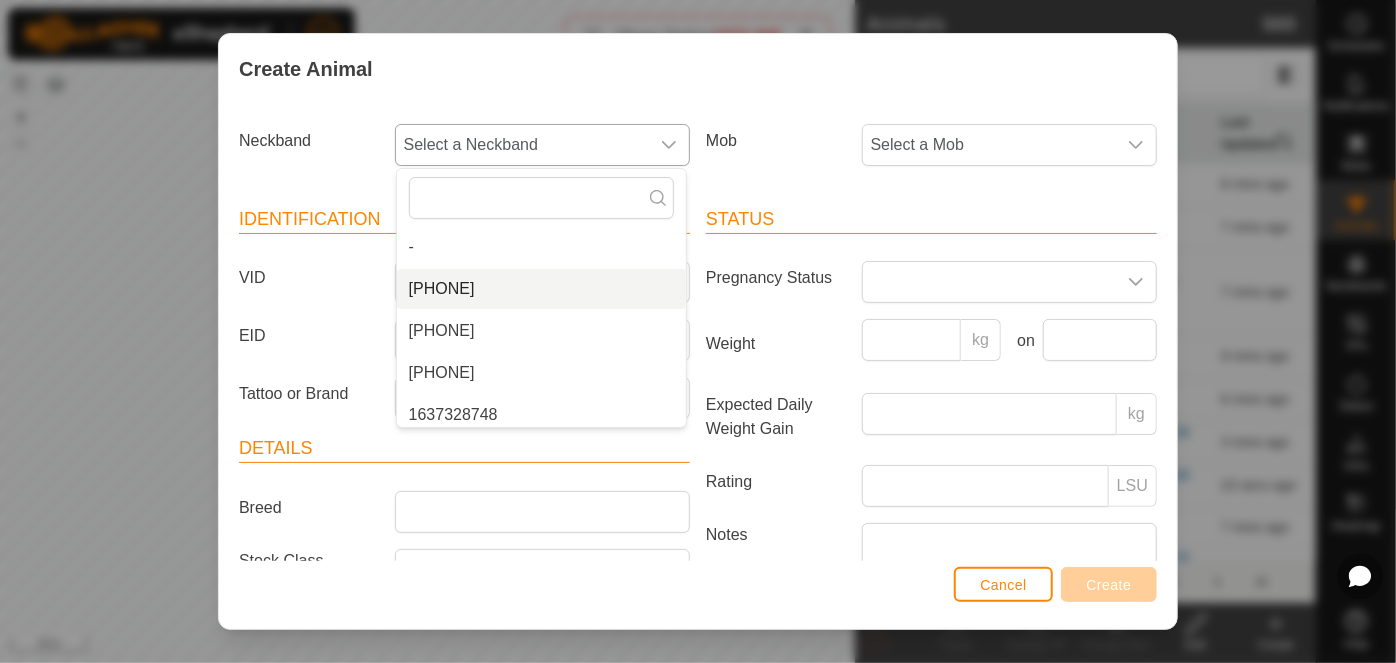 click on "[PHONE]" at bounding box center [541, 289] 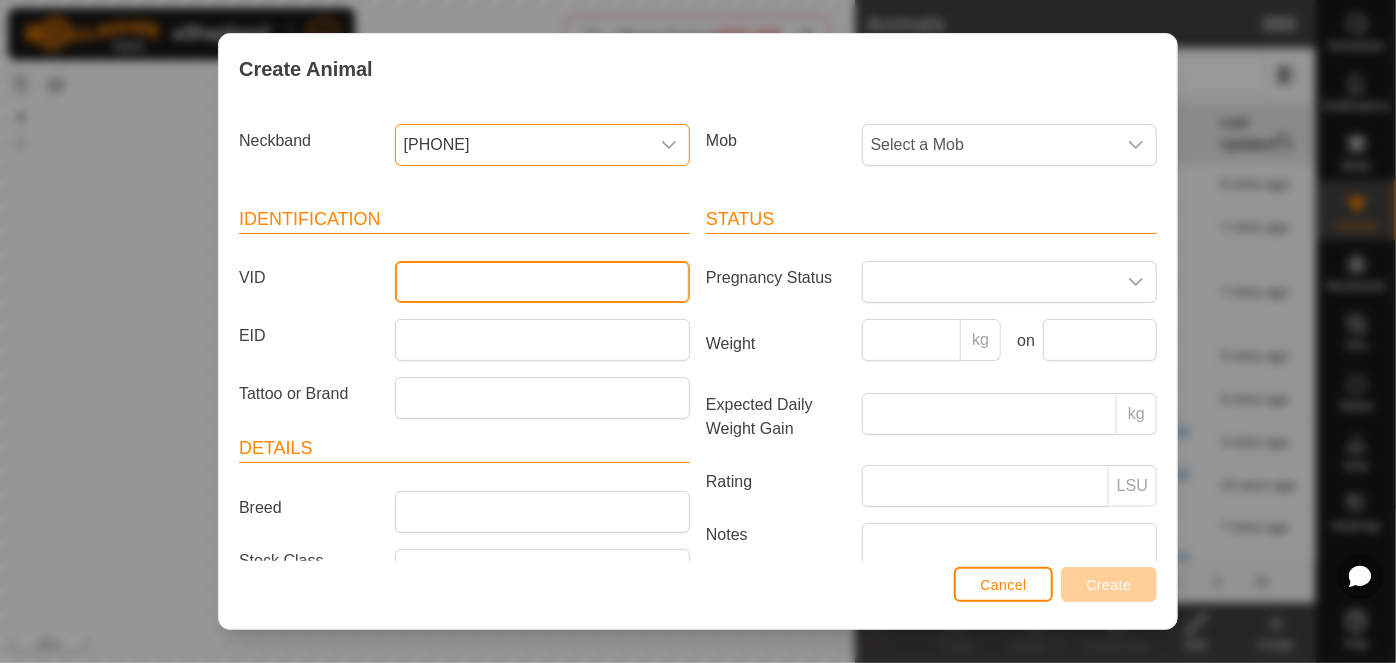 click on "VID" at bounding box center (542, 282) 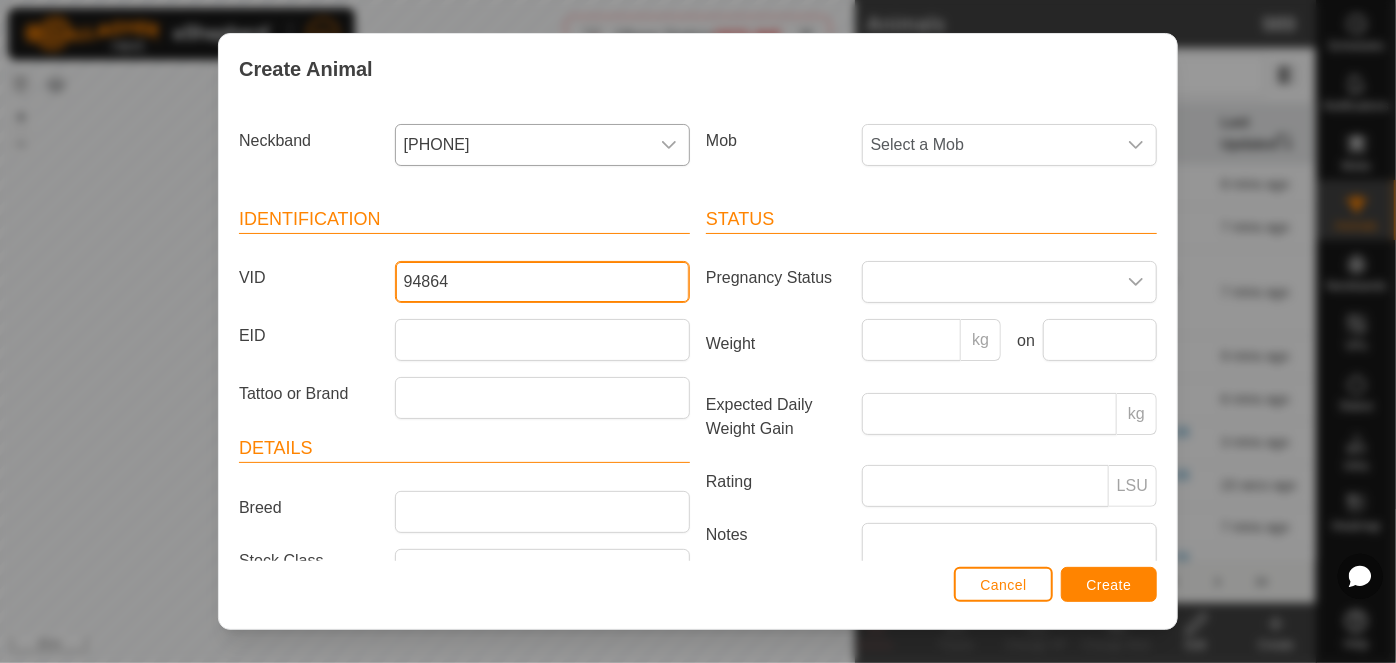 type on "94864" 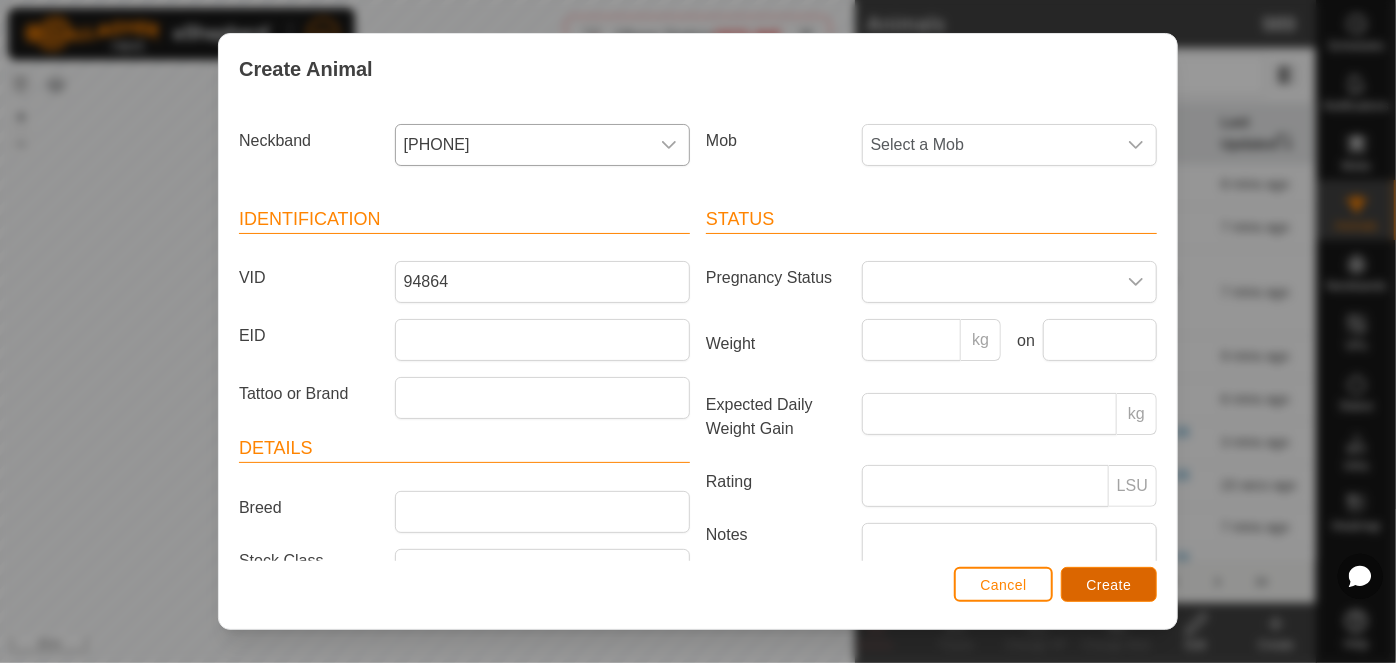 click on "Create" at bounding box center [1109, 585] 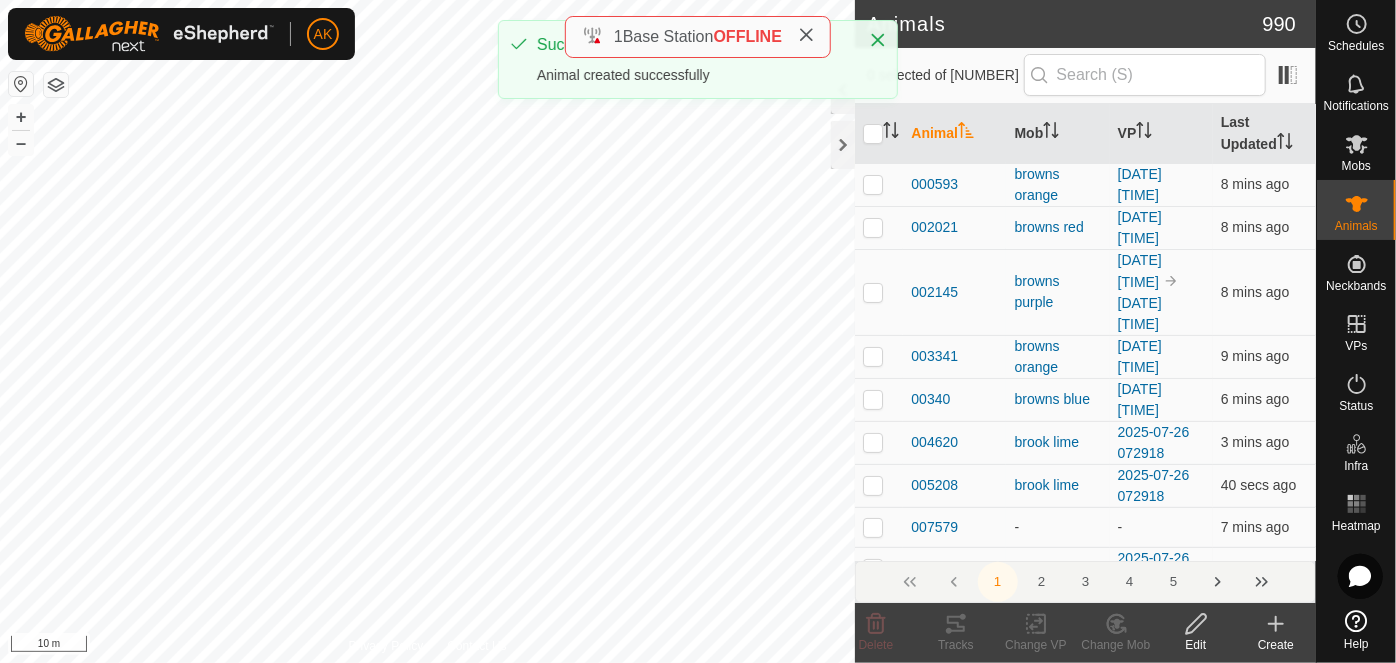 click 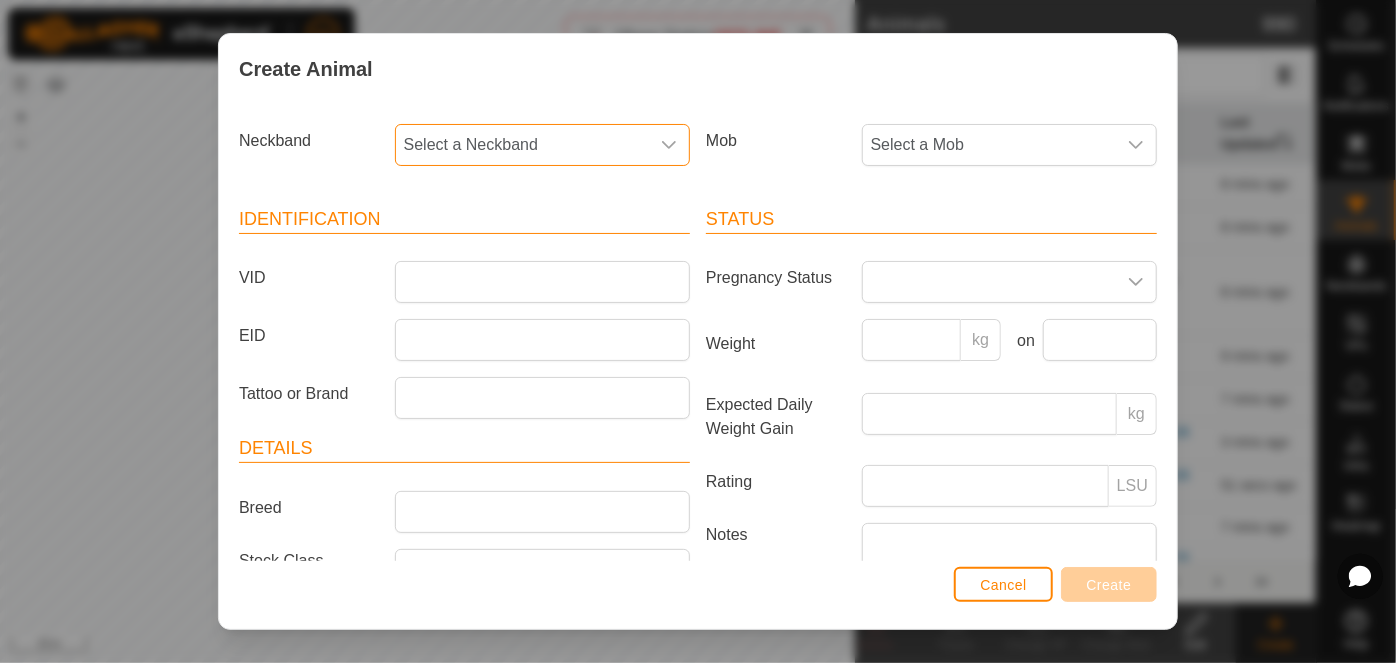 click on "Select a Neckband" at bounding box center (522, 145) 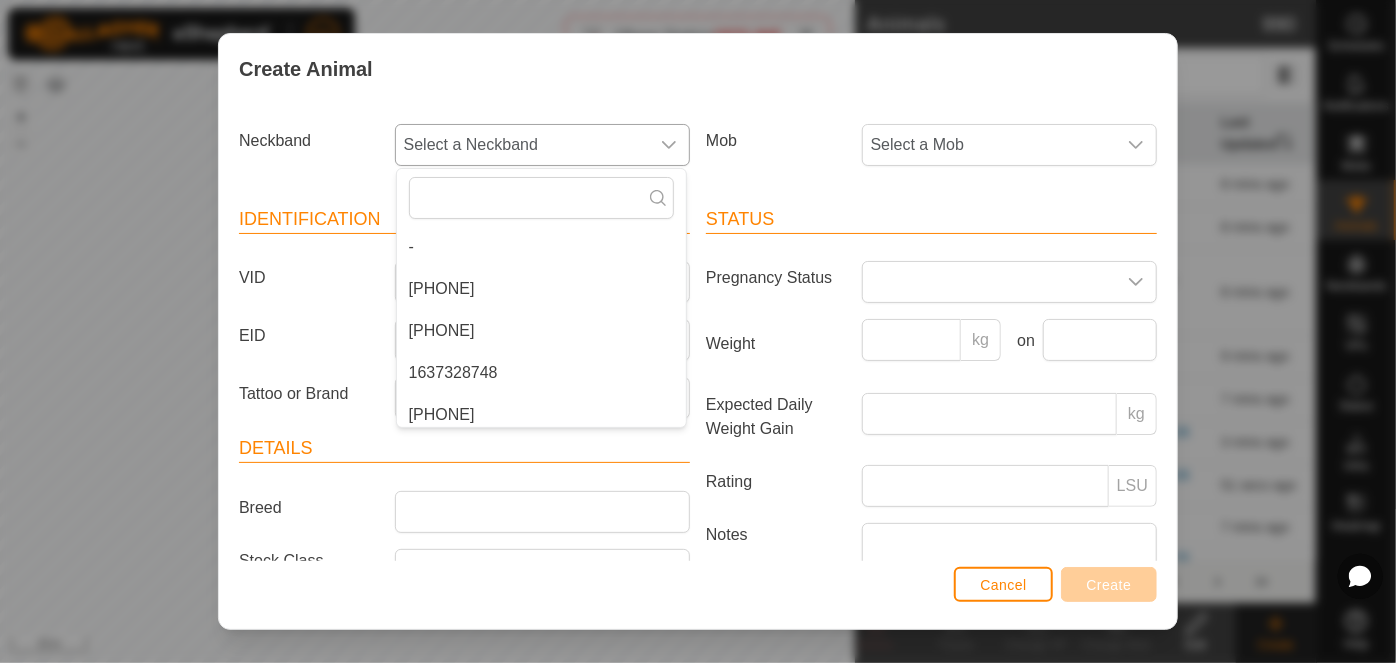 click on "[PHONE]" at bounding box center (541, 289) 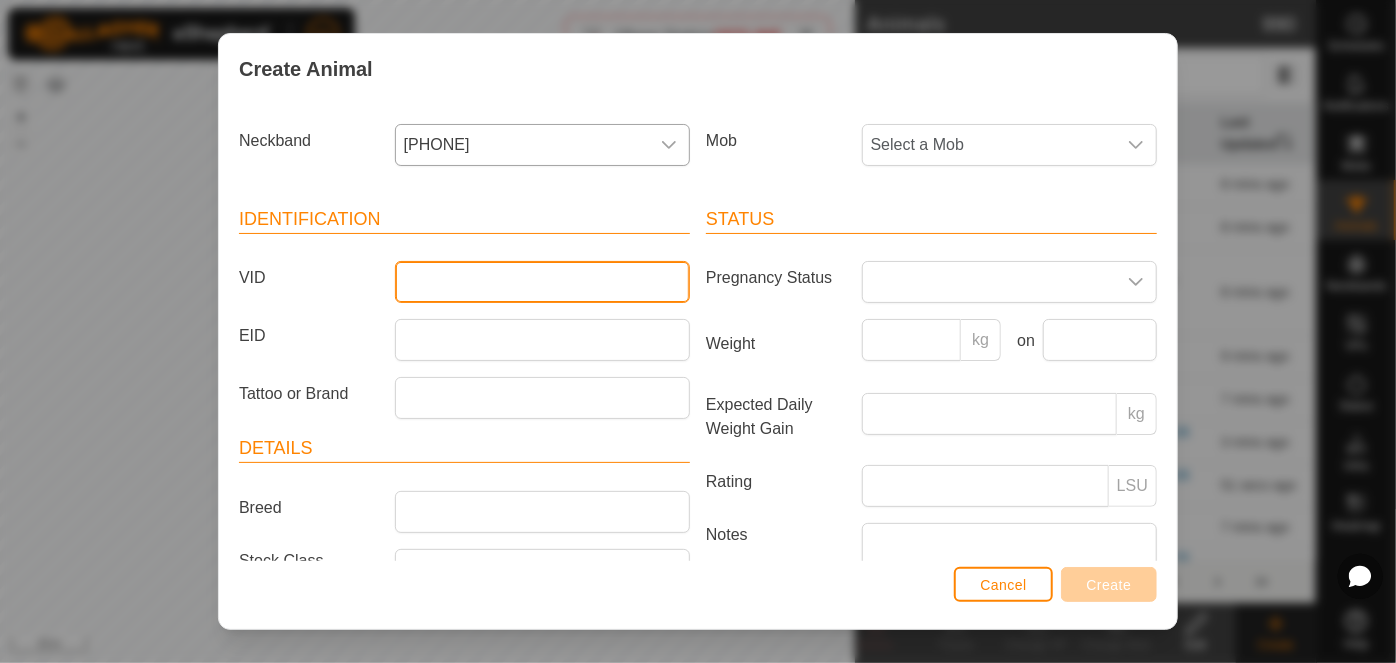 click on "VID" at bounding box center (542, 282) 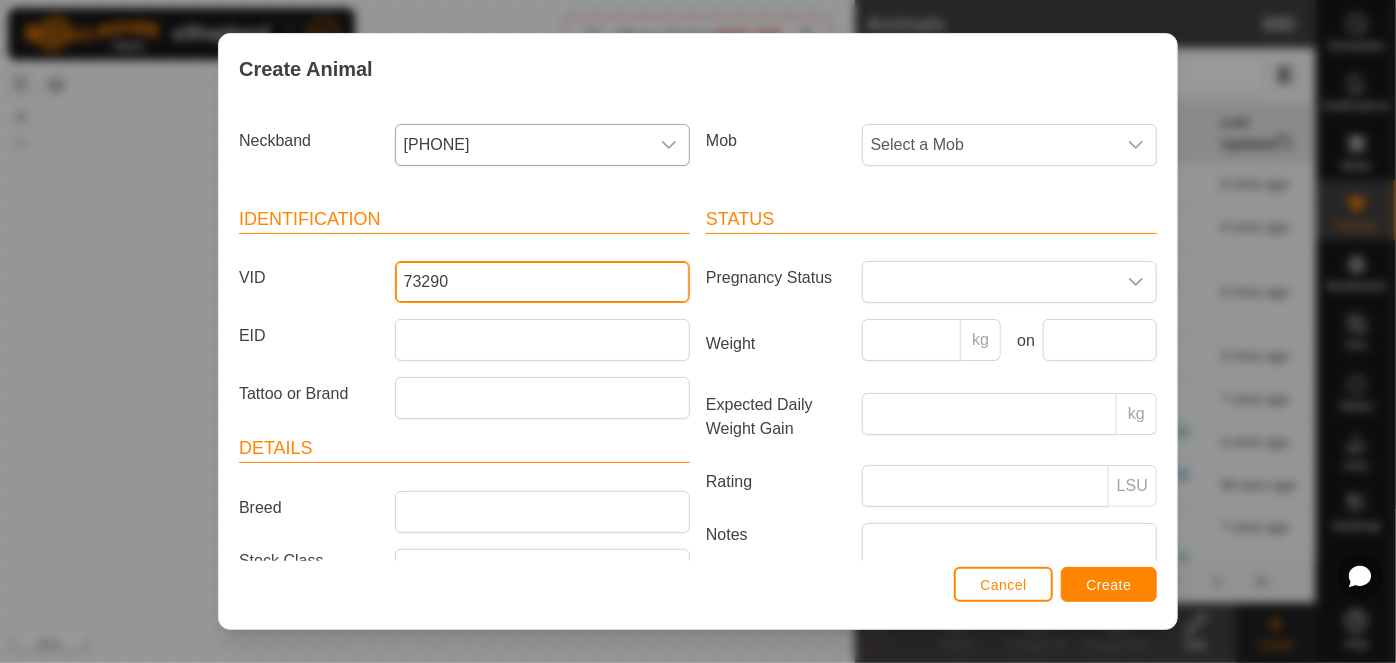 type on "73290" 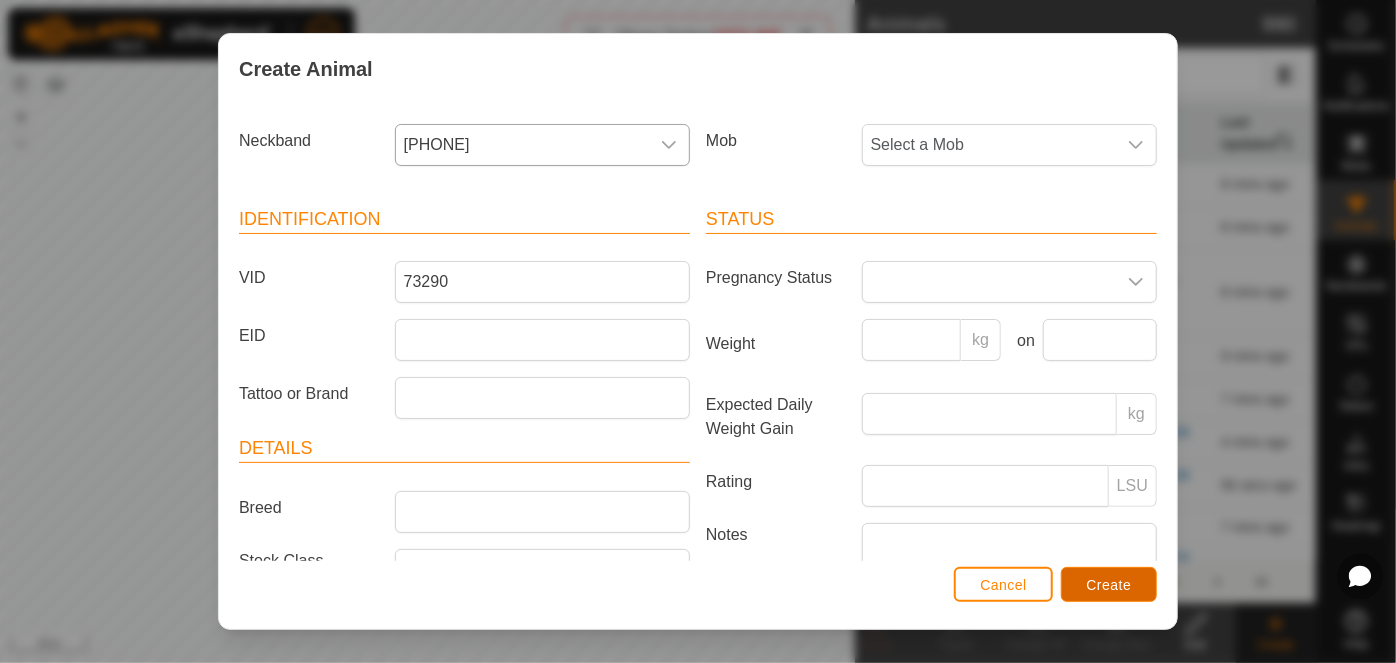 click on "Create" at bounding box center (1109, 585) 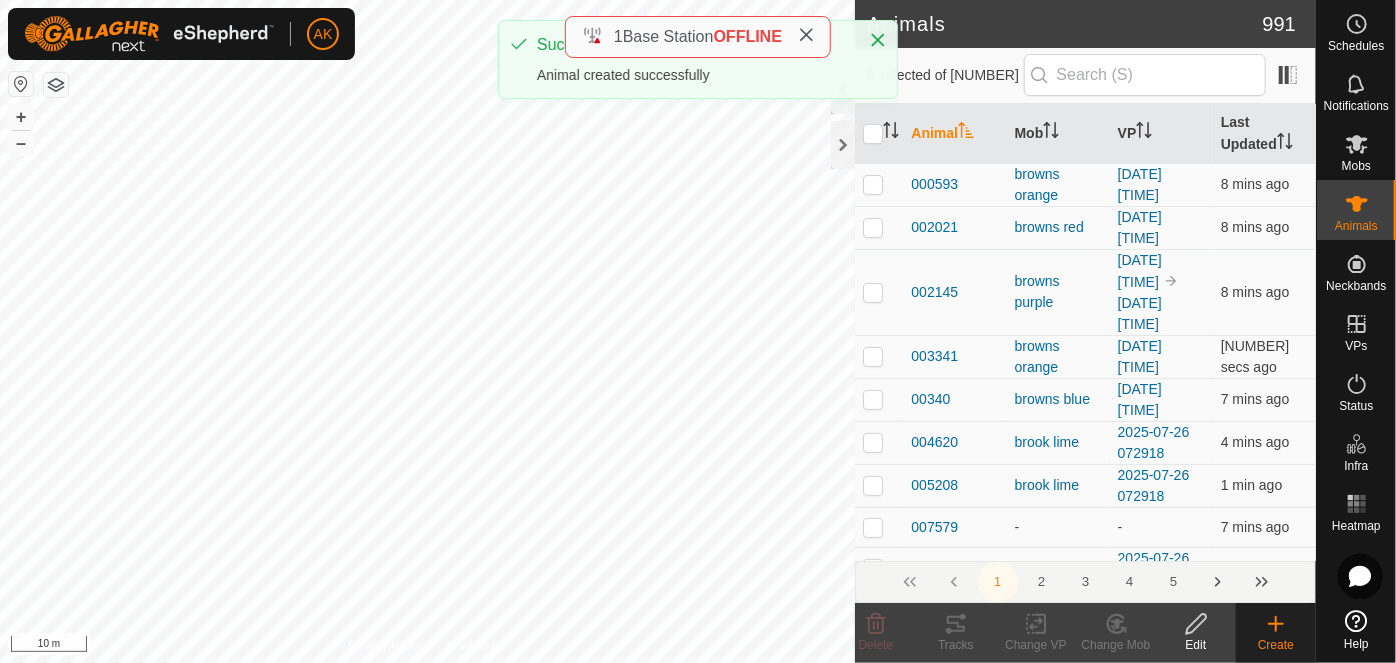 click 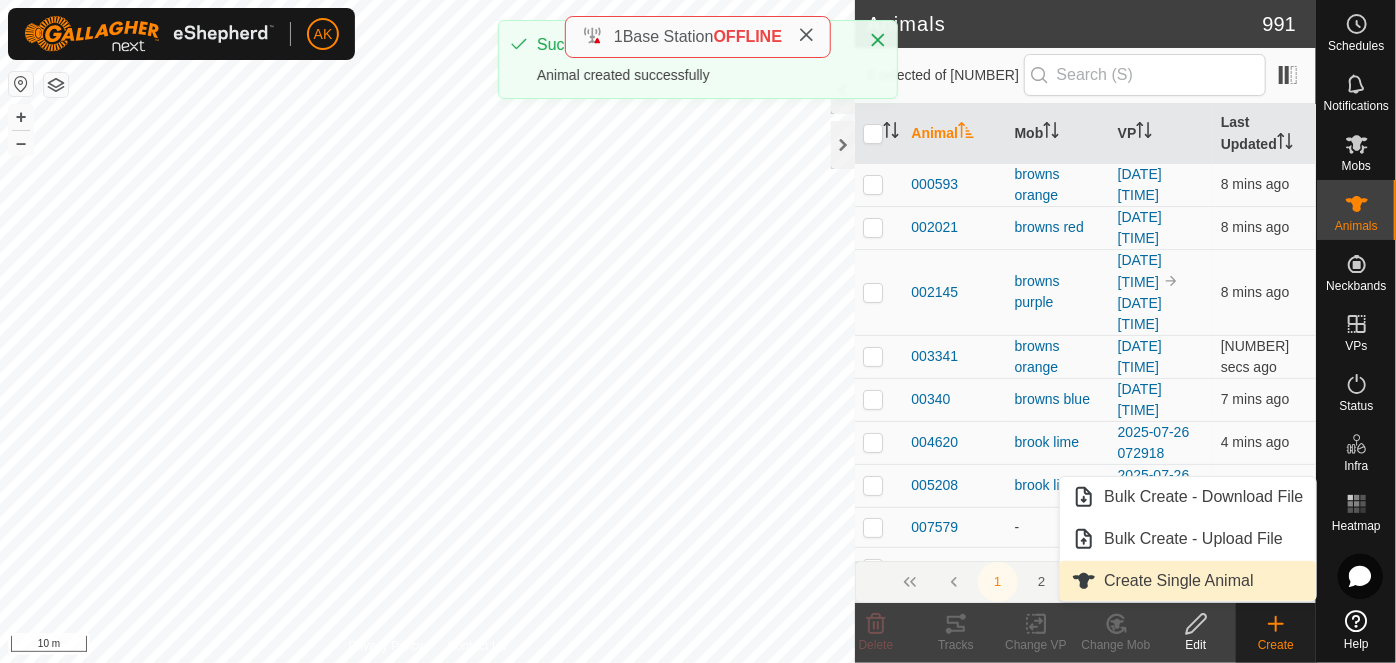 click on "Create Single Animal" at bounding box center [1187, 581] 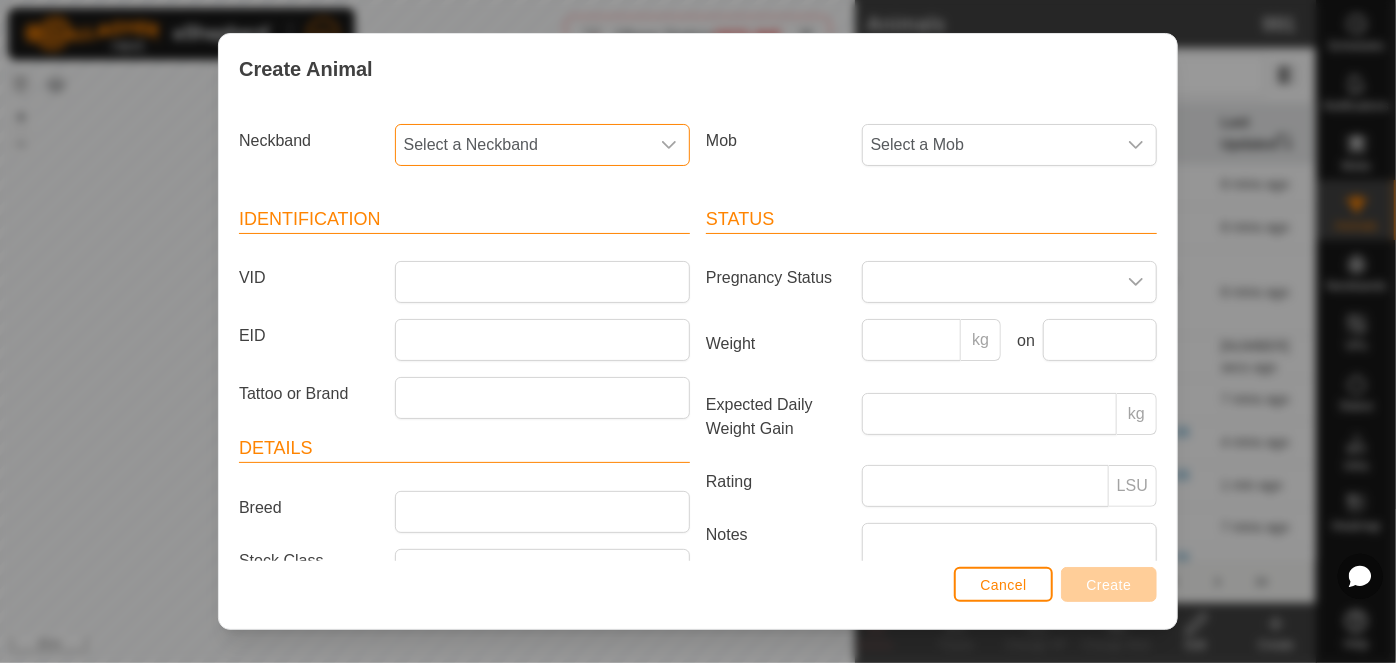 click on "Select a Neckband" at bounding box center (522, 145) 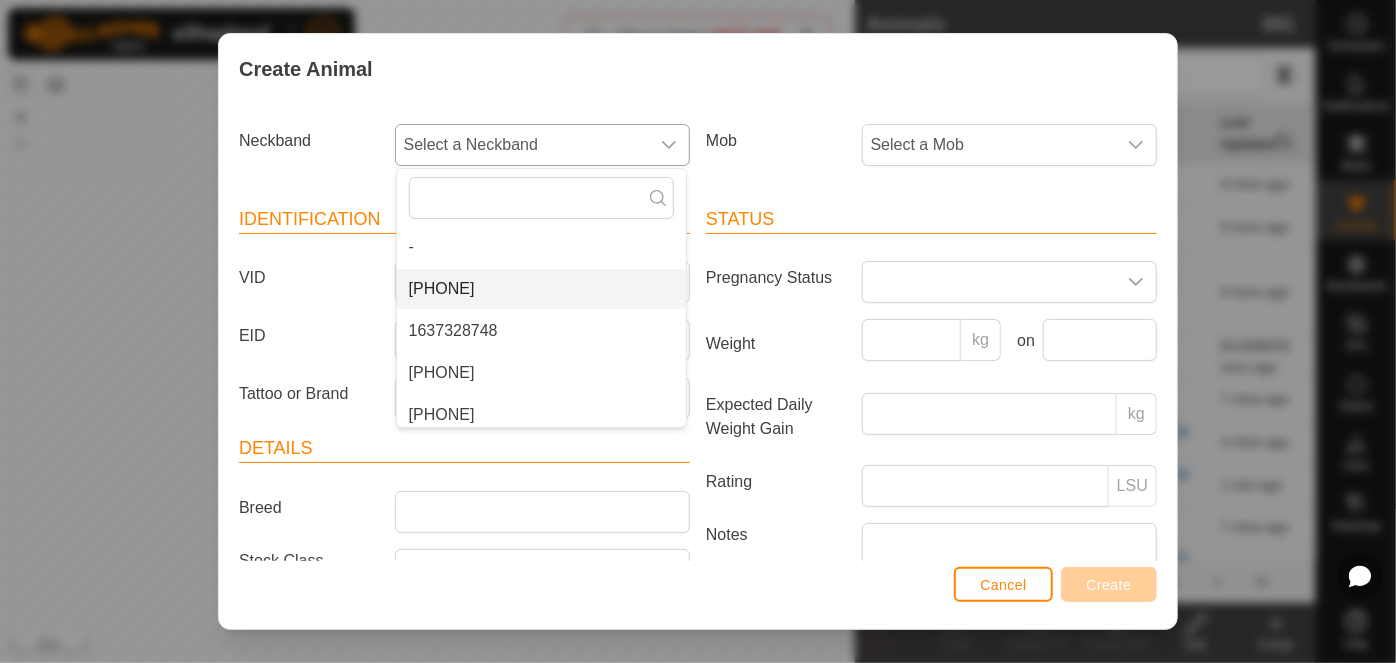 click on "[PHONE]" at bounding box center (541, 289) 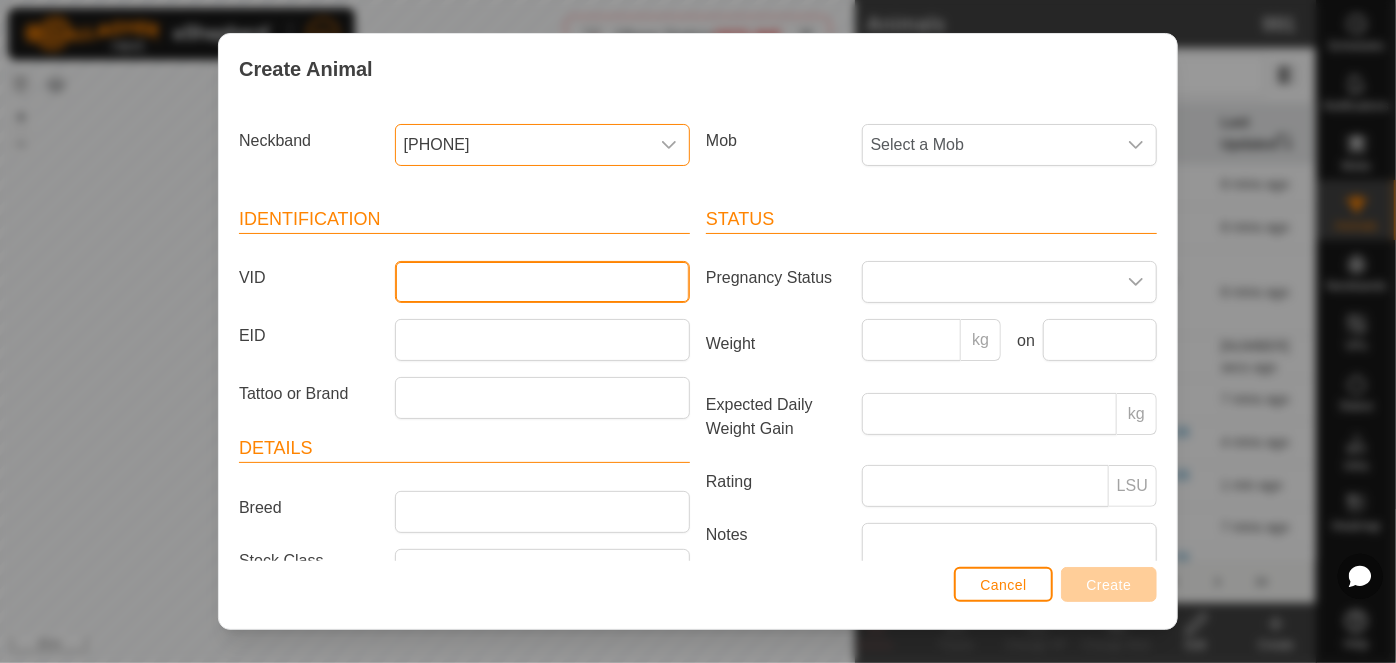 click on "VID" at bounding box center [542, 282] 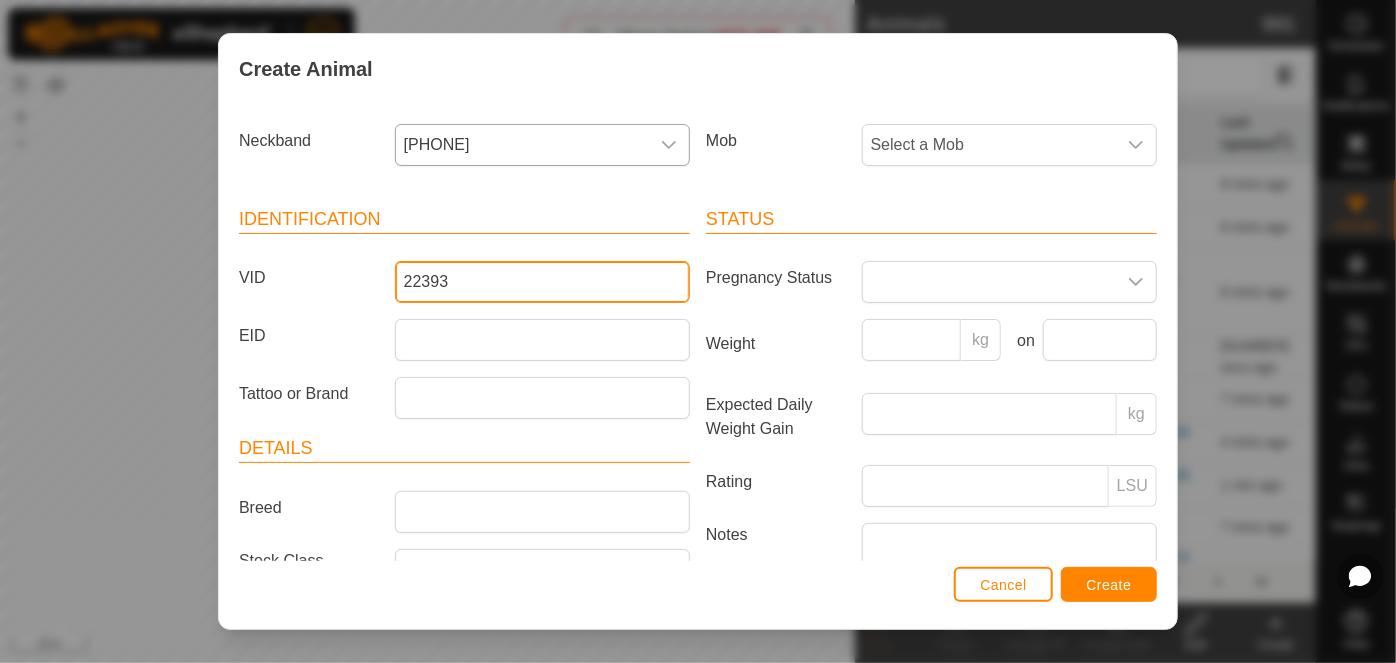 type on "22393" 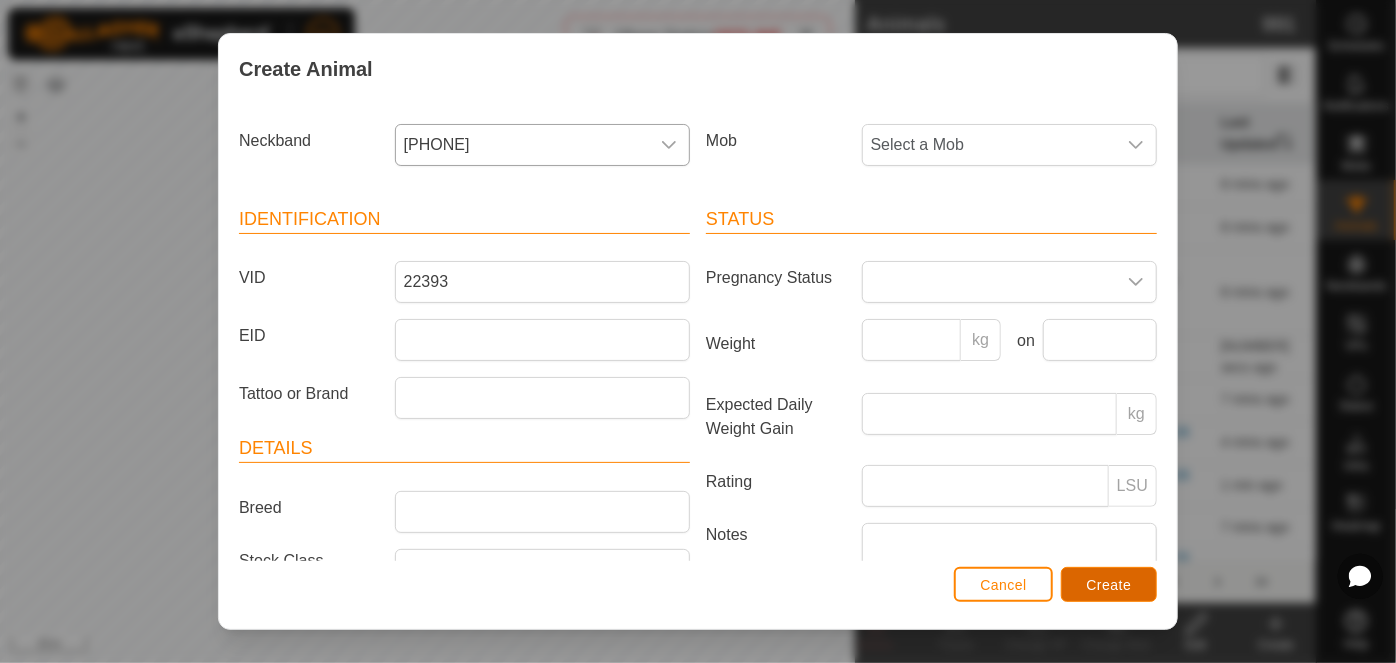 click on "Create" at bounding box center (1109, 584) 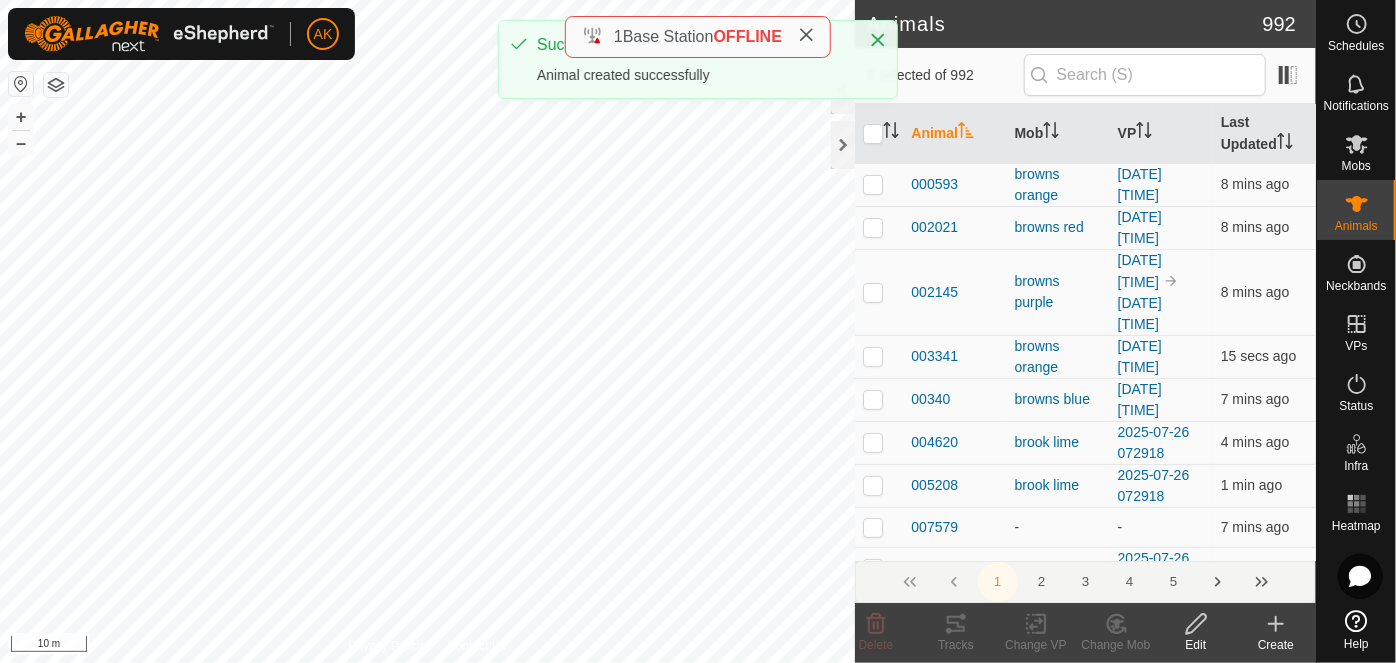click 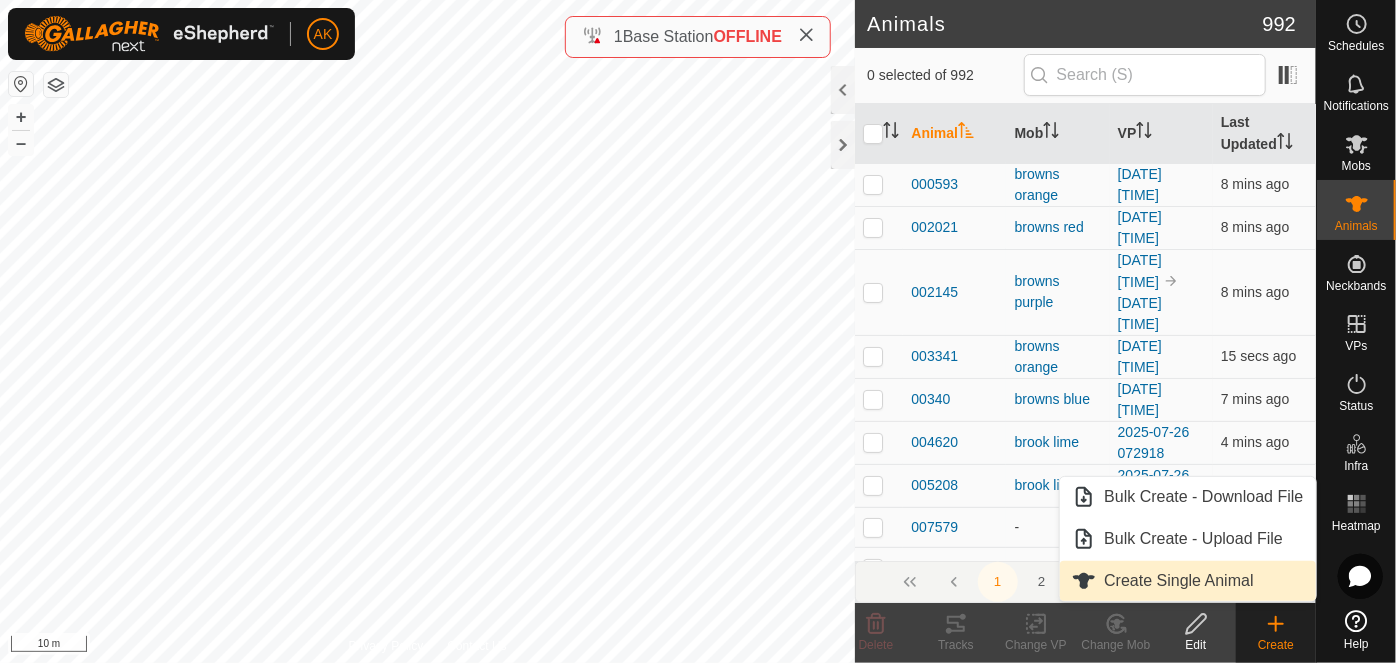click on "Create Single Animal" at bounding box center (1187, 581) 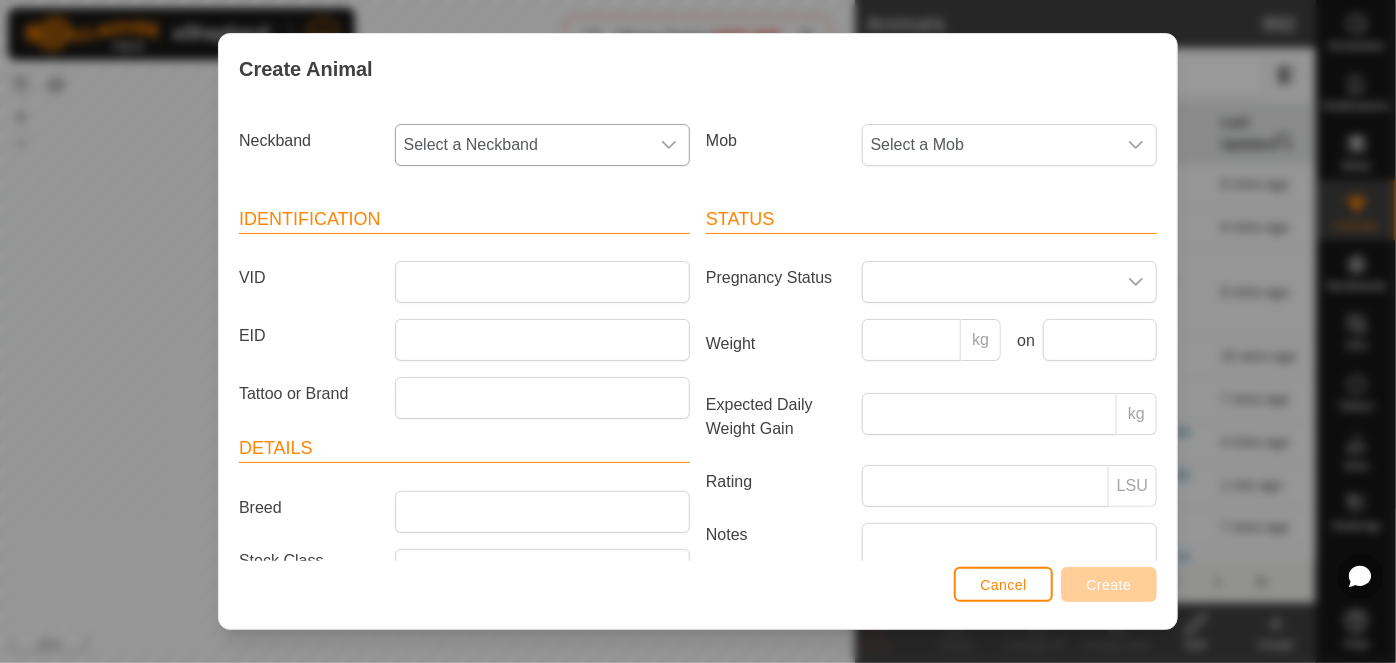click on "Select a Neckband" at bounding box center (522, 145) 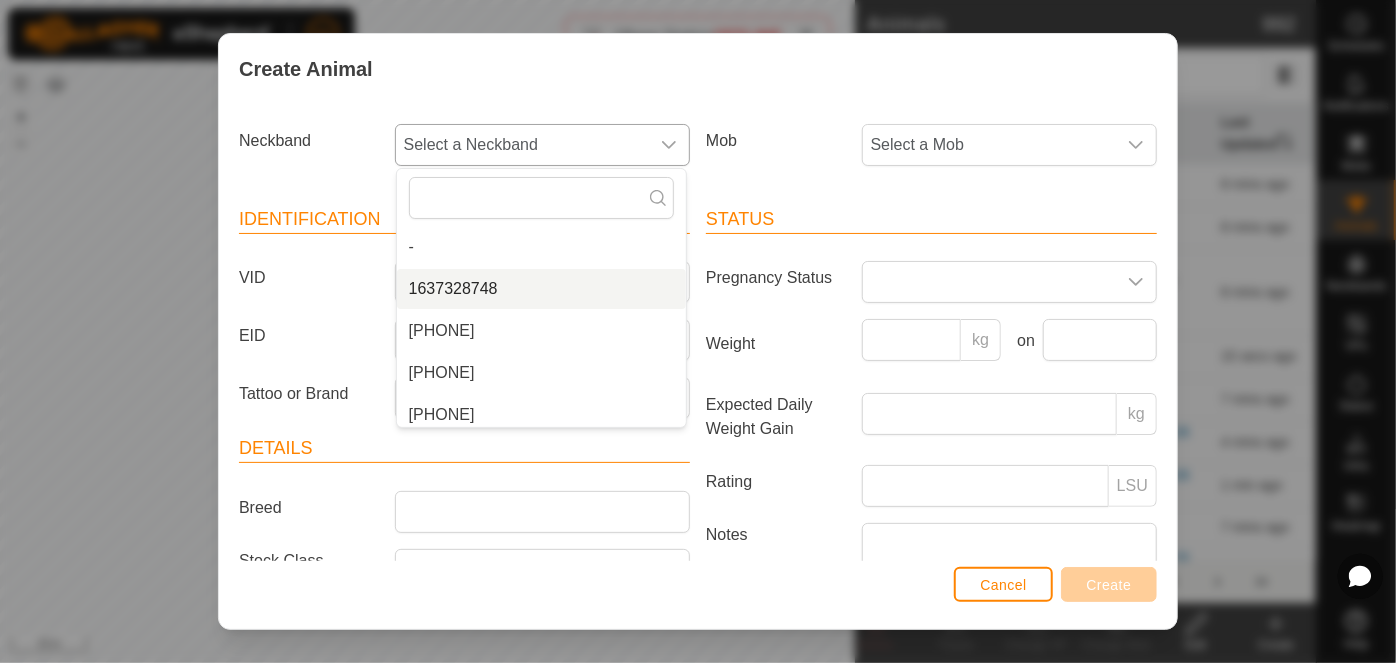 click on "1637328748" at bounding box center [541, 289] 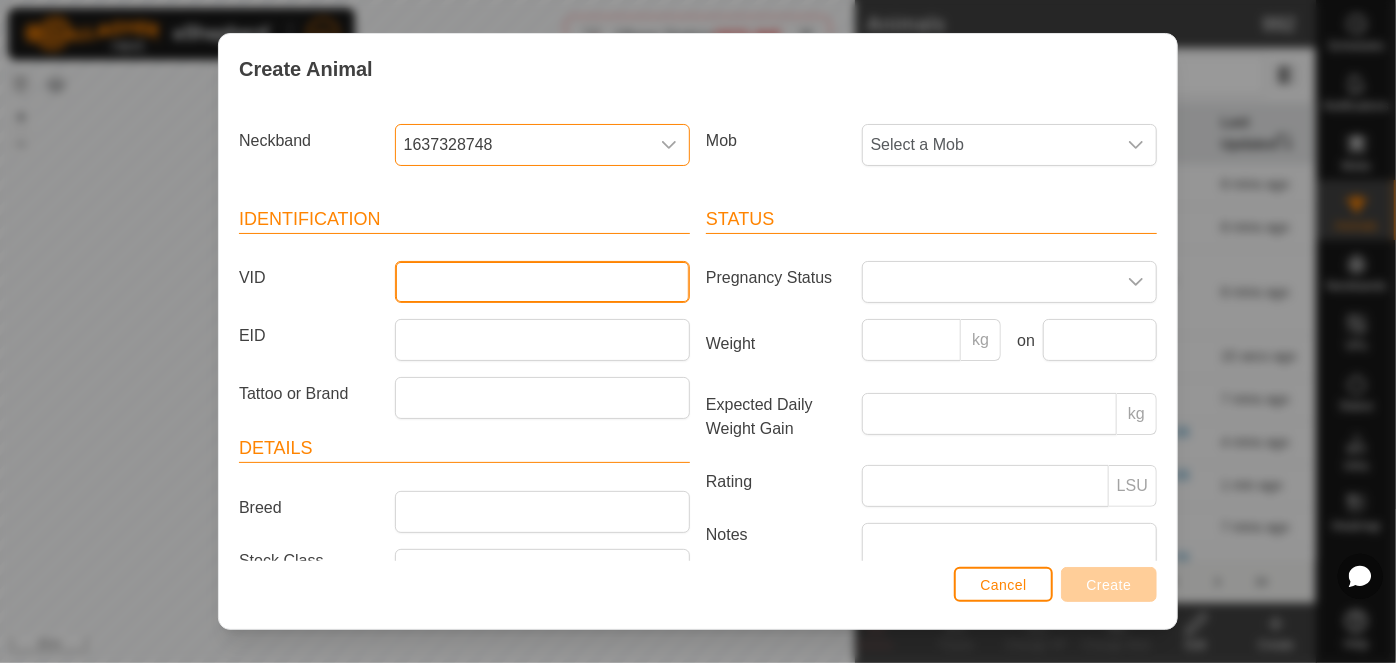 click on "VID" at bounding box center (542, 282) 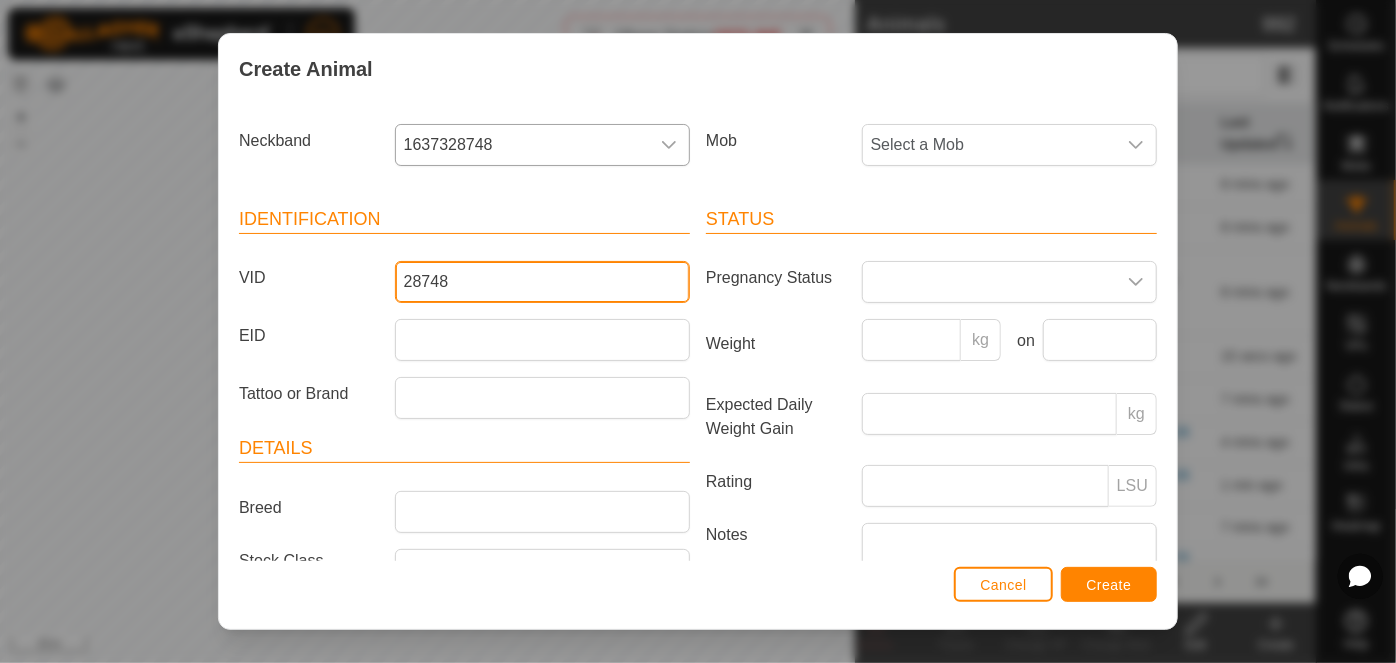 type on "28748" 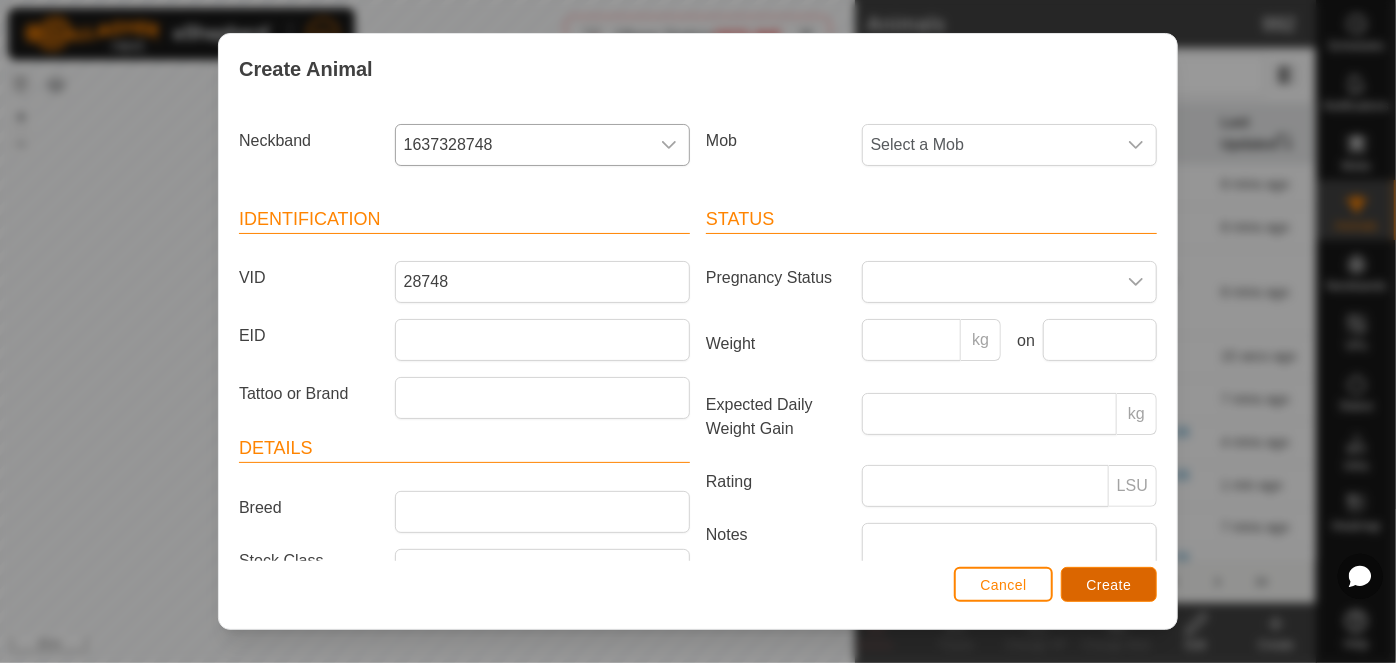 click on "Create" at bounding box center (1109, 584) 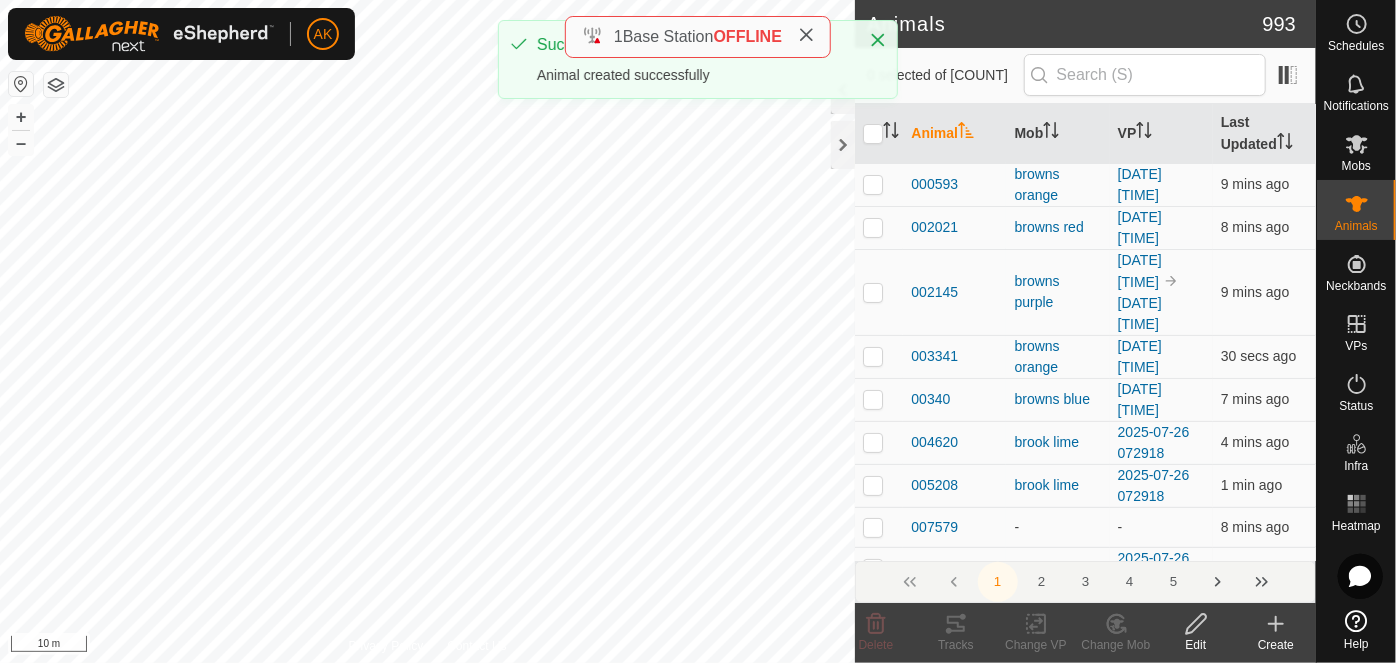 click 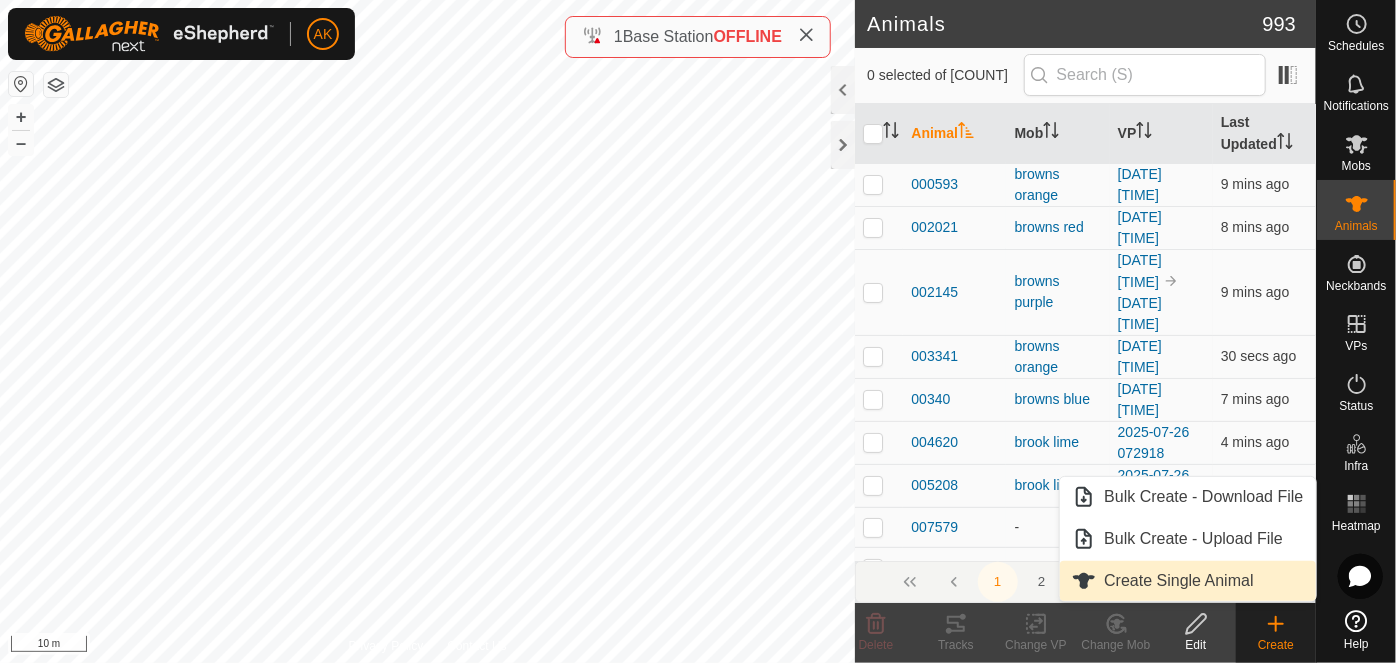 click on "Create Single Animal" at bounding box center [1187, 581] 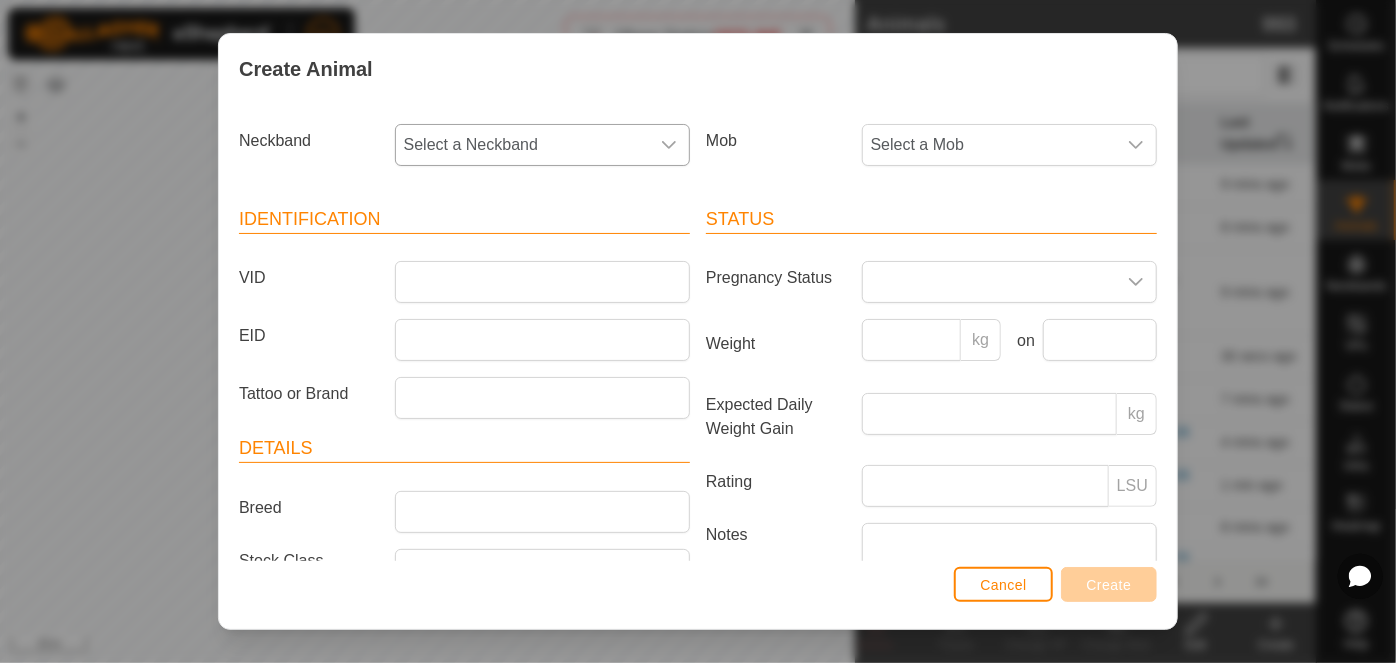 click on "Select a Neckband" at bounding box center (522, 145) 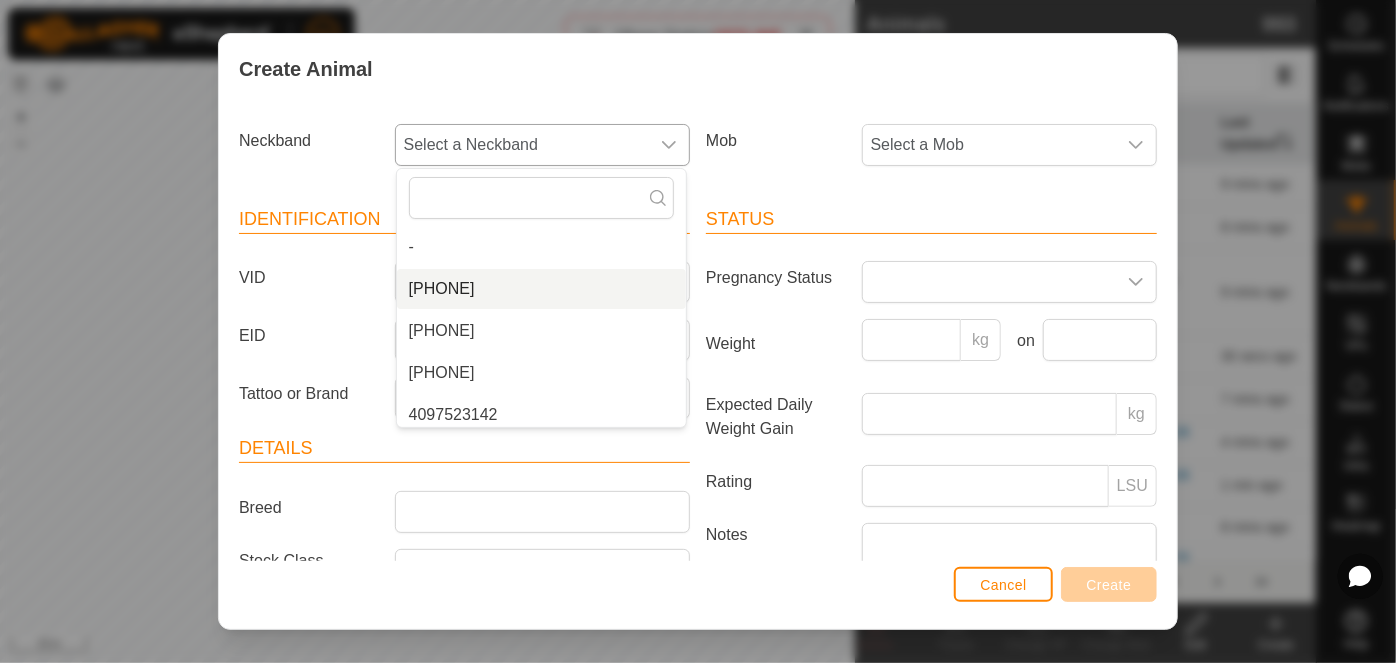 click on "[PHONE]" at bounding box center [541, 289] 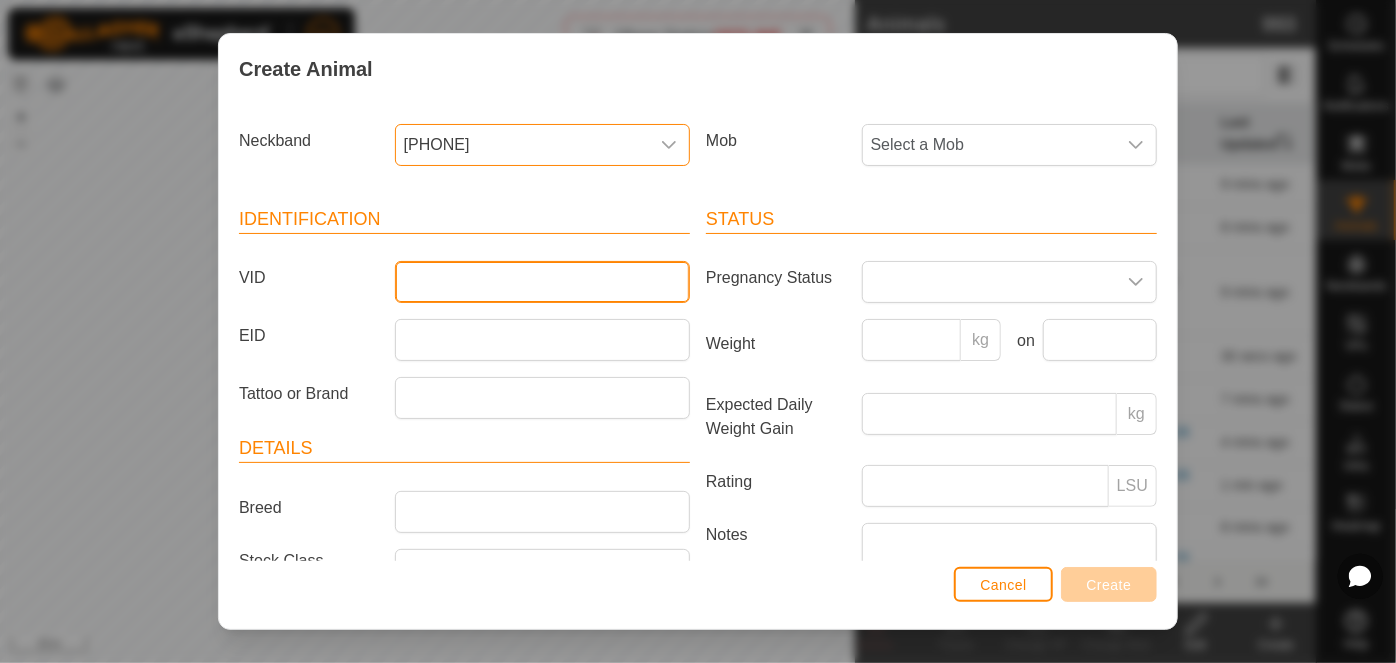 click on "VID" at bounding box center [542, 282] 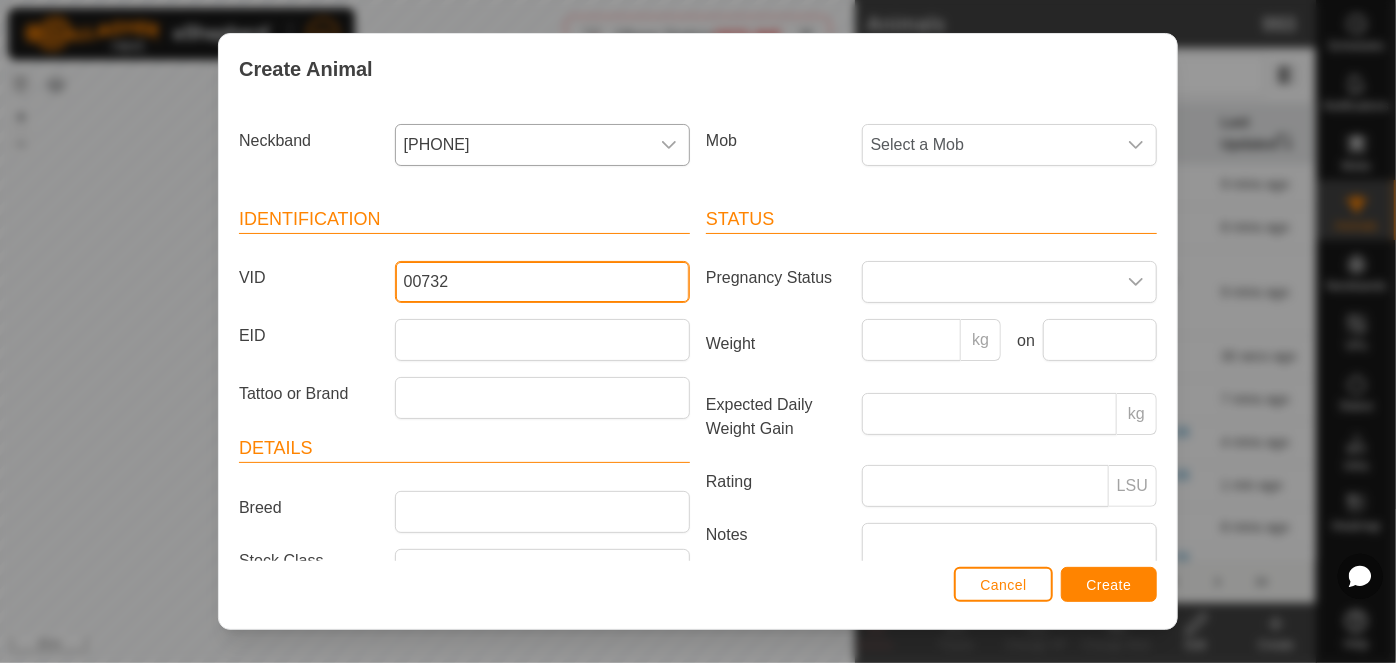 type on "00732" 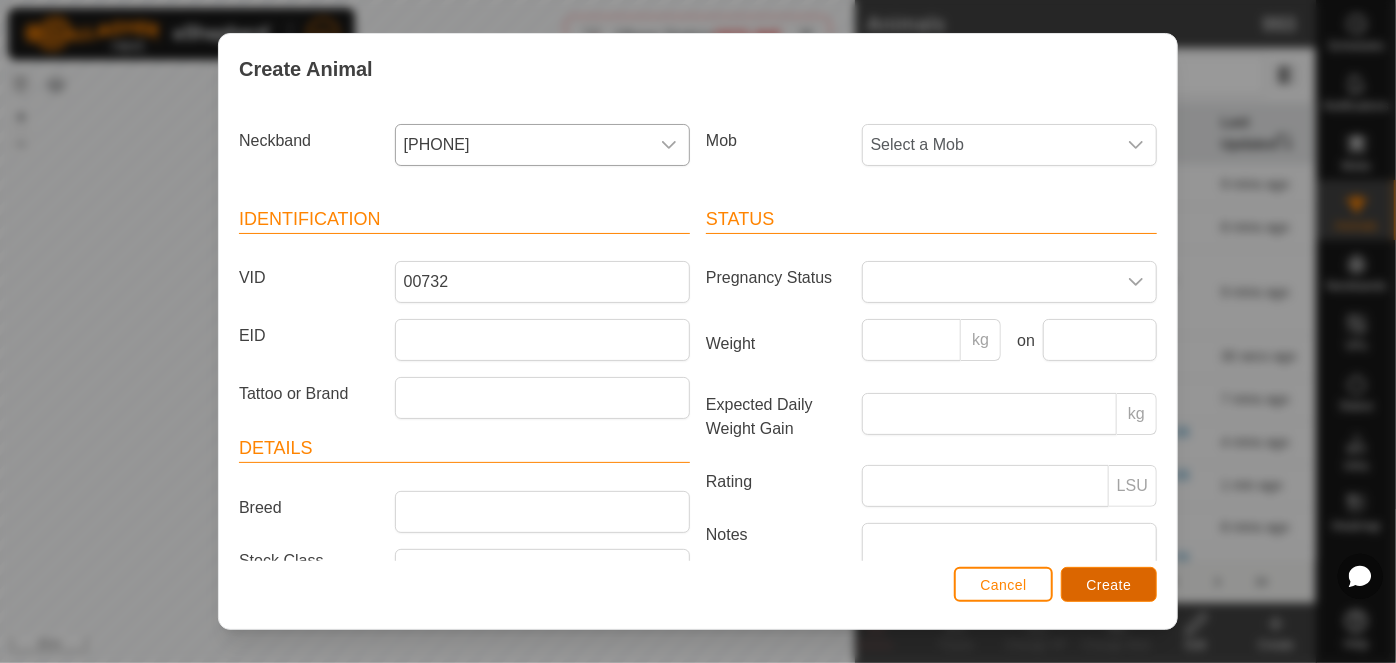 click on "Create" at bounding box center (1109, 584) 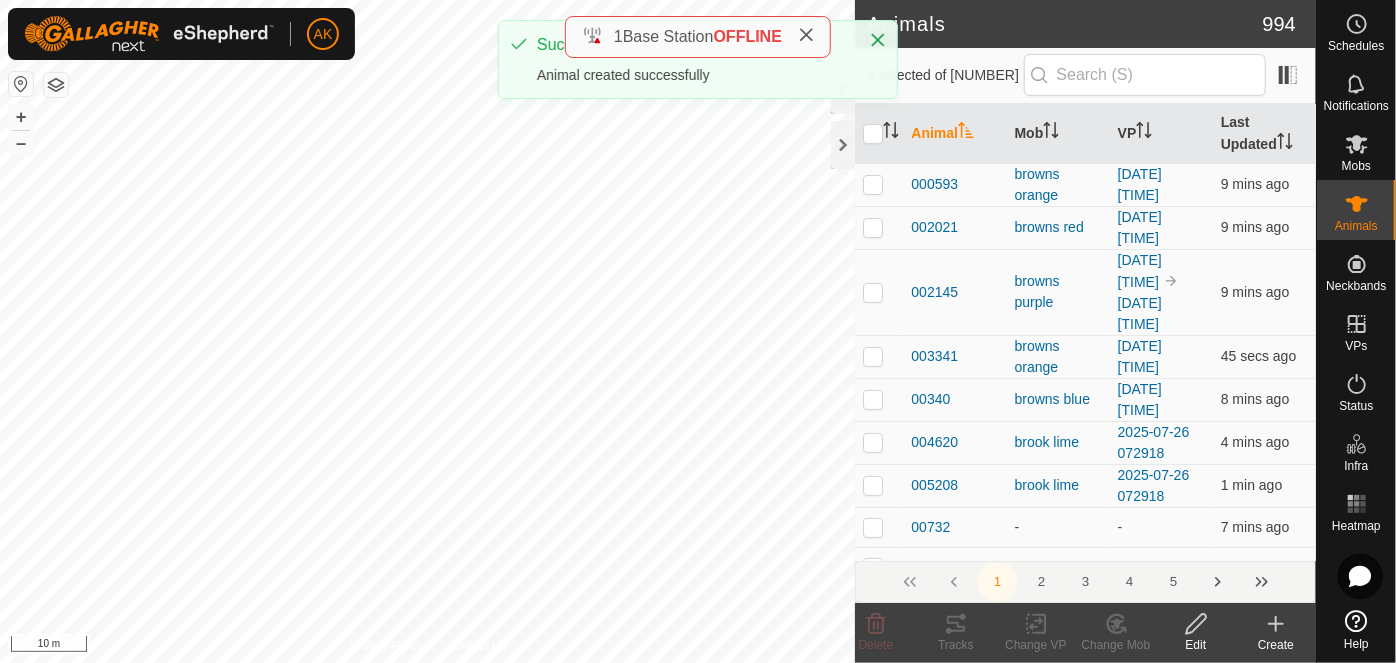 click 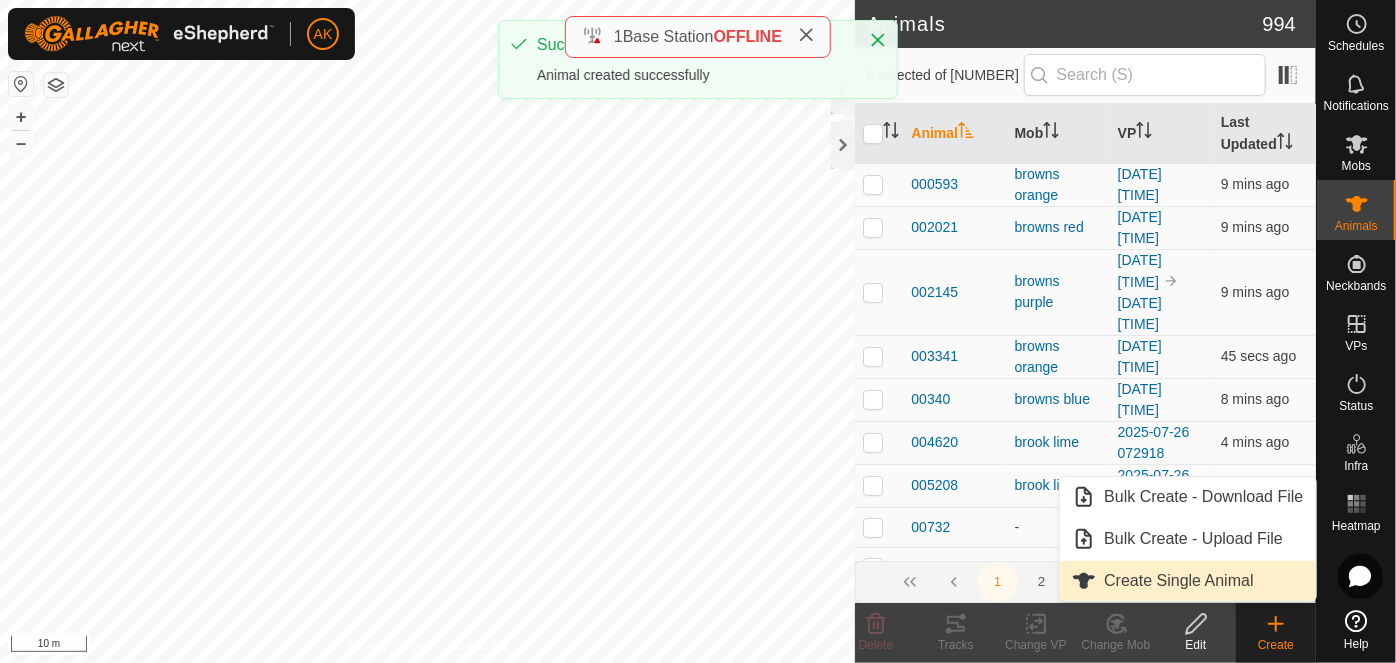 click on "Create Single Animal" at bounding box center (1187, 581) 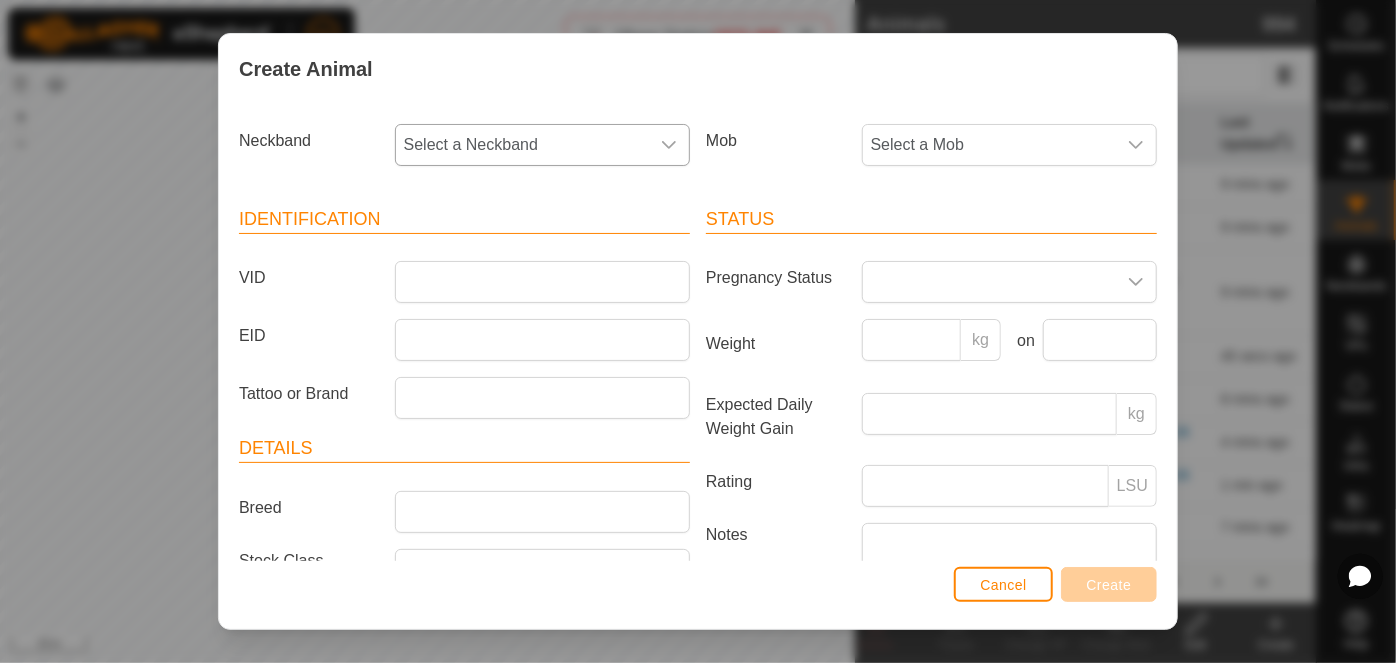 click on "Select a Neckband" at bounding box center [522, 145] 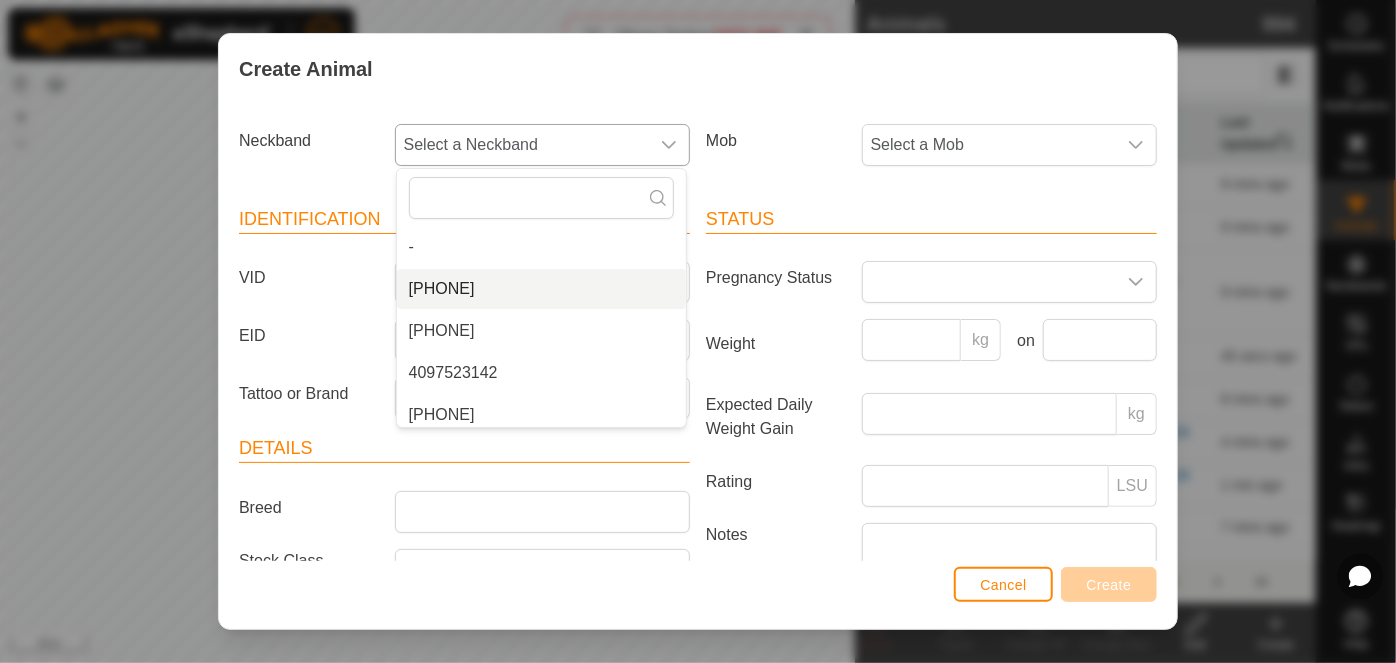 click on "[PHONE]" at bounding box center (541, 289) 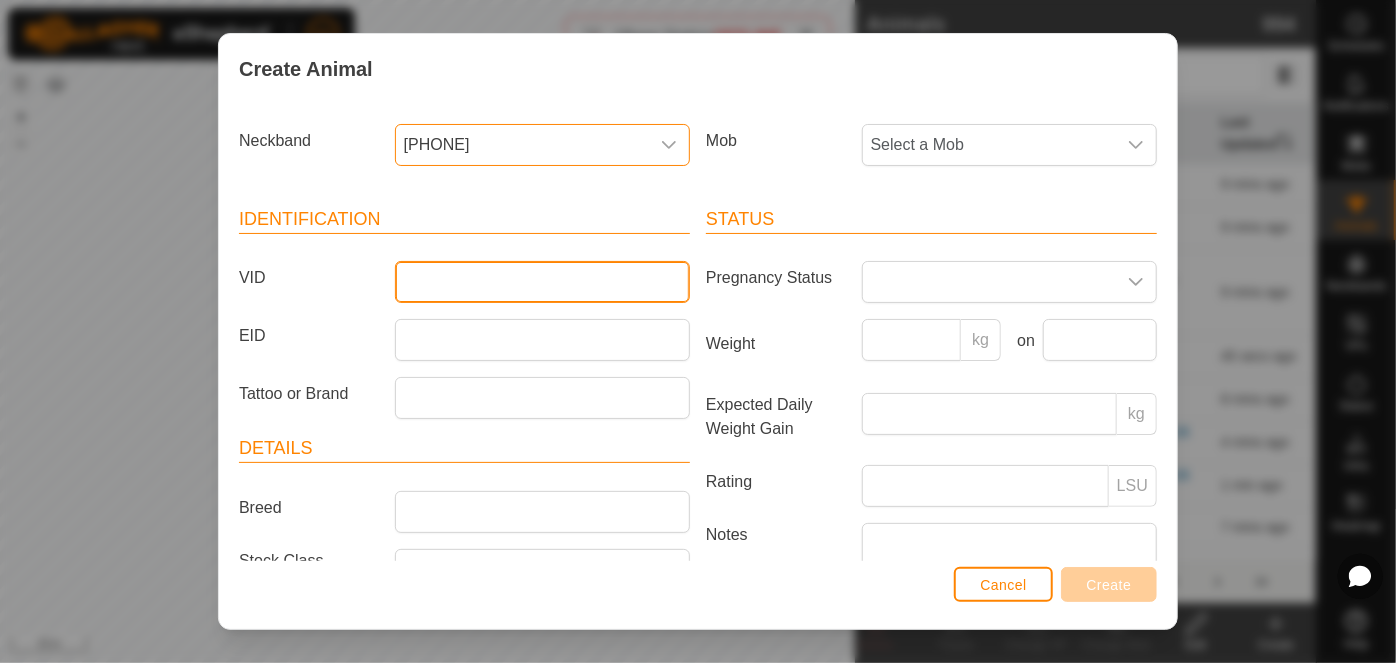 click on "VID" at bounding box center [542, 282] 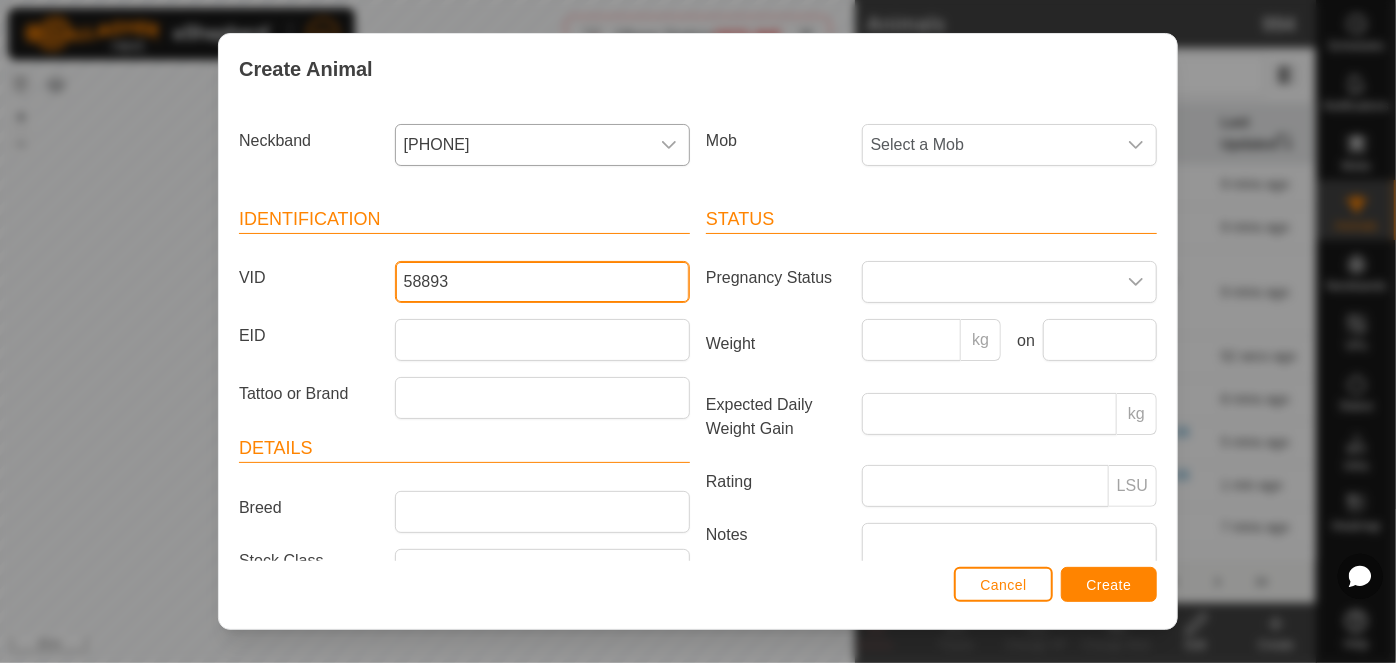 type on "58893" 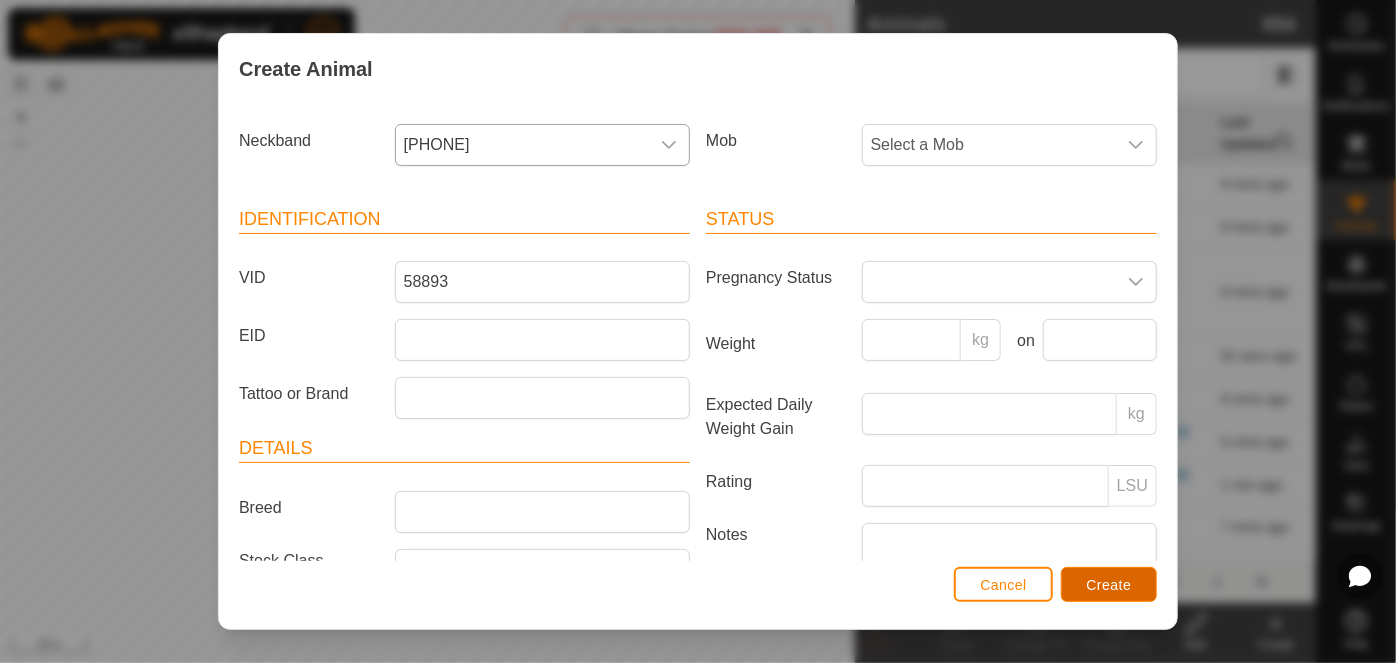 click on "Create" at bounding box center (1109, 585) 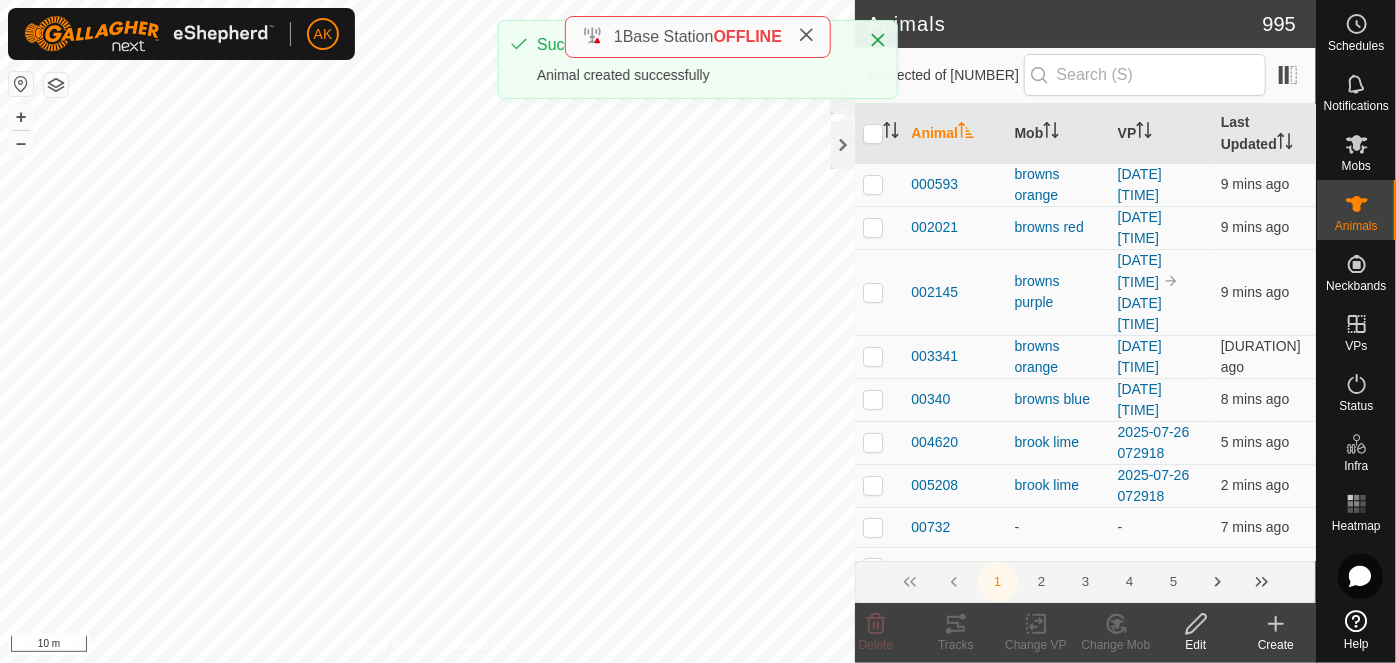 click 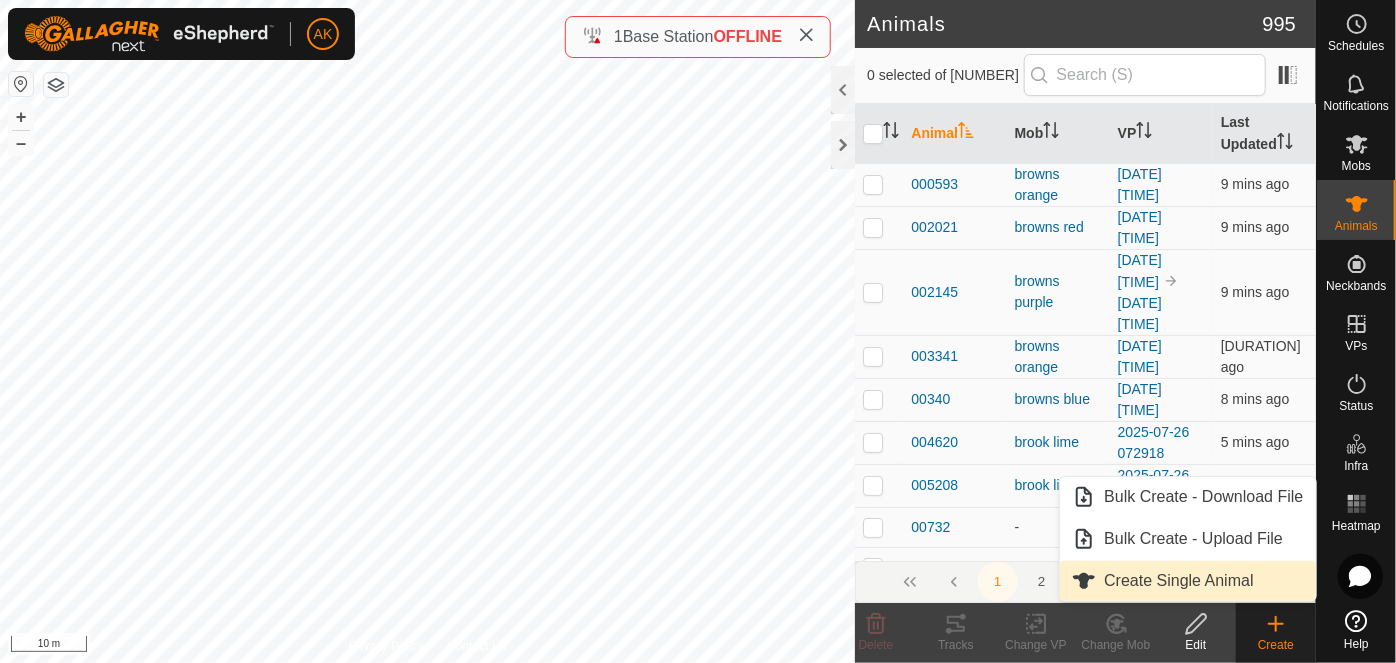 click on "Create Single Animal" at bounding box center (1187, 581) 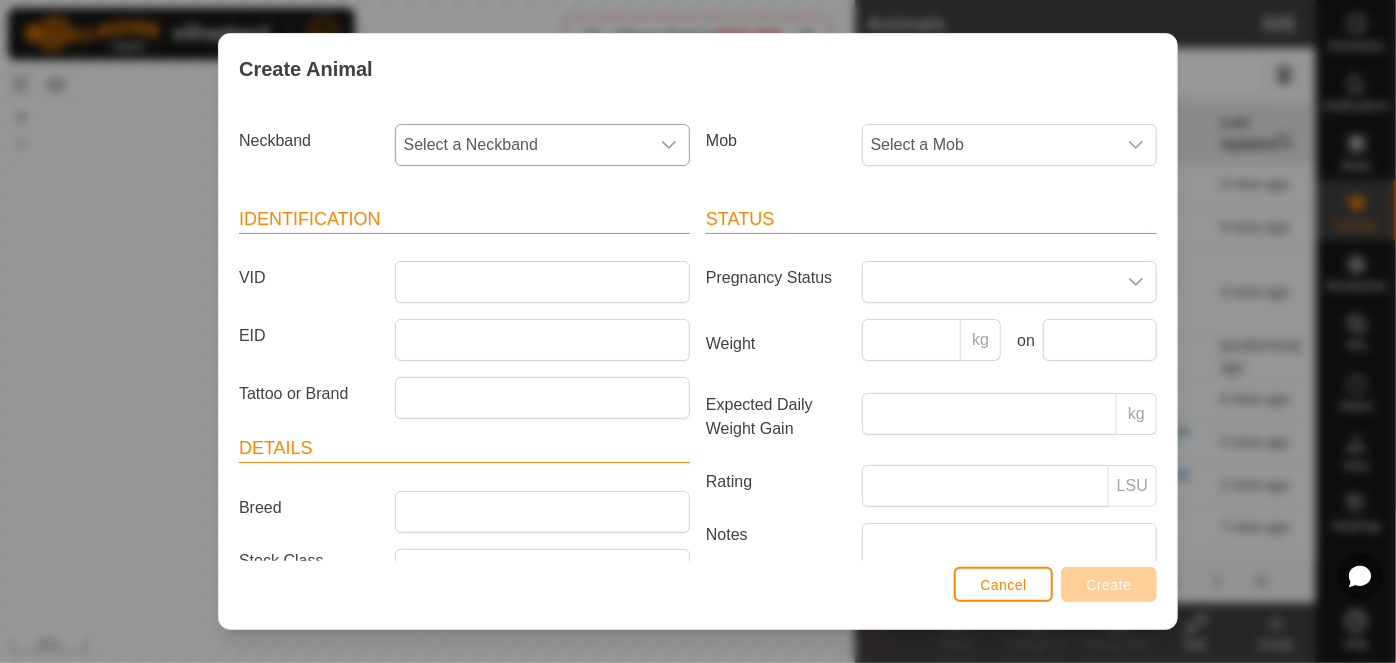 click on "Select a Neckband" at bounding box center [522, 145] 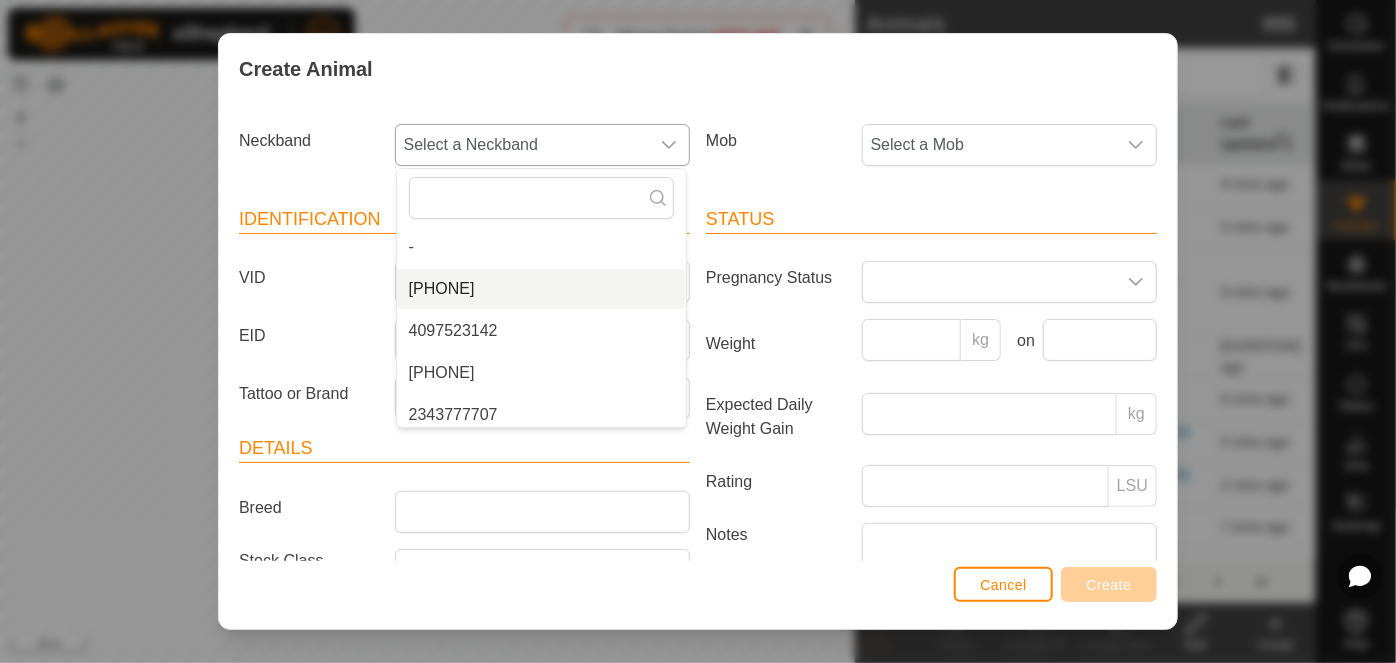 click on "[PHONE]" at bounding box center (541, 289) 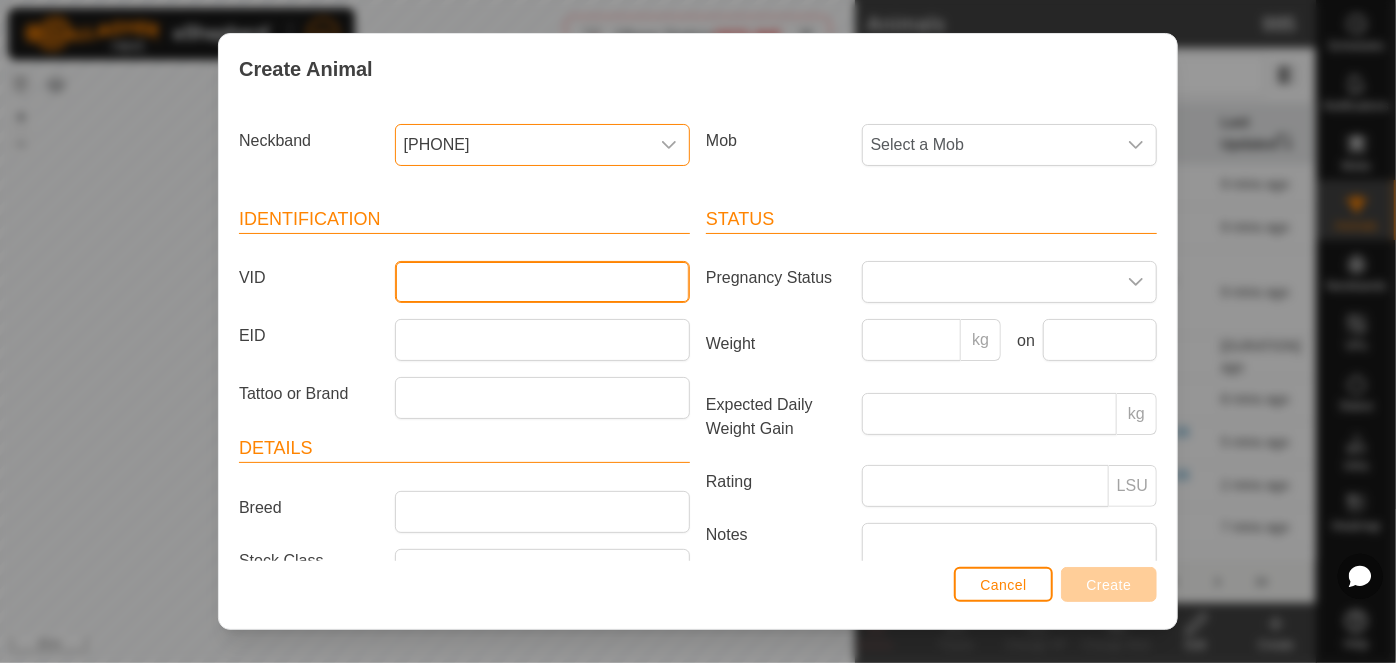 click on "VID" at bounding box center (542, 282) 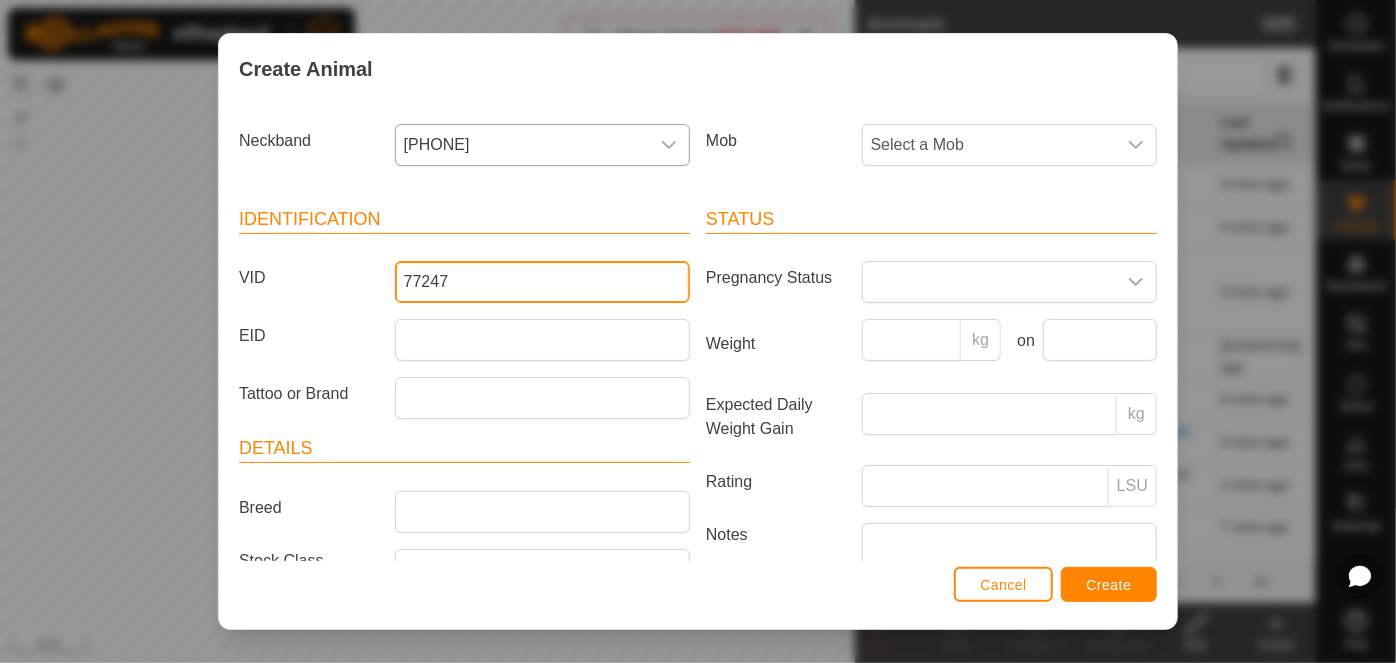 type on "77247" 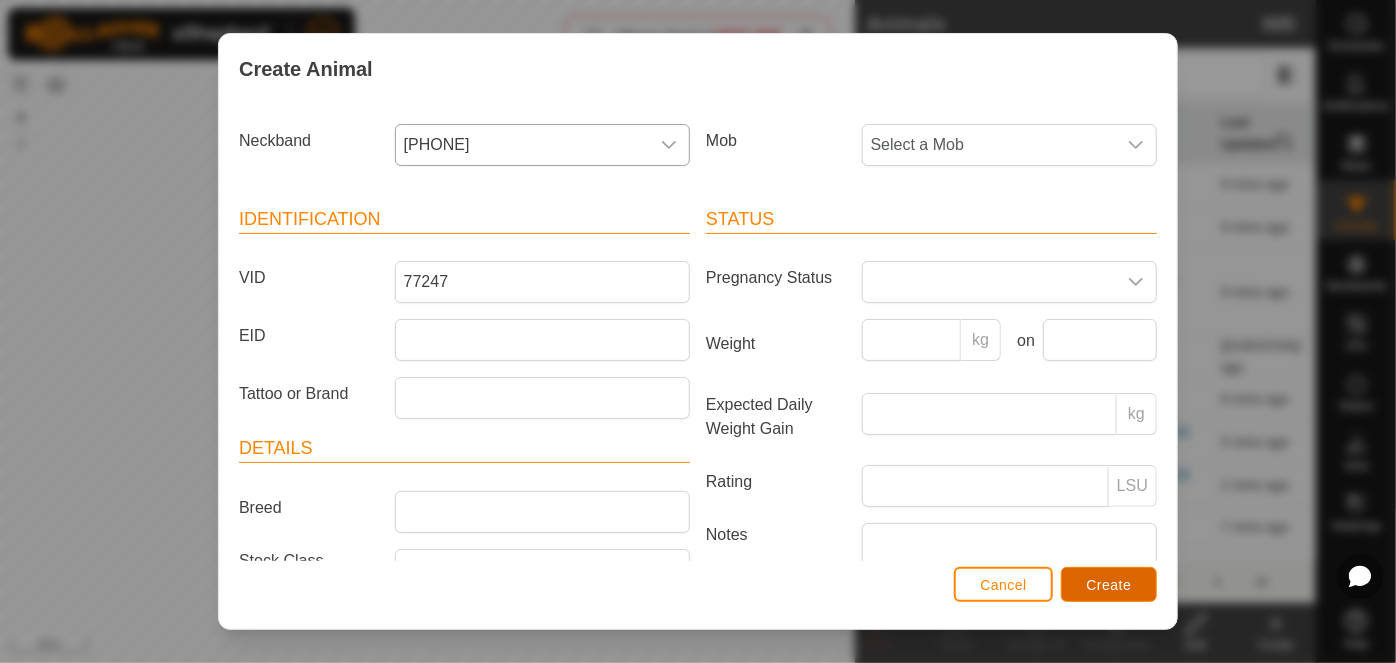 click on "Create" at bounding box center (1109, 585) 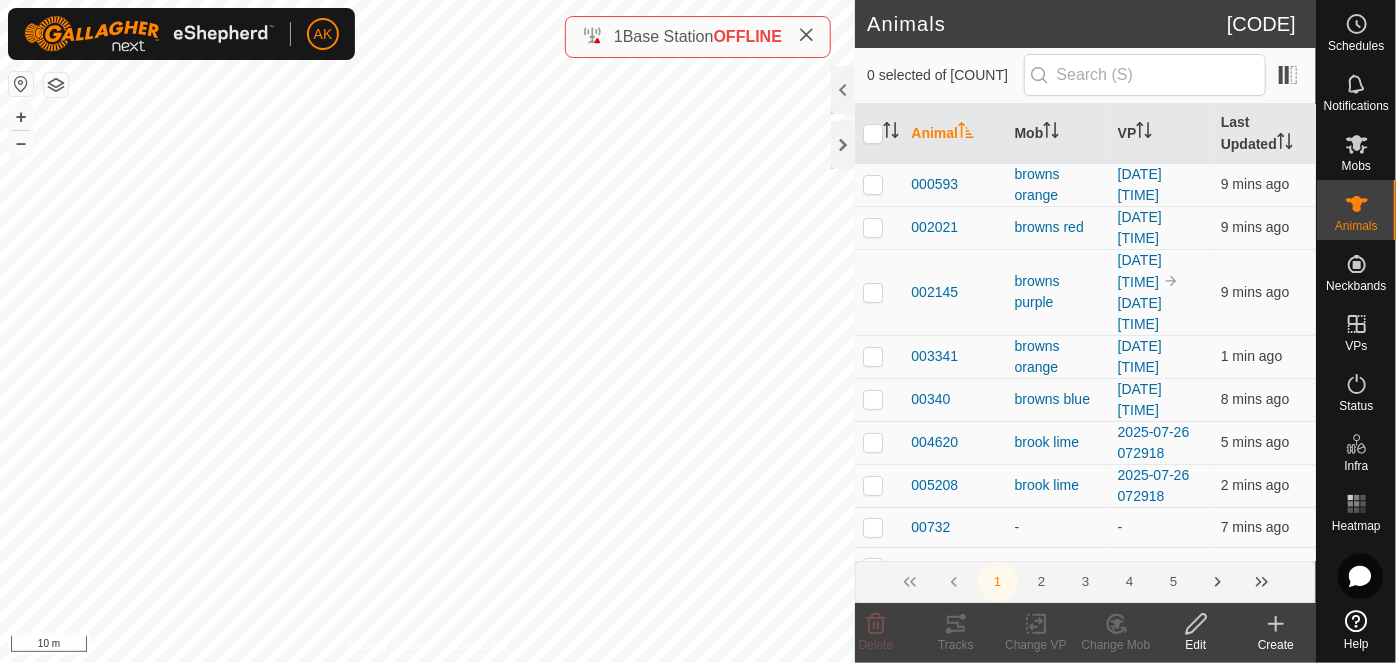 click 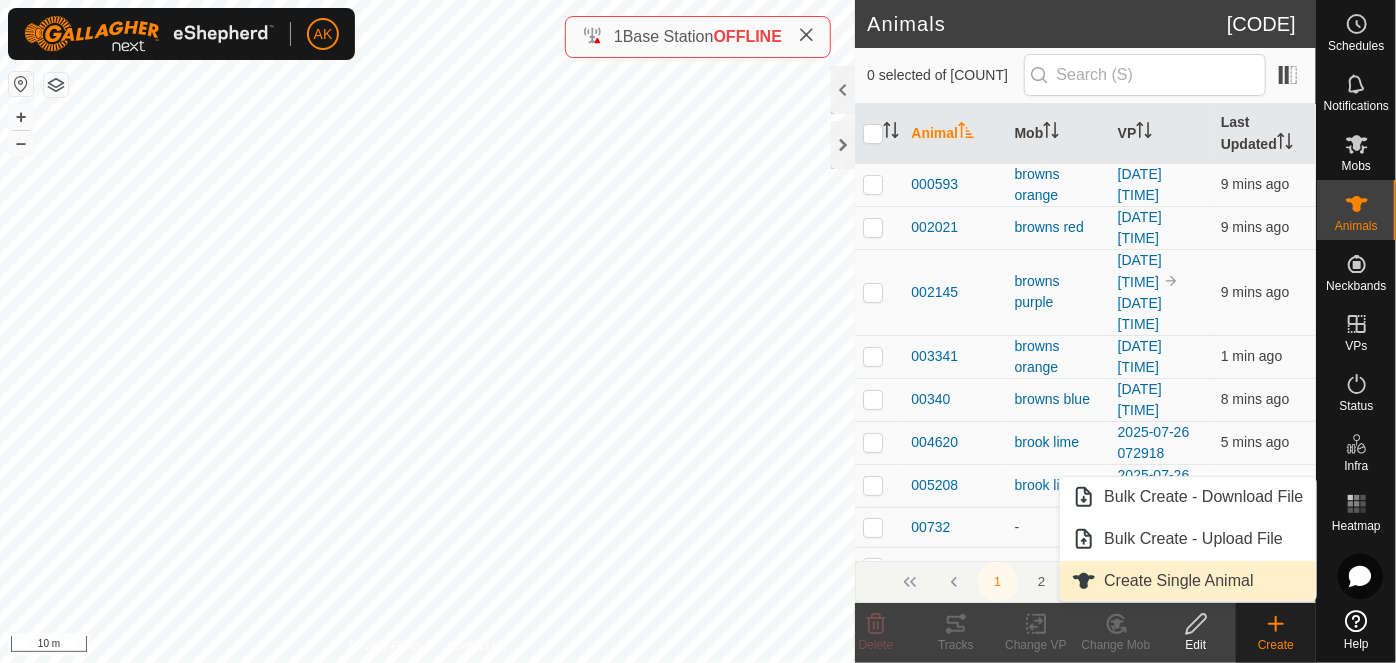 click on "Create Single Animal" at bounding box center (1187, 581) 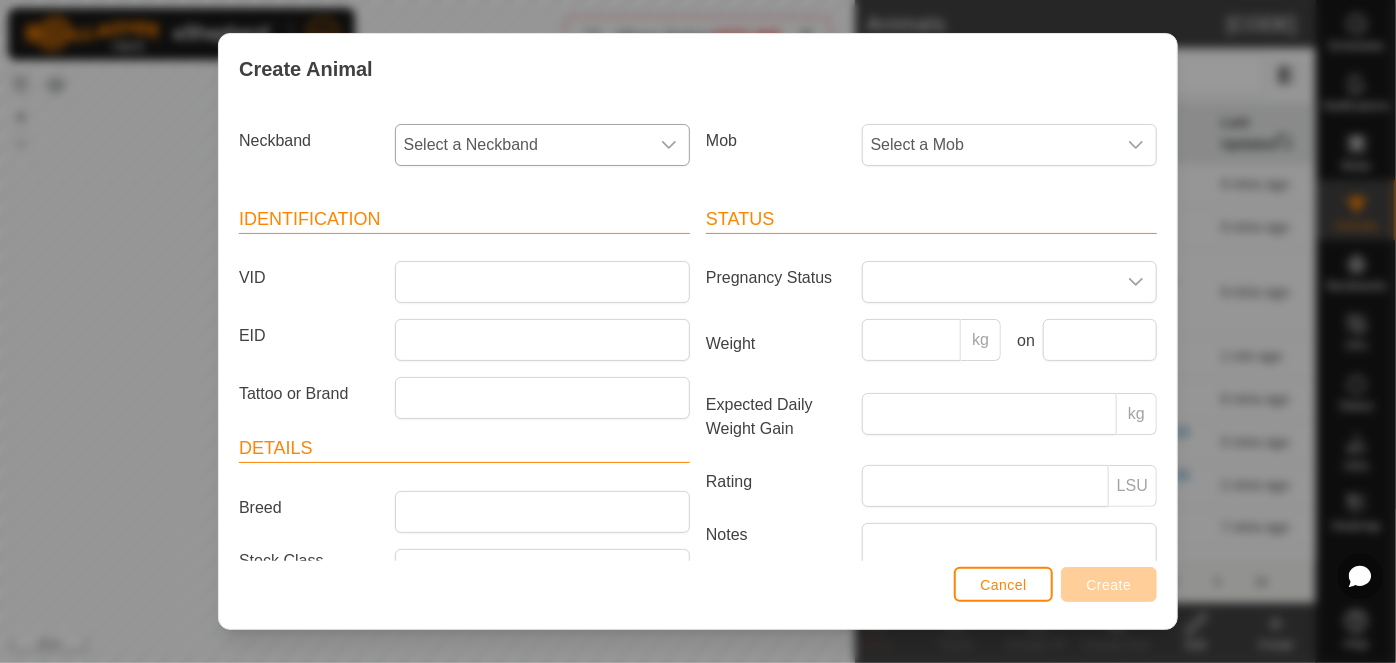 click on "Select a Neckband" at bounding box center [522, 145] 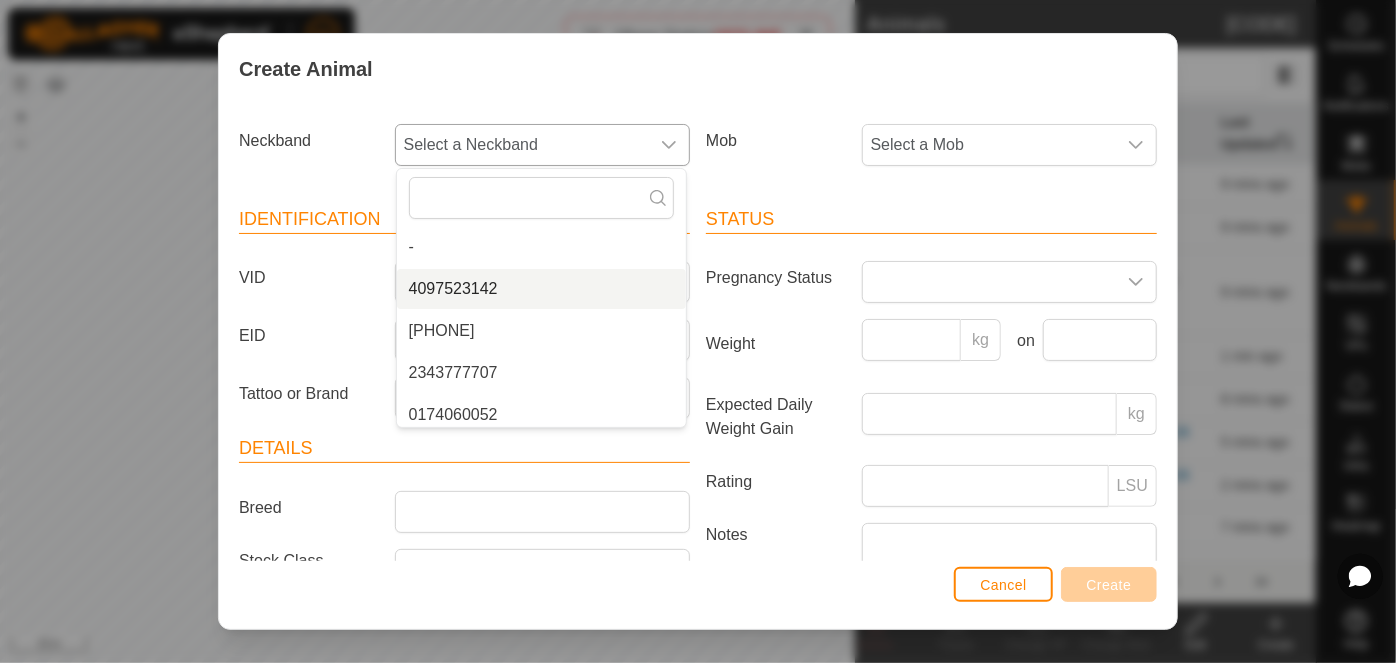 click on "4097523142" at bounding box center [541, 289] 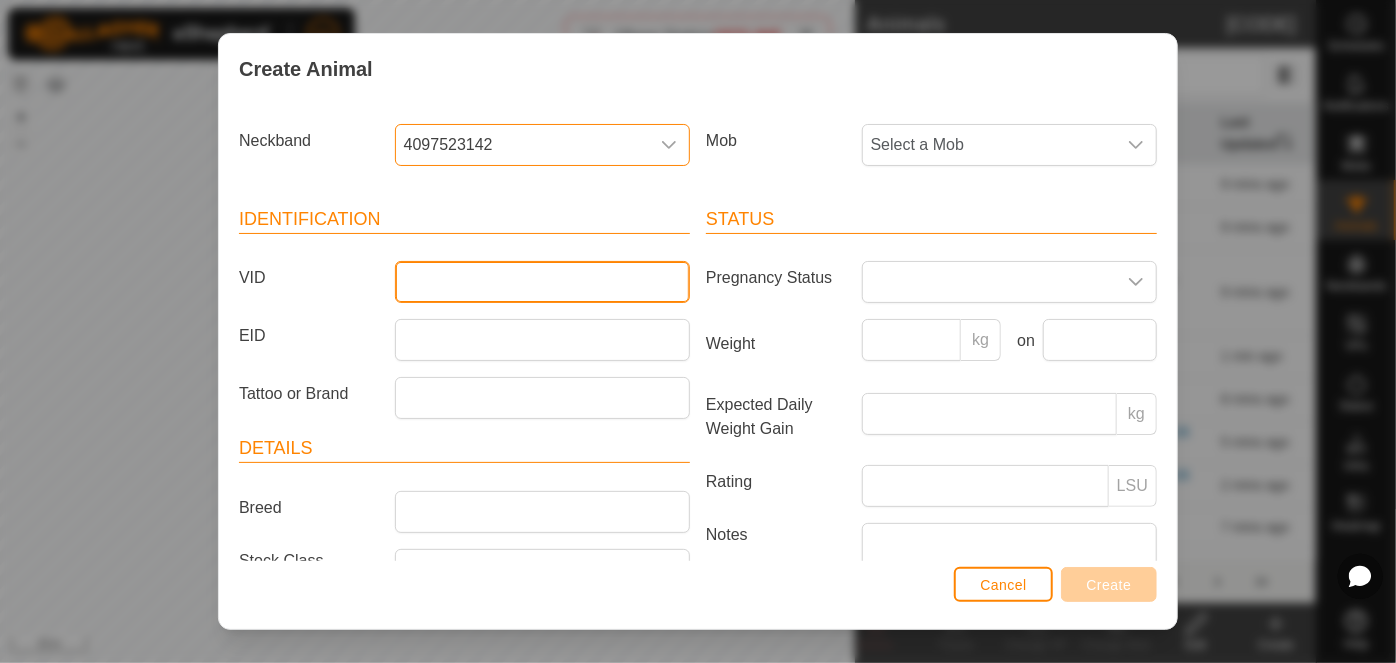 click on "VID" at bounding box center [542, 282] 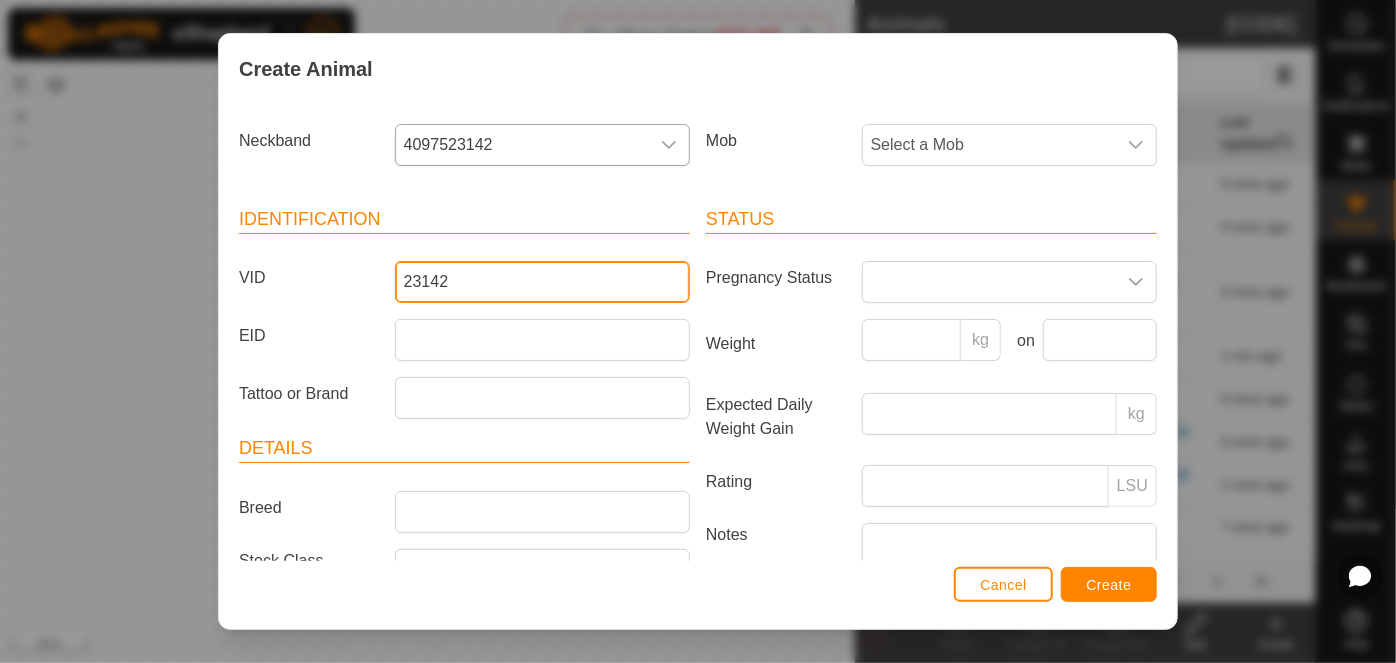 type on "23142" 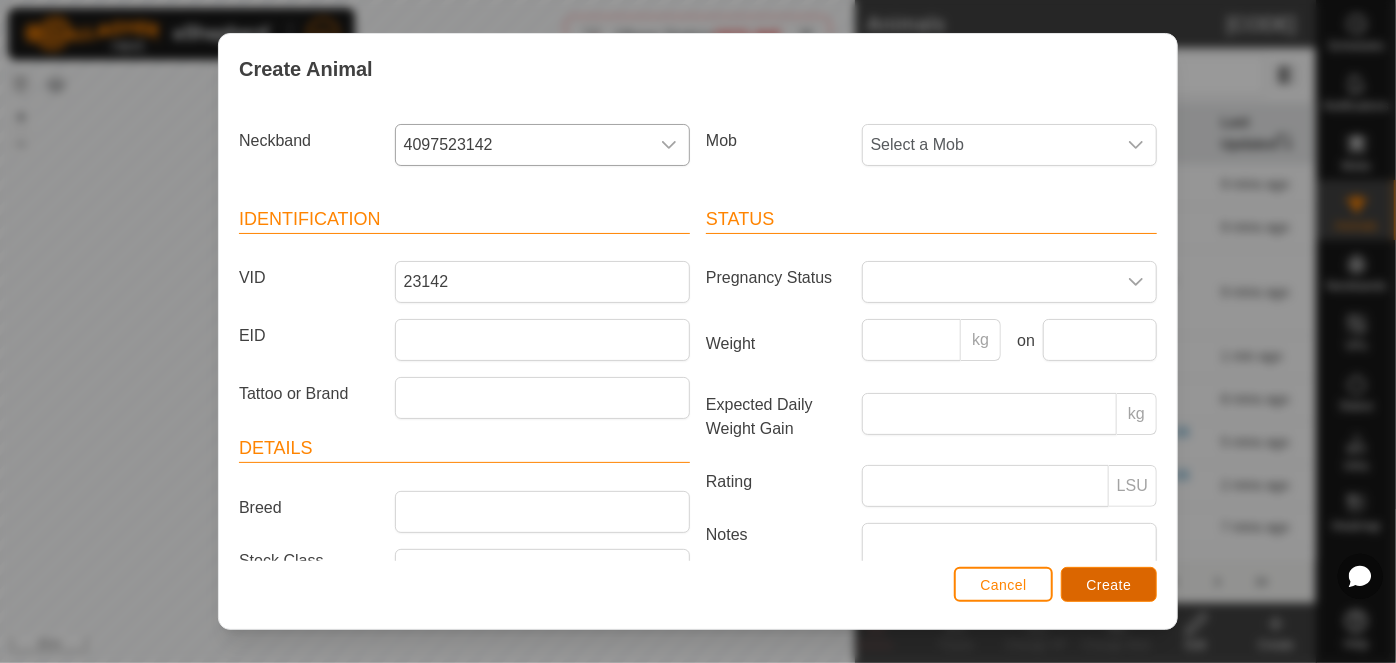 click on "Create" at bounding box center [1109, 584] 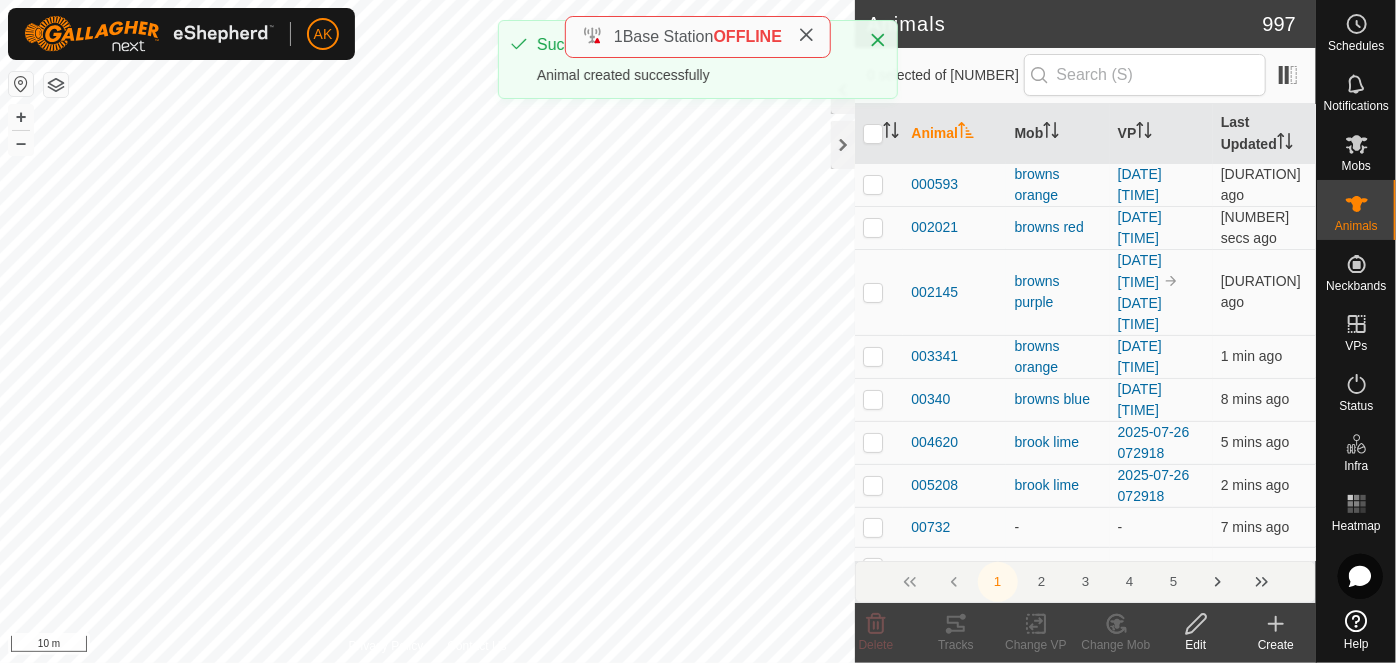 click 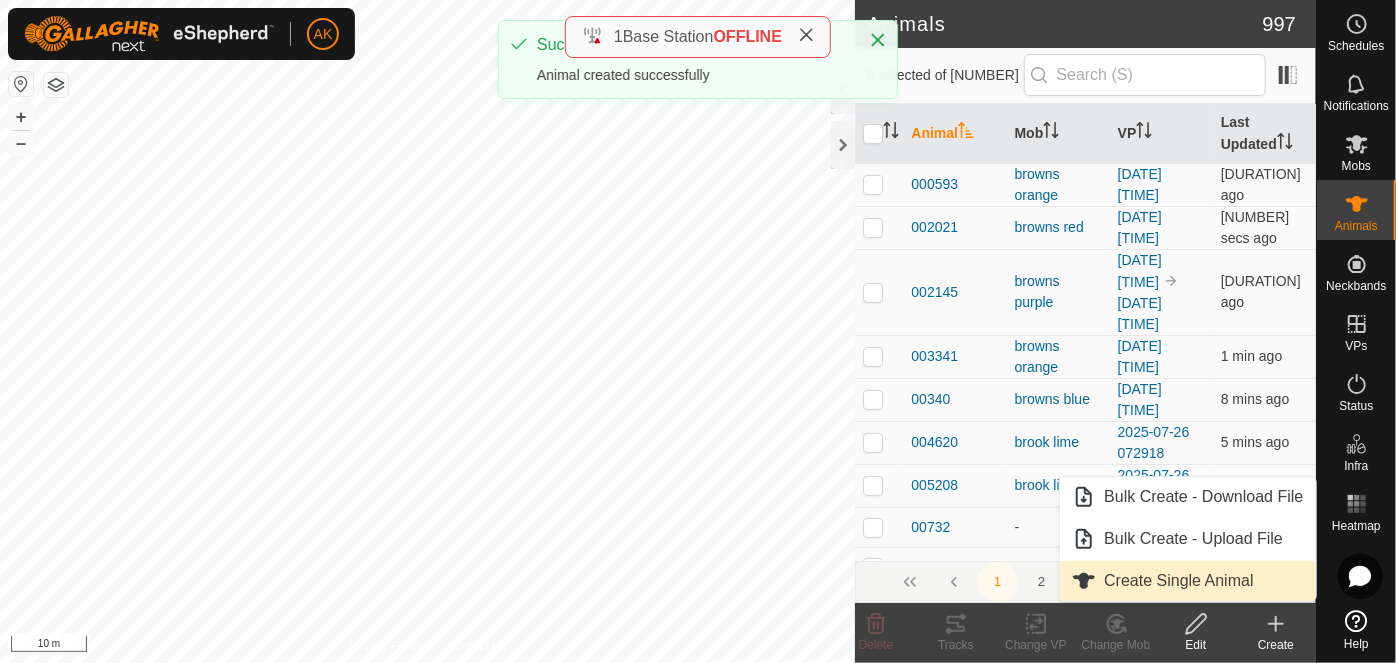 click on "Create Single Animal" at bounding box center [1178, 581] 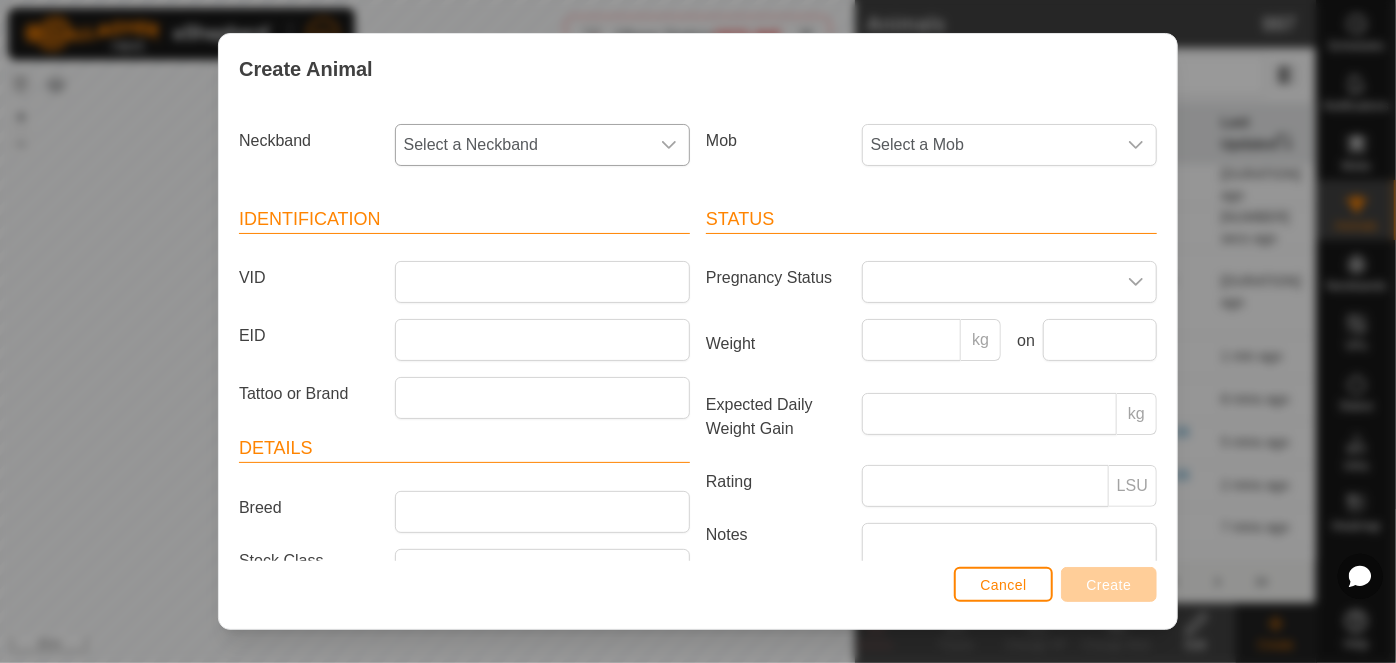 click on "Select a Neckband" at bounding box center (522, 145) 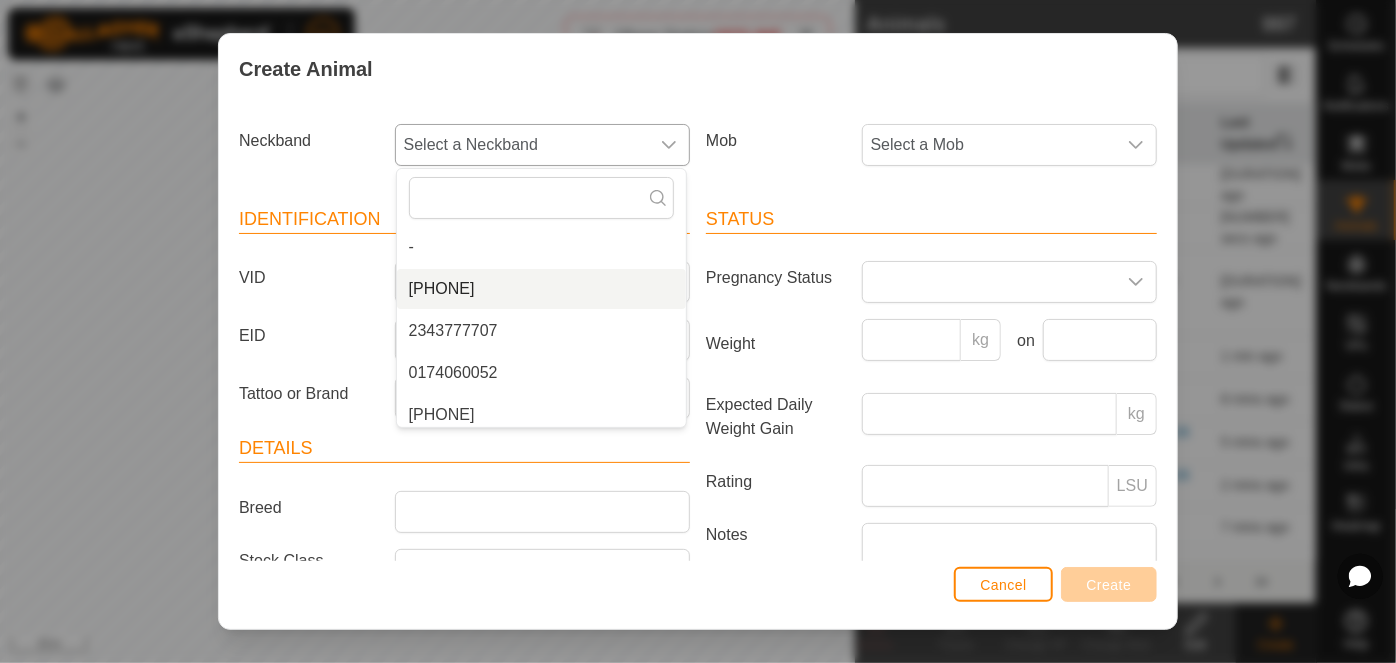 click on "[PHONE]" at bounding box center (541, 289) 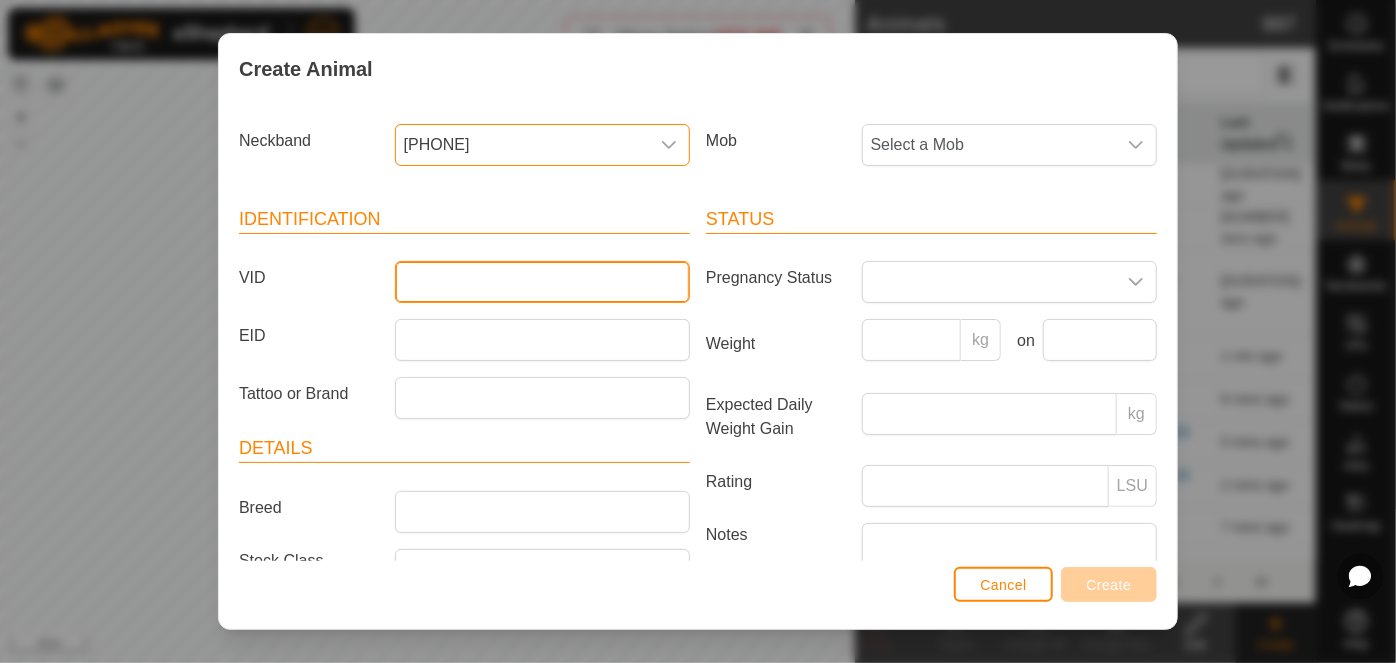 click on "VID" at bounding box center (542, 282) 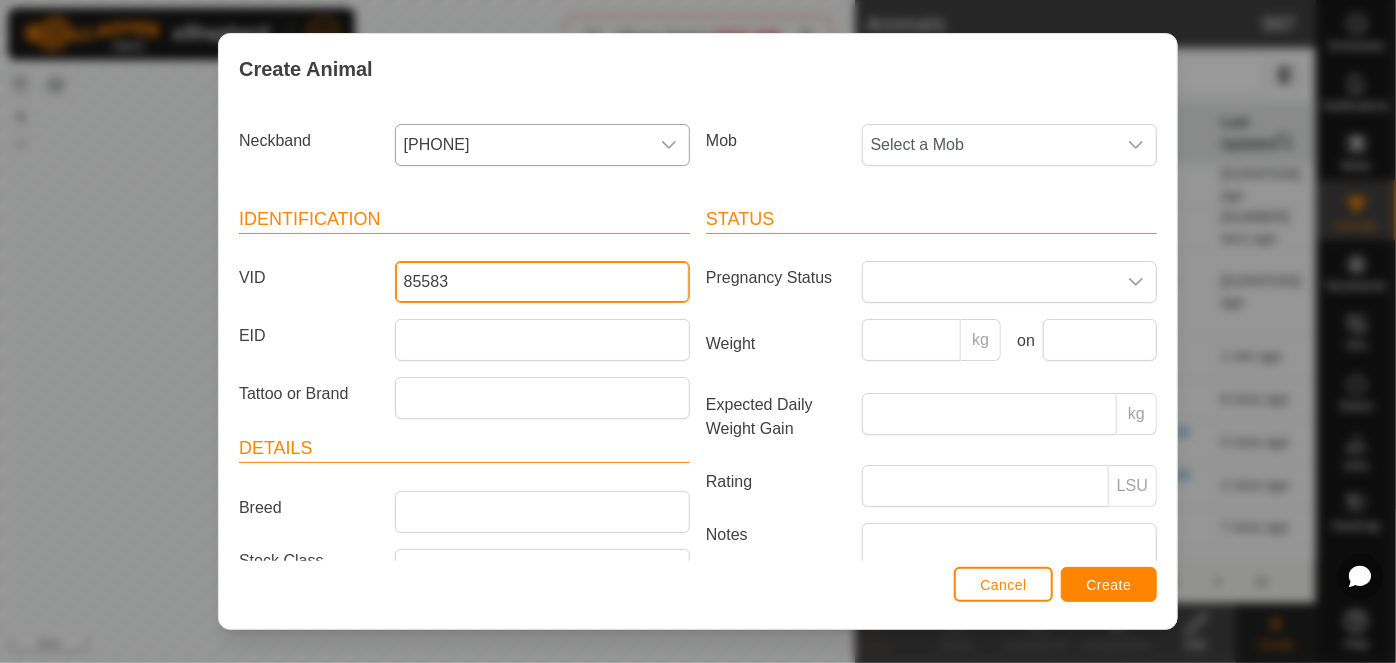 type on "85583" 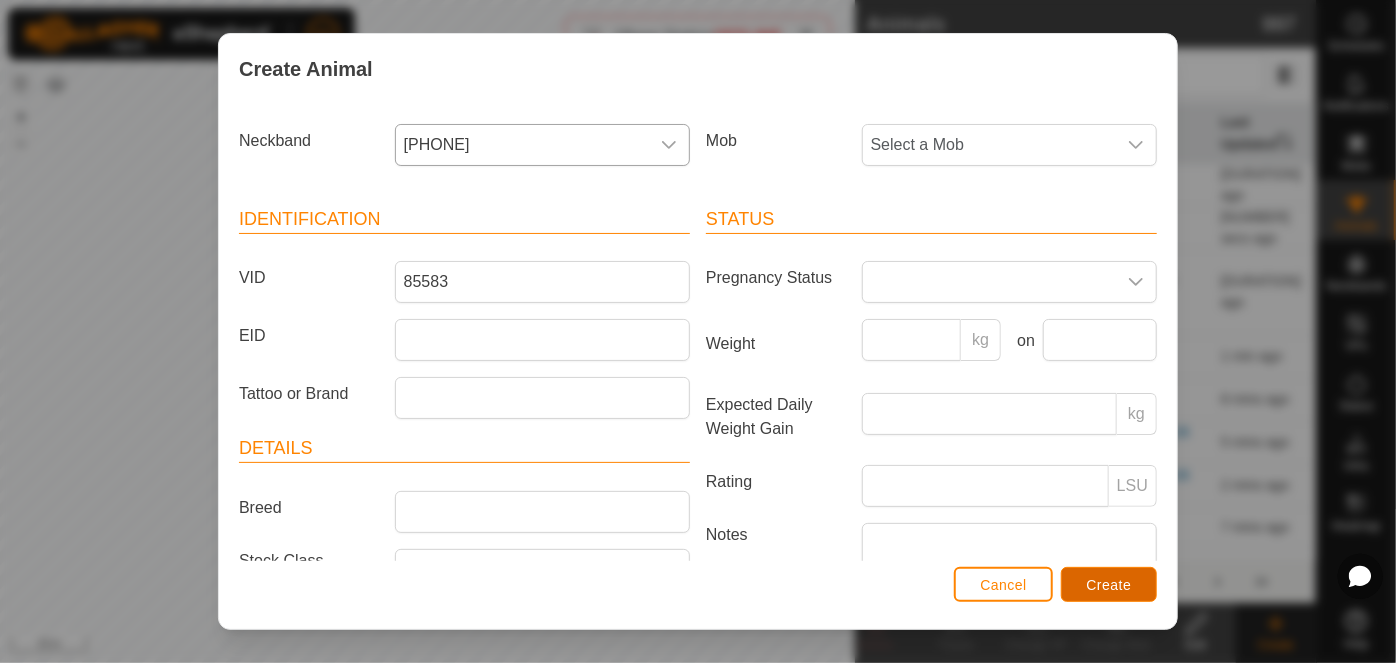 click on "Create" at bounding box center (1109, 585) 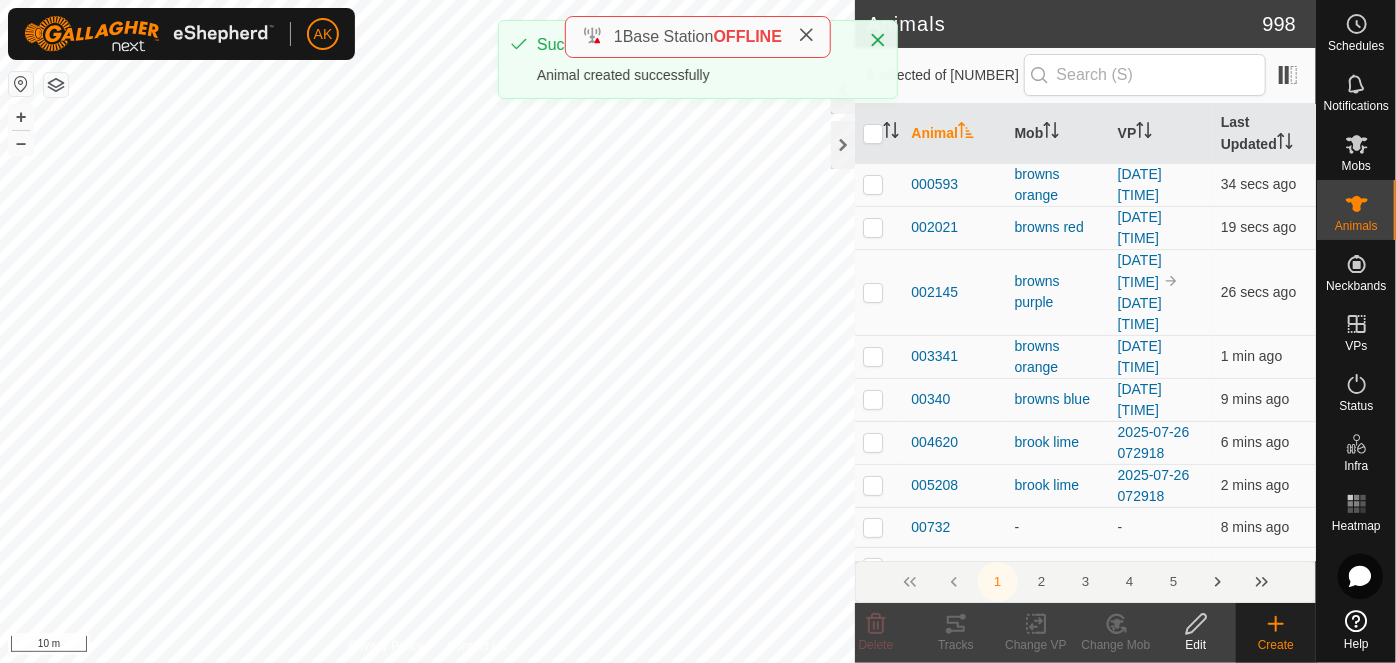 click 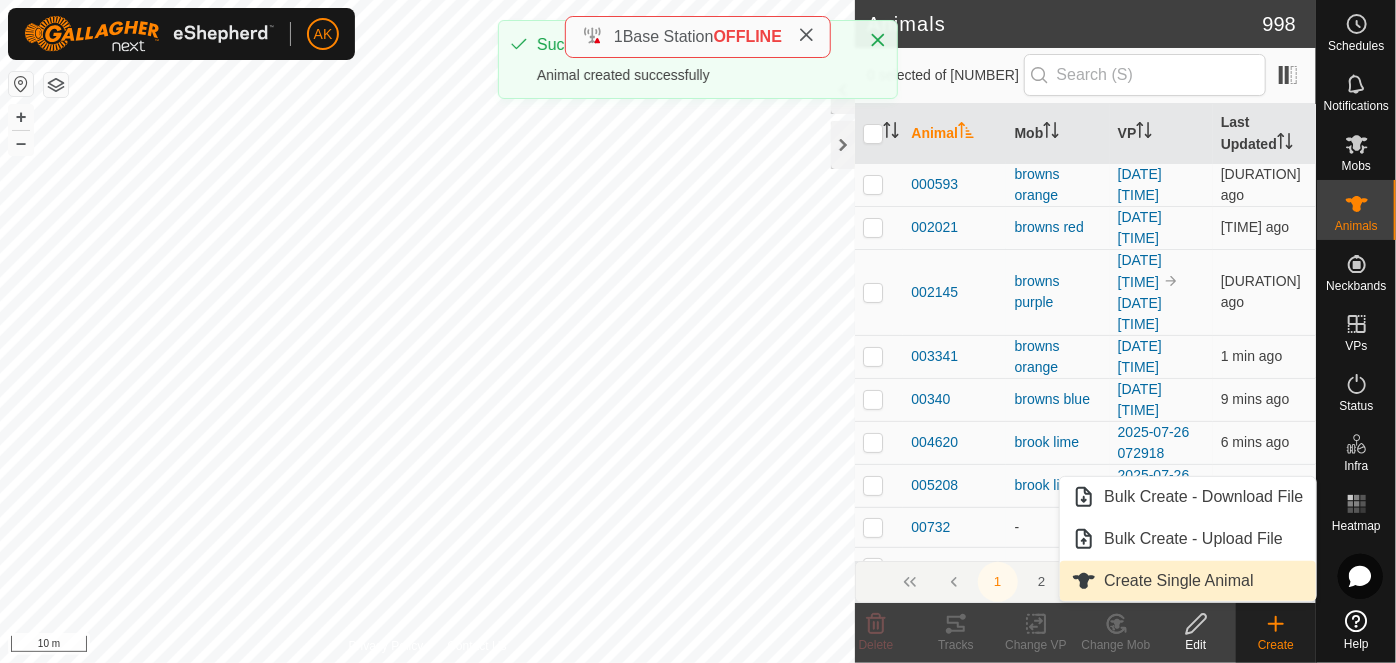 click on "Create Single Animal" at bounding box center (1187, 581) 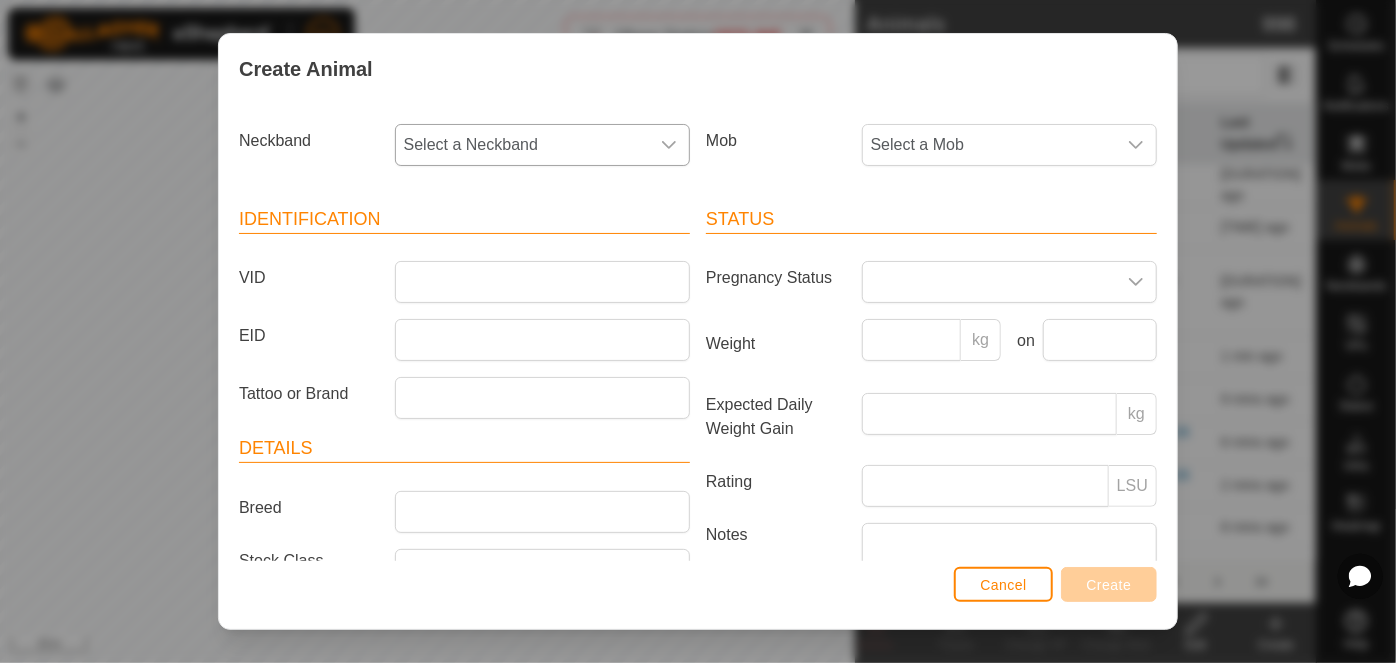 click on "Select a Neckband" at bounding box center (522, 145) 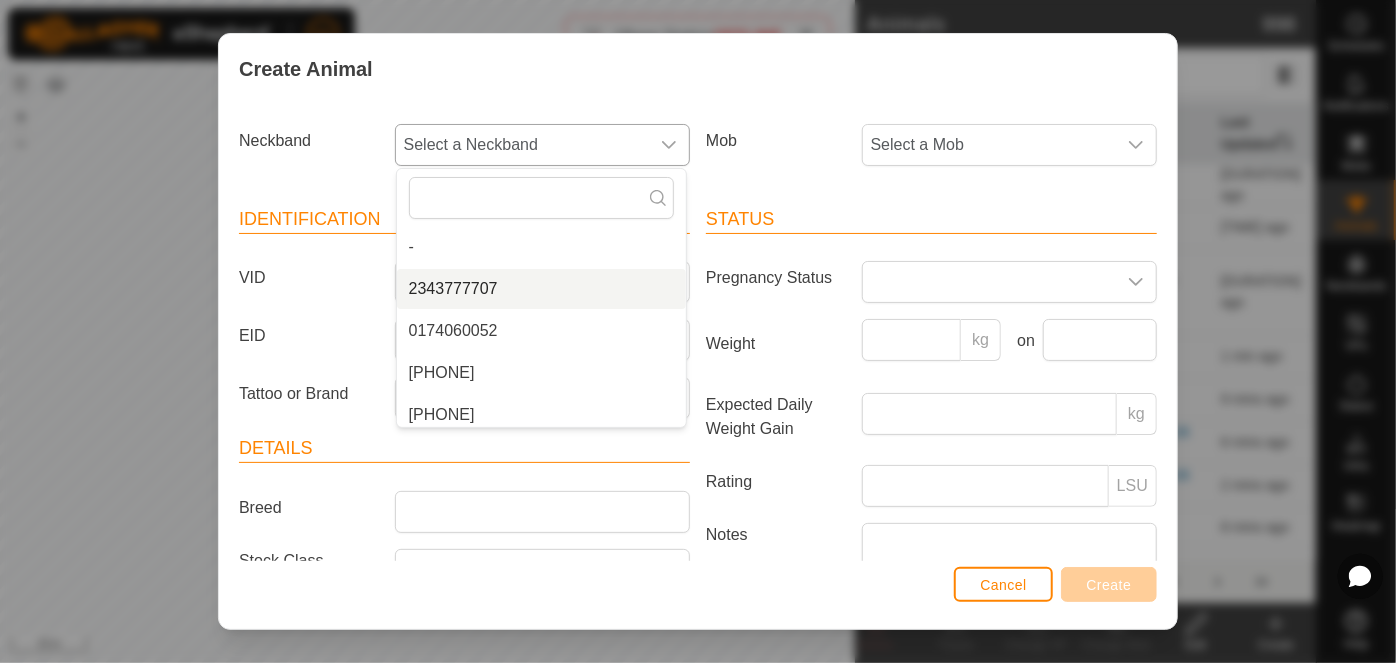 click on "2343777707" at bounding box center [541, 289] 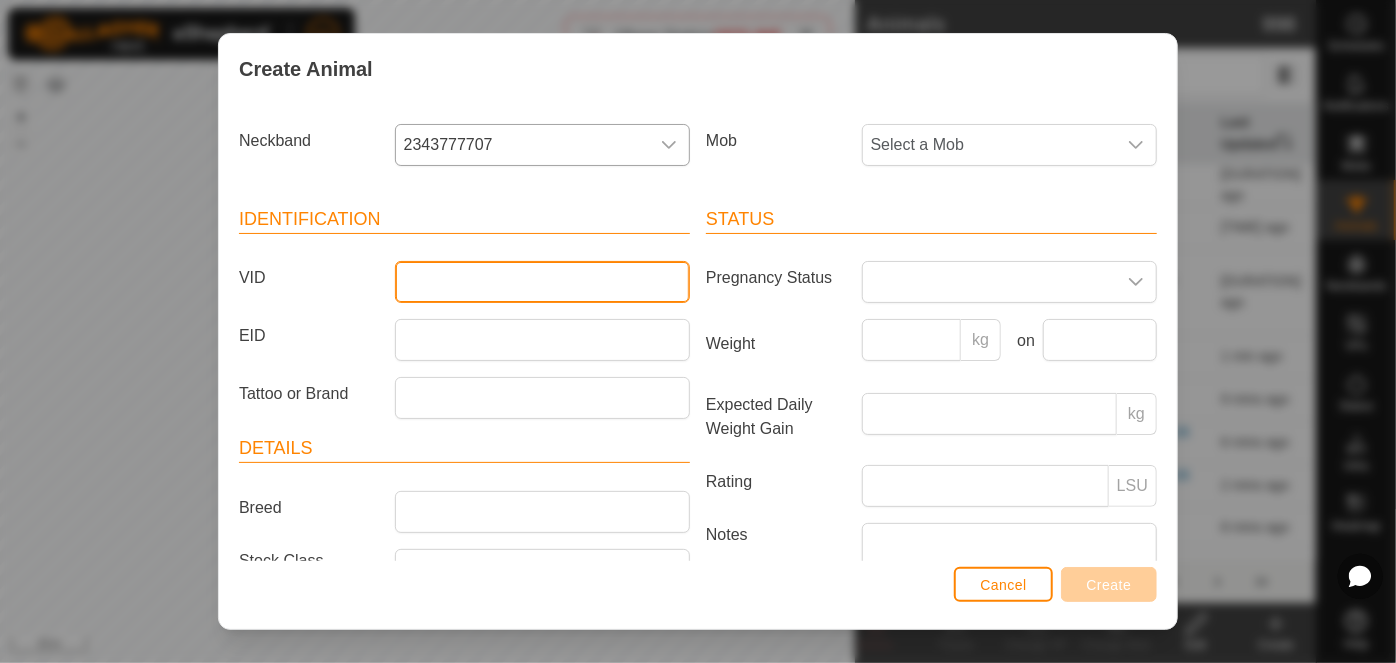 click on "VID" at bounding box center [542, 282] 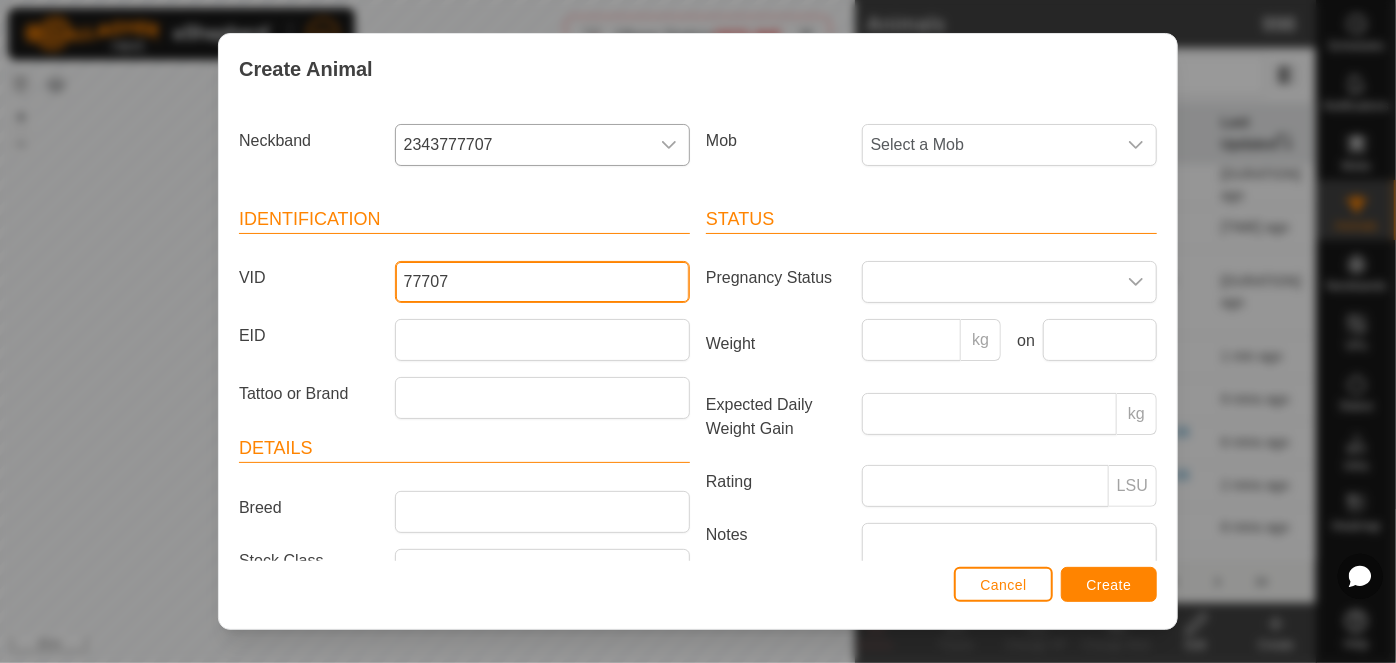 type on "77707" 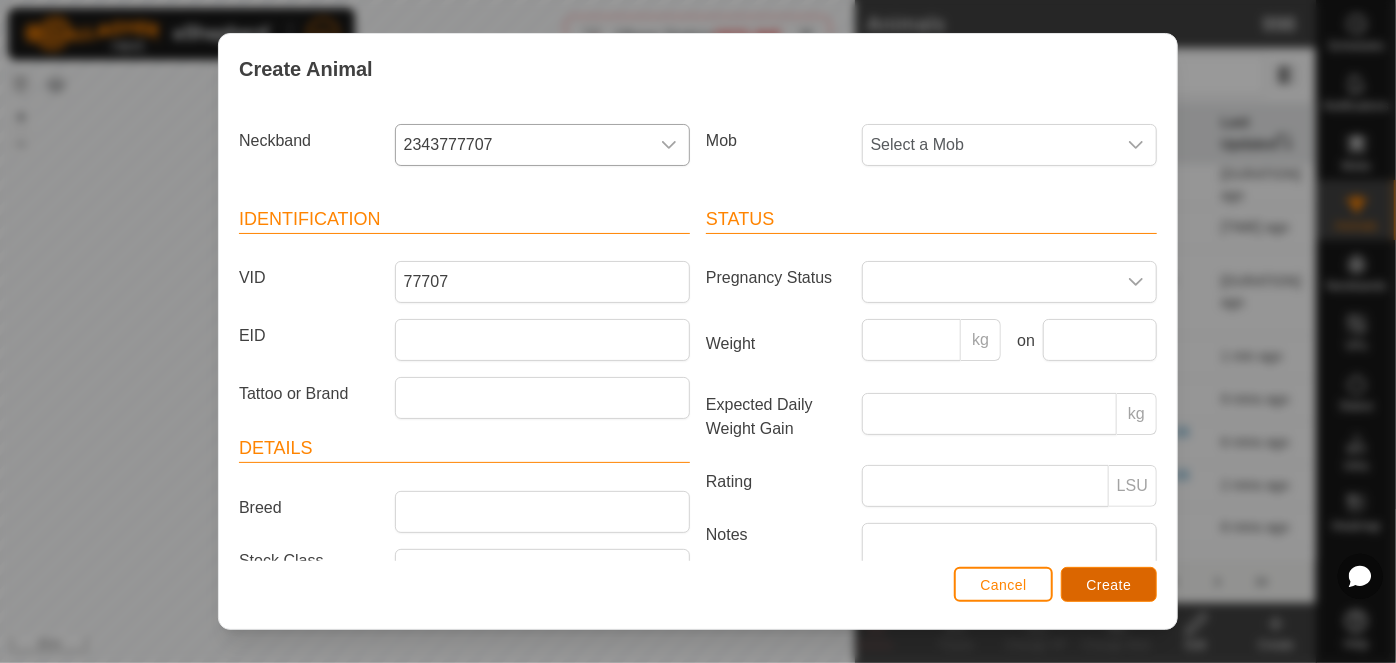 click on "Create" at bounding box center [1109, 585] 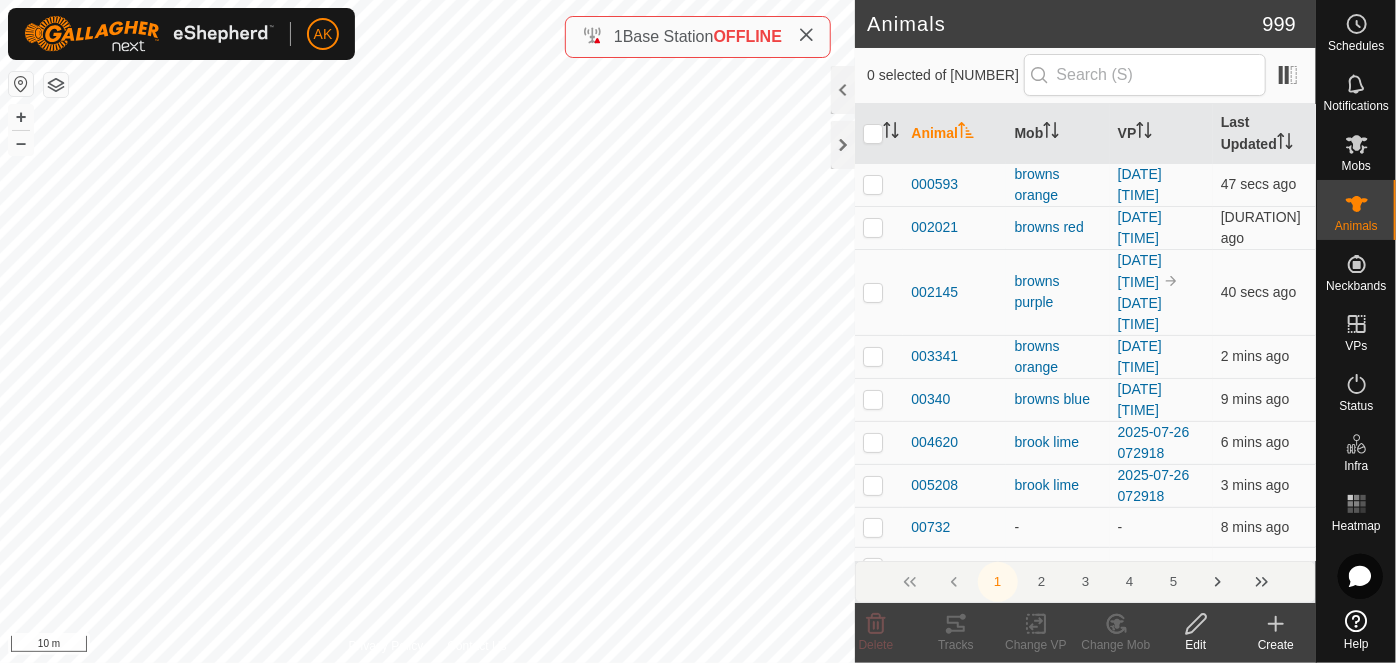 click 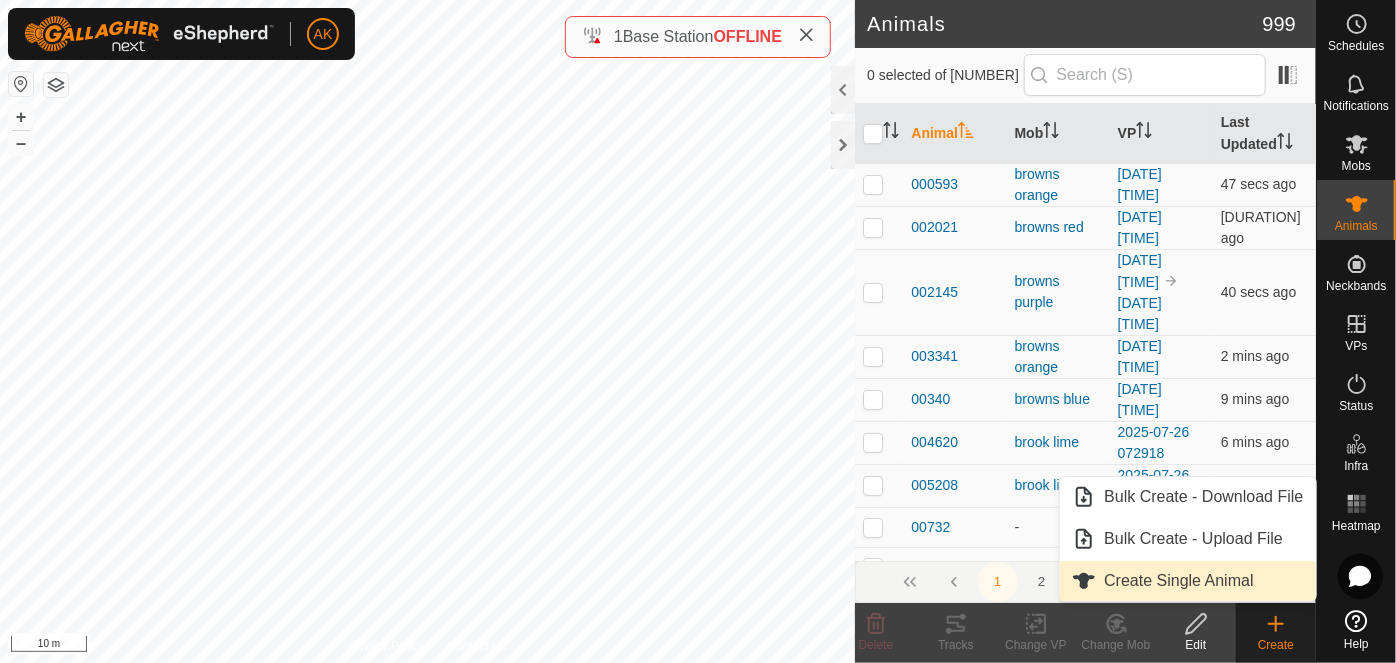 click on "Create Single Animal" at bounding box center [1187, 581] 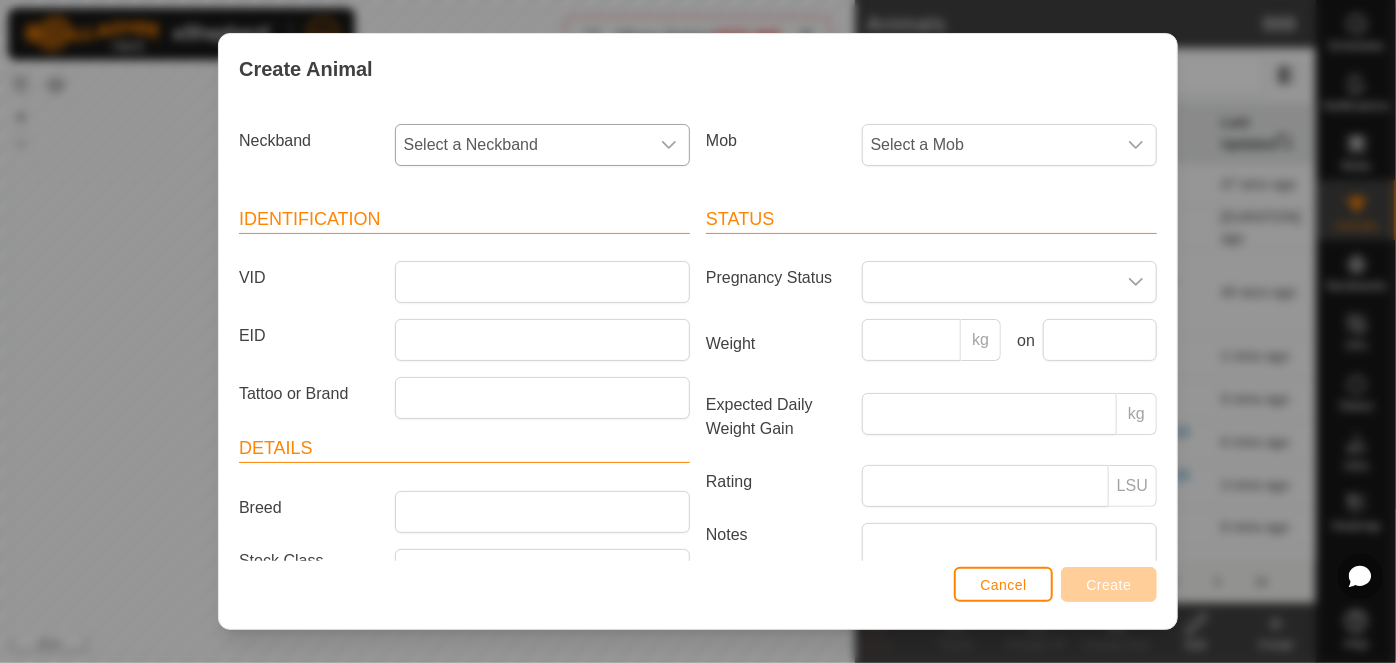 click on "Select a Neckband" at bounding box center (522, 145) 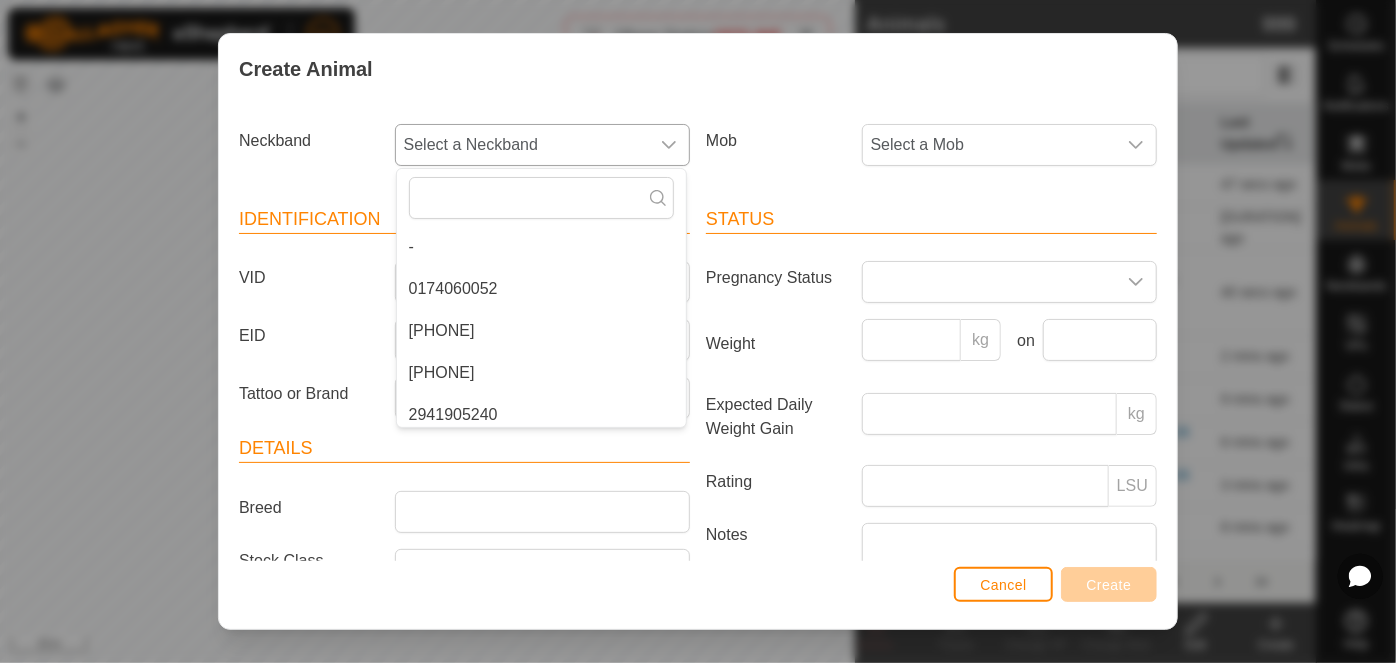 click on "0174060052" at bounding box center (541, 289) 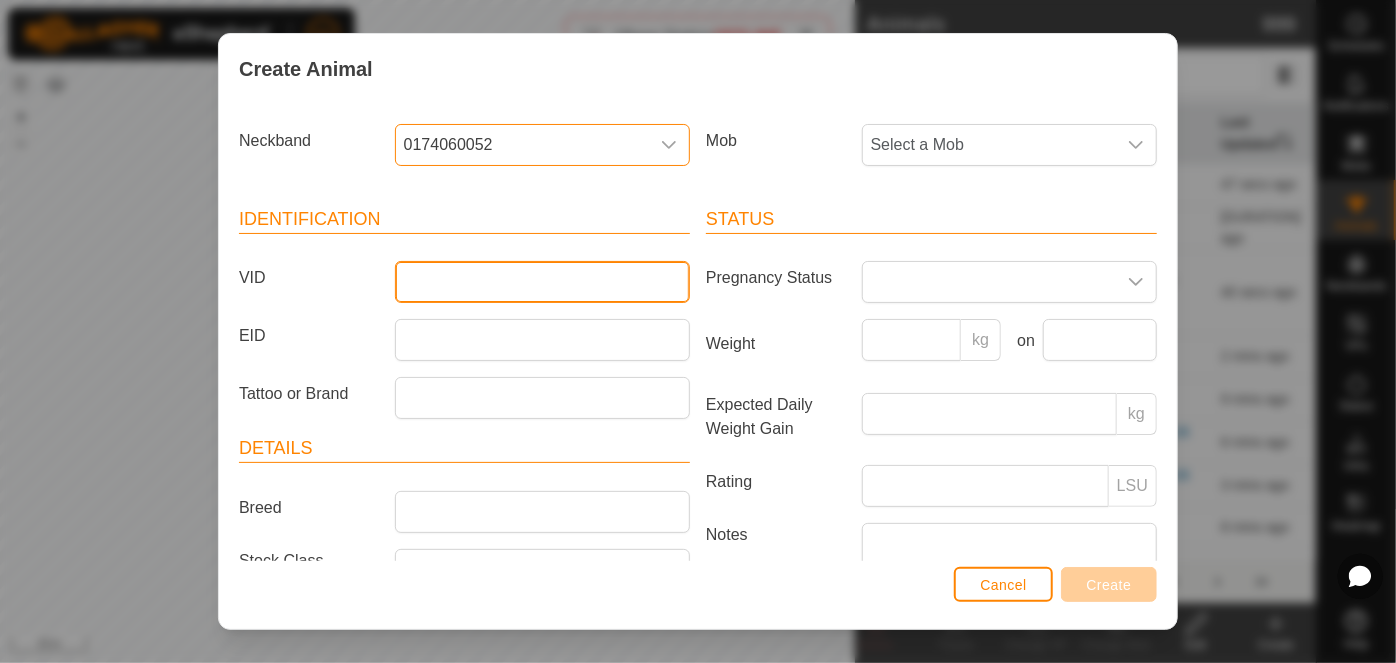 click on "VID" at bounding box center [542, 282] 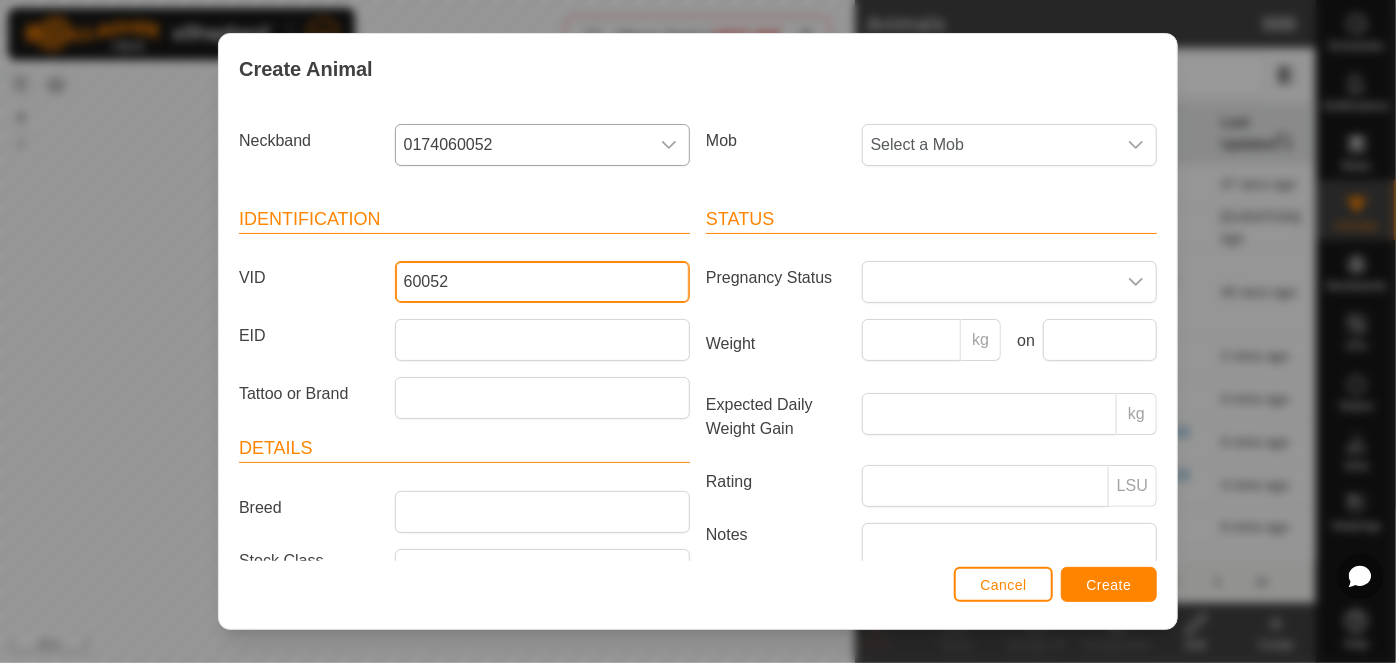 type on "60052" 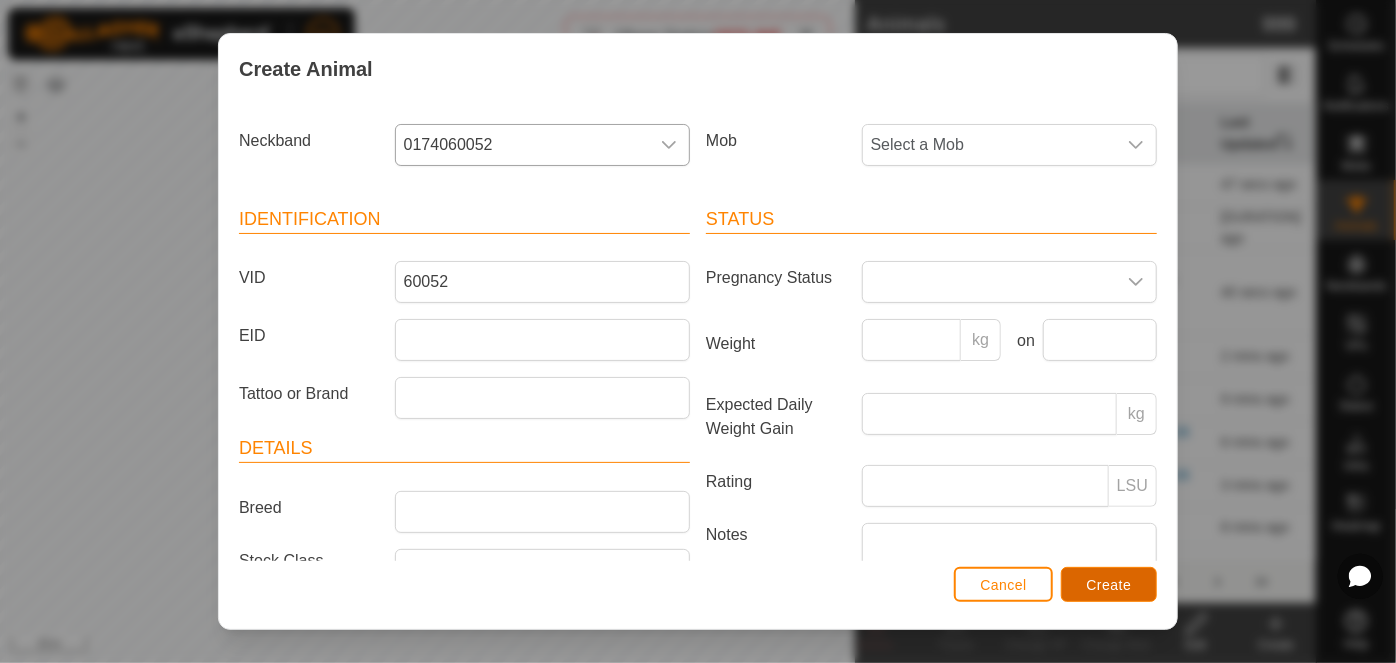 click on "Create" at bounding box center [1109, 584] 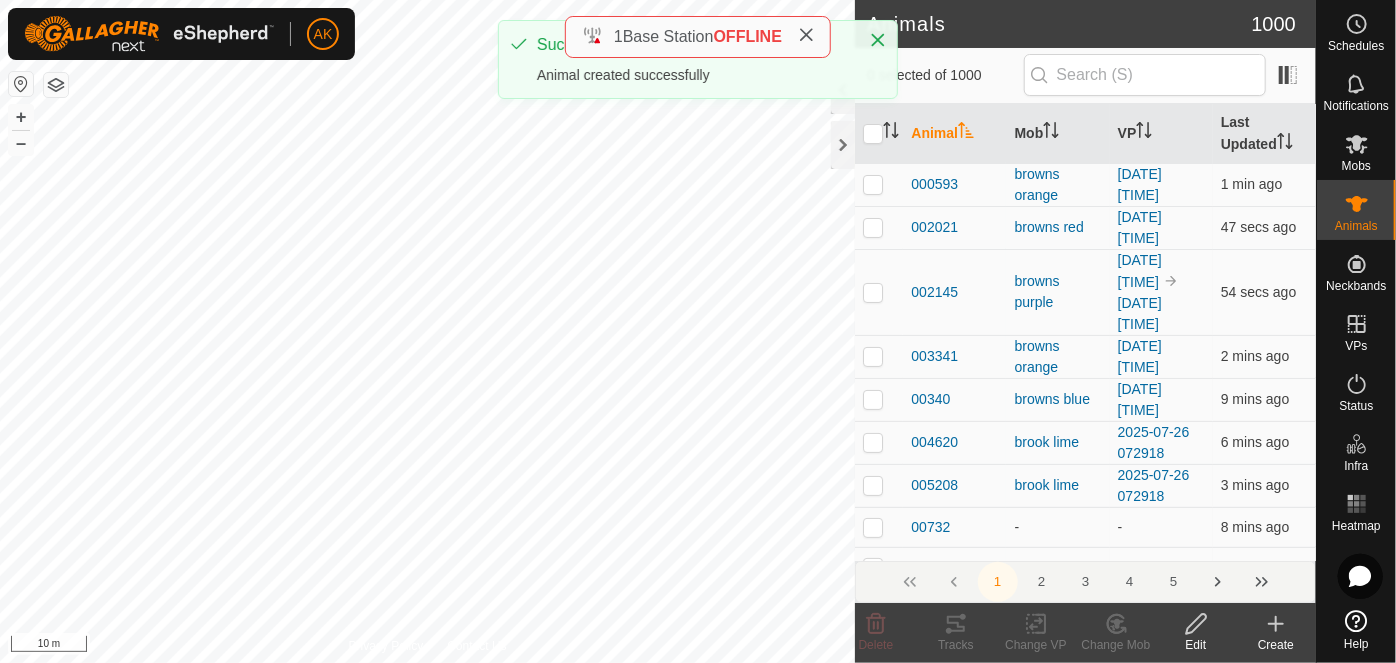 click 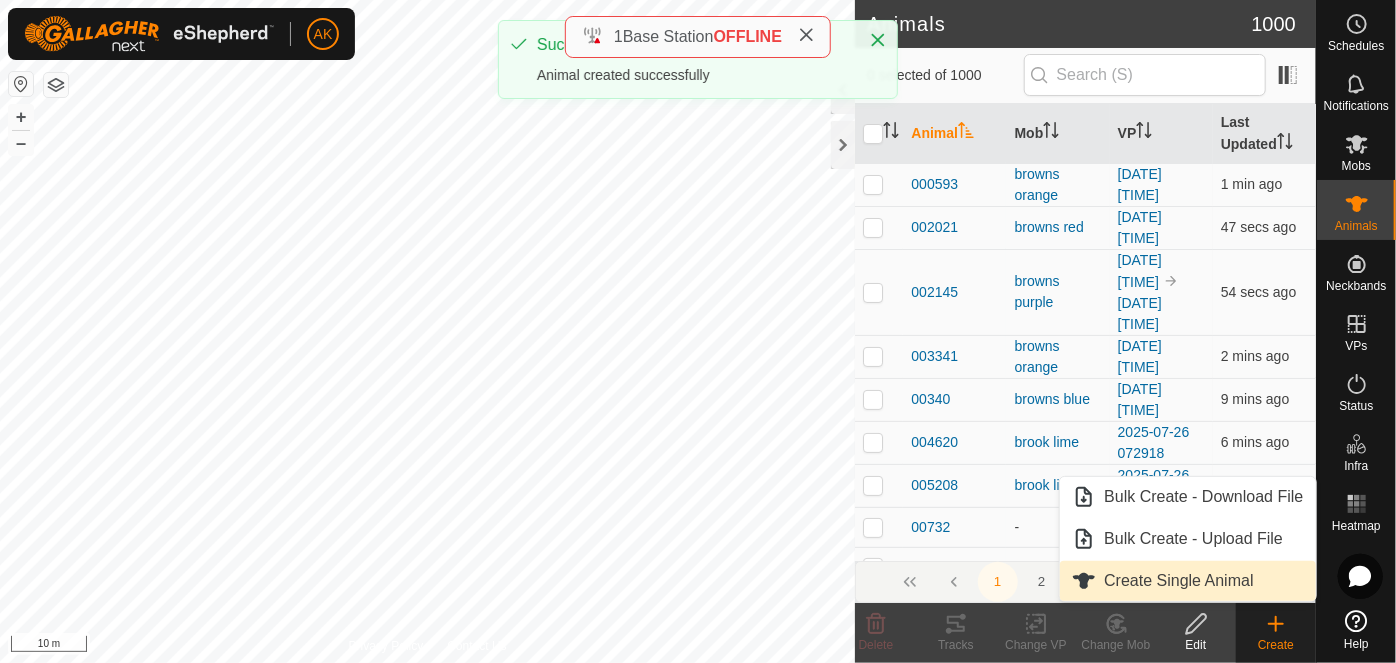 click on "Create Single Animal" at bounding box center (1187, 581) 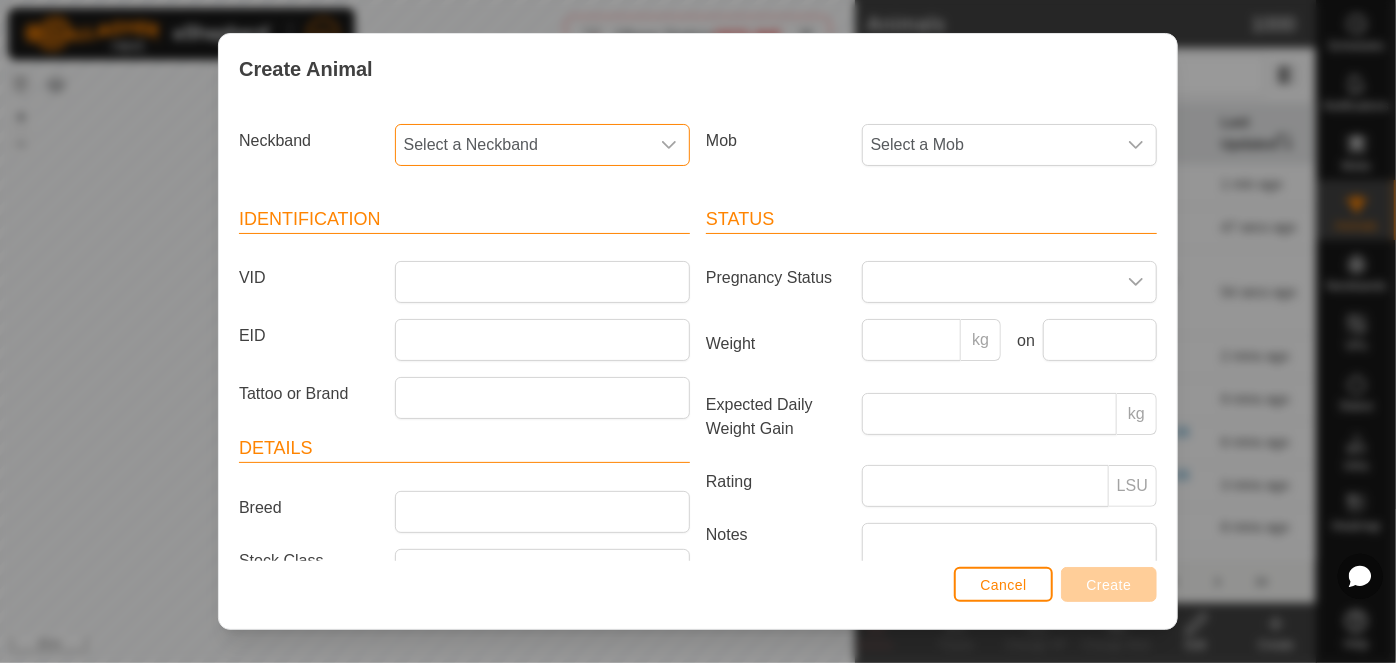 click on "Select a Neckband" at bounding box center (522, 145) 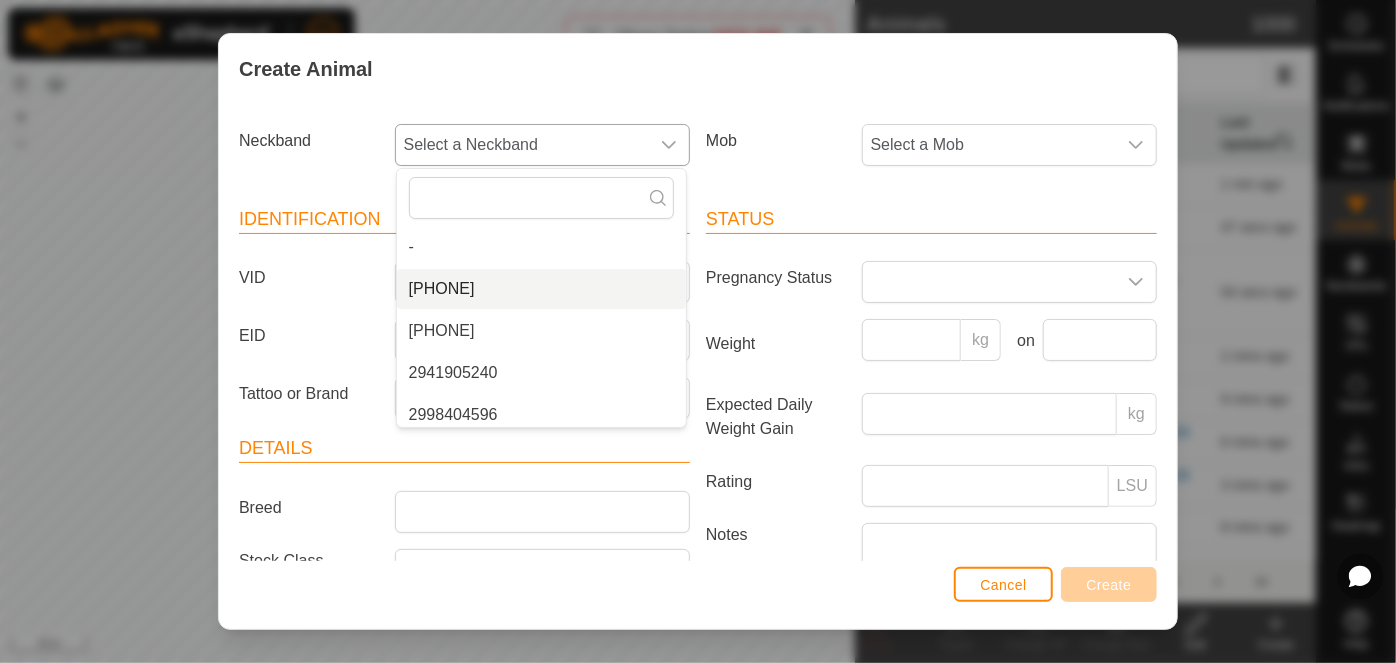 click on "[PHONE]" at bounding box center (541, 289) 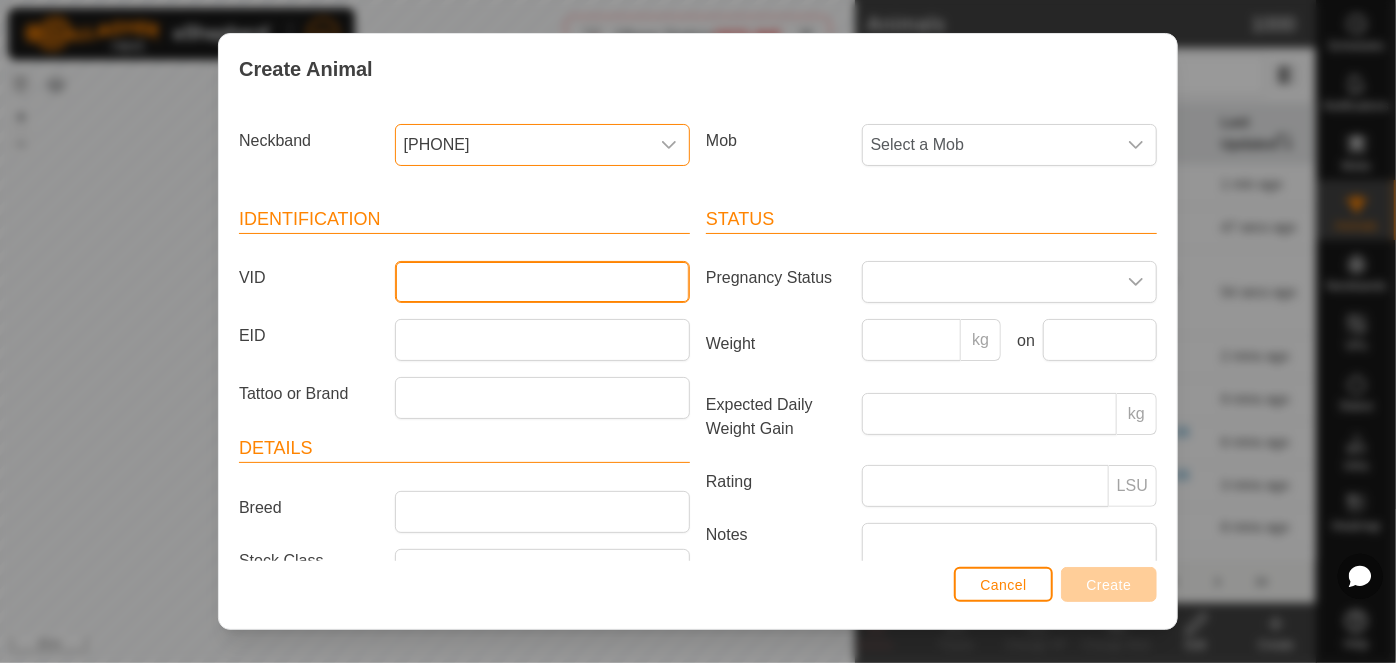 click on "VID" at bounding box center (542, 282) 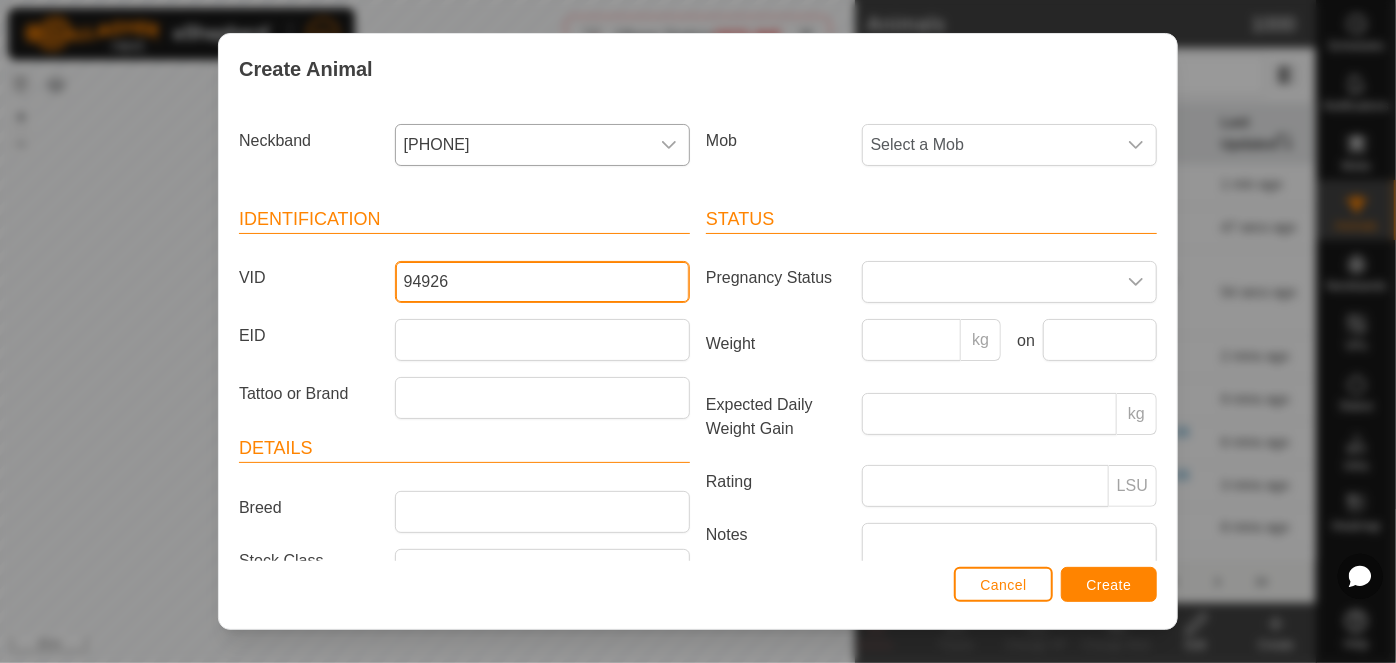 type on "94926" 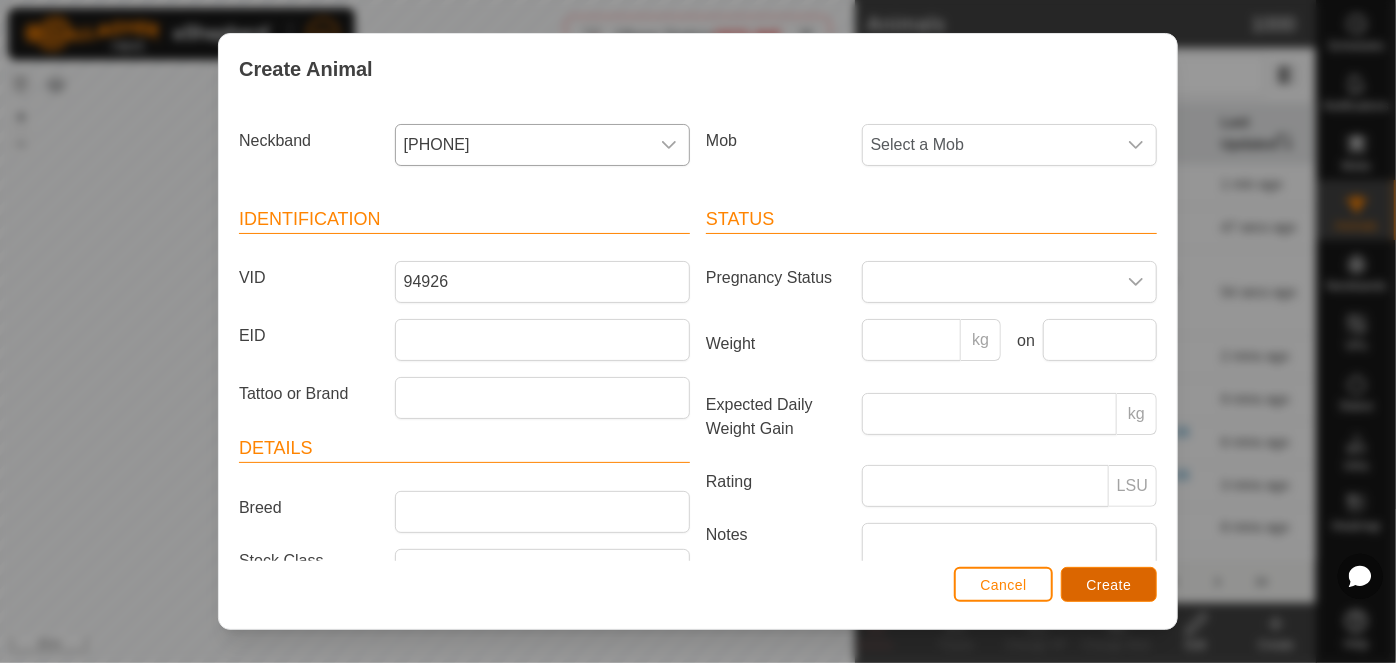 click on "Create" at bounding box center [1109, 585] 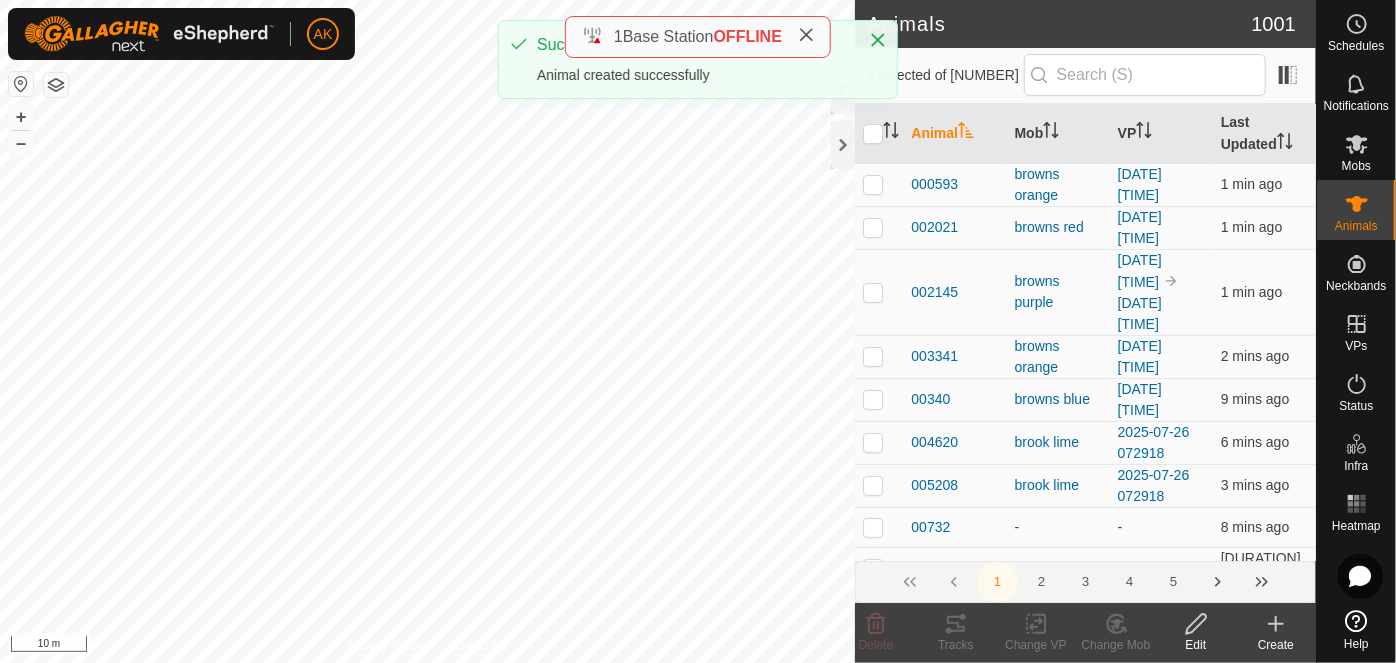 click 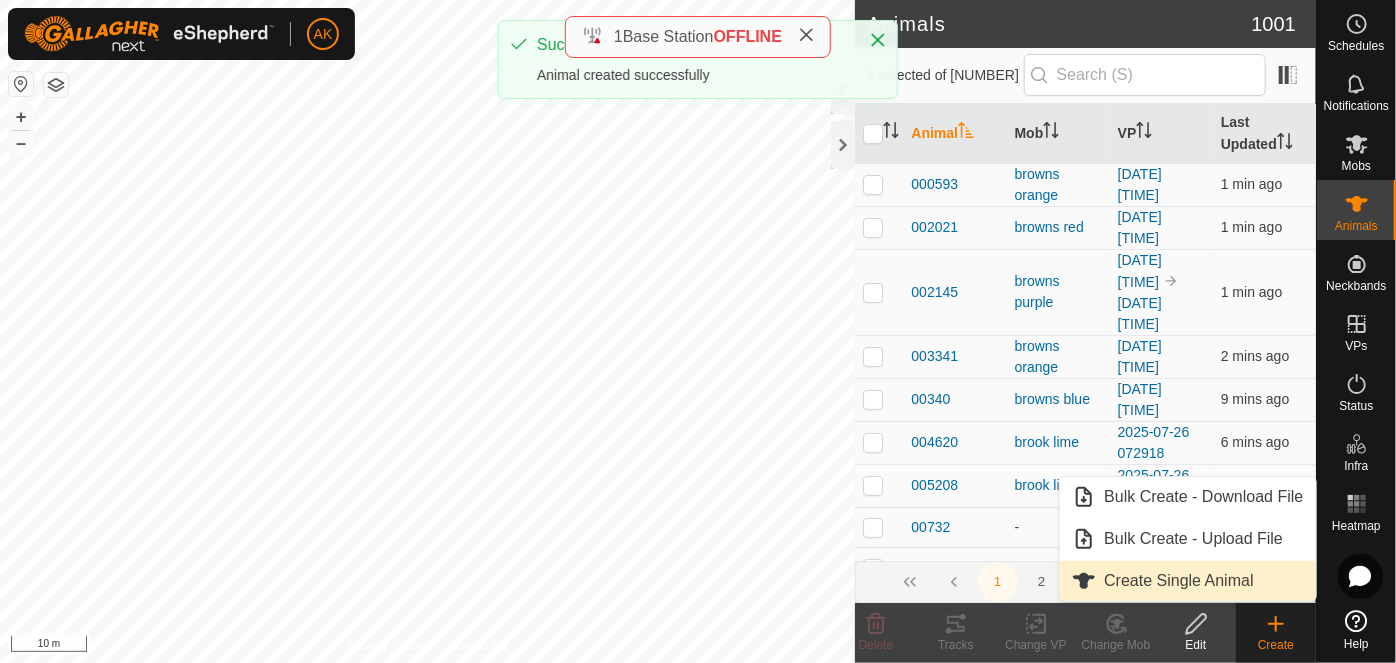 click on "Create Single Animal" at bounding box center (1178, 581) 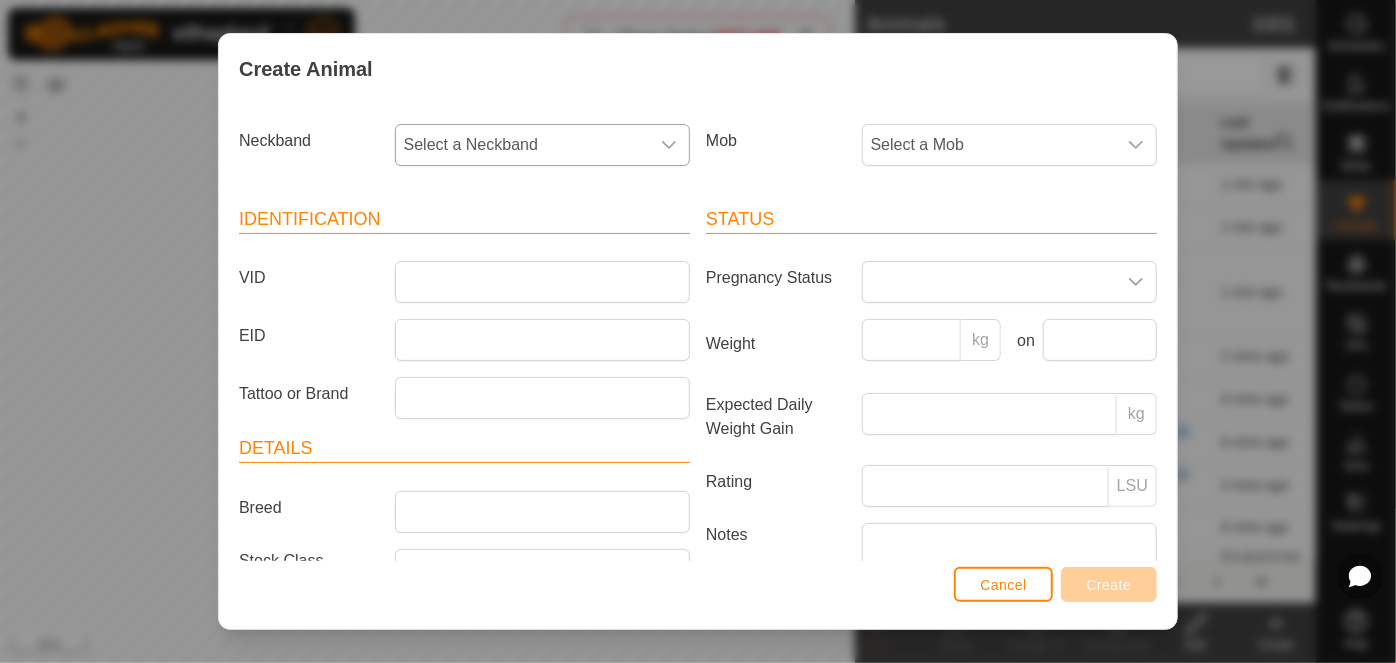 click on "Select a Neckband" at bounding box center [522, 145] 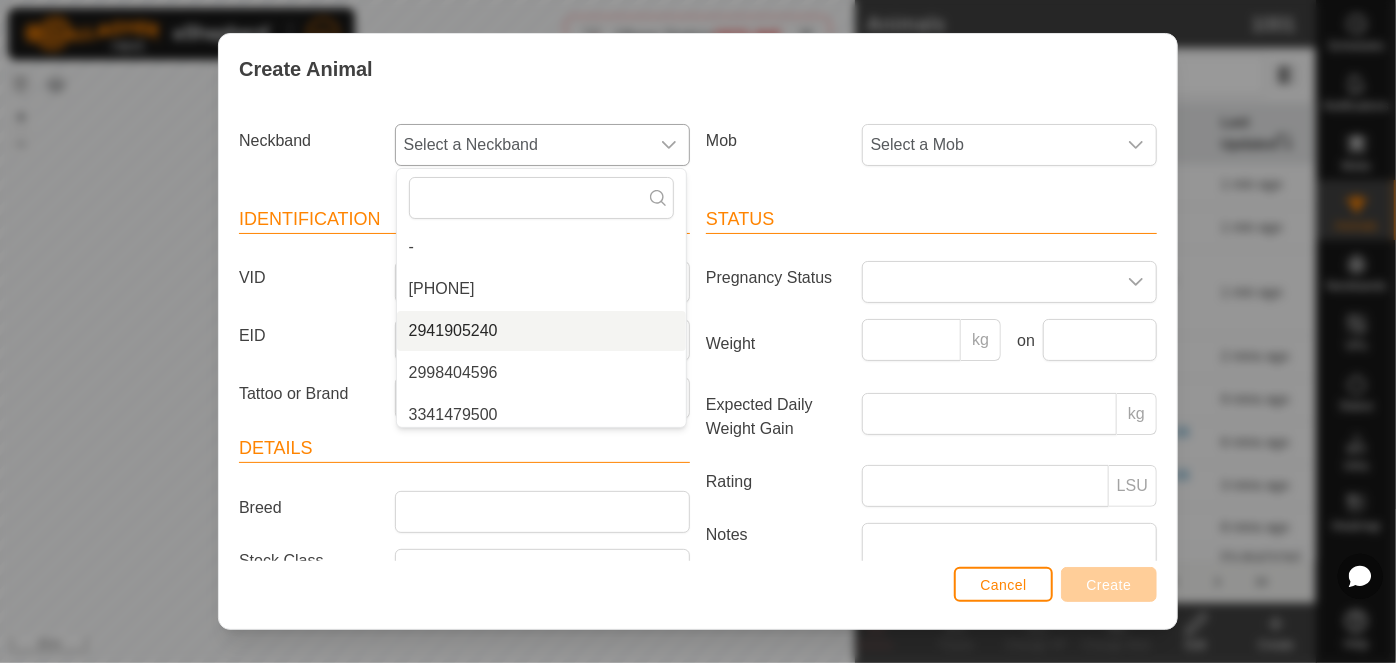 click on "[PHONE]" at bounding box center (541, 289) 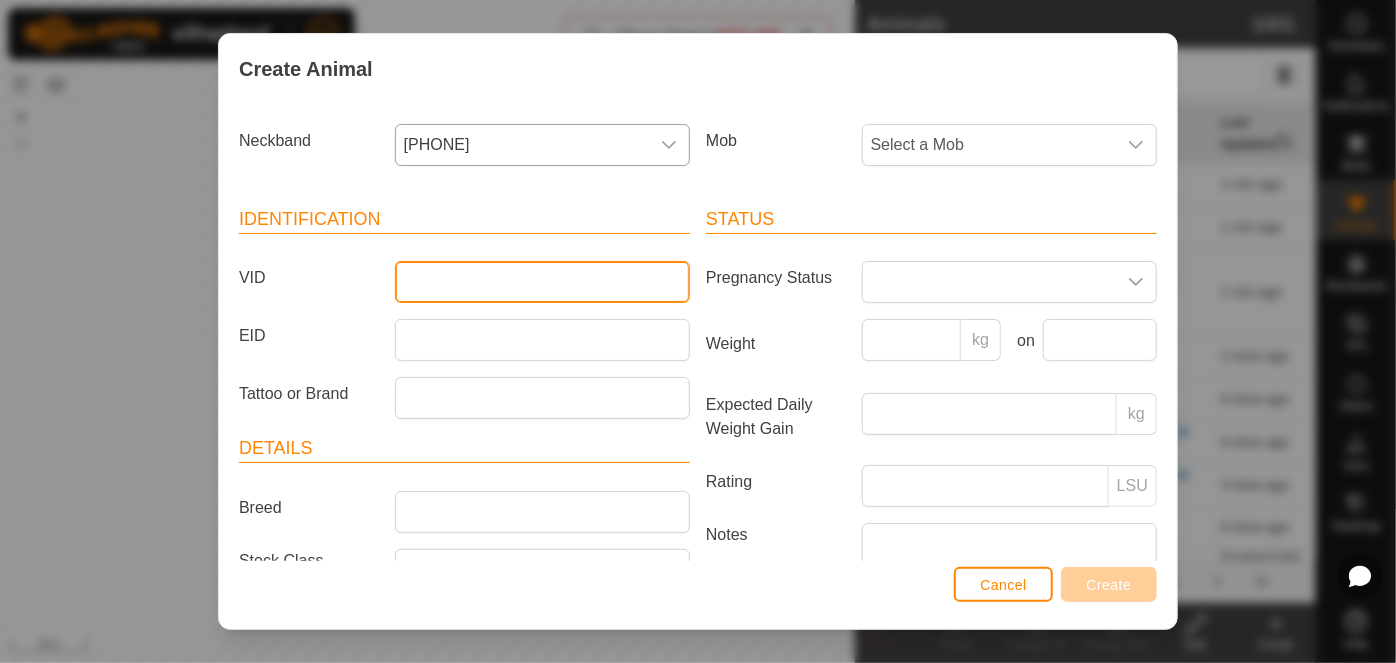 click on "VID" at bounding box center (542, 282) 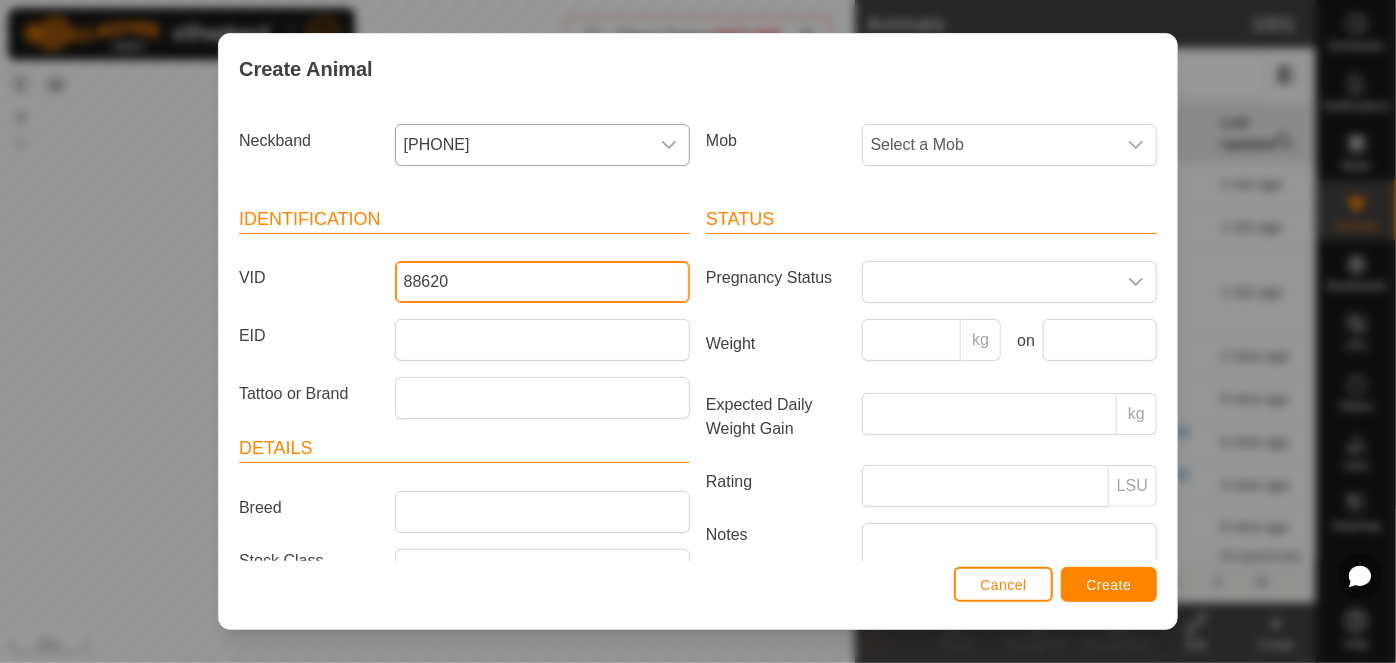 type on "88620" 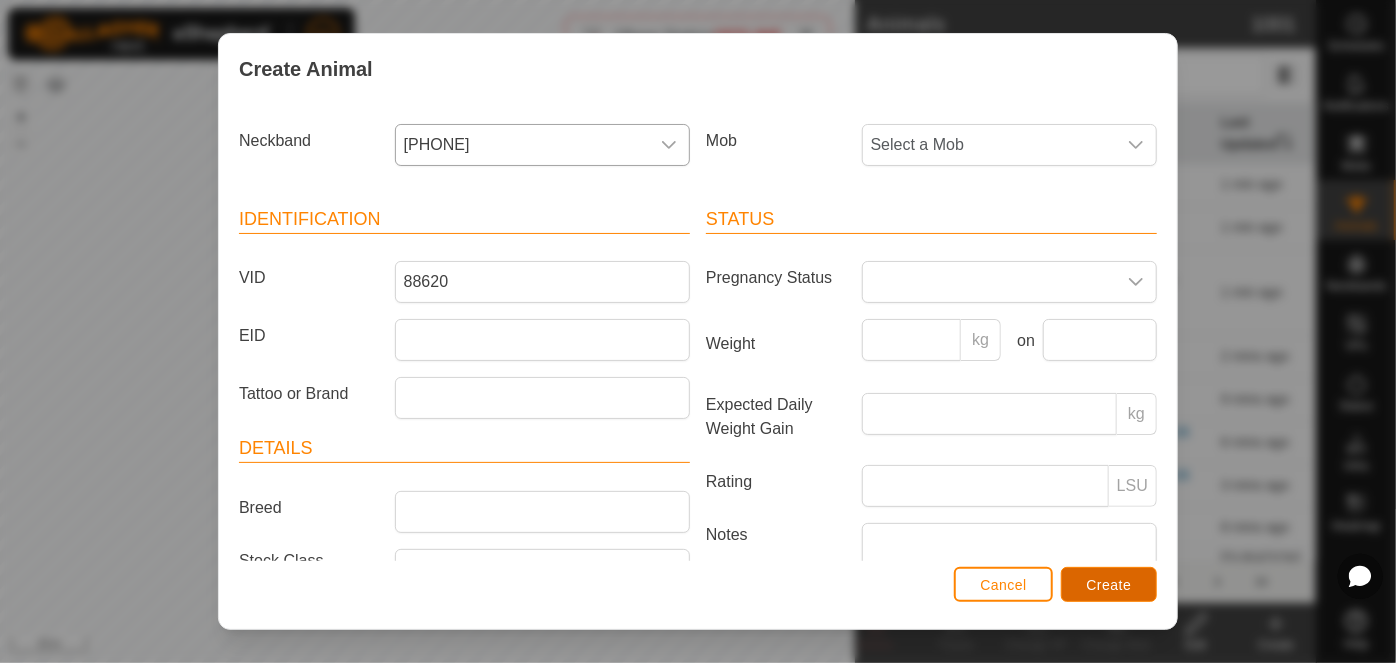 click on "Create" at bounding box center (1109, 585) 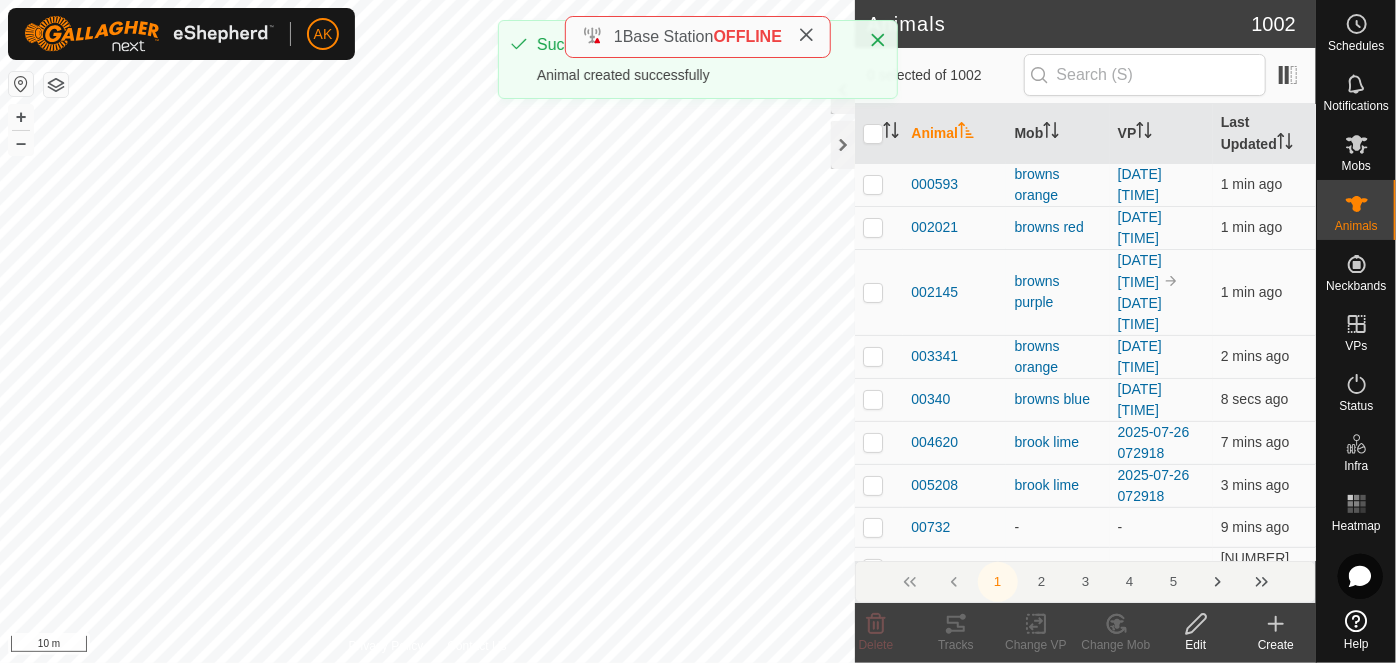 click 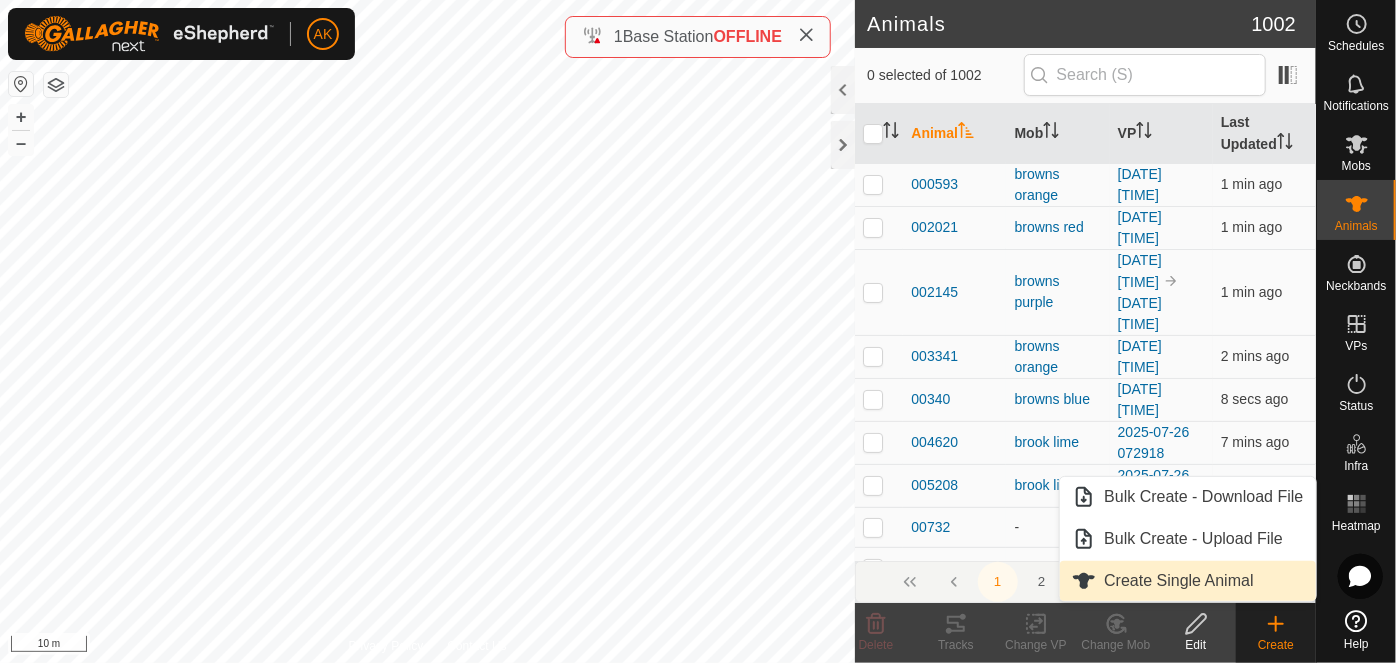 click on "Create Single Animal" at bounding box center (1187, 581) 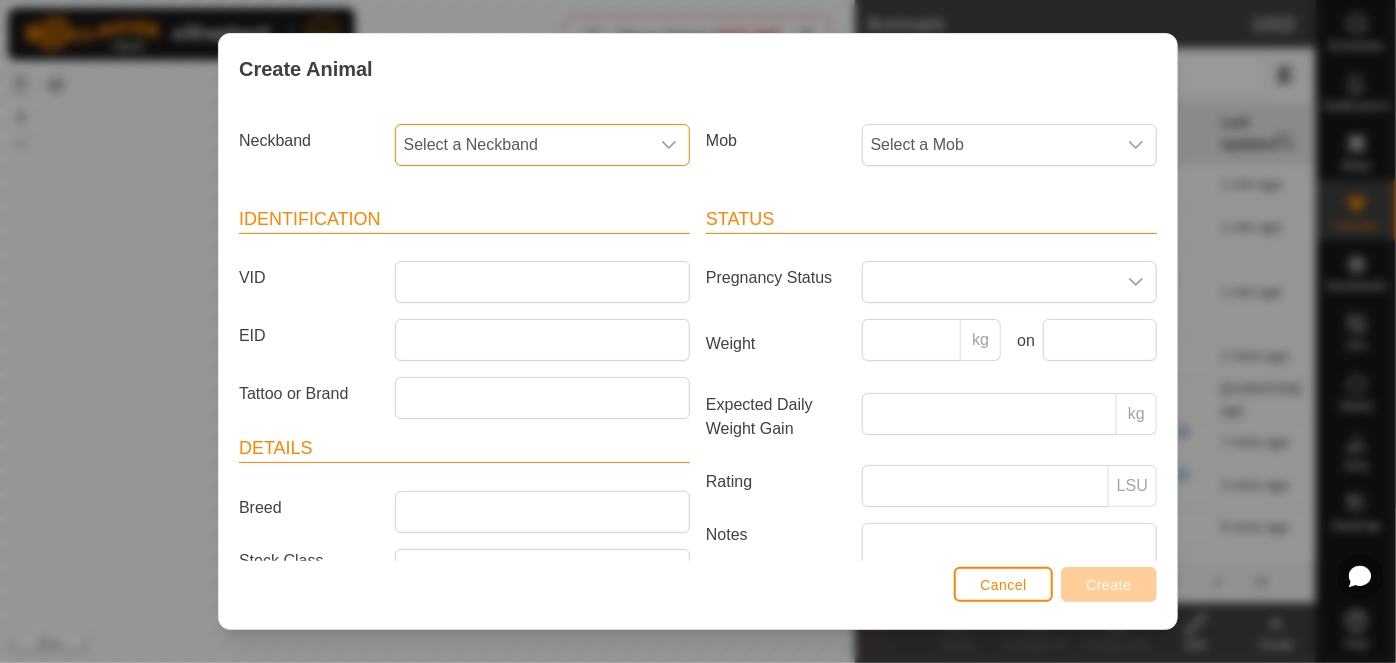 click on "Select a Neckband" at bounding box center (522, 145) 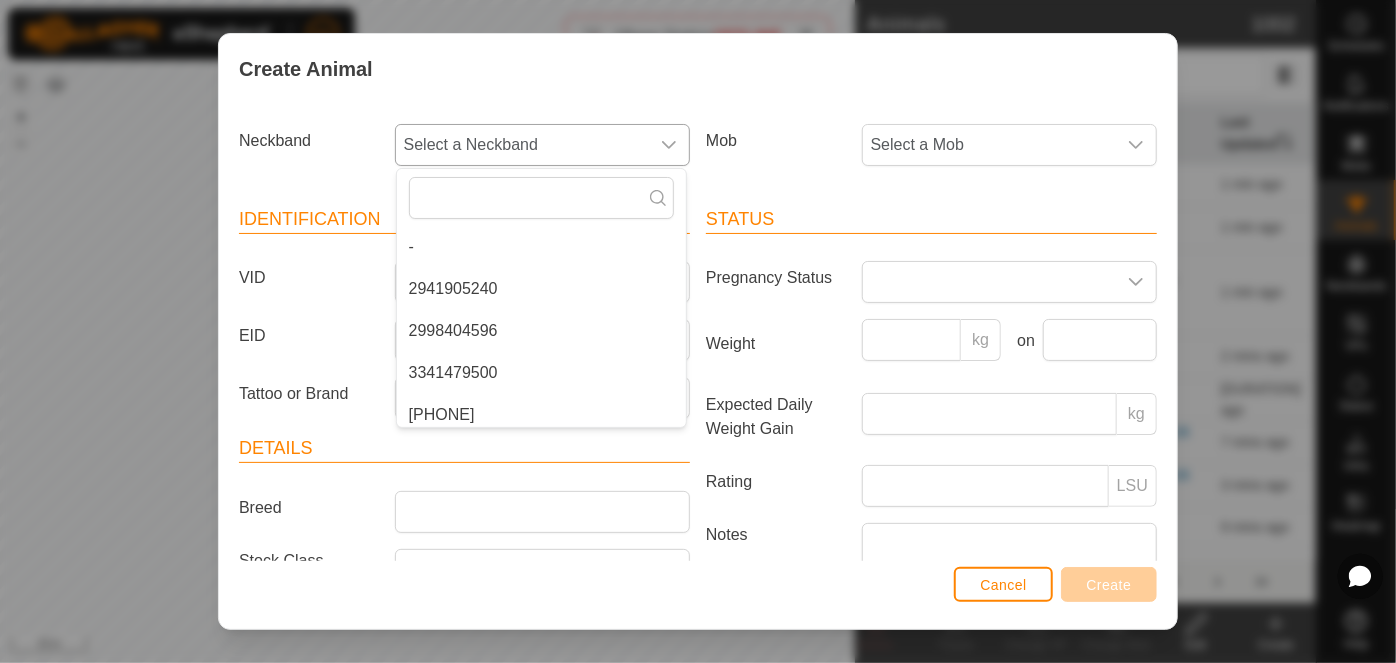 click on "2941905240" at bounding box center [541, 289] 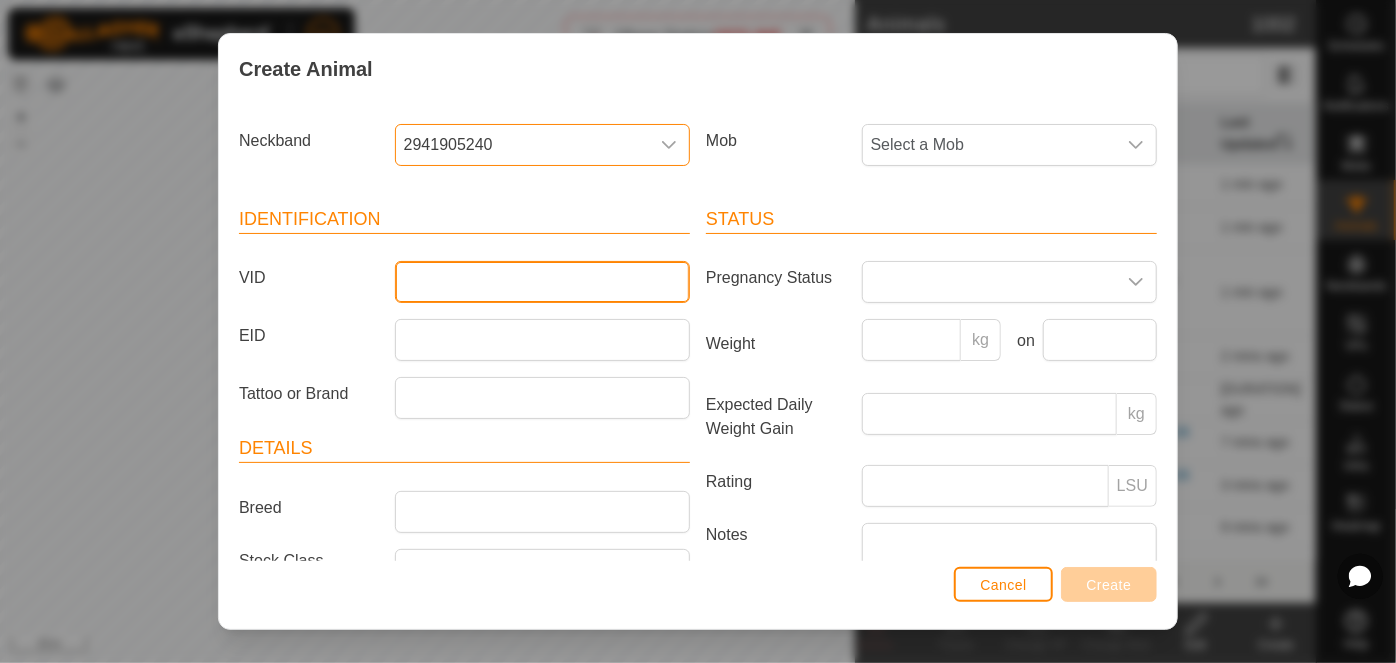 click on "VID" at bounding box center (542, 282) 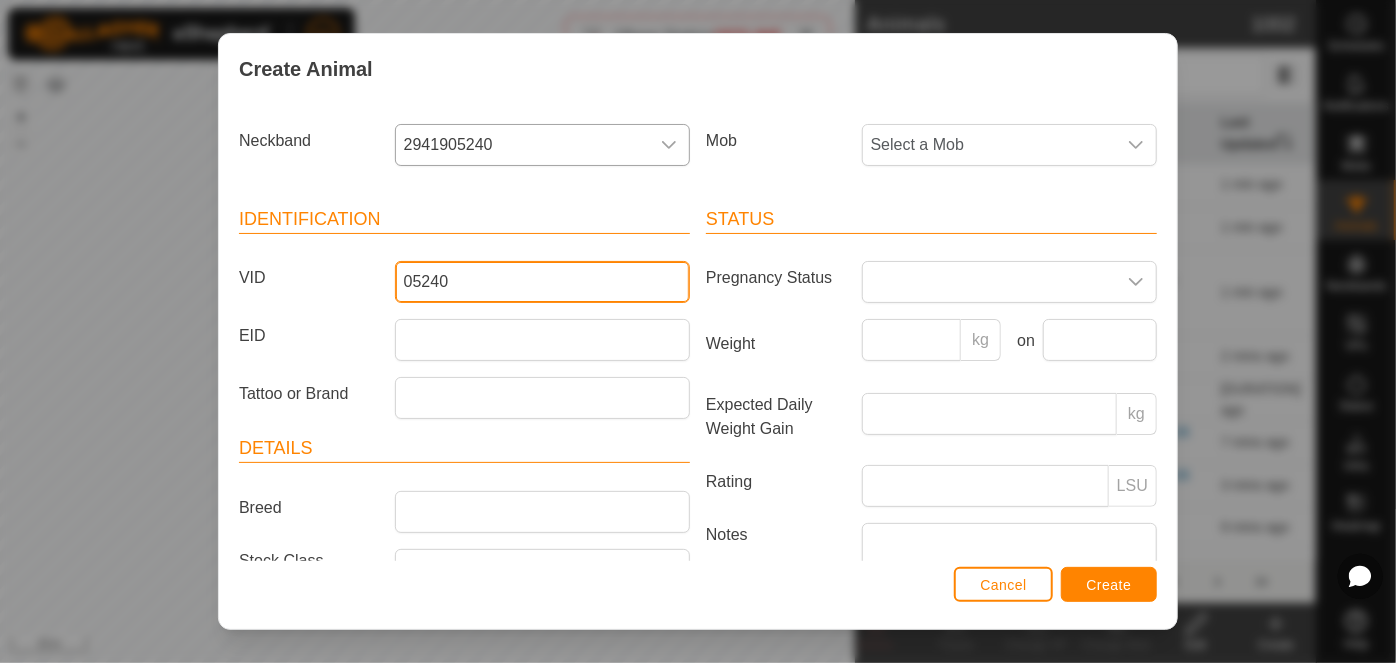 type on "05240" 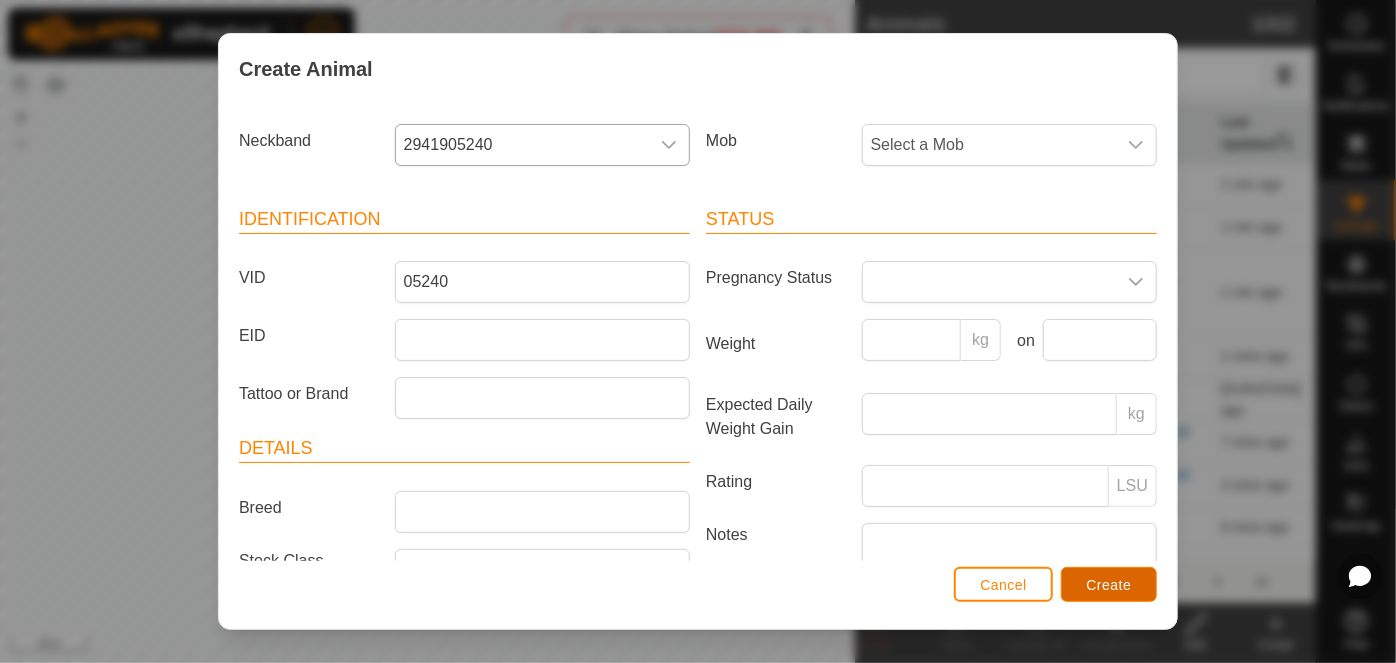 click on "Create" at bounding box center [1109, 585] 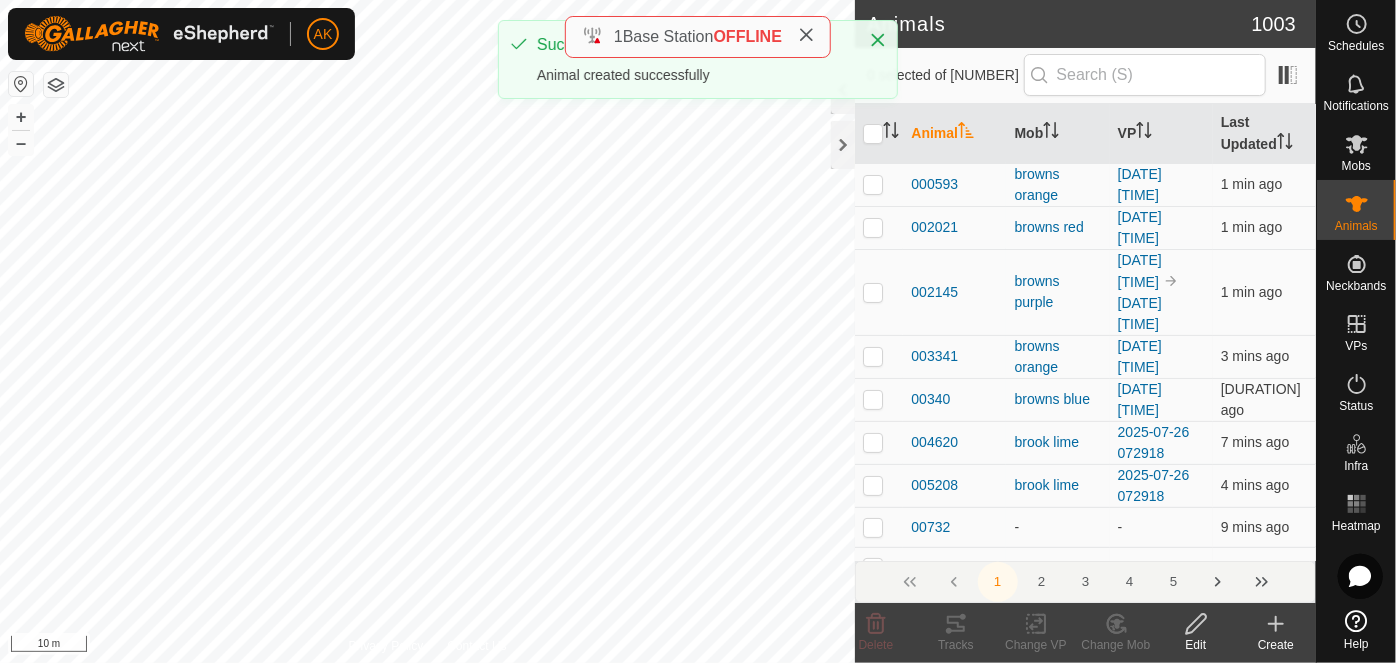 click 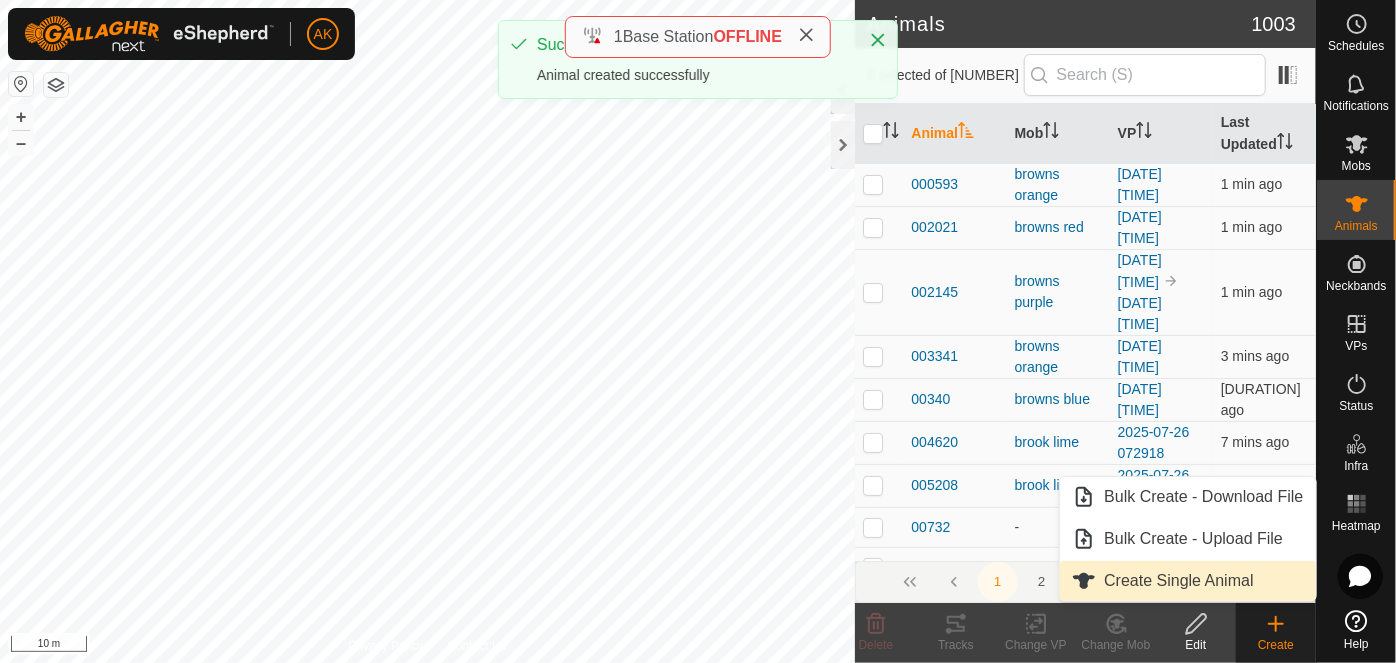 click on "Create Single Animal" at bounding box center (1187, 581) 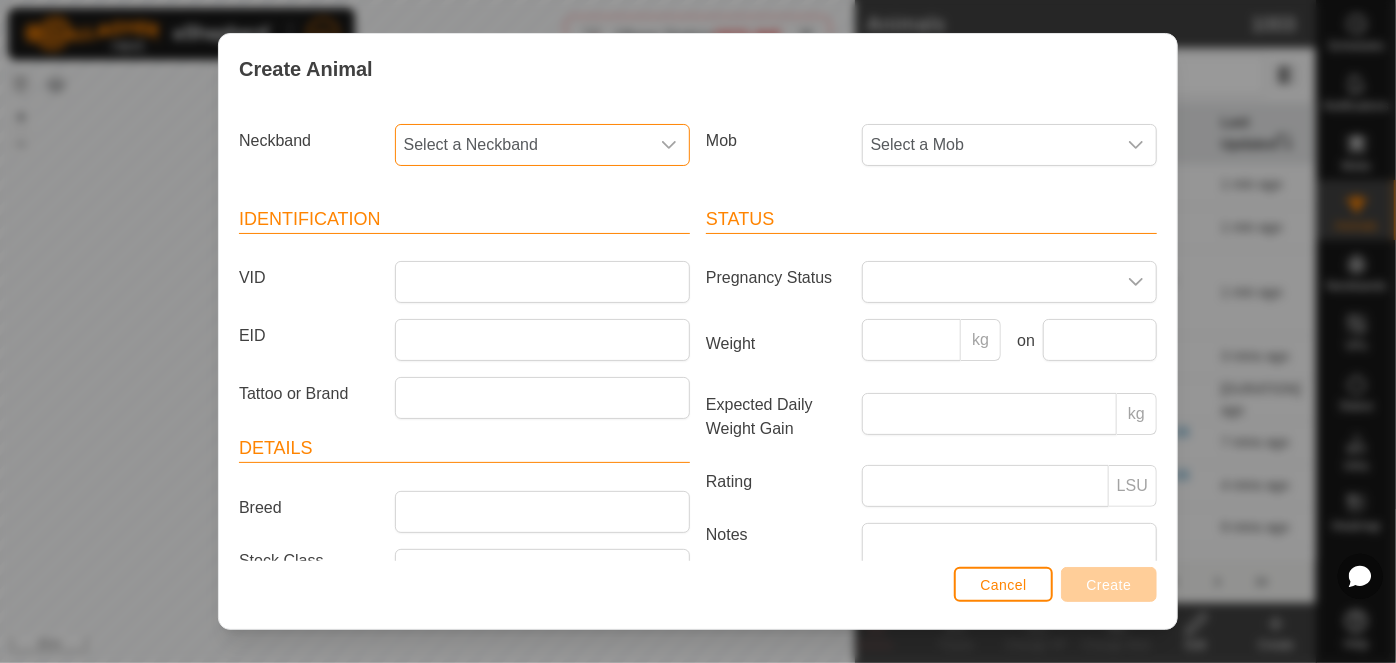 click on "Select a Neckband" at bounding box center (522, 145) 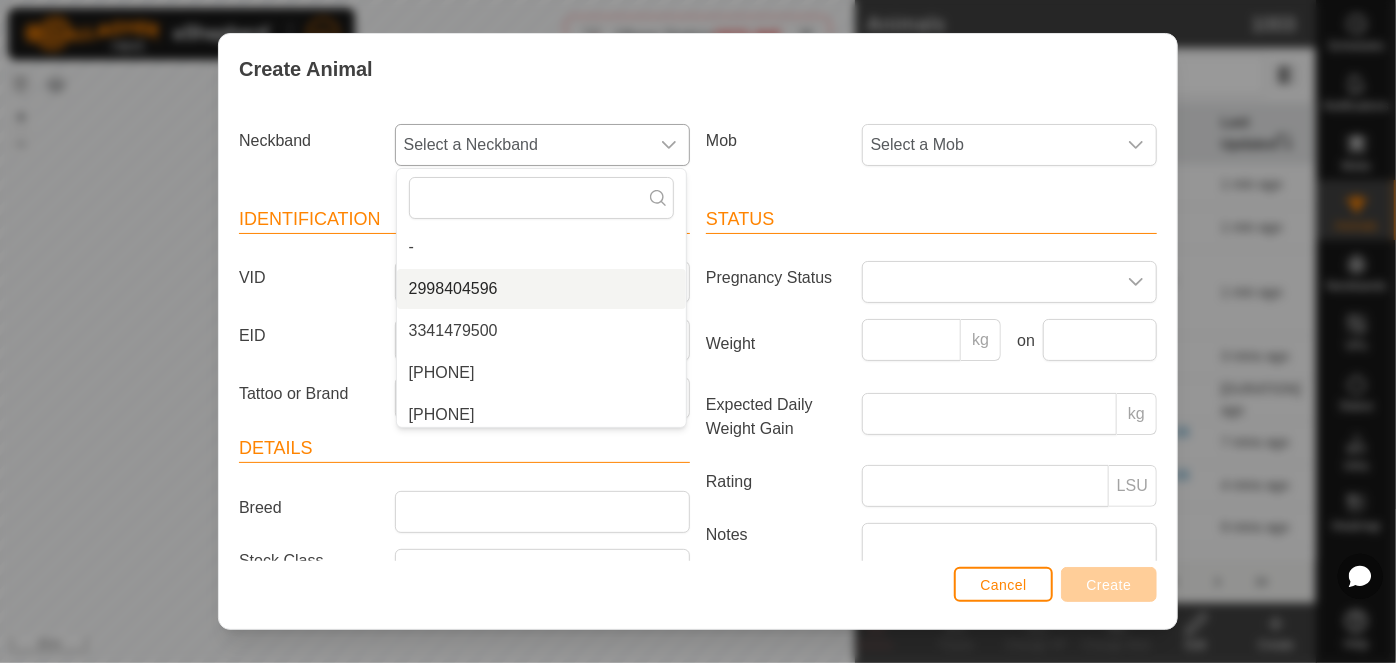 click on "2998404596" at bounding box center (541, 289) 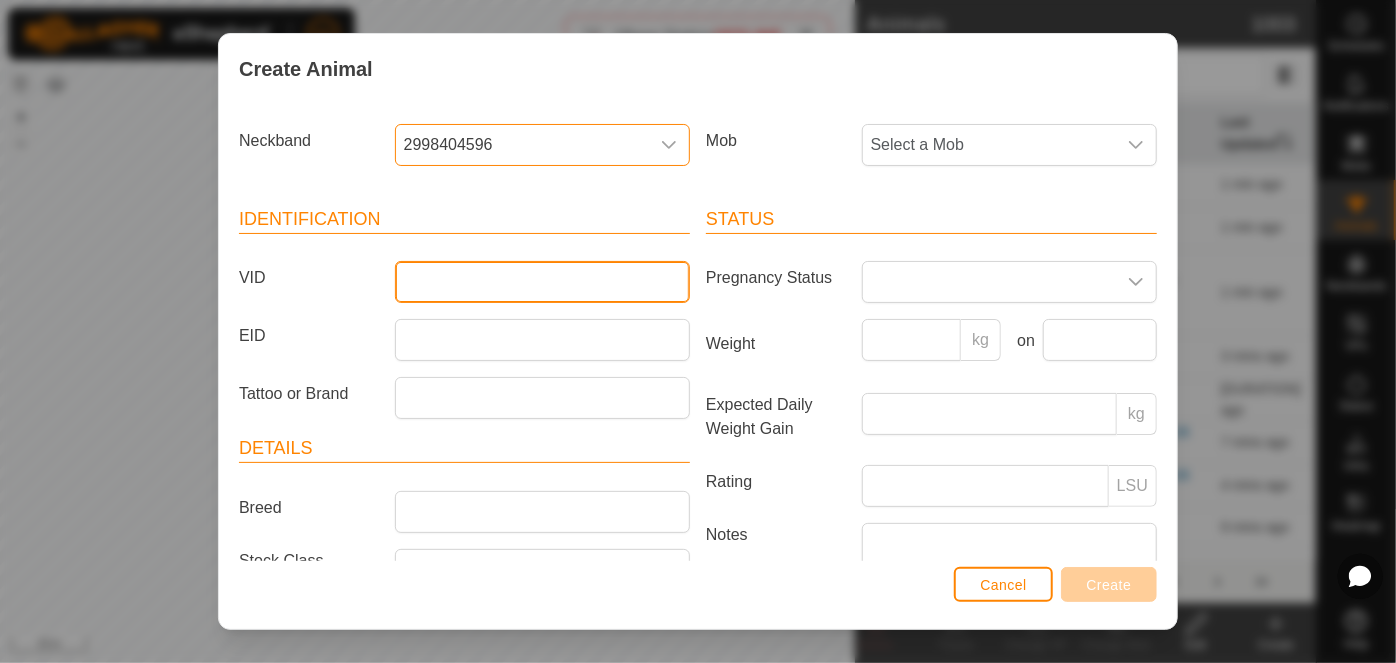 click on "VID" at bounding box center (542, 282) 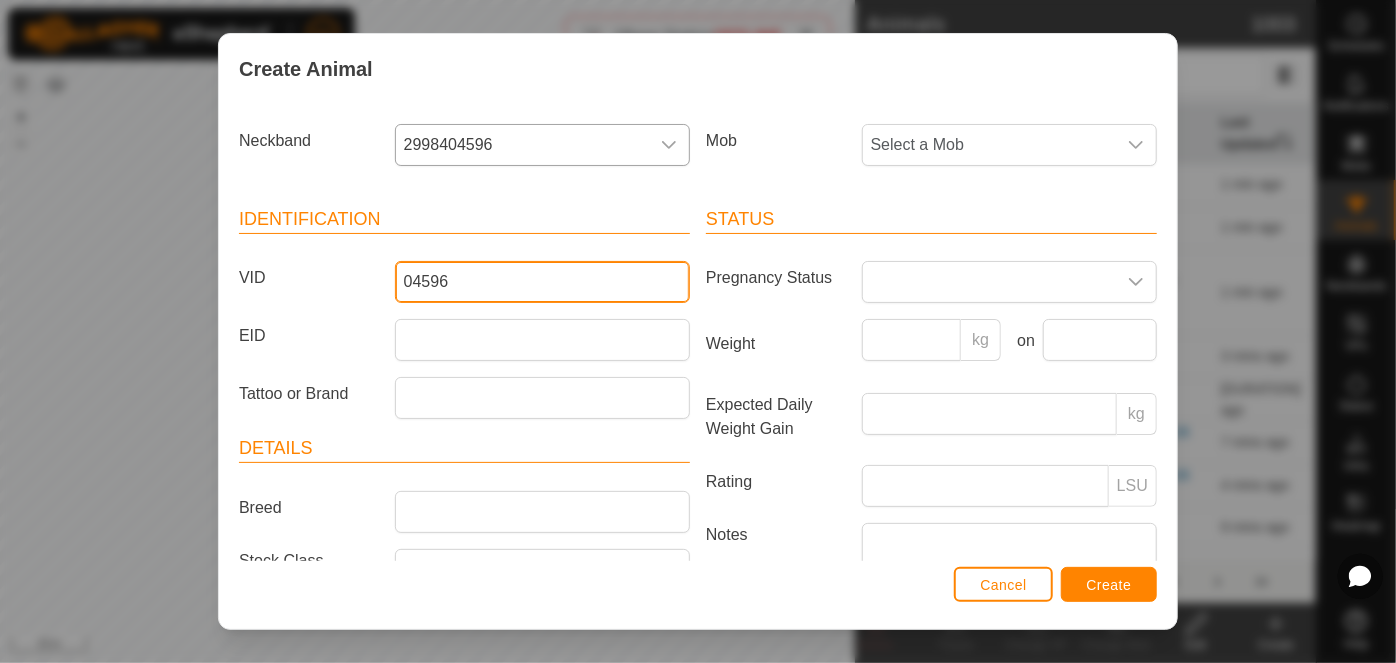 type on "04596" 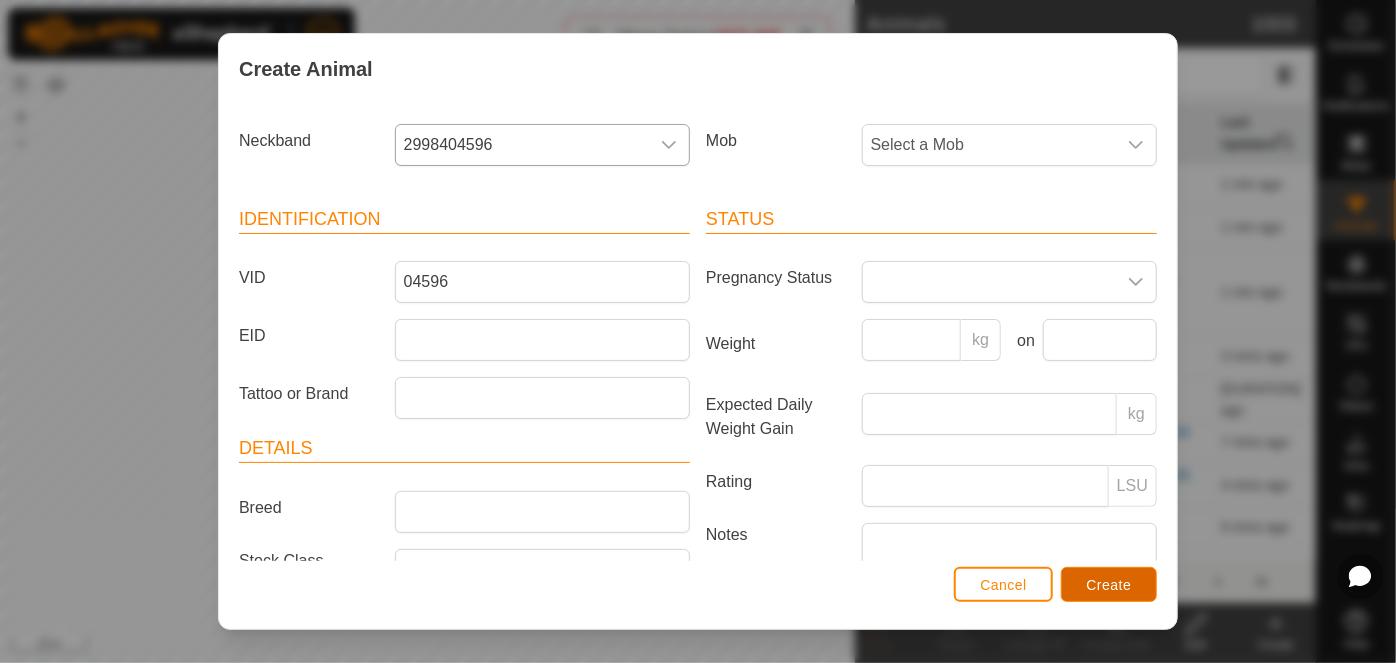 click on "Create" at bounding box center (1109, 585) 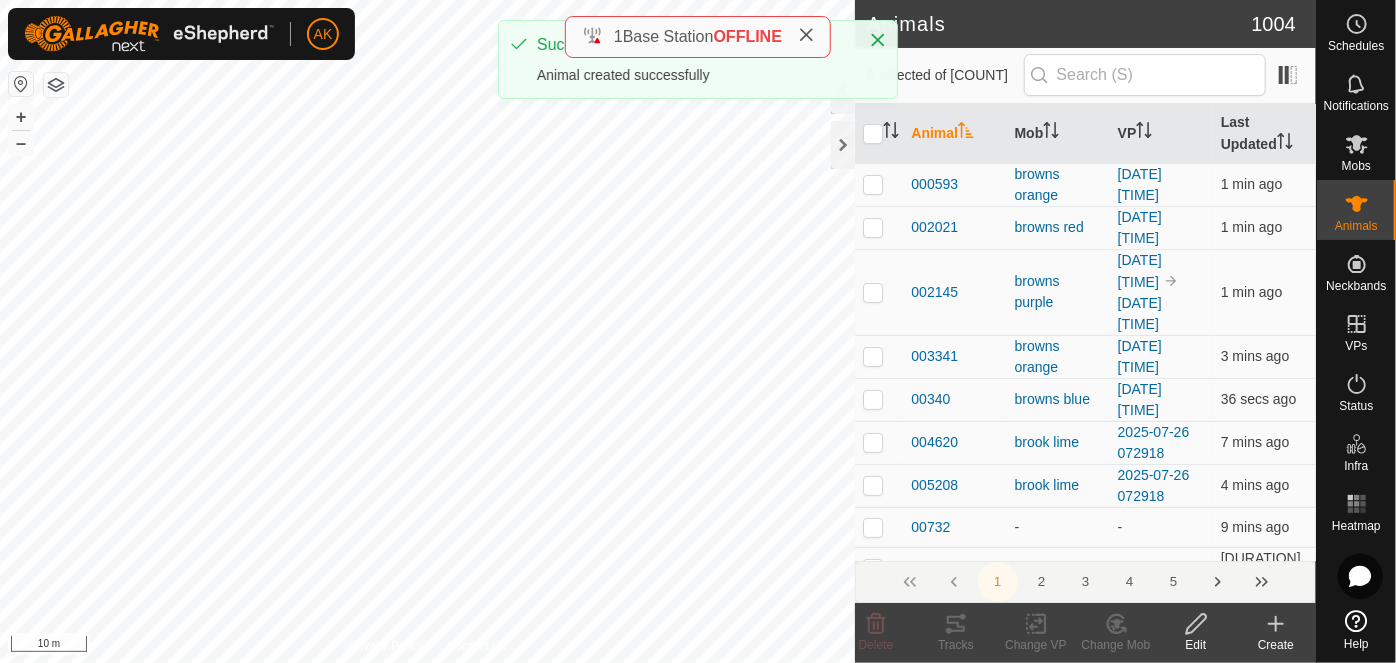 click 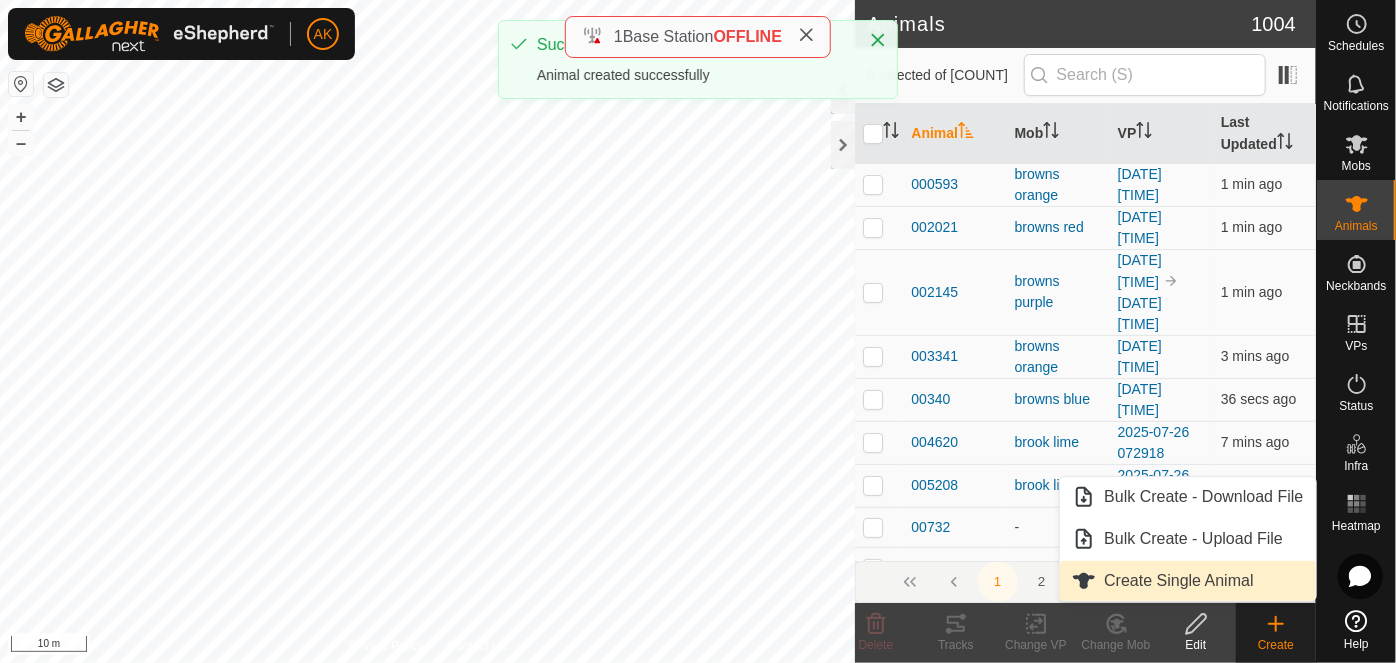 click on "Create Single Animal" at bounding box center [1187, 581] 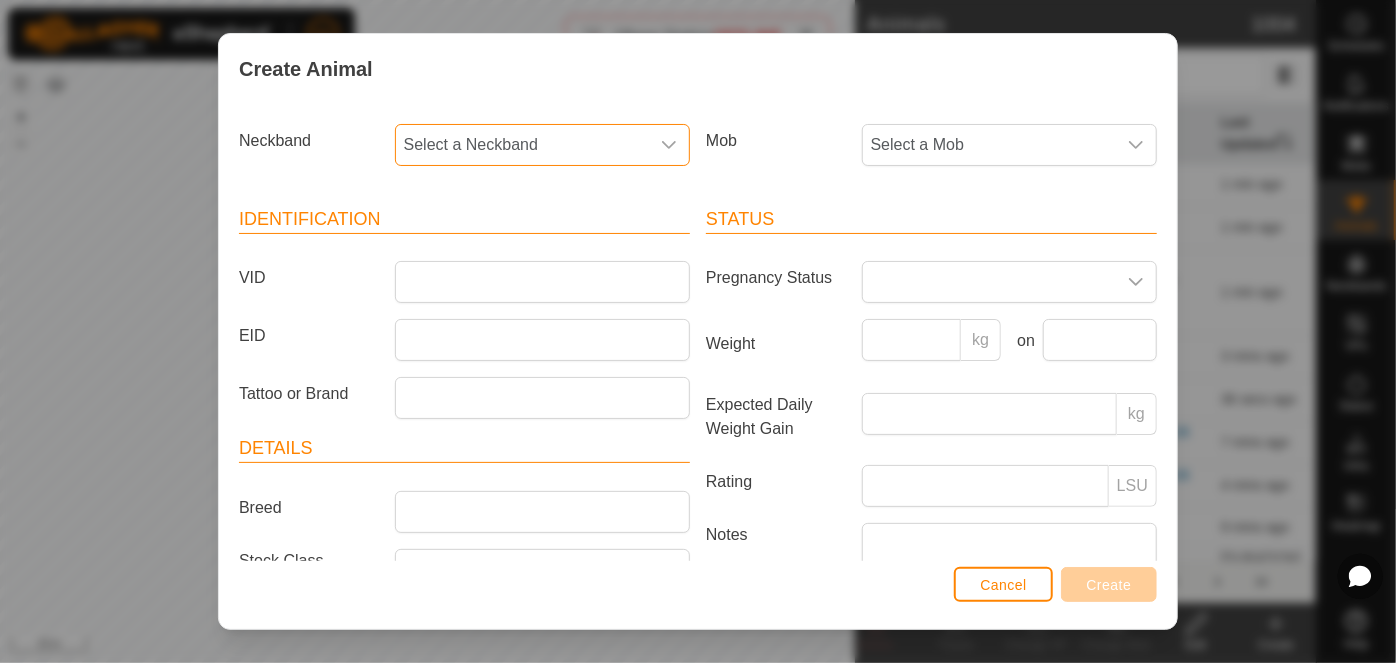 click on "Select a Neckband" at bounding box center [522, 145] 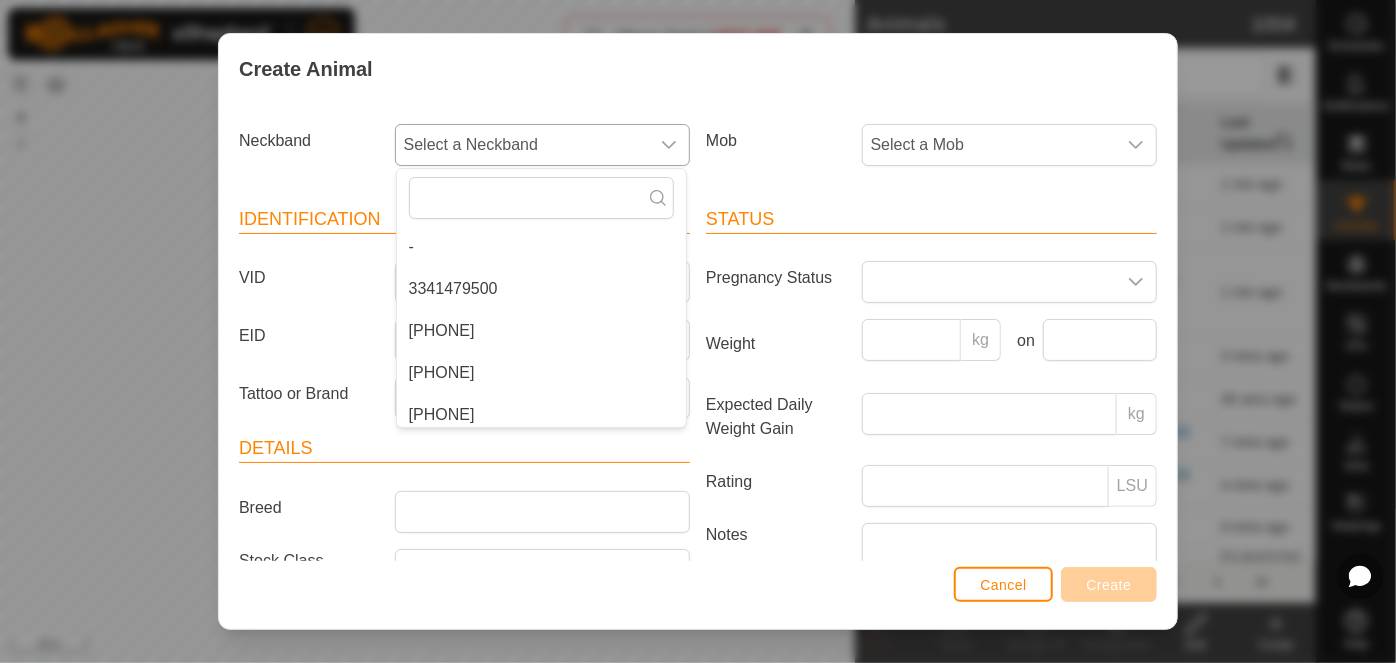 click on "3341479500" at bounding box center [541, 289] 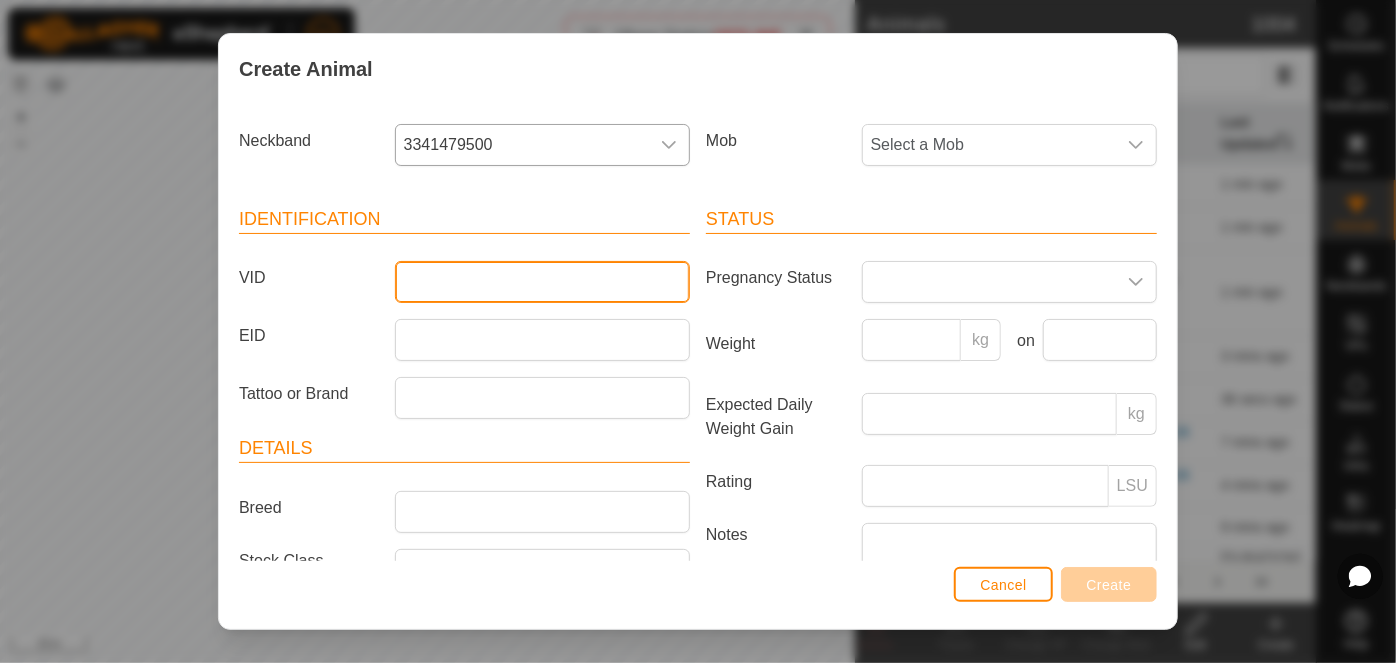 click on "VID" at bounding box center (542, 282) 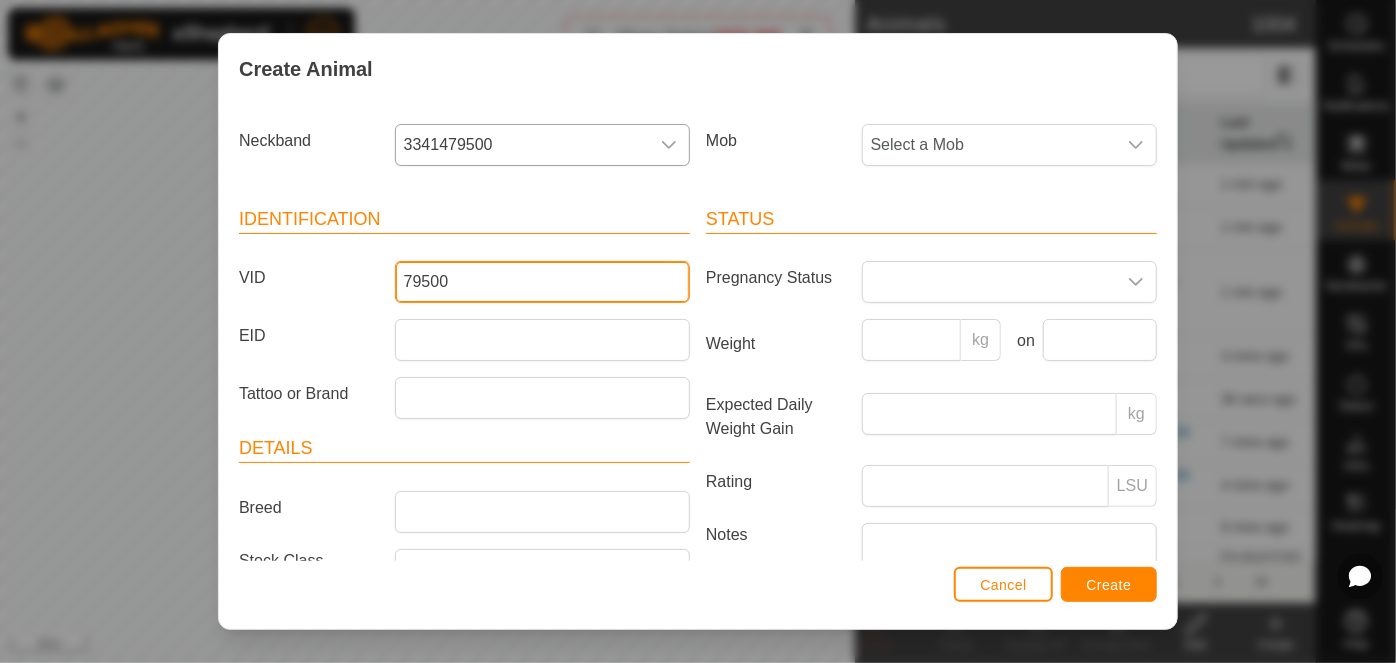 type on "79500" 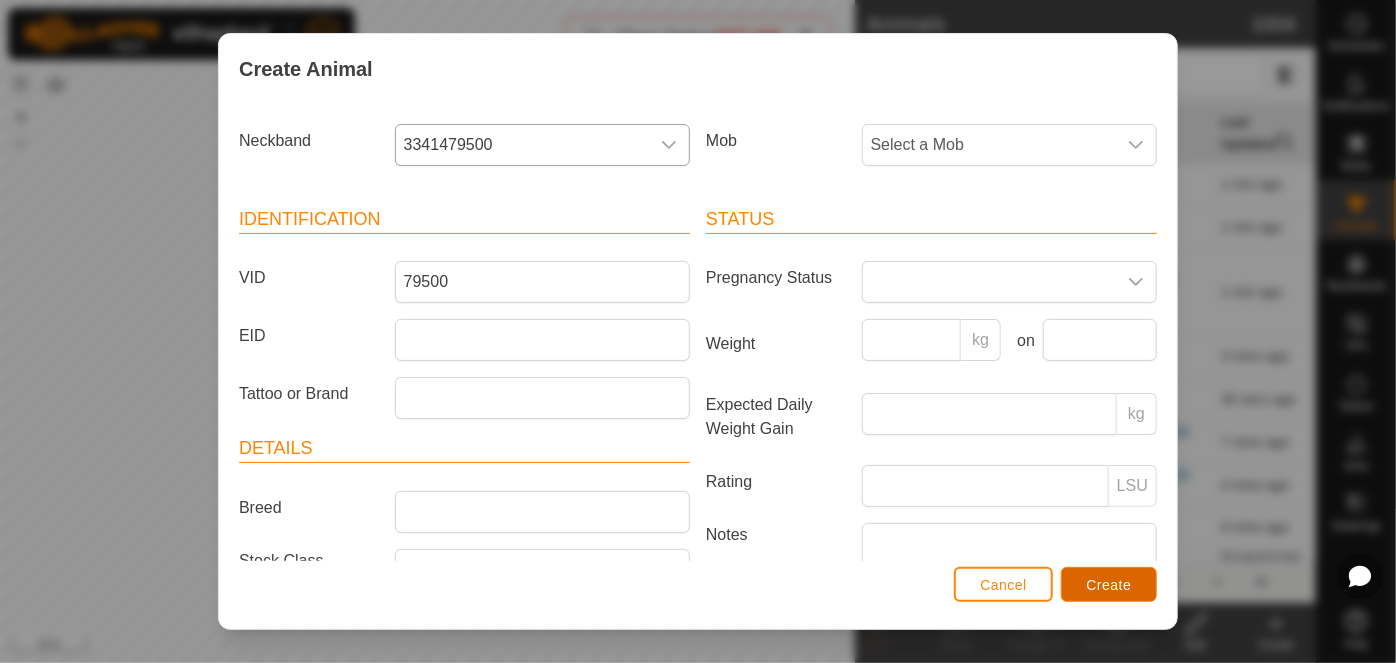 click on "Create" at bounding box center (1109, 585) 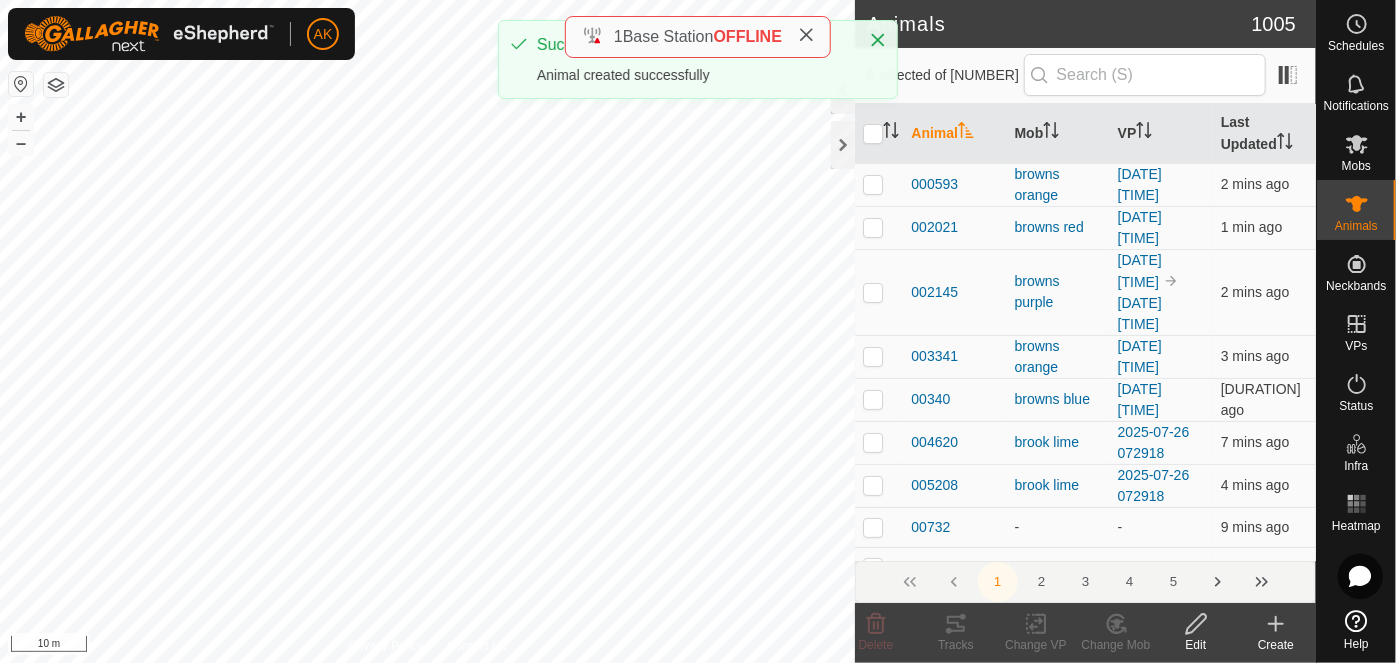 click 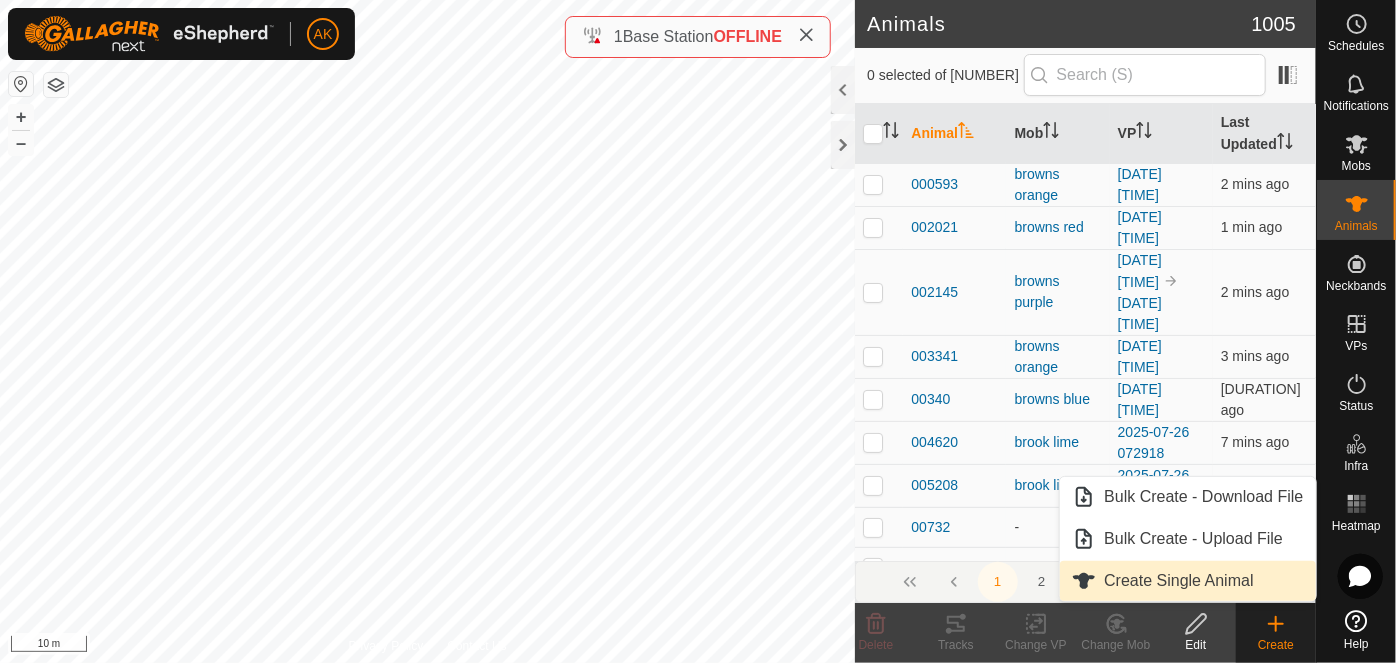 click on "Create Single Animal" at bounding box center (1187, 581) 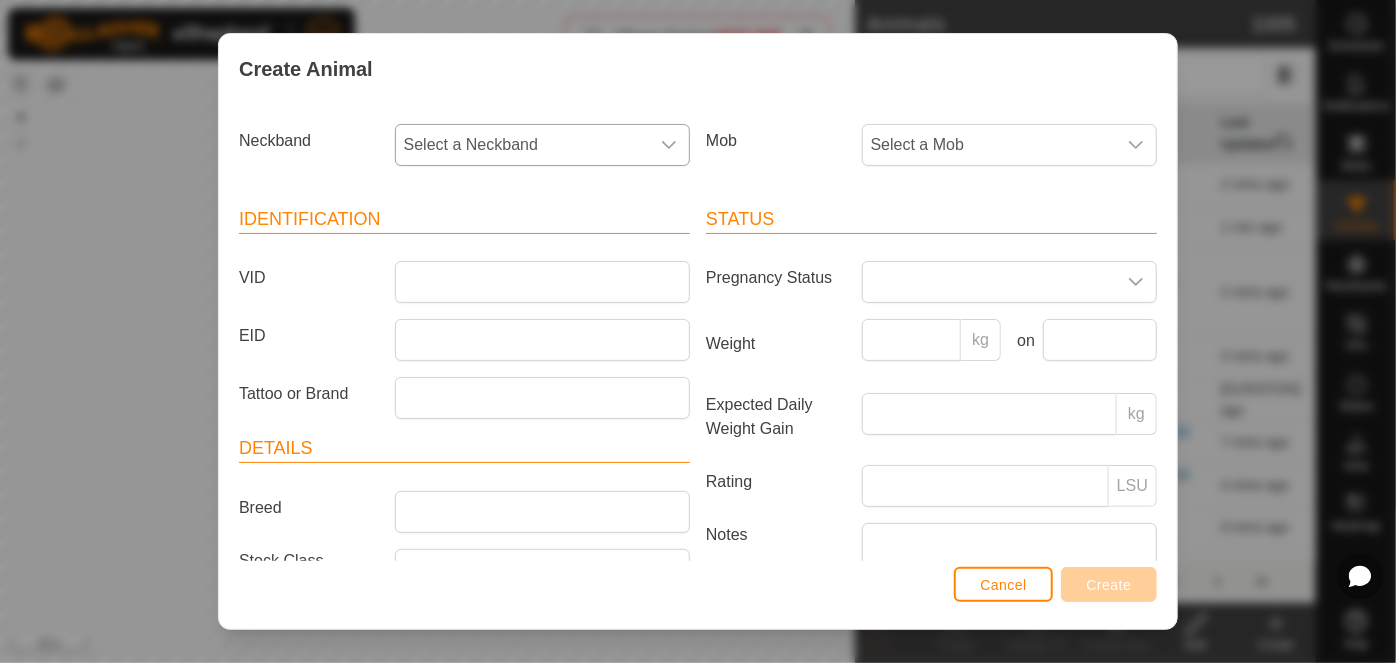 click on "Select a Neckband" at bounding box center (522, 145) 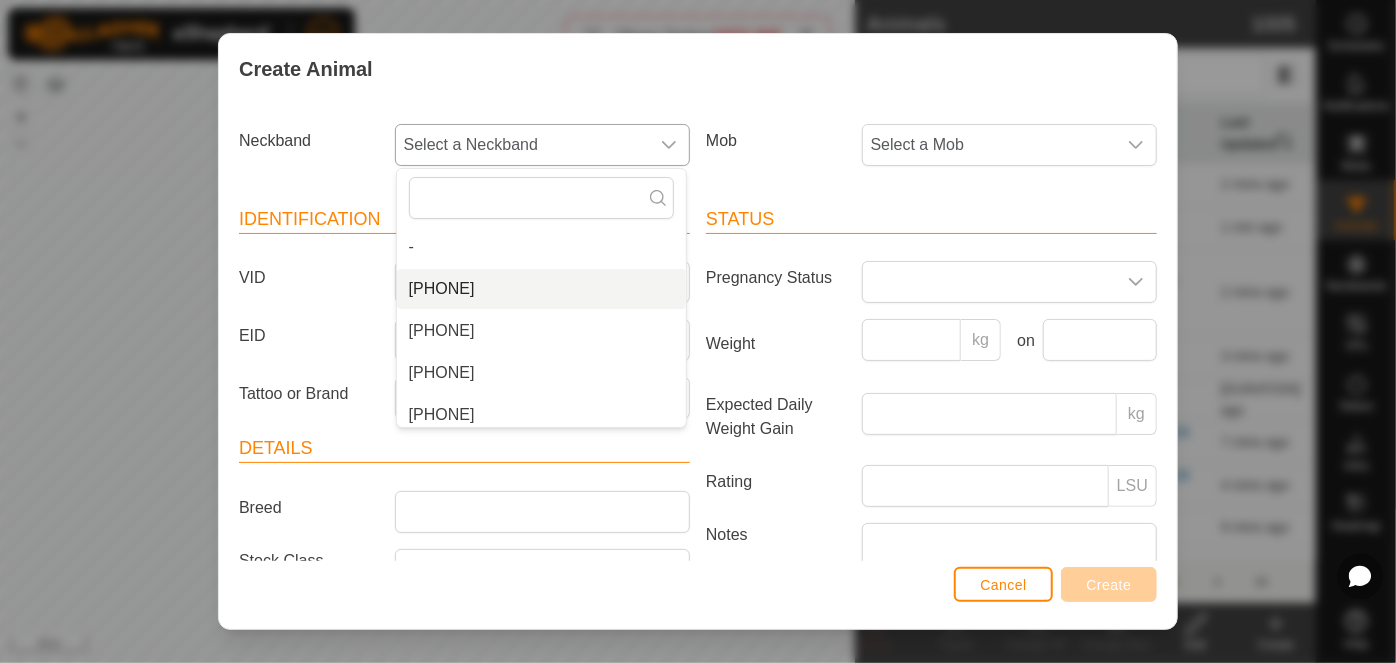 click on "[PHONE]" at bounding box center [541, 289] 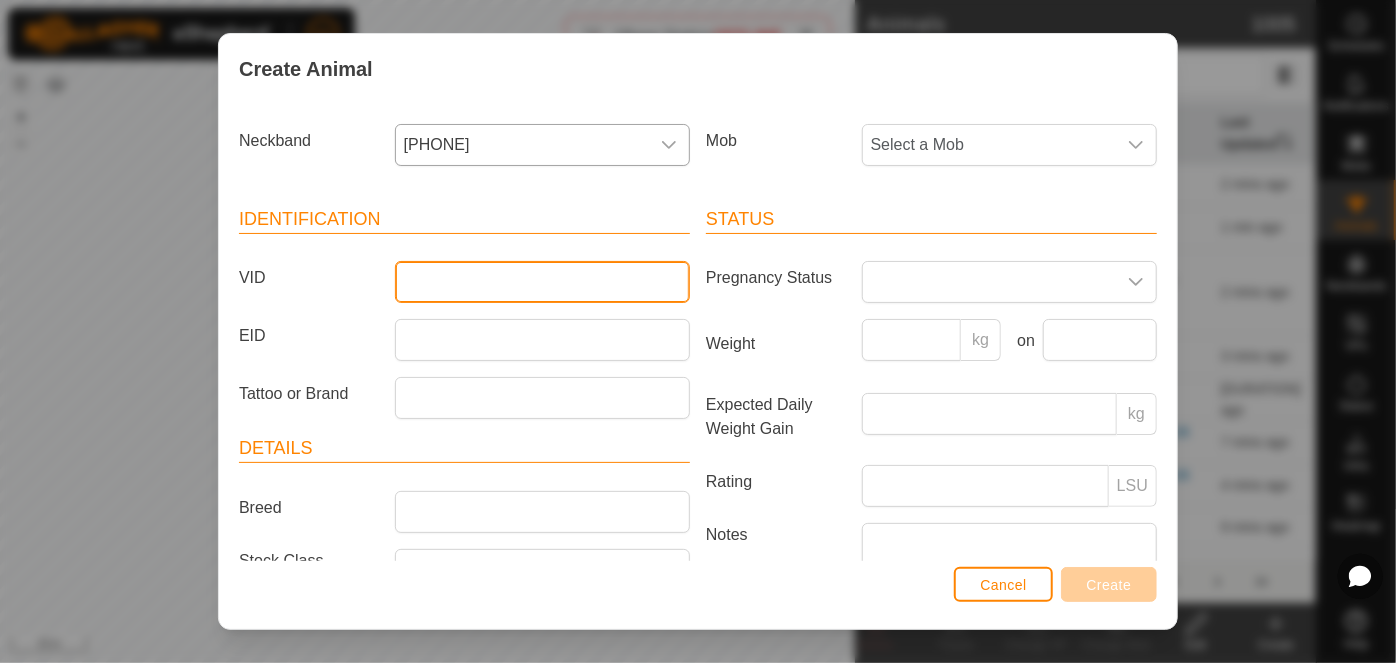click on "VID" at bounding box center [542, 282] 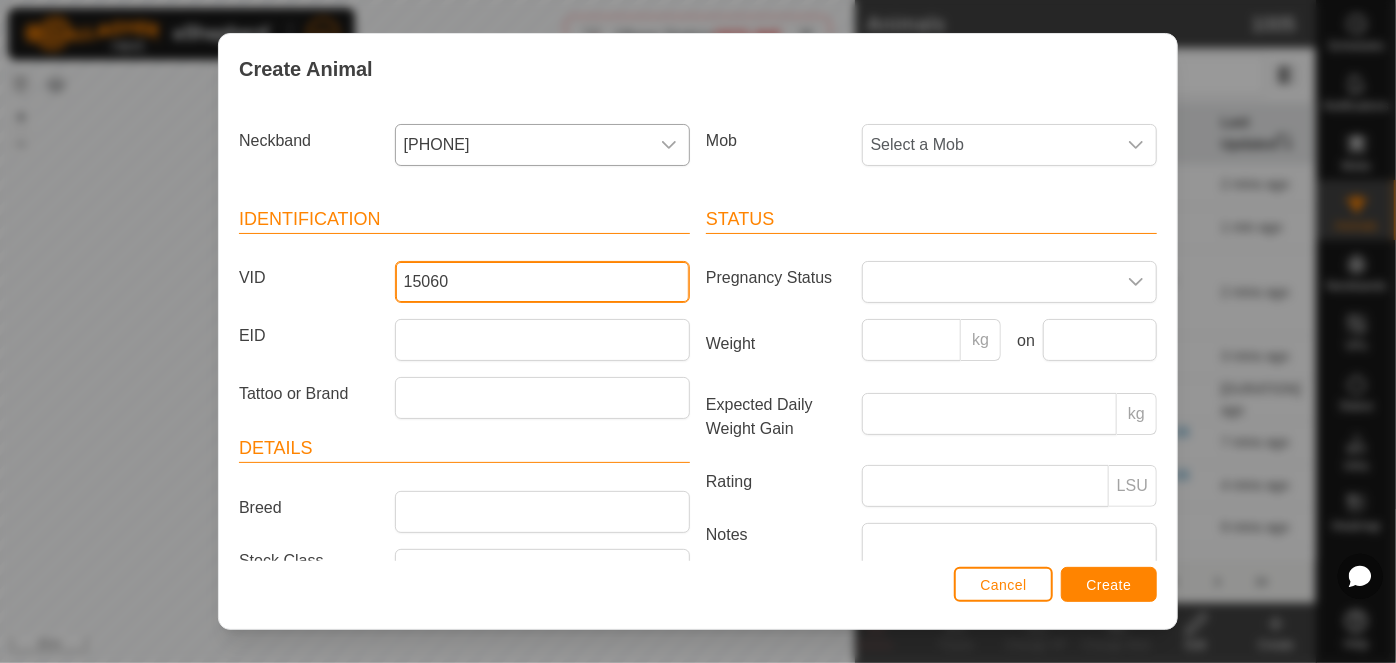 type on "15060" 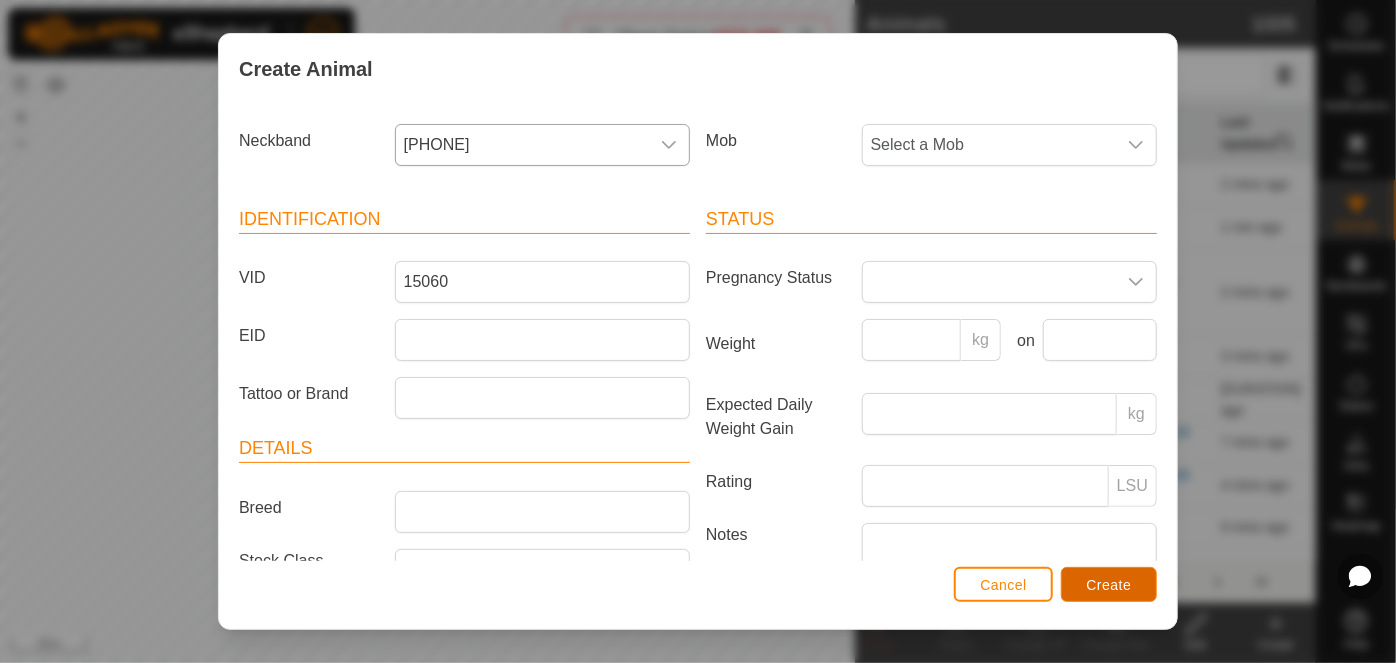 click on "Create" at bounding box center [1109, 585] 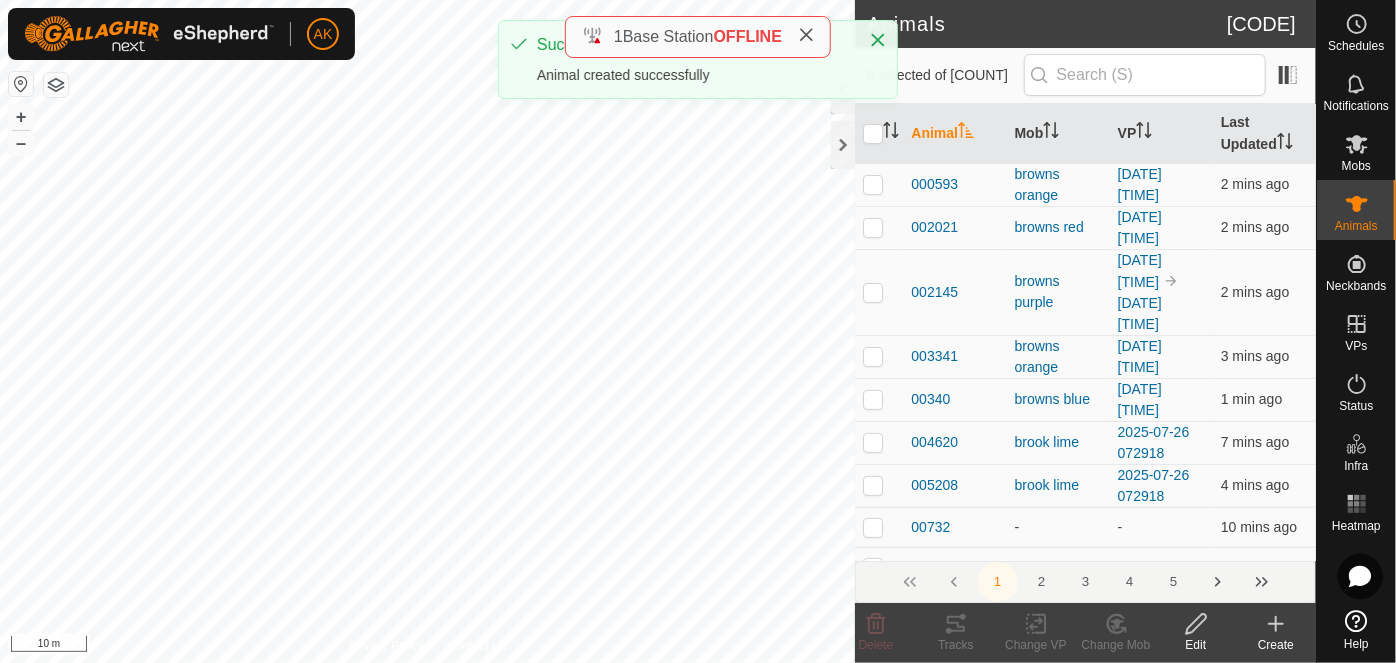 click 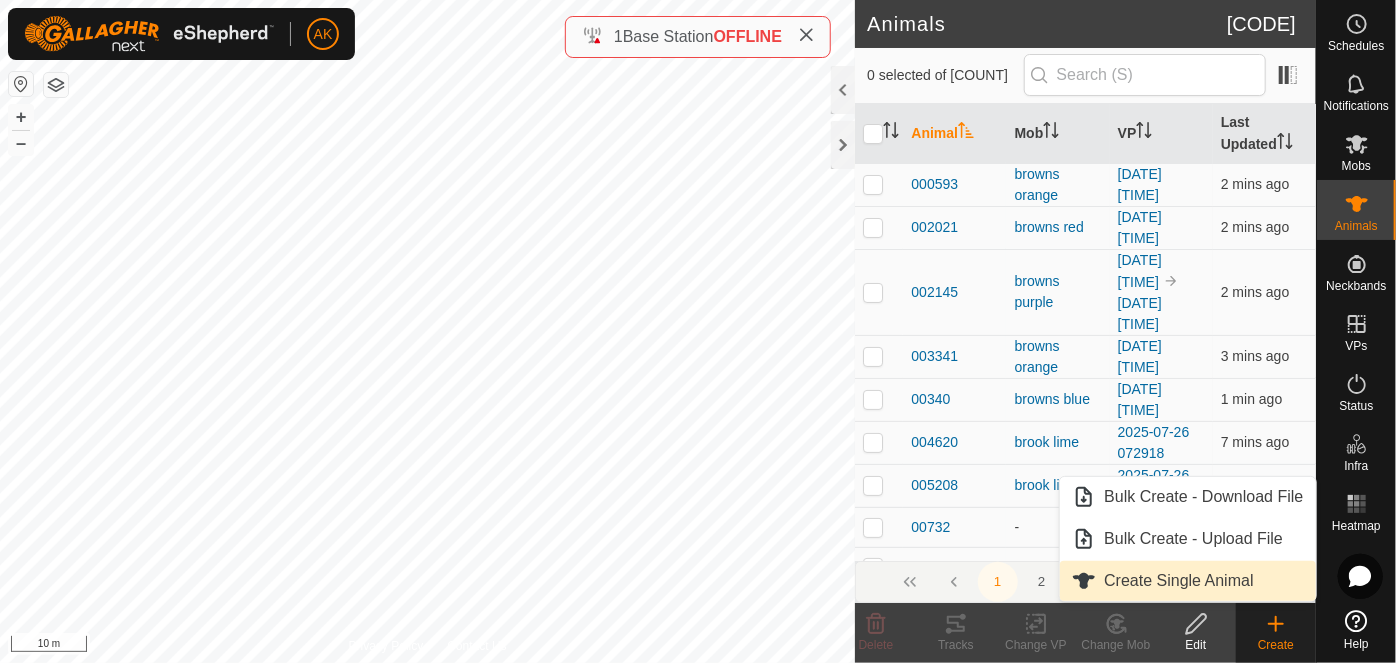 click on "Create Single Animal" at bounding box center (1187, 581) 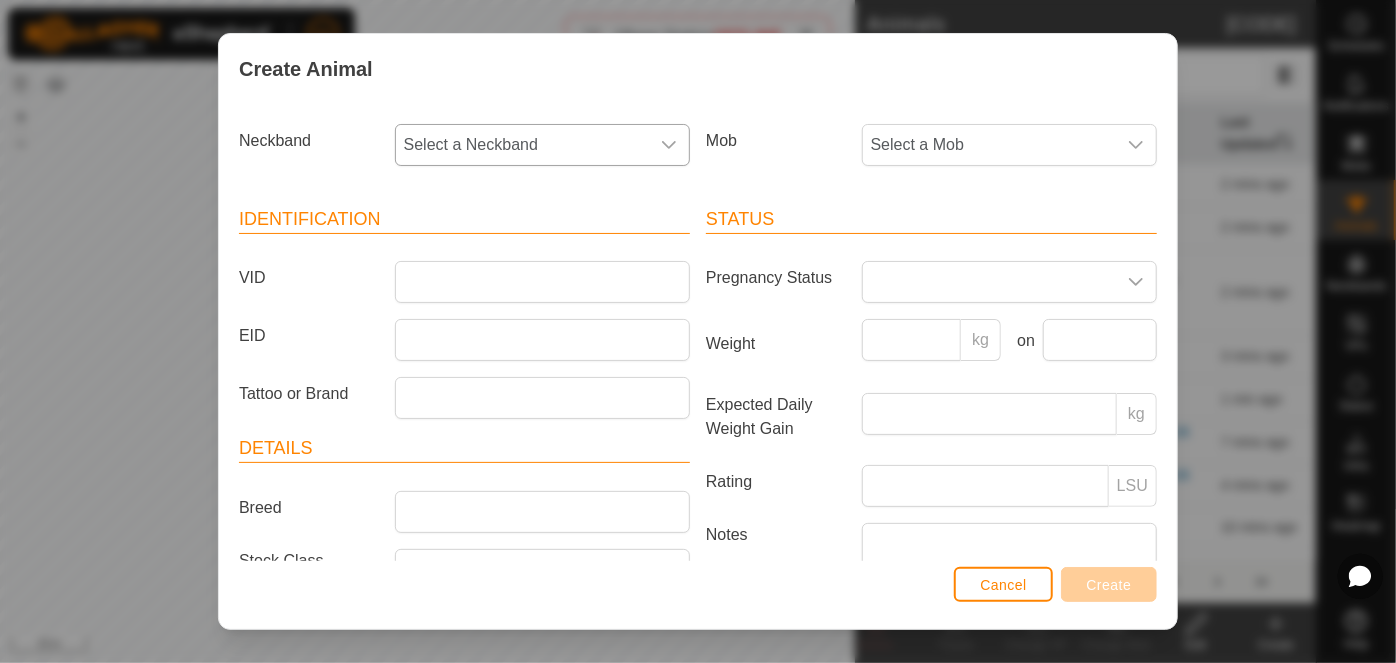 click on "Select a Neckband" at bounding box center (522, 145) 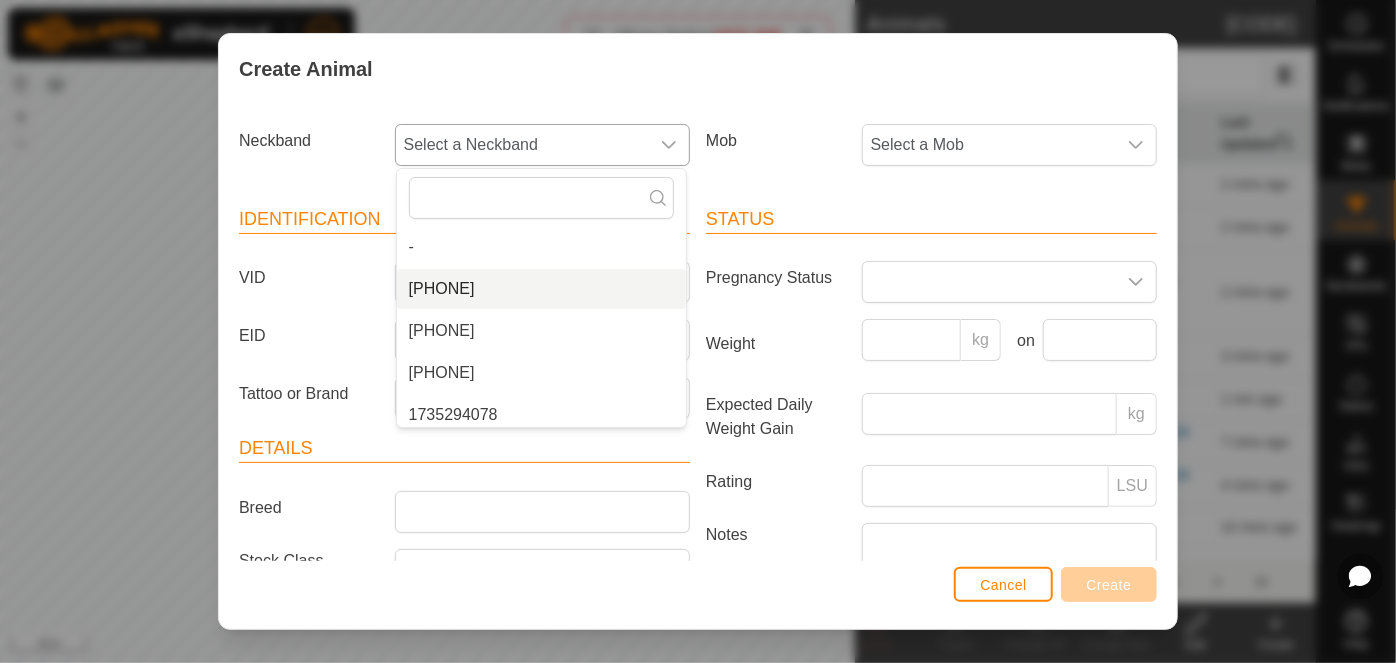 click on "[PHONE]" at bounding box center [541, 289] 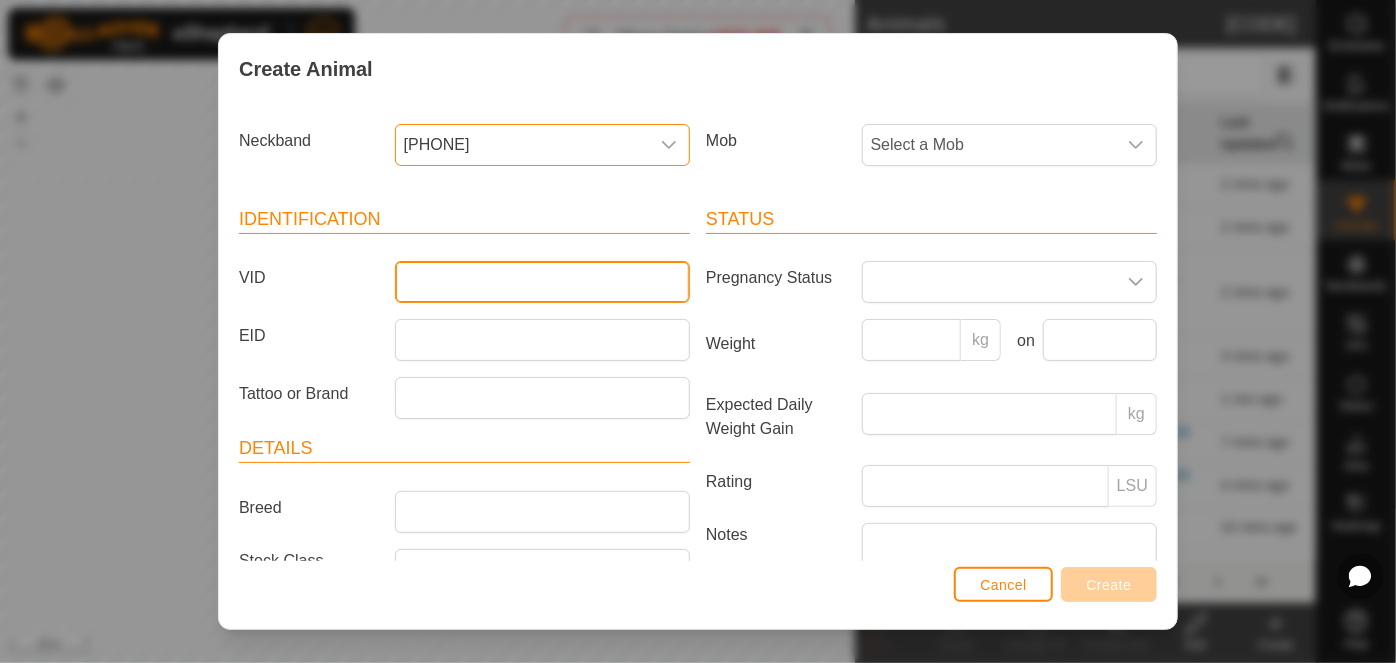 click on "VID" at bounding box center [542, 282] 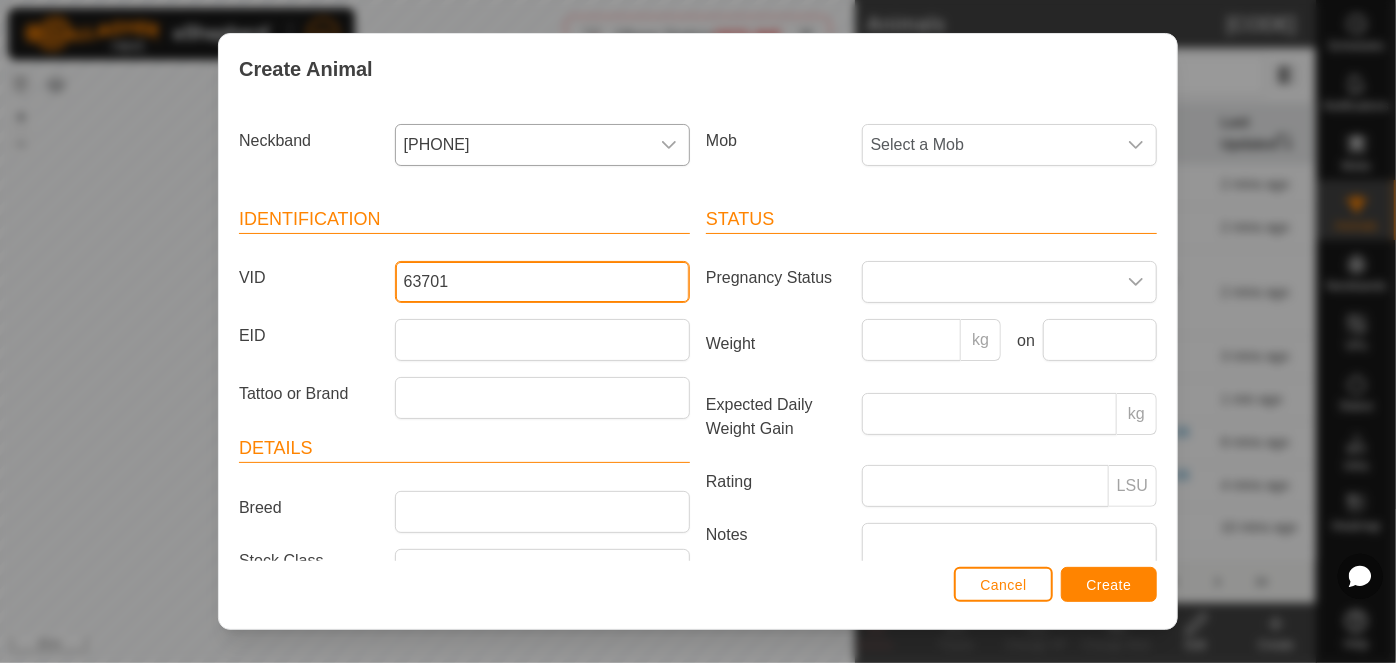 type on "63701" 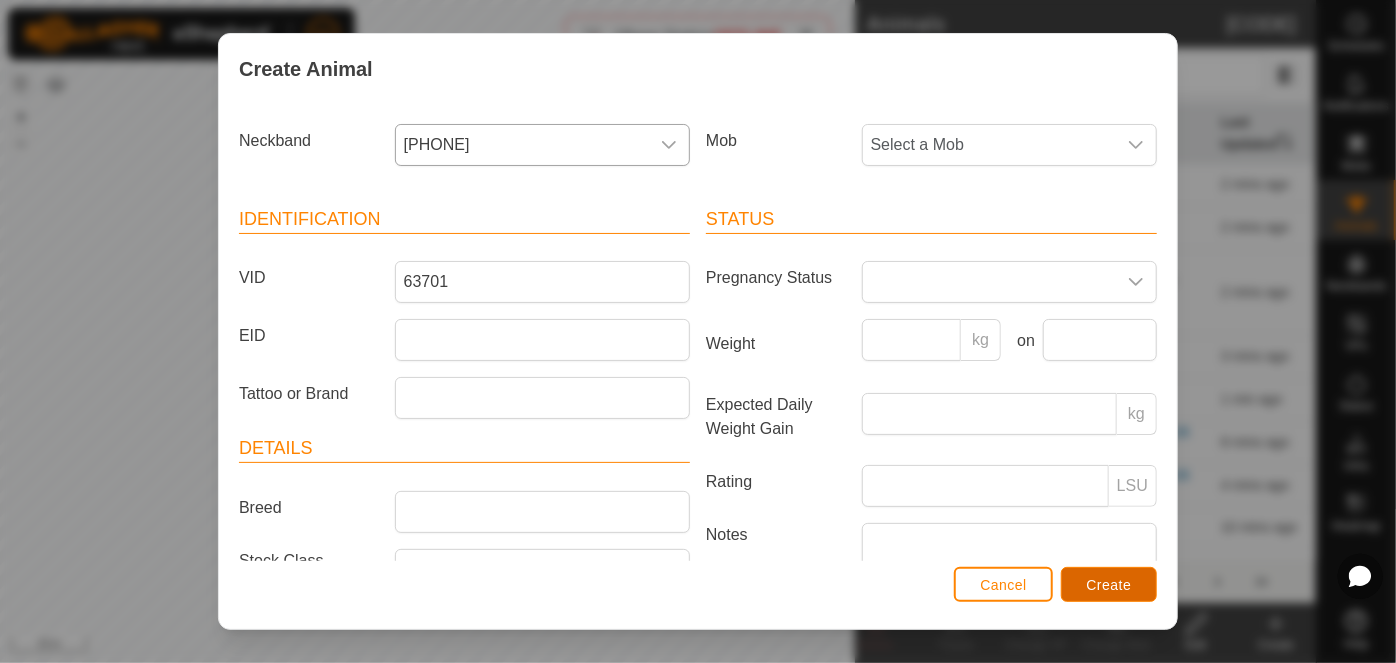 click on "Create" at bounding box center [1109, 585] 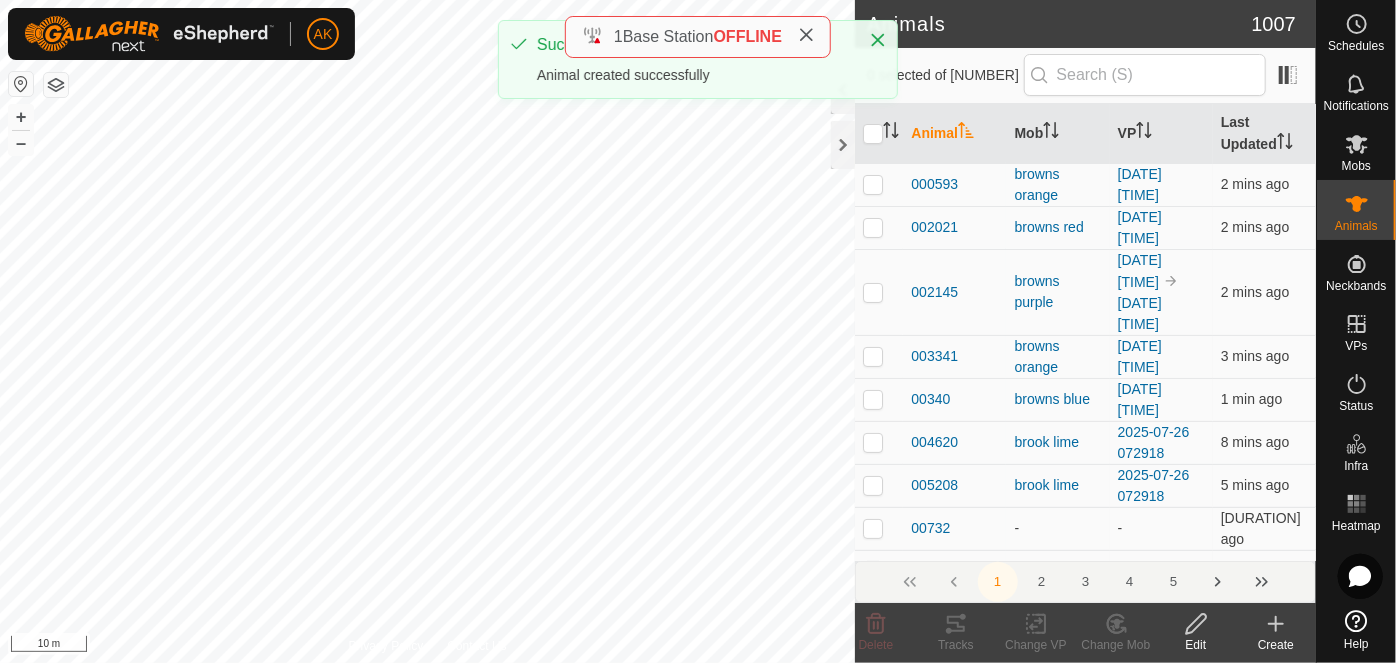 click 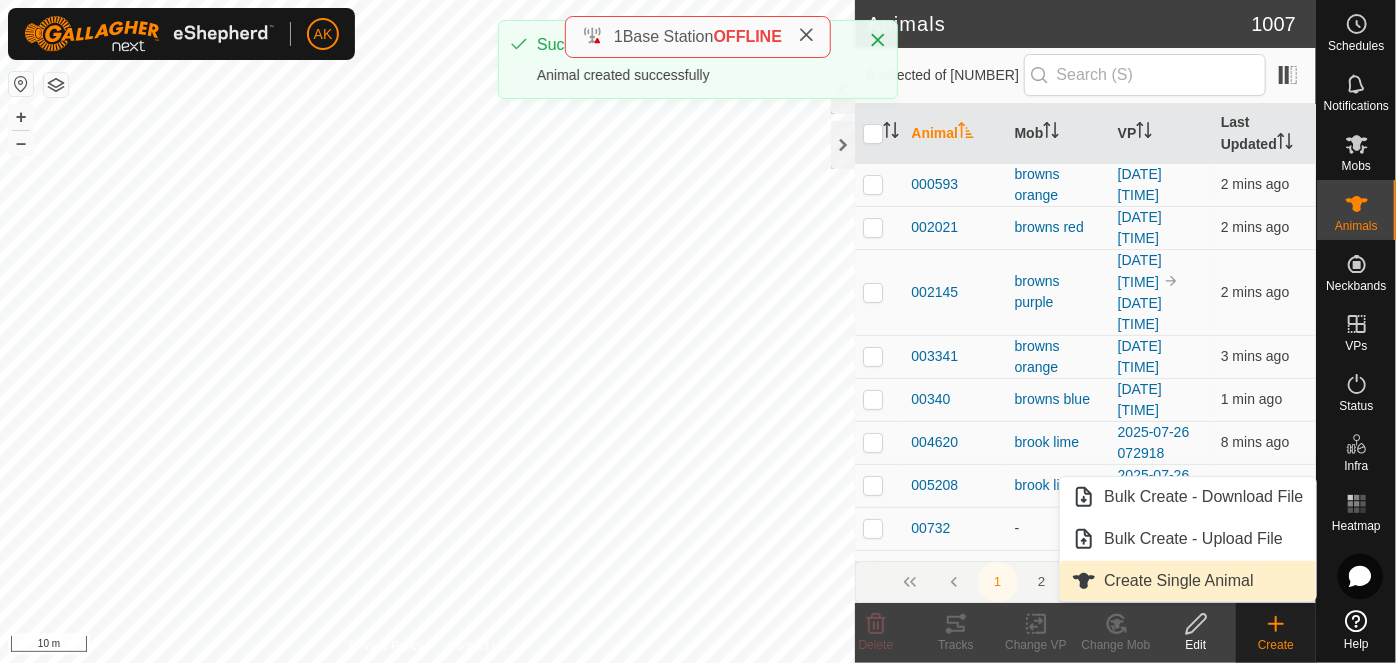 click on "Create Single Animal" at bounding box center (1187, 581) 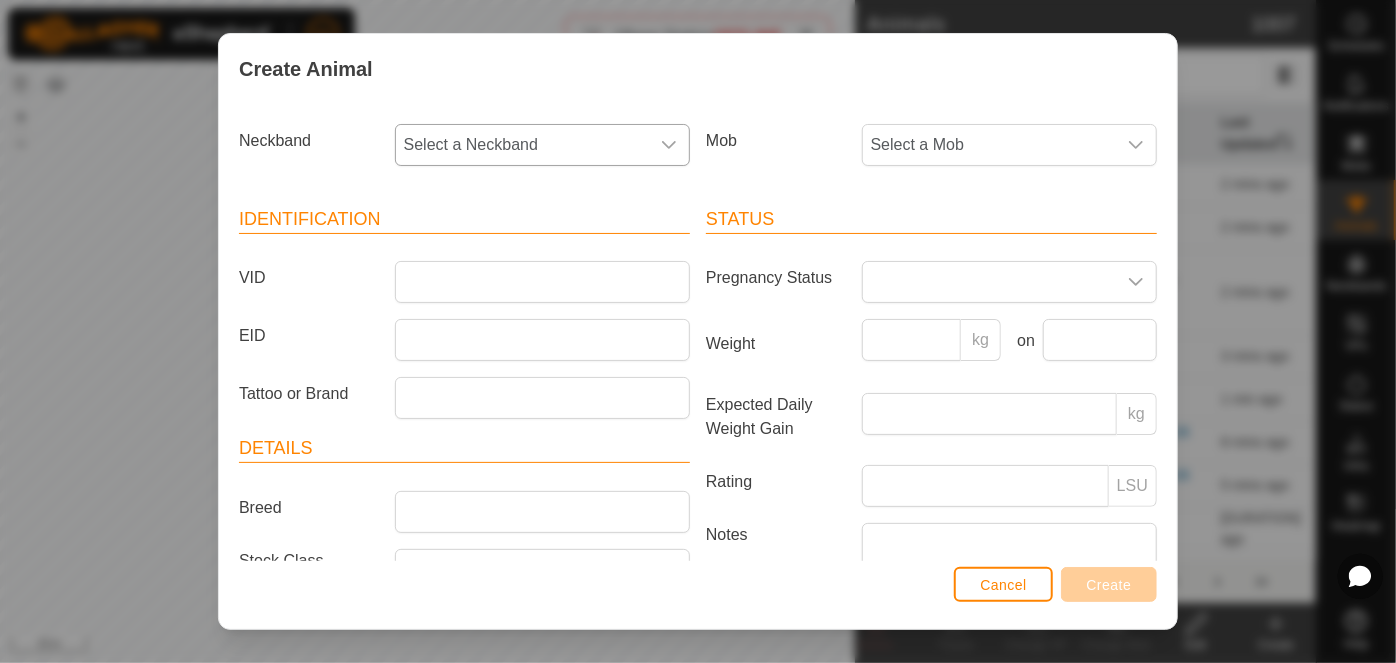 click on "Select a Neckband" at bounding box center [522, 145] 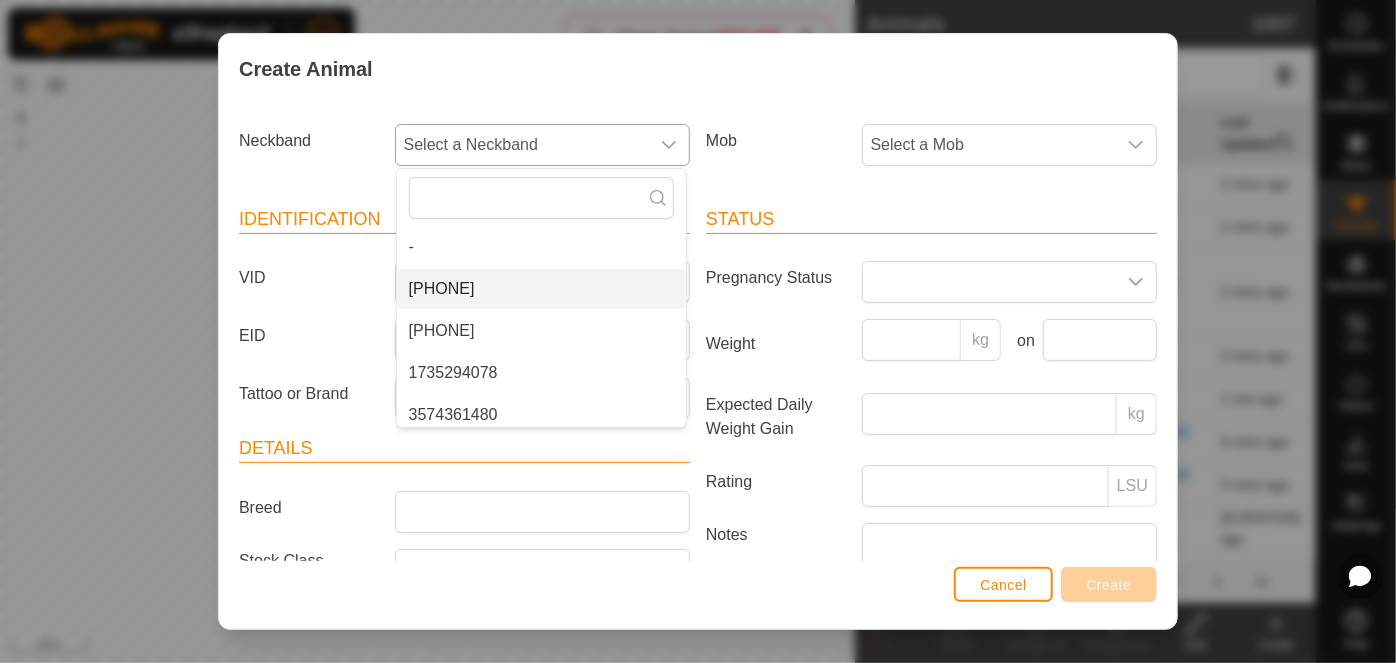 click on "[PHONE]" at bounding box center [541, 289] 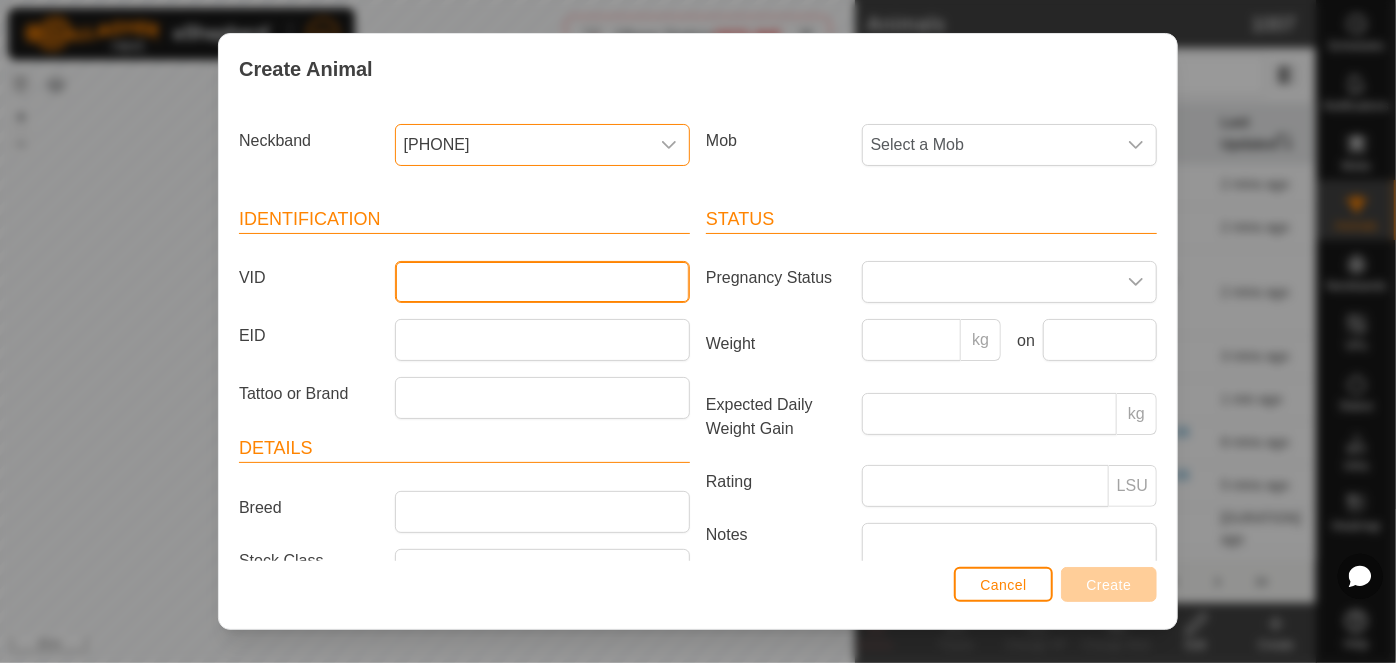 click on "VID" at bounding box center (542, 282) 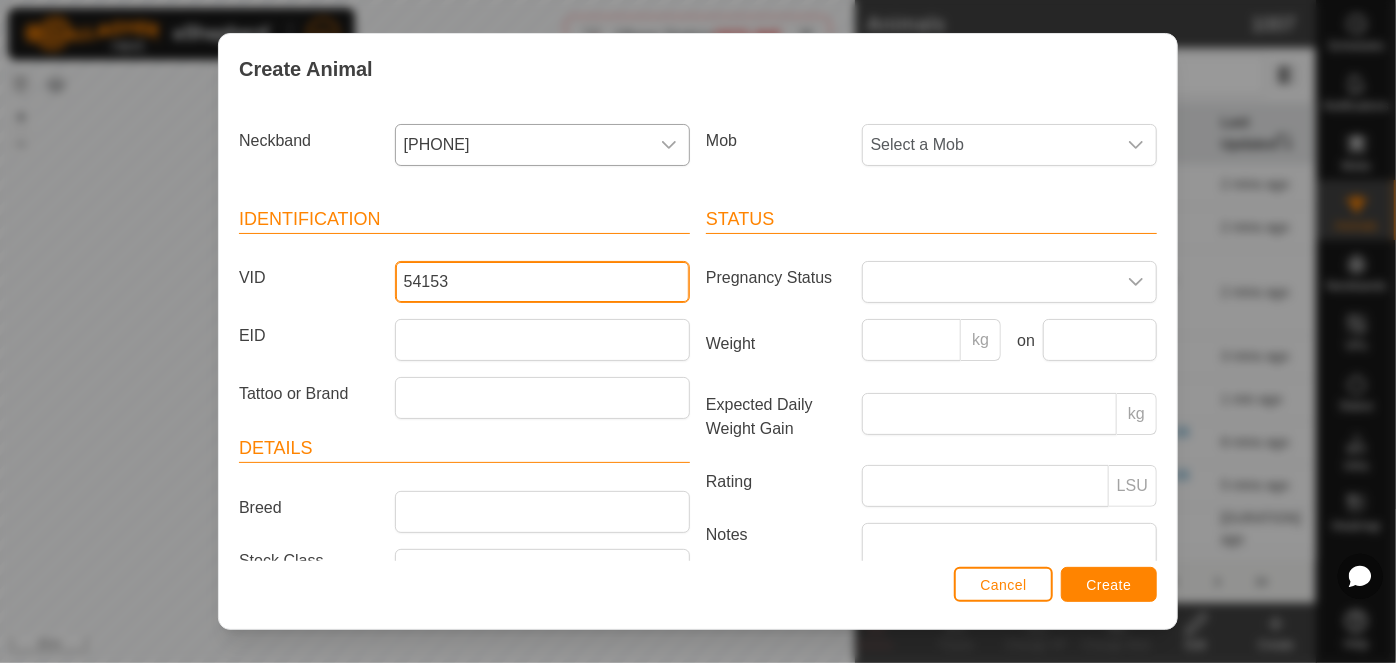 type on "54153" 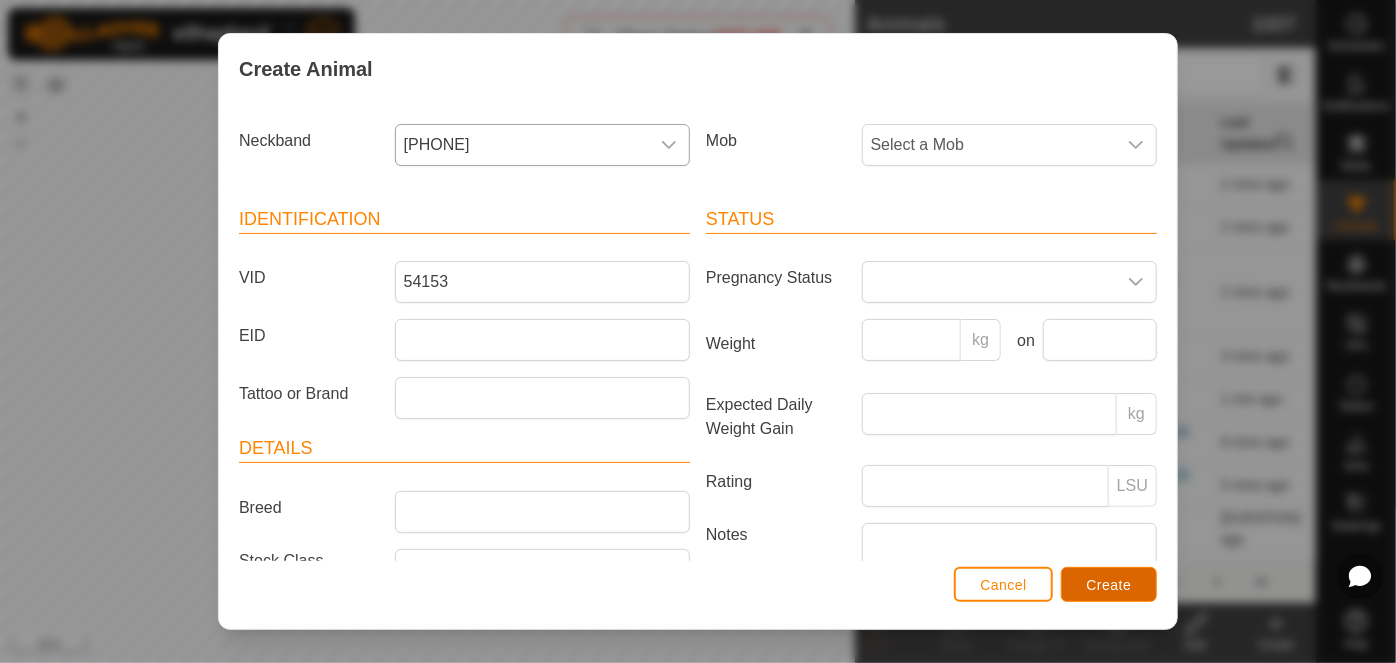 click on "Create" at bounding box center [1109, 585] 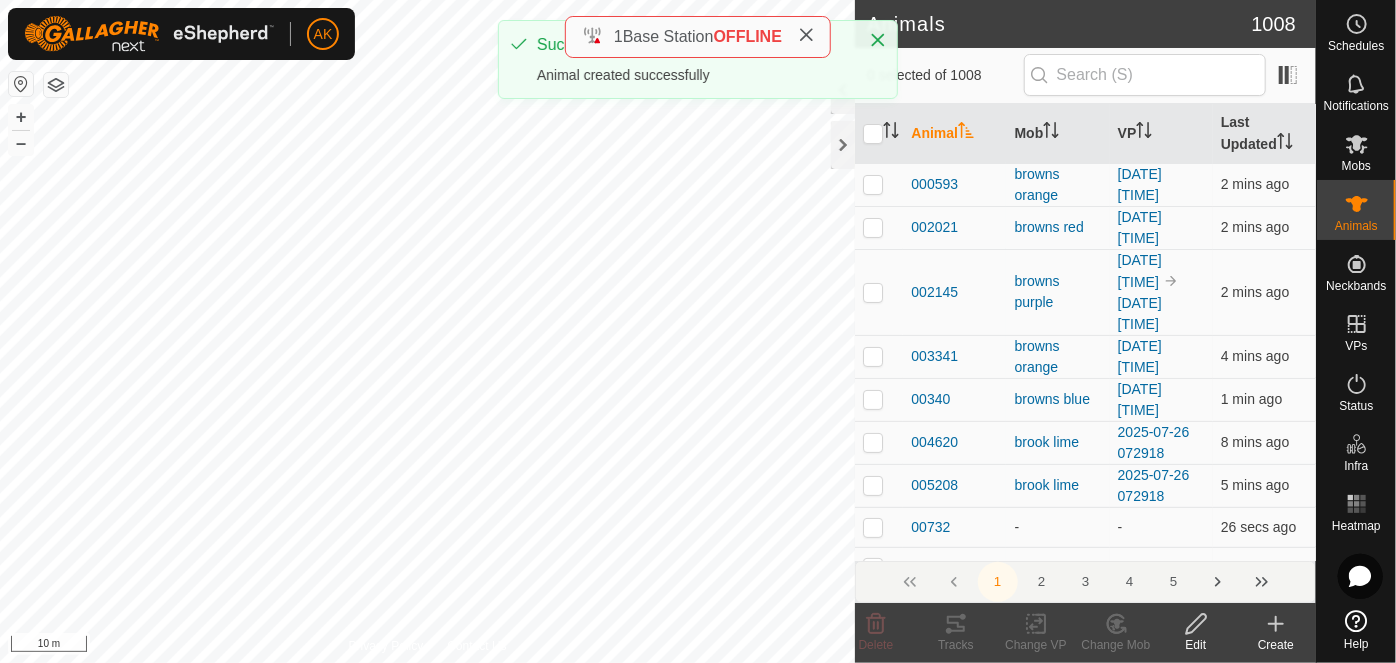 click 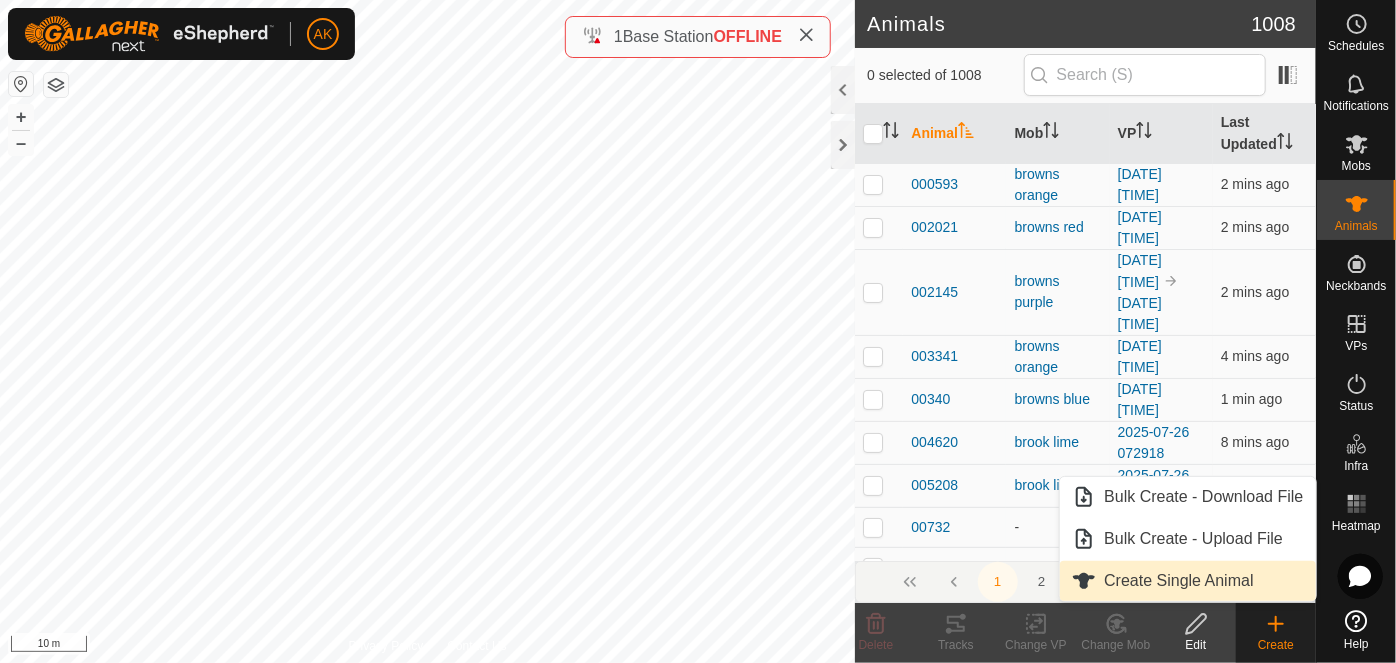 click on "Create Single Animal" at bounding box center [1187, 581] 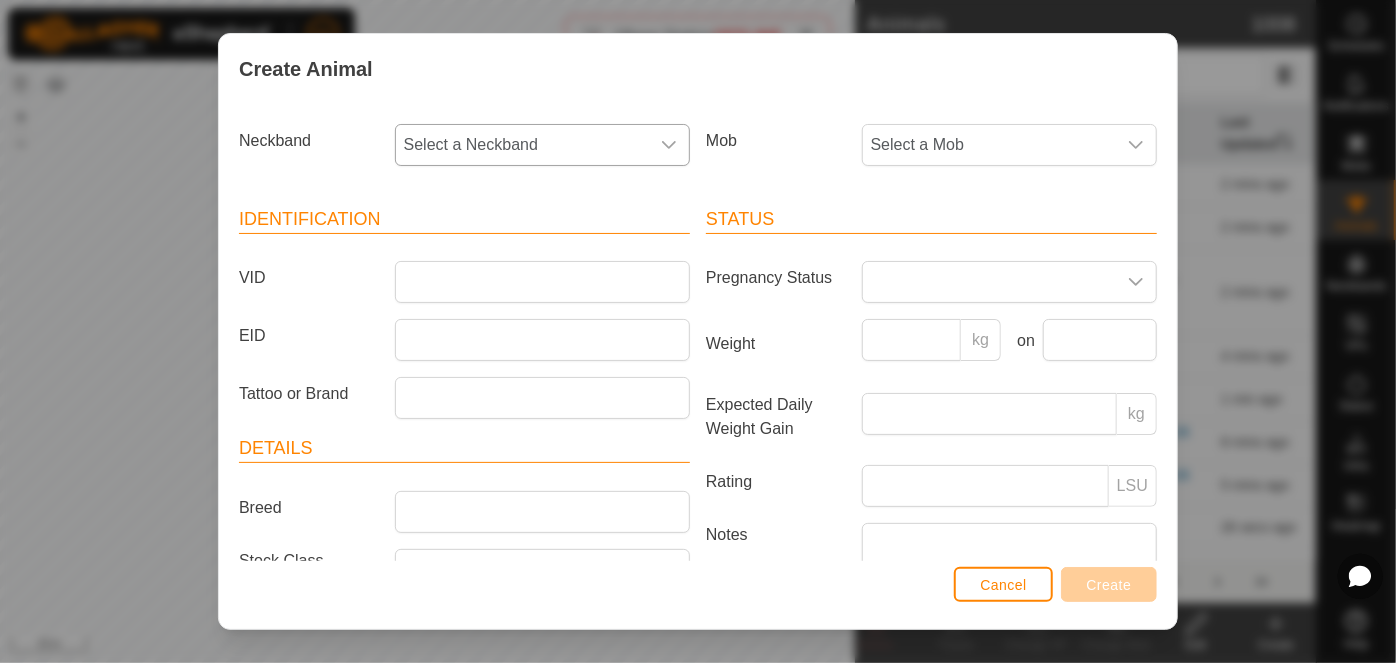 click on "Select a Neckband" at bounding box center (522, 145) 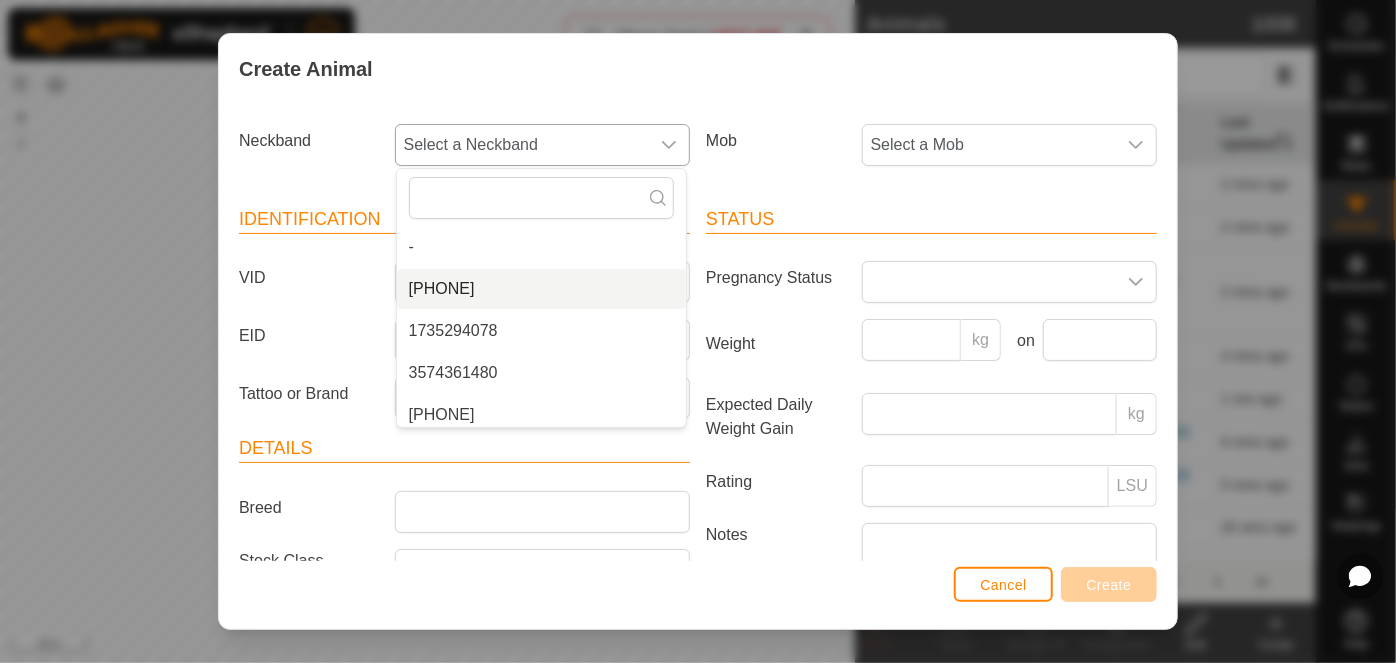click on "[PHONE]" at bounding box center [541, 289] 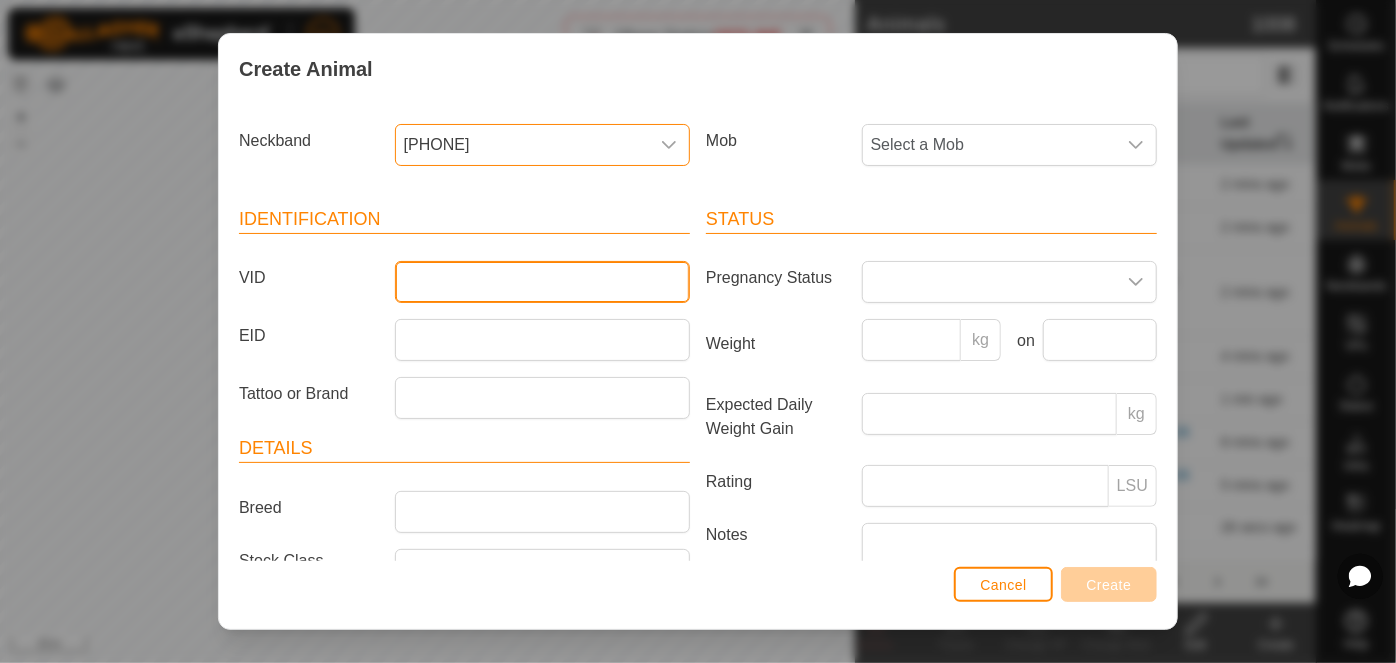 click on "VID" at bounding box center (542, 282) 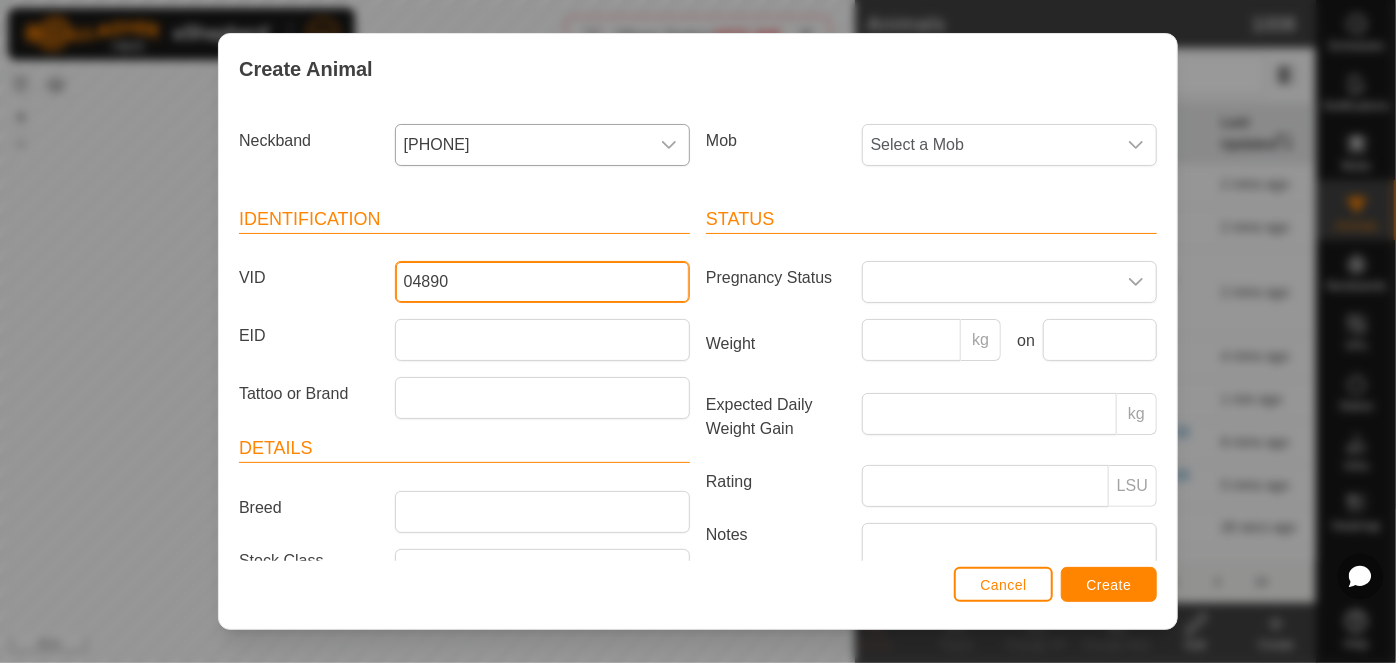 type on "04890" 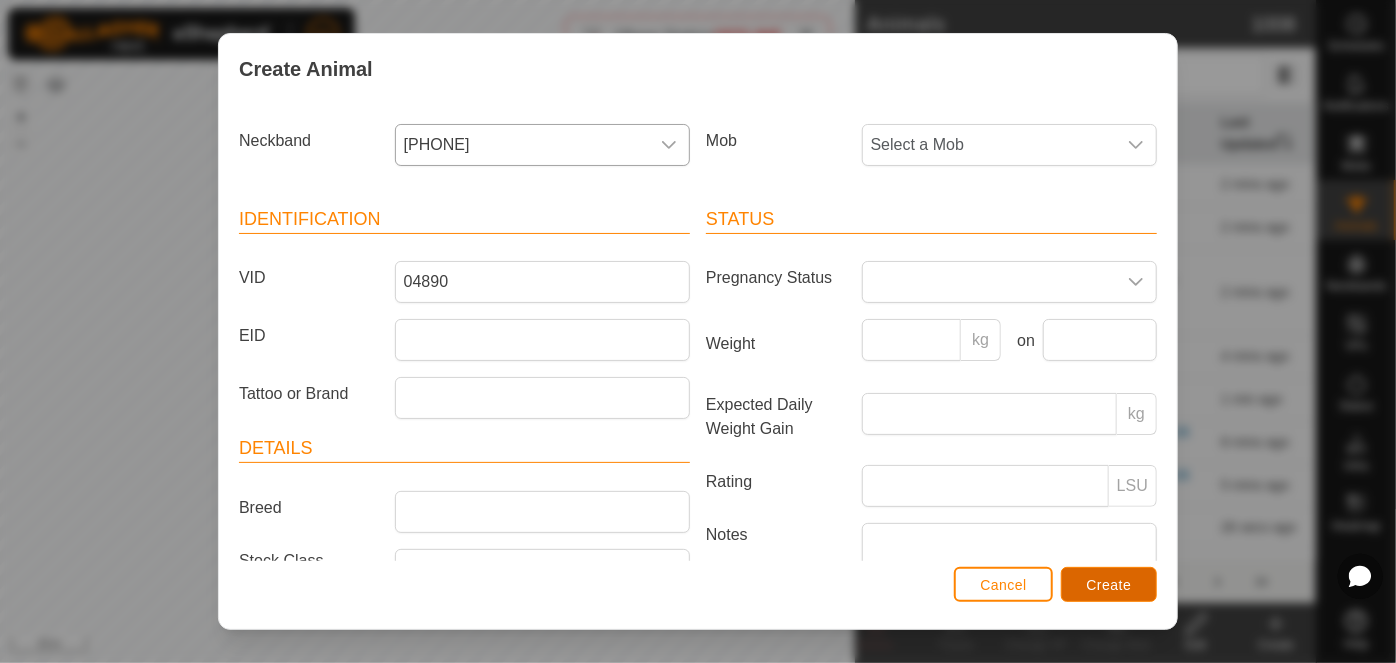 click on "Create" at bounding box center [1109, 585] 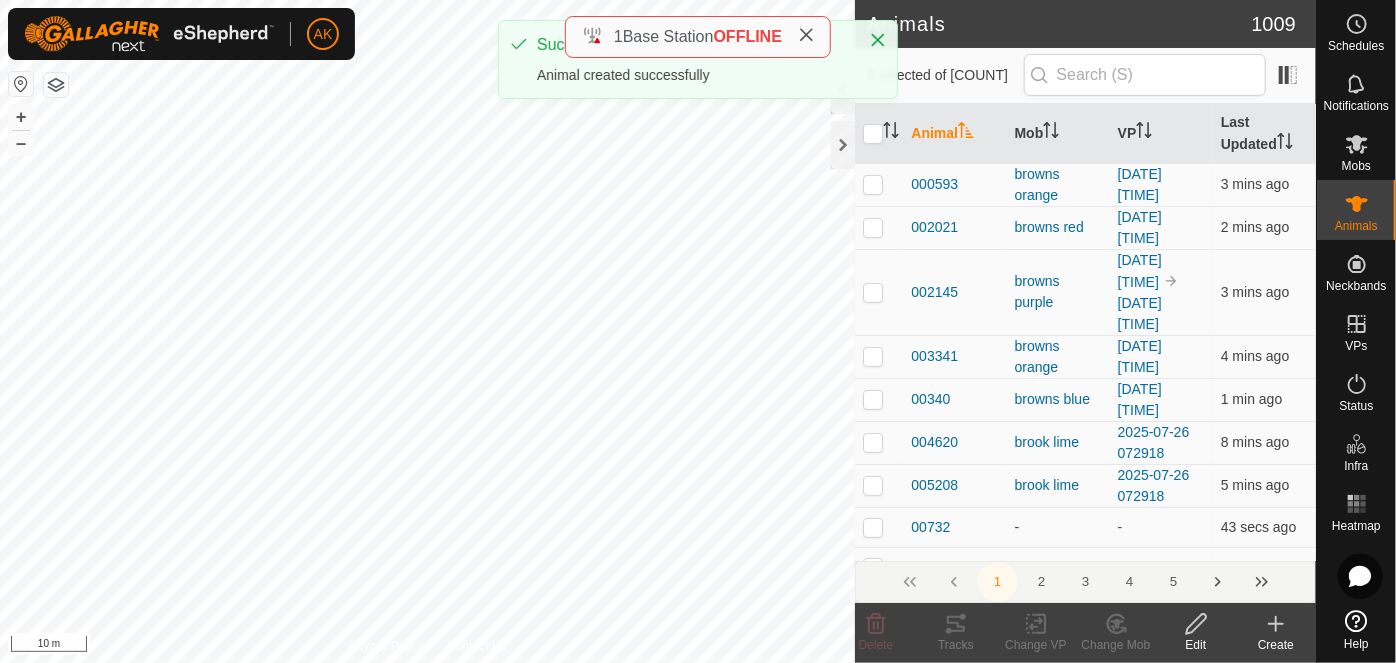 click 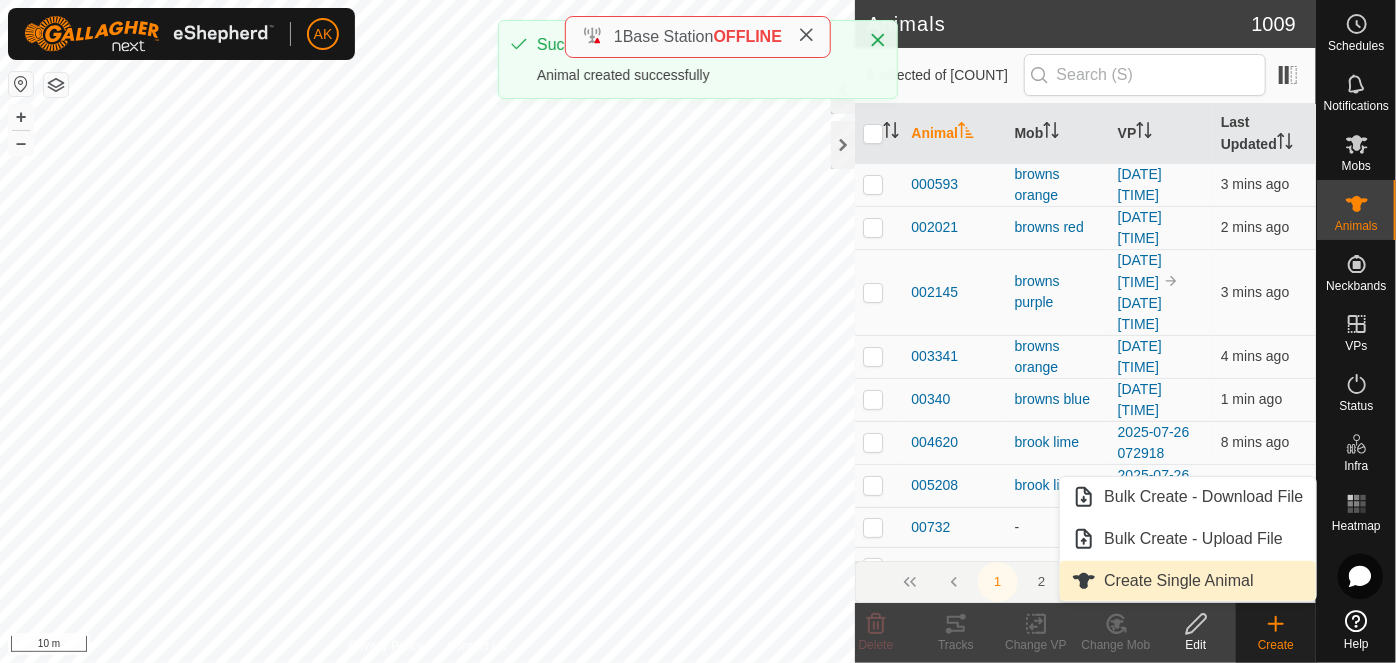 click on "Create Single Animal" at bounding box center (1187, 581) 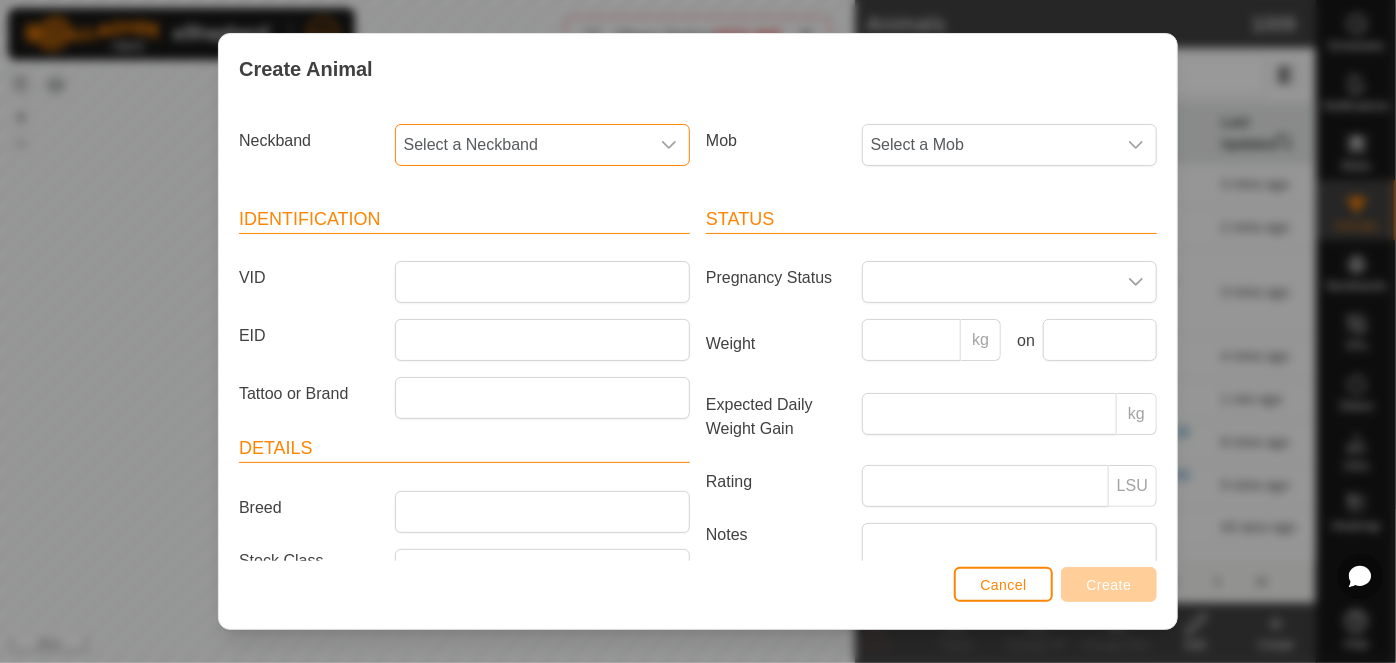 click on "Select a Neckband" at bounding box center [522, 145] 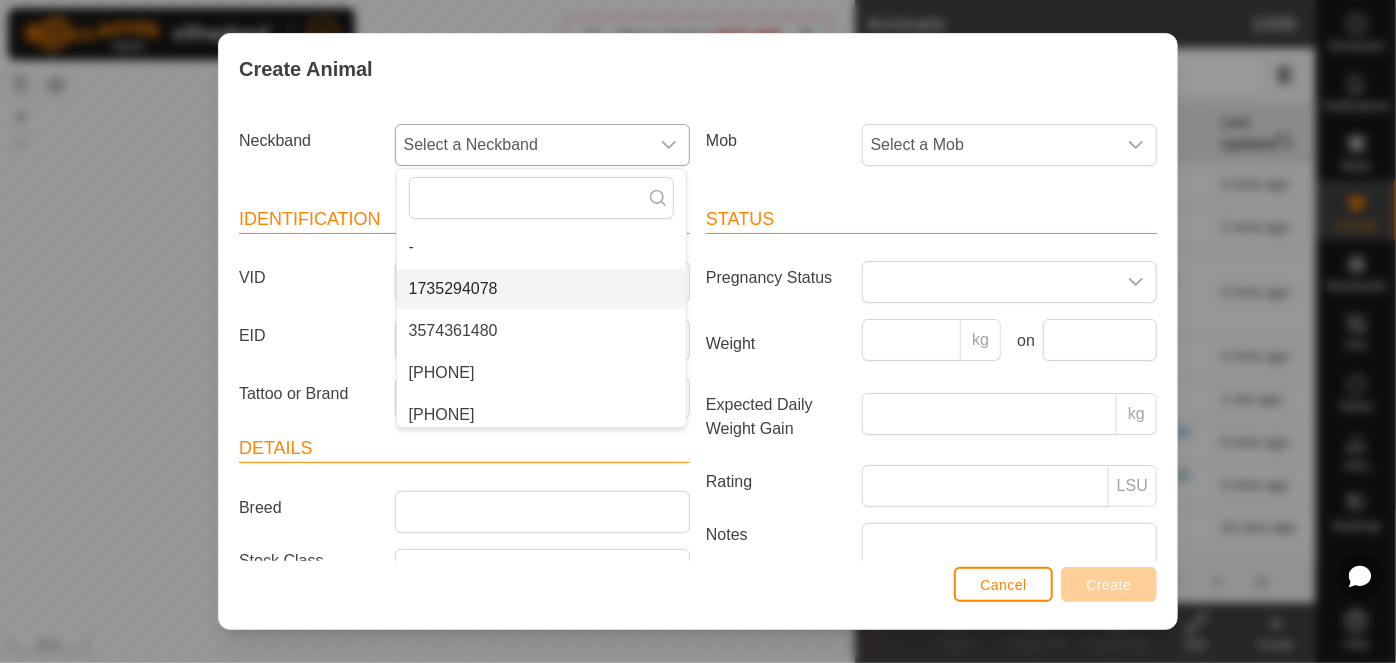 click on "1735294078" at bounding box center [541, 289] 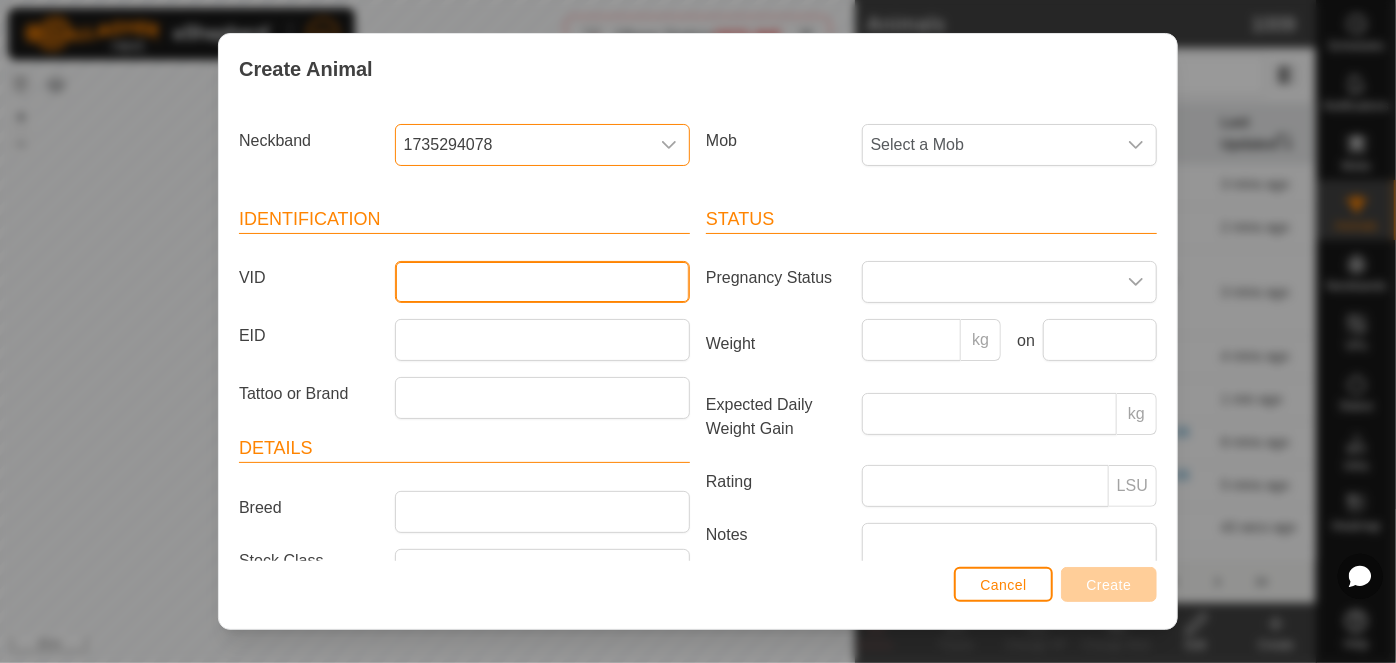 click on "VID" at bounding box center (542, 282) 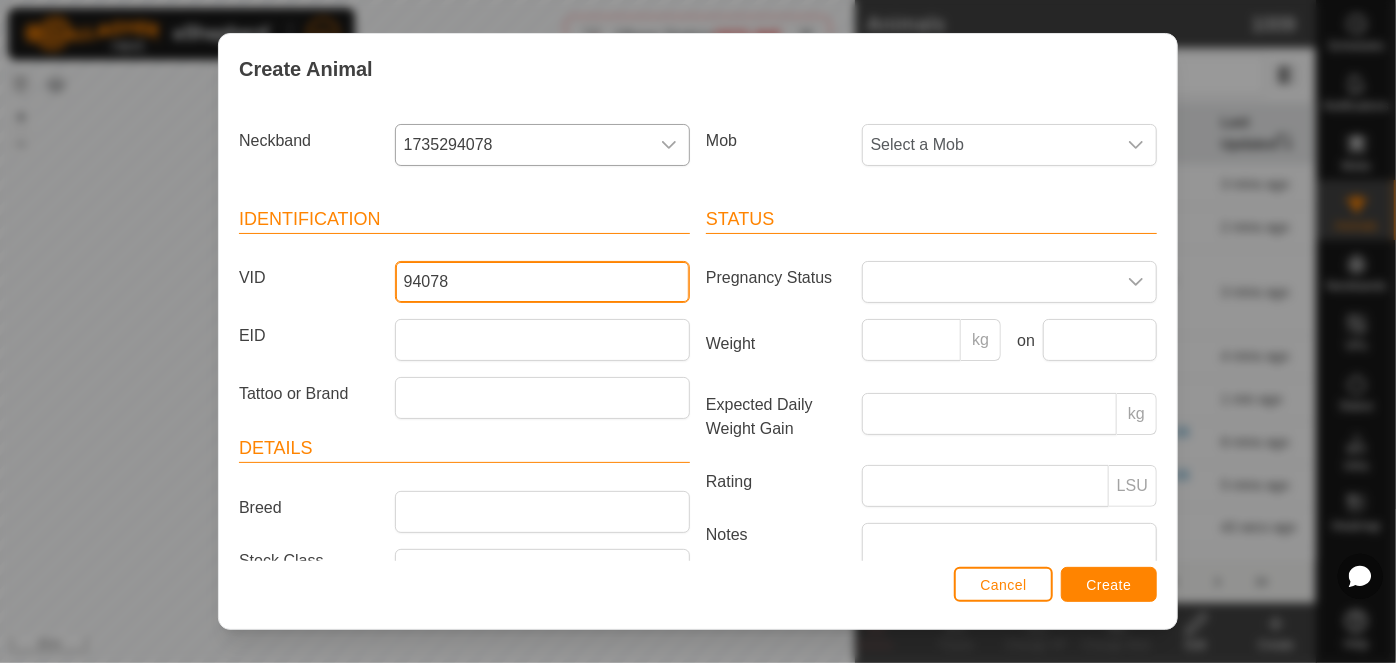 type on "94078" 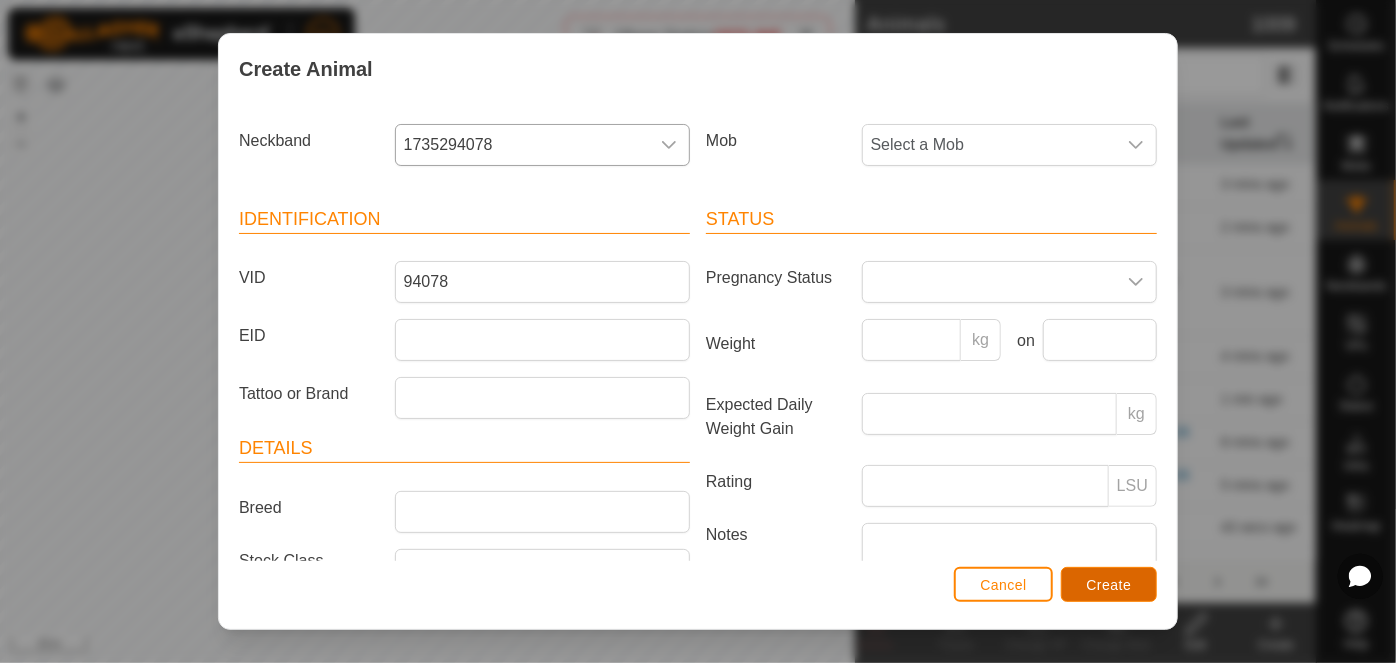 click on "Create" at bounding box center (1109, 585) 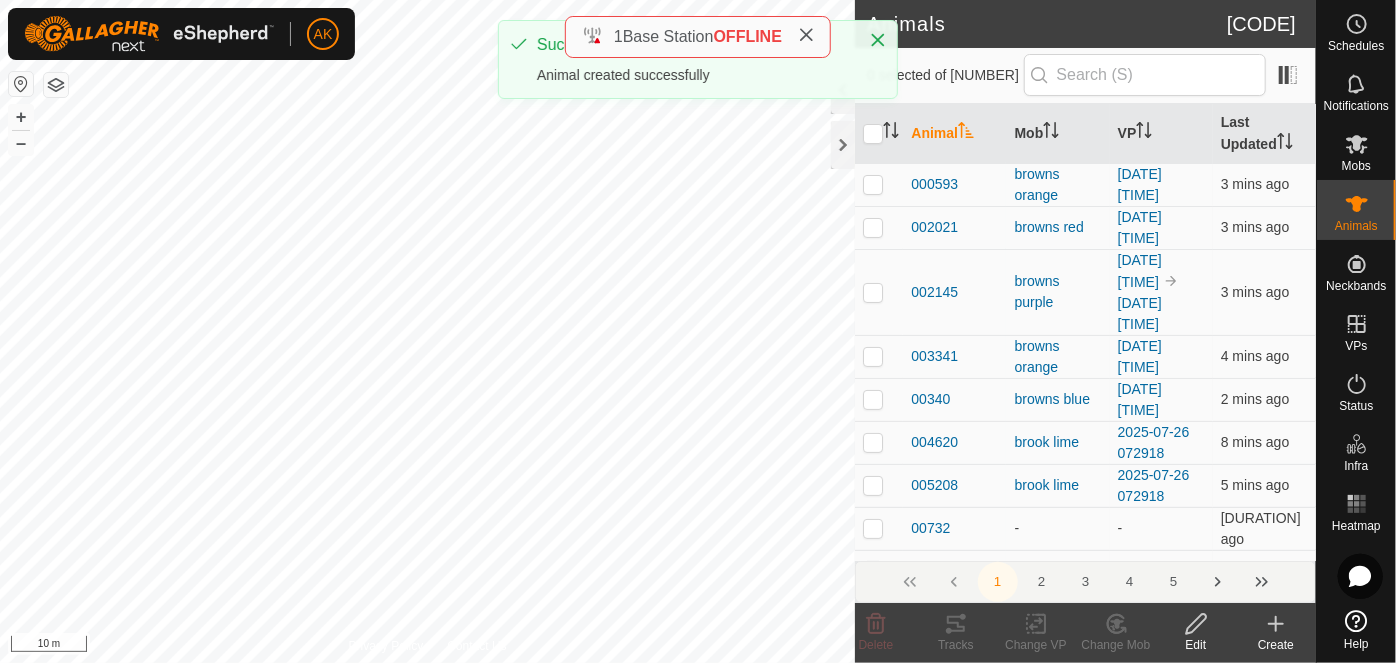 click 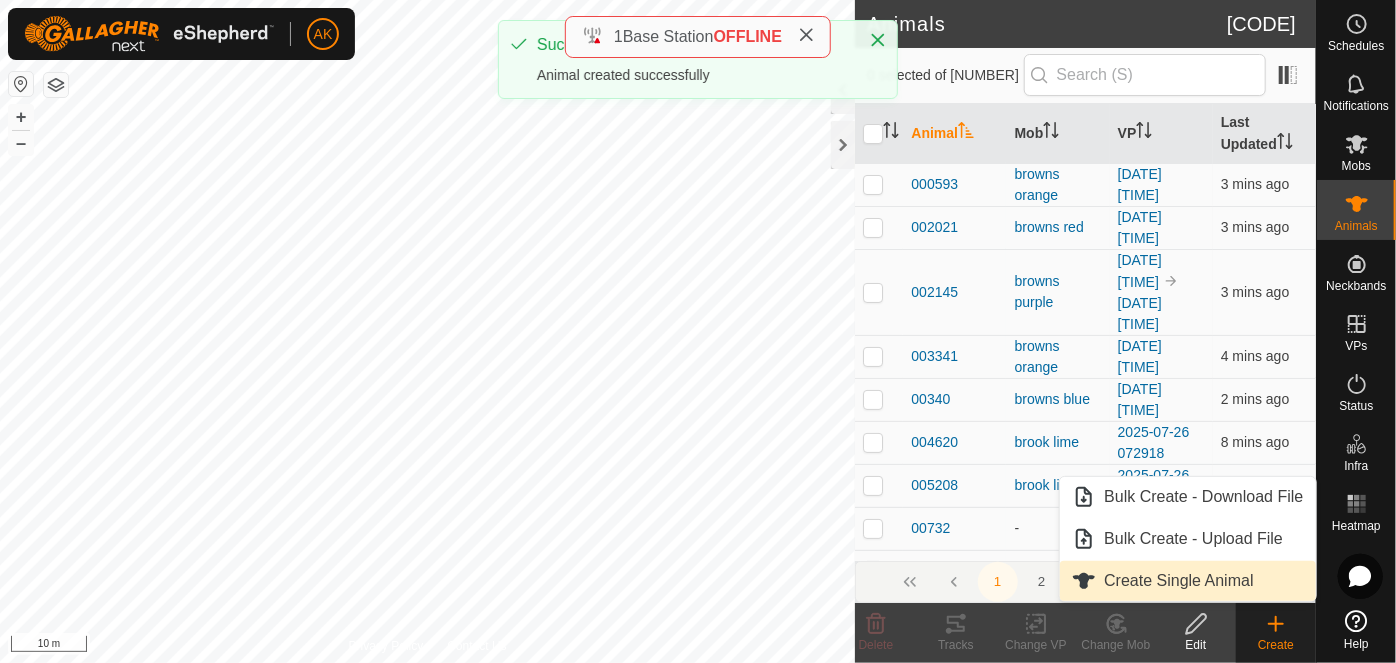 click on "Create Single Animal" at bounding box center (1187, 581) 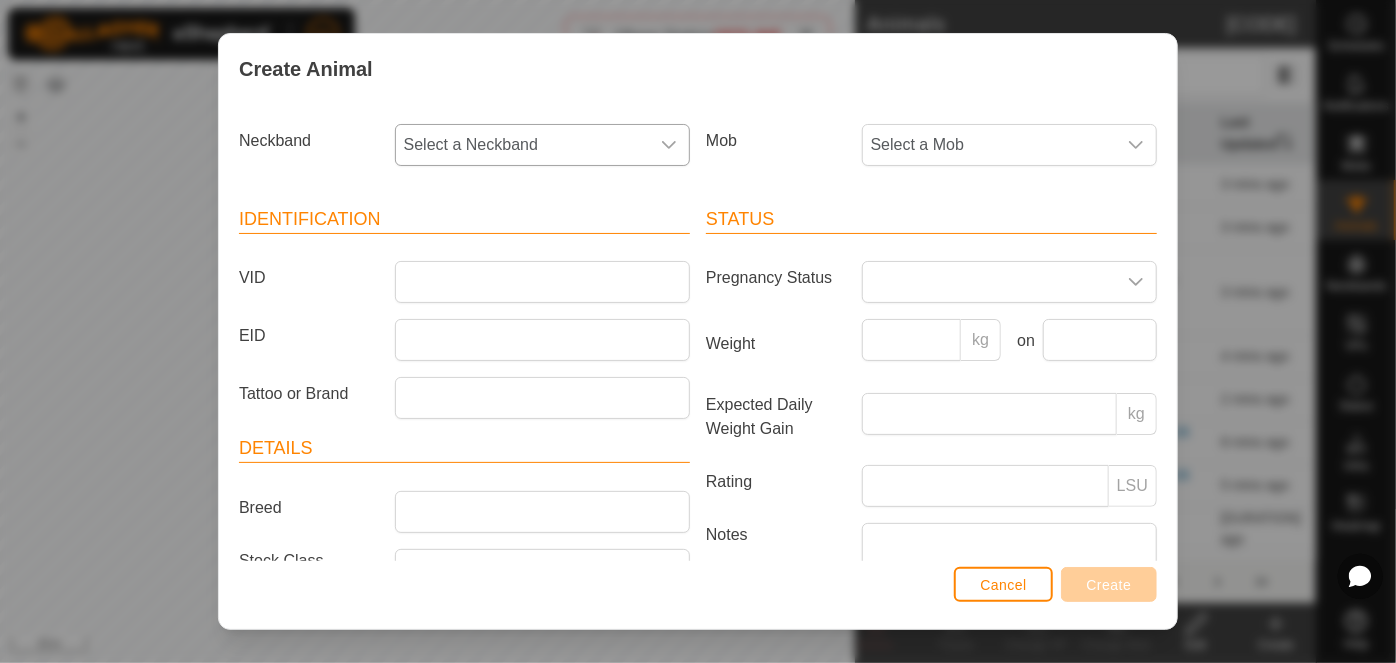 click on "Select a Neckband" at bounding box center [522, 145] 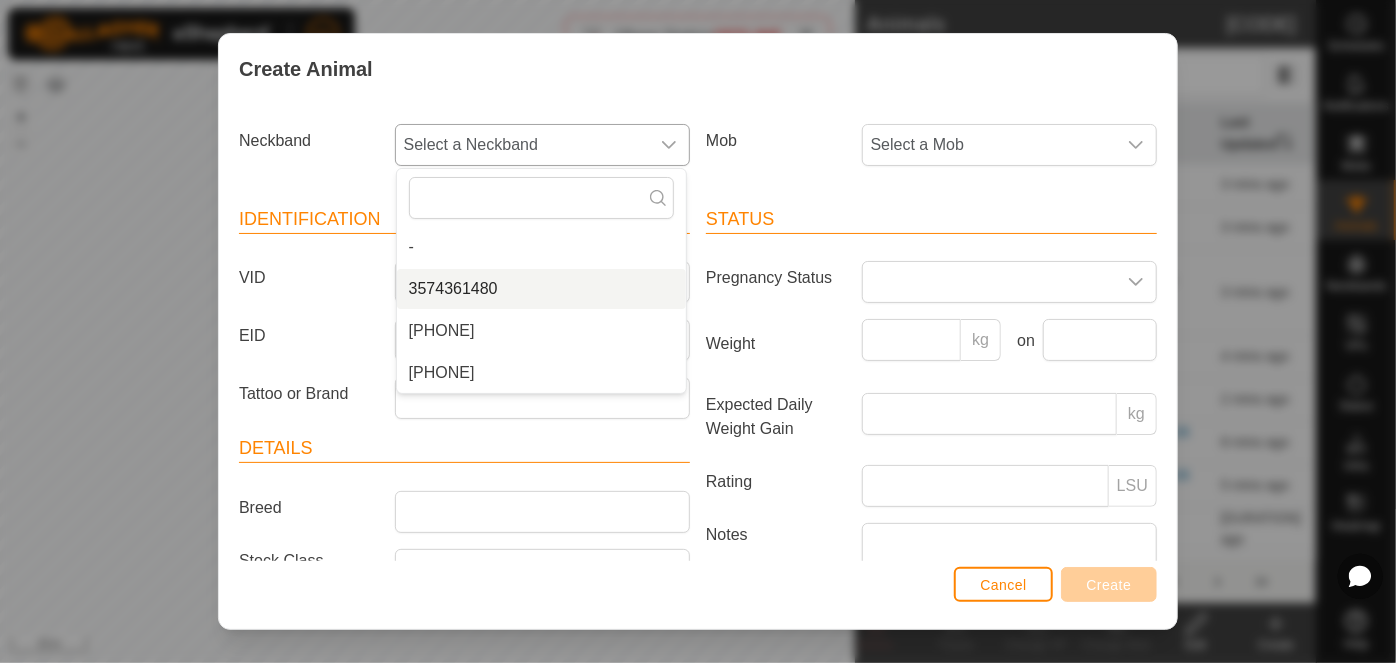 click on "3574361480" at bounding box center (541, 289) 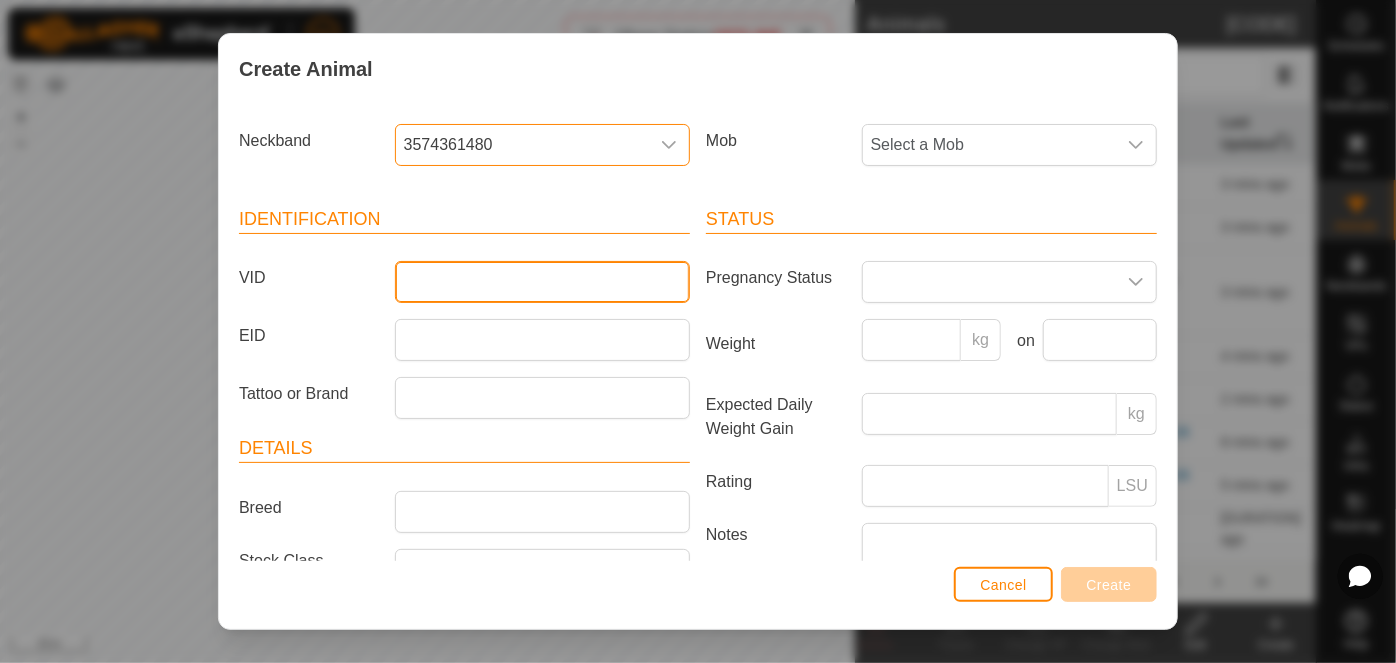 click on "VID" at bounding box center [542, 282] 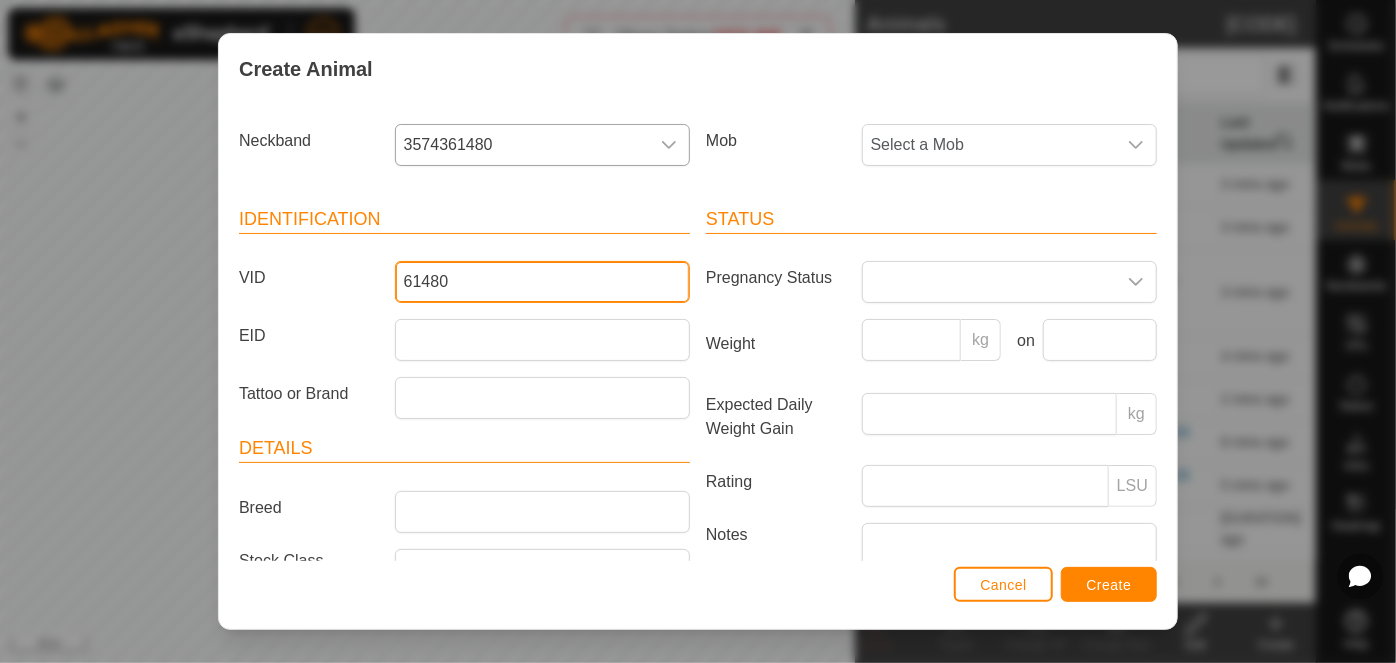type on "61480" 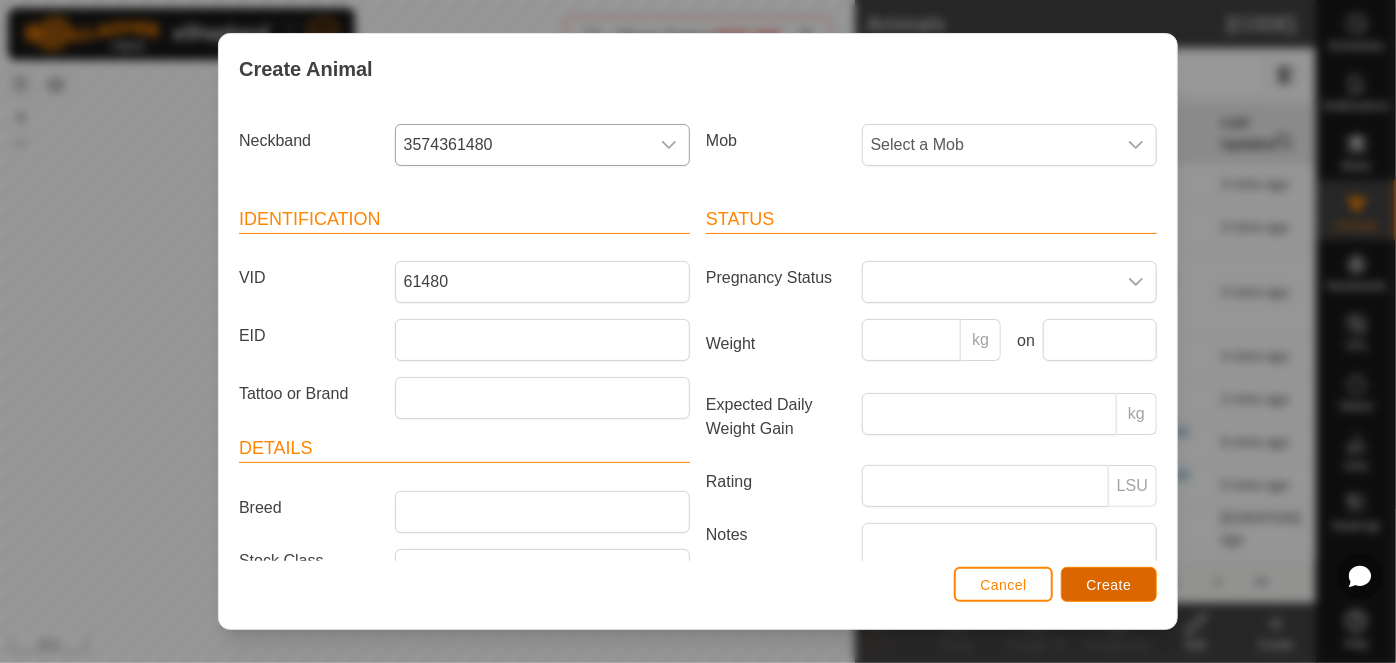 click on "Create" at bounding box center [1109, 585] 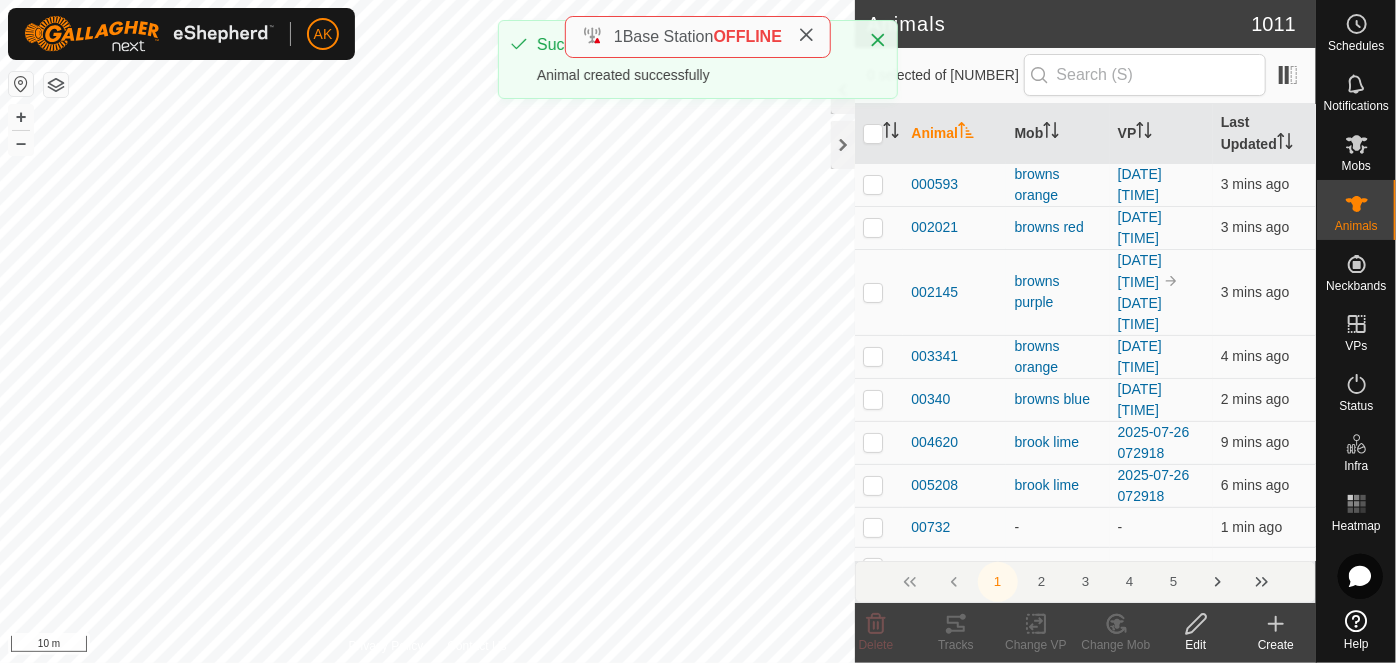 click 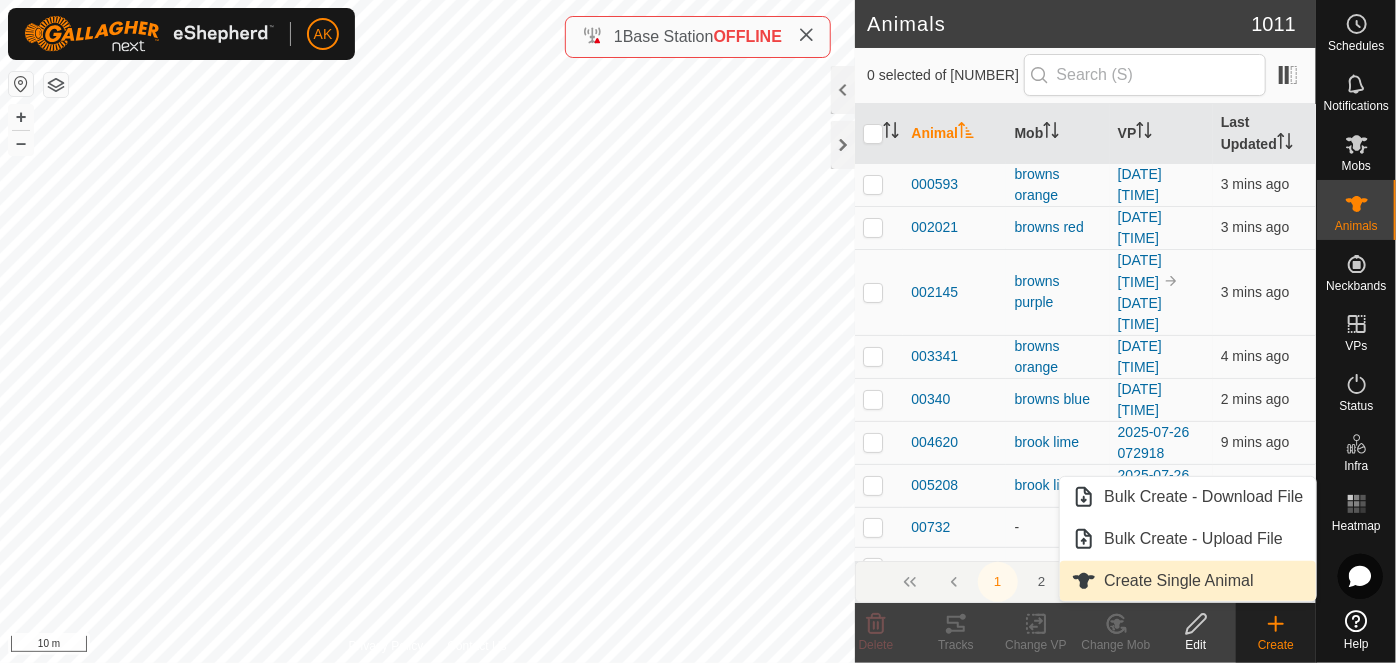 click on "Create Single Animal" at bounding box center [1187, 581] 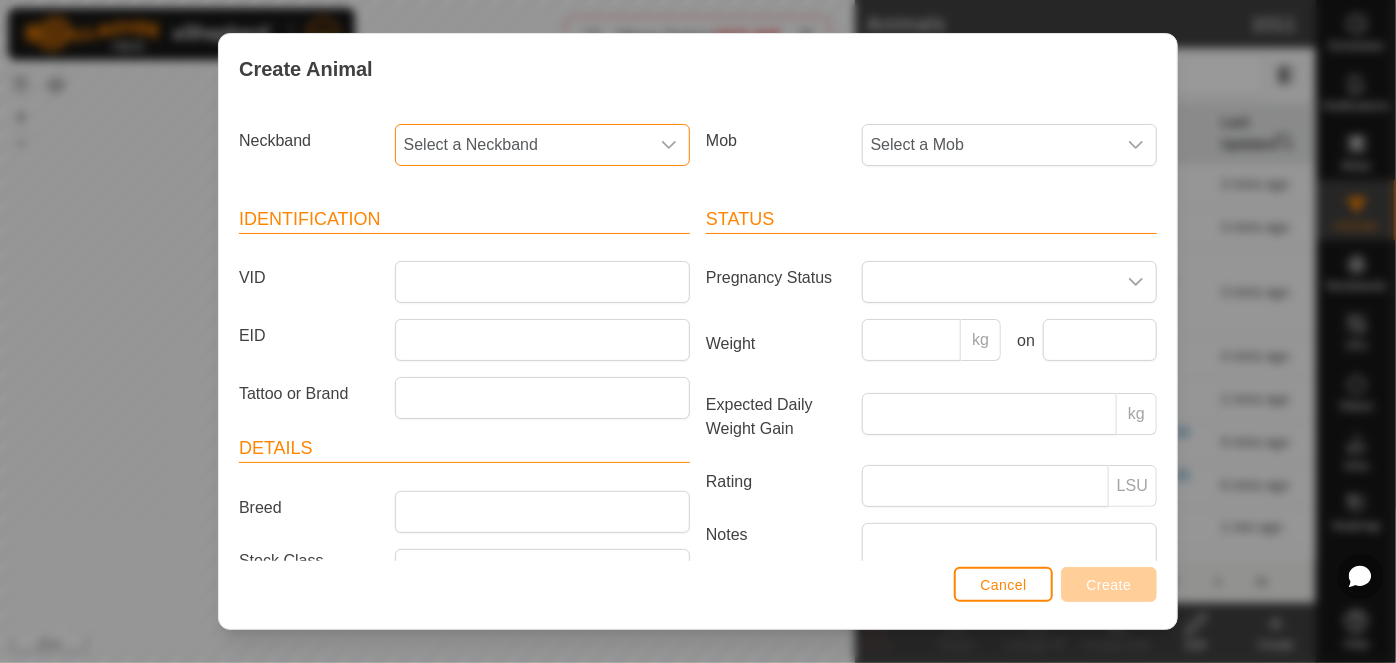 click on "Select a Neckband" at bounding box center [522, 145] 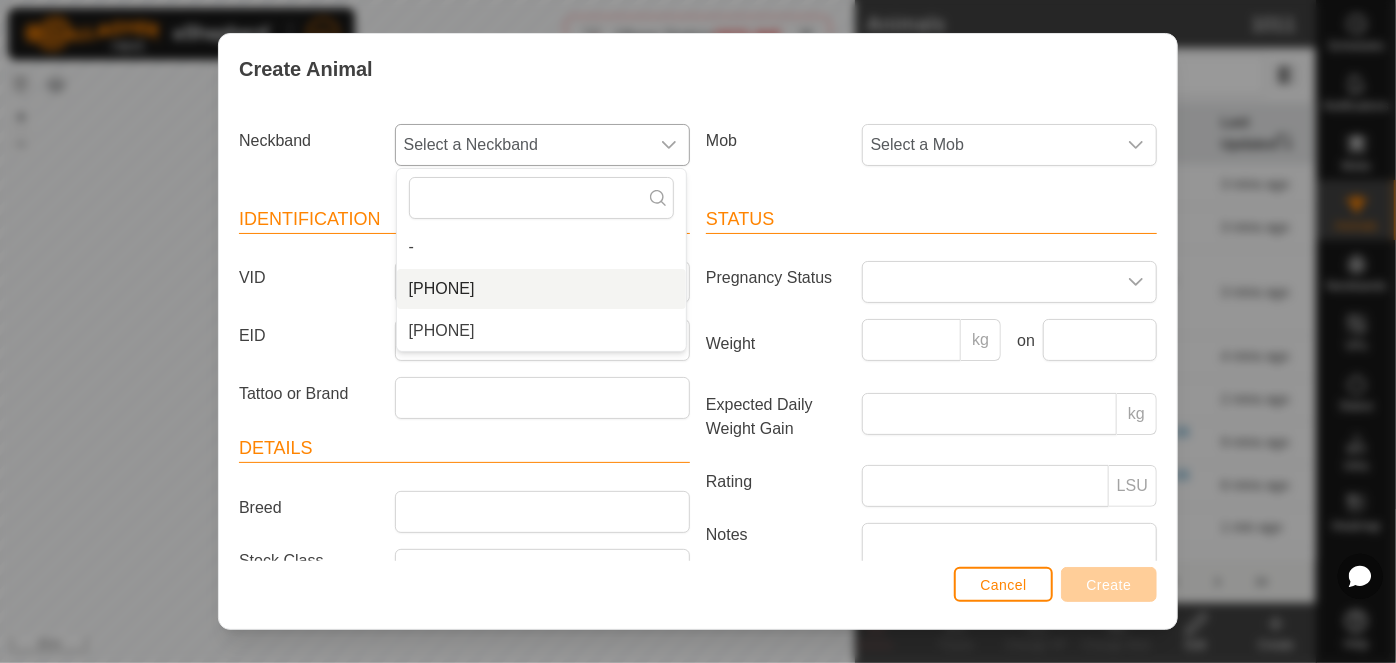 click on "[PHONE]" at bounding box center (541, 289) 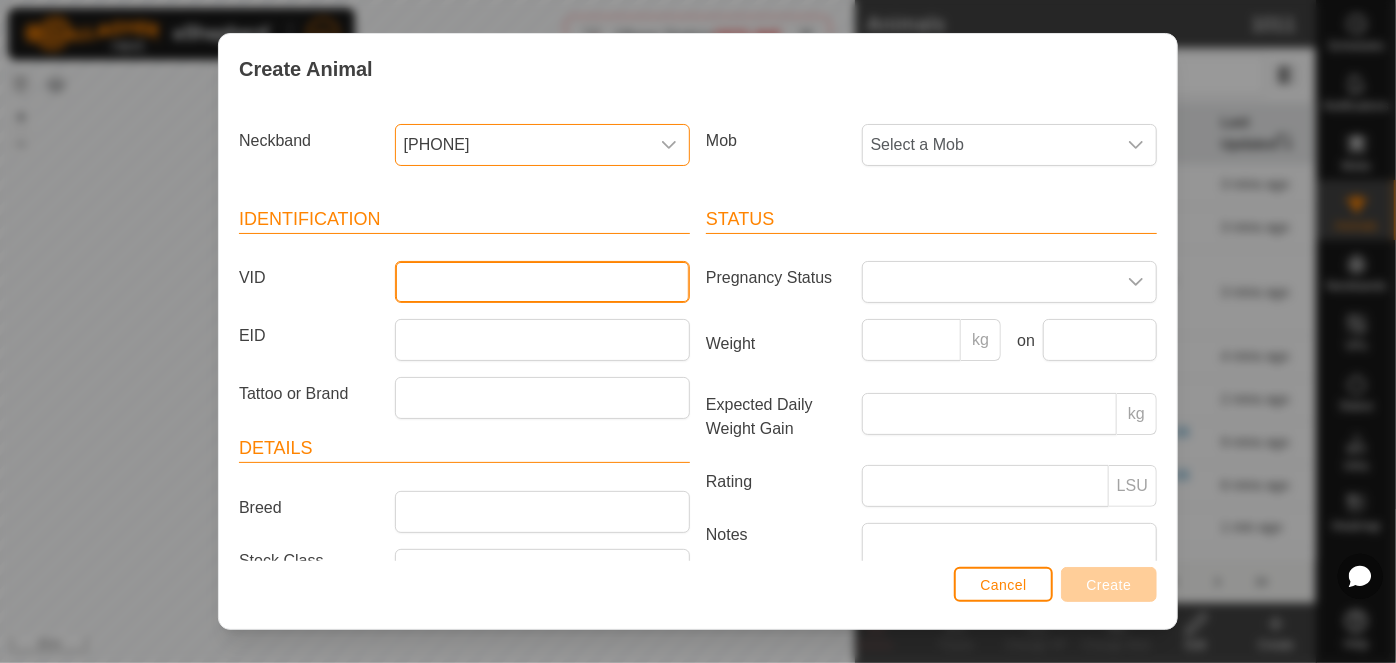 click on "VID" at bounding box center (542, 282) 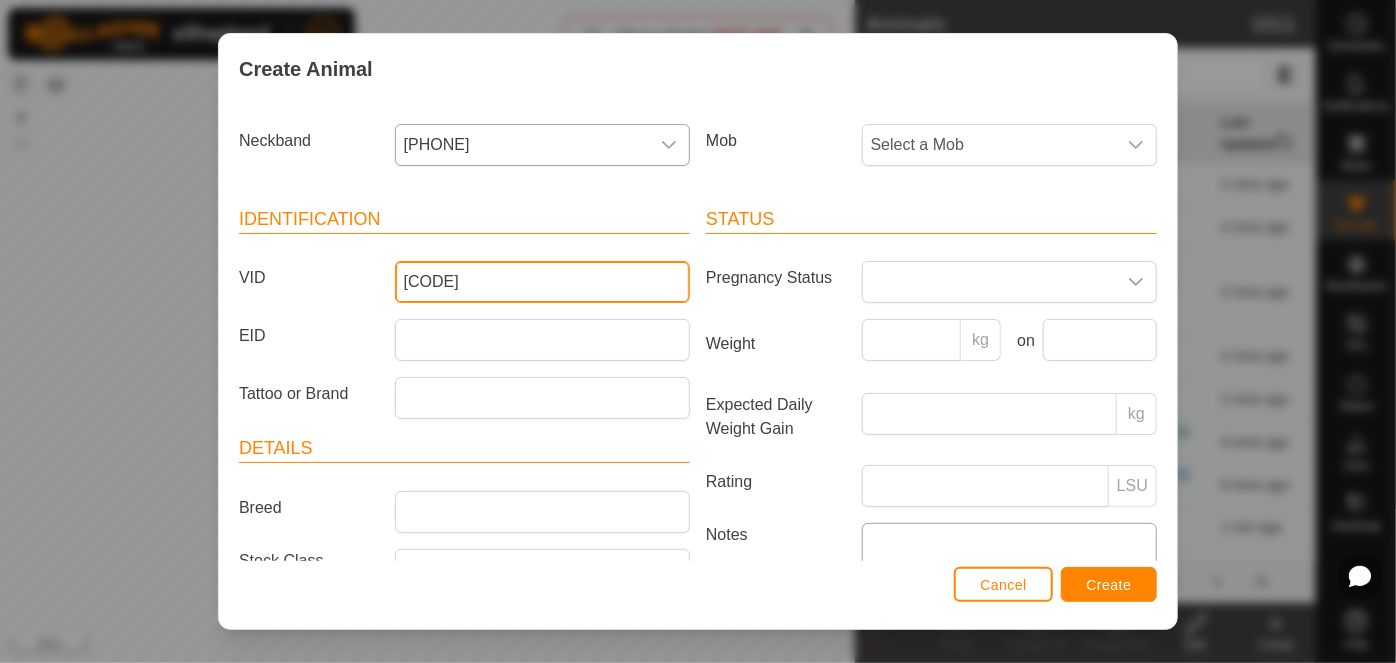 type on "[CODE]" 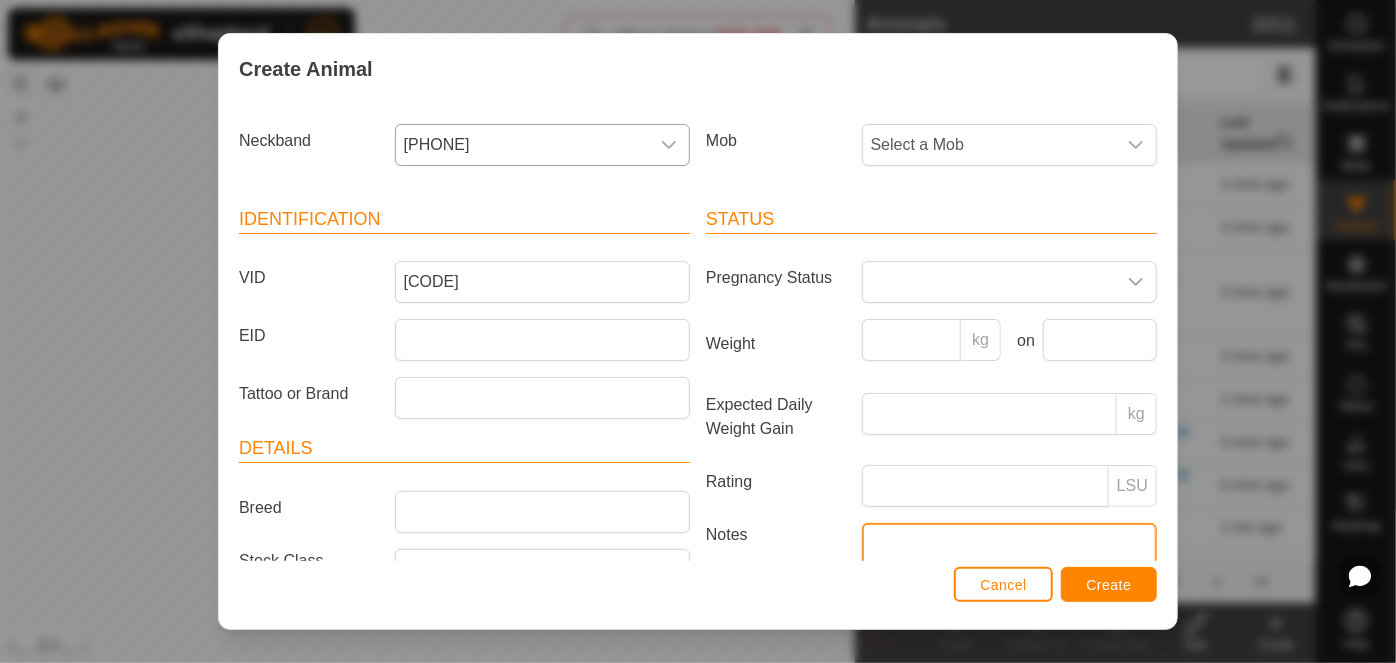 click on "Notes" at bounding box center (1009, 580) 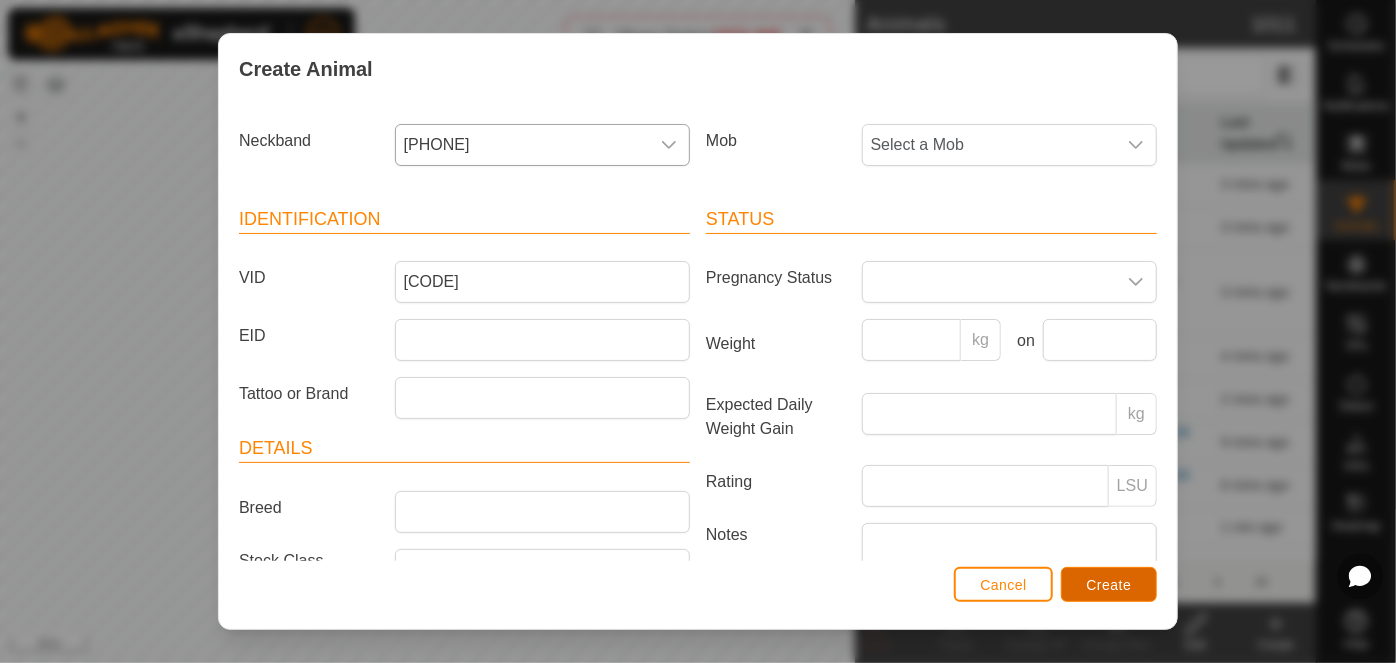 click on "Create" at bounding box center [1109, 585] 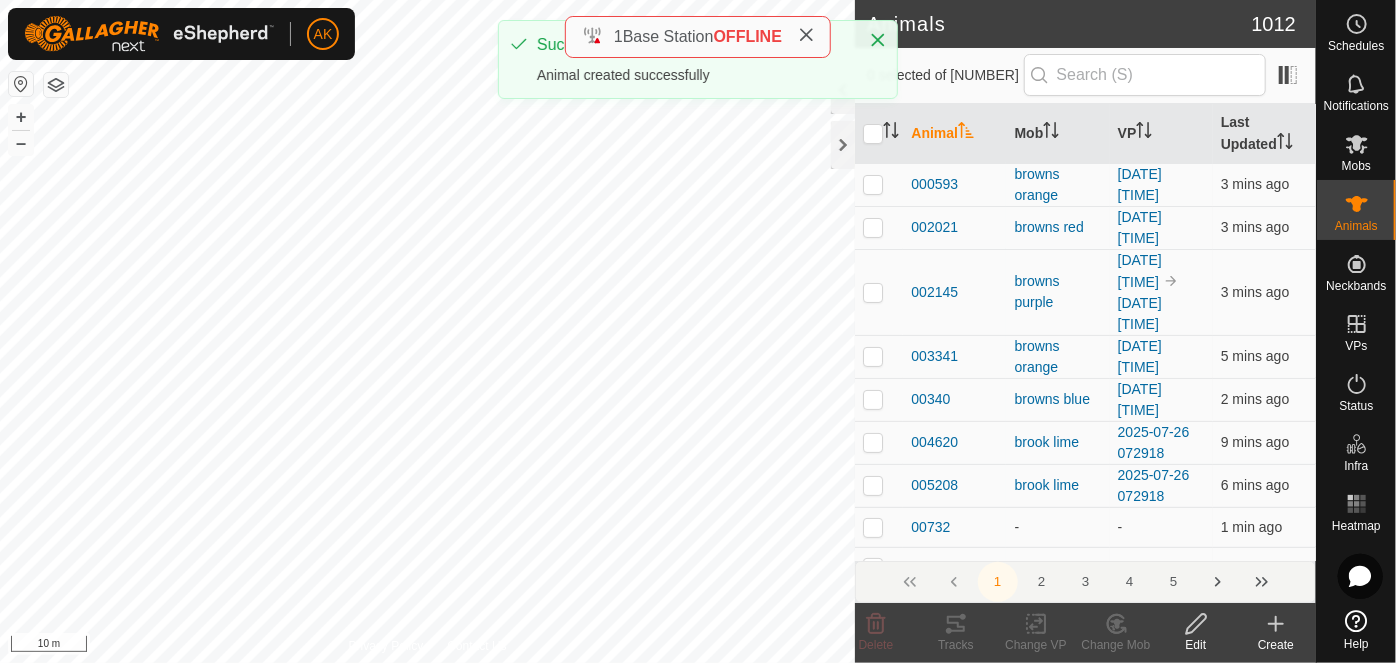 click 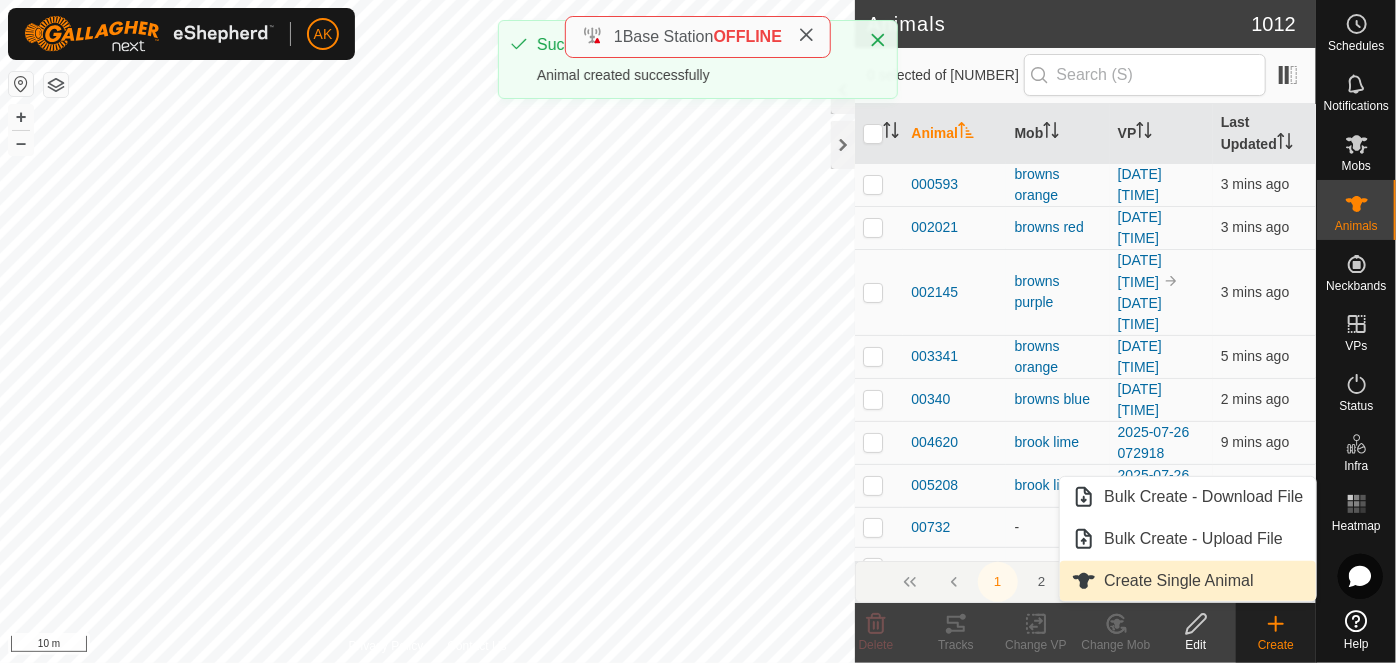 click on "Create Single Animal" at bounding box center (1187, 581) 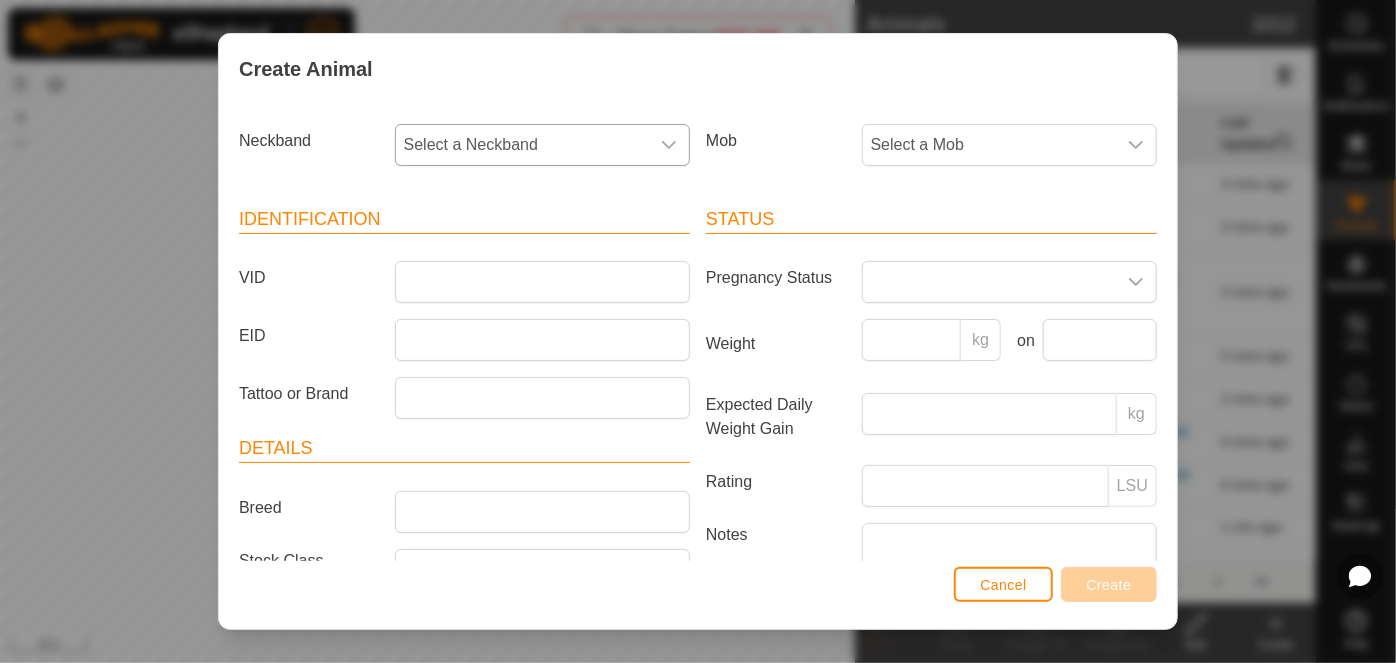 click on "Select a Neckband" at bounding box center (522, 145) 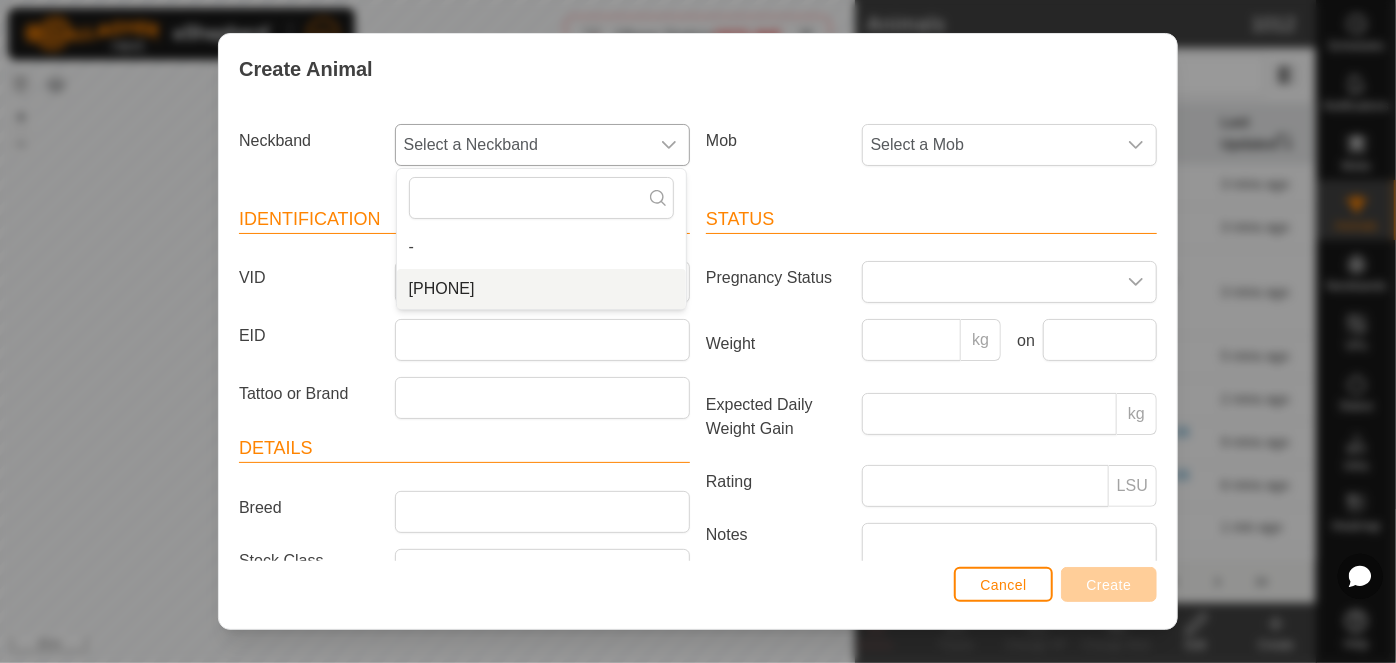 click on "[PHONE]" at bounding box center (541, 289) 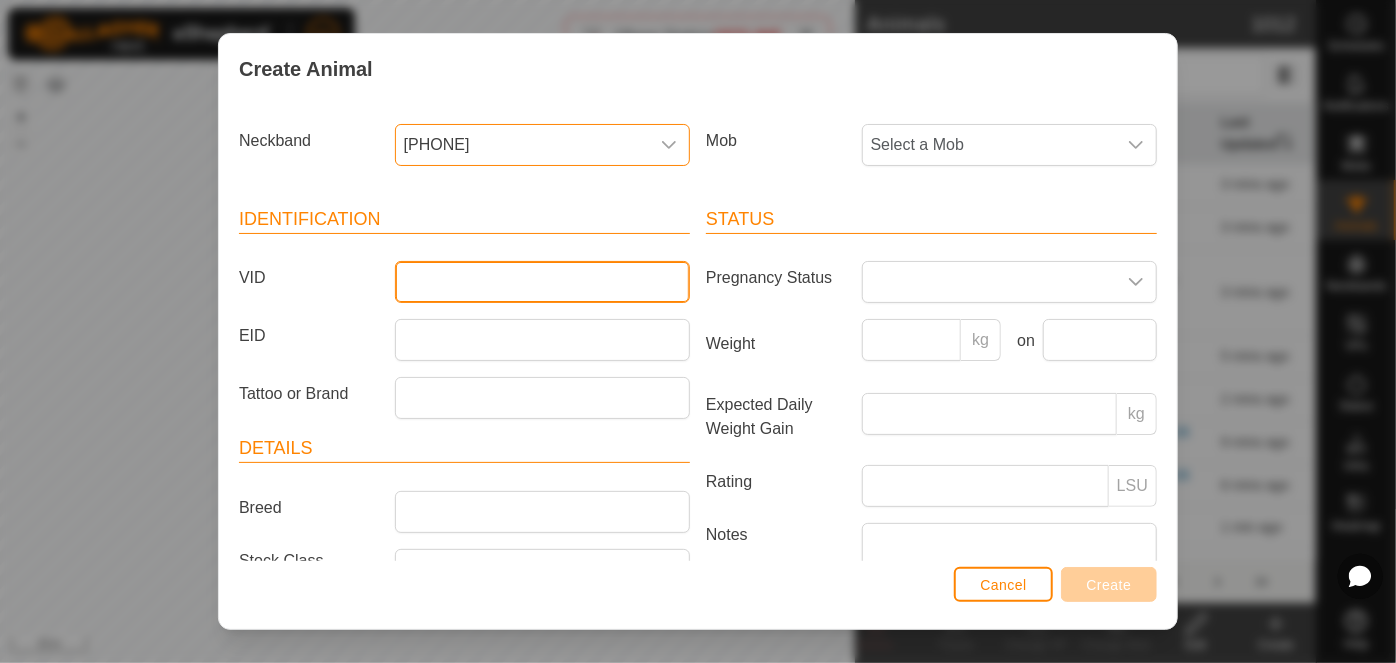 click on "VID" at bounding box center (542, 282) 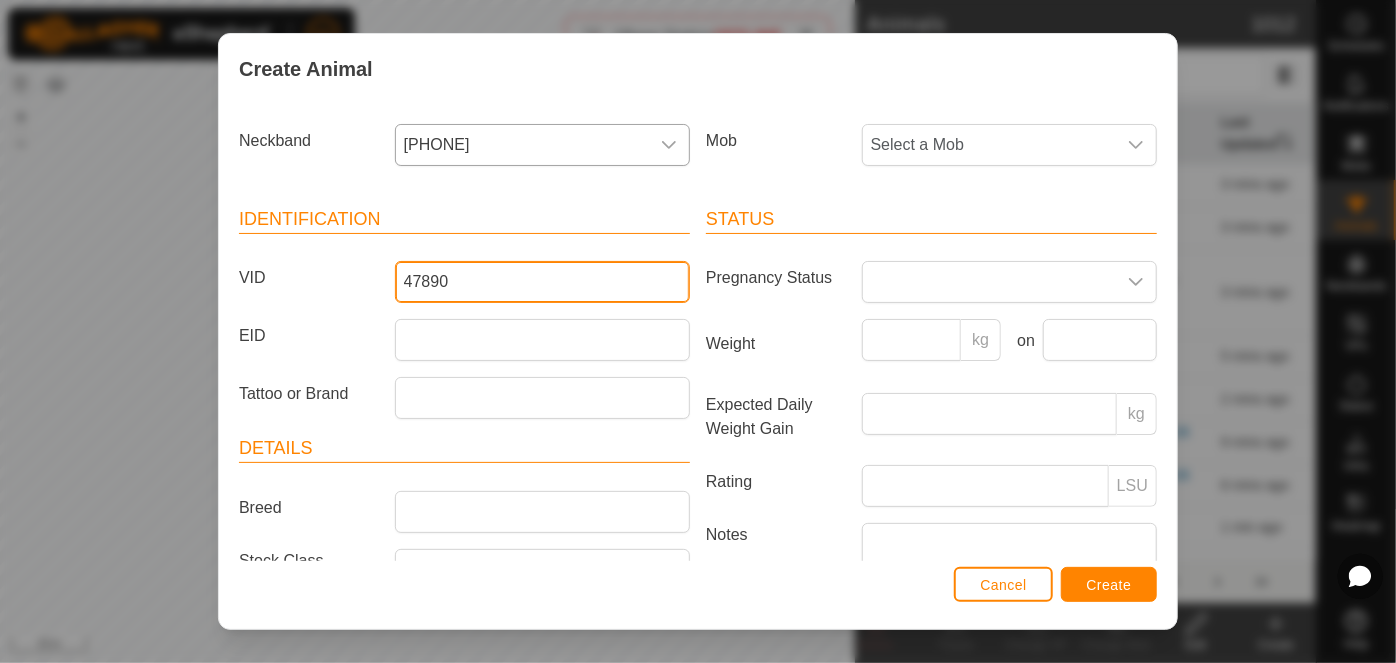 type on "47890" 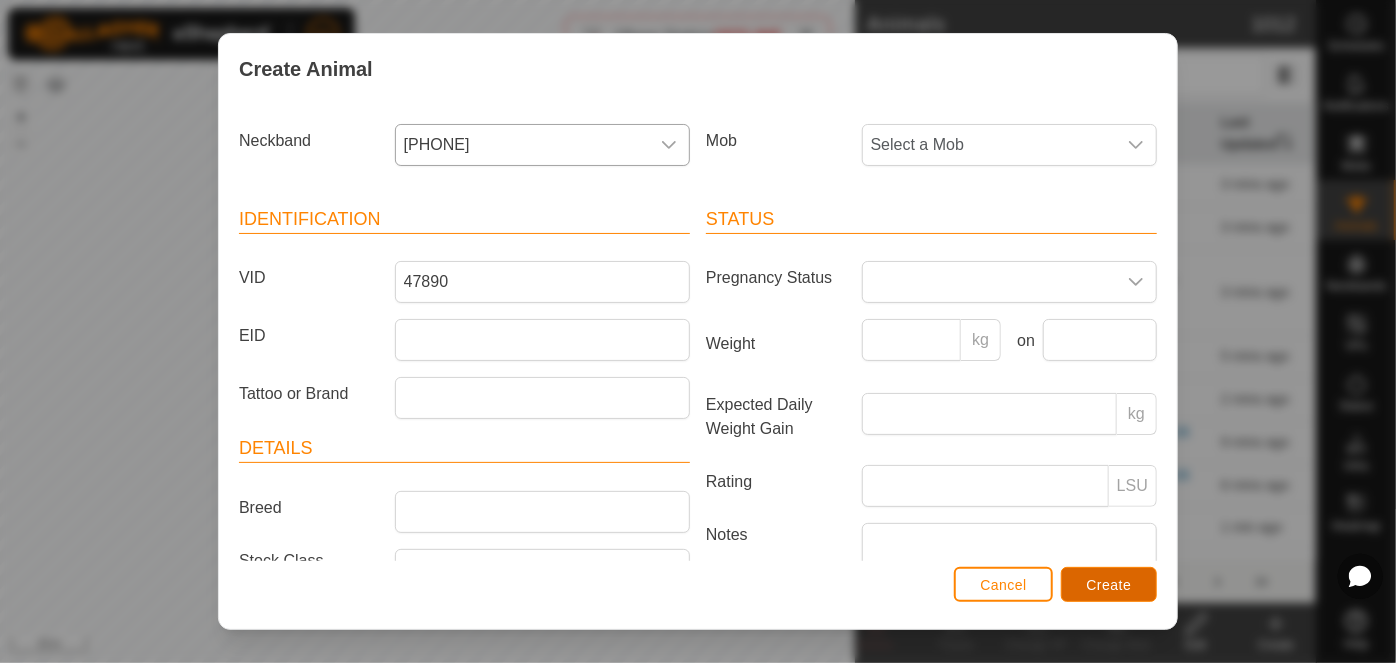 click on "Create" at bounding box center (1109, 585) 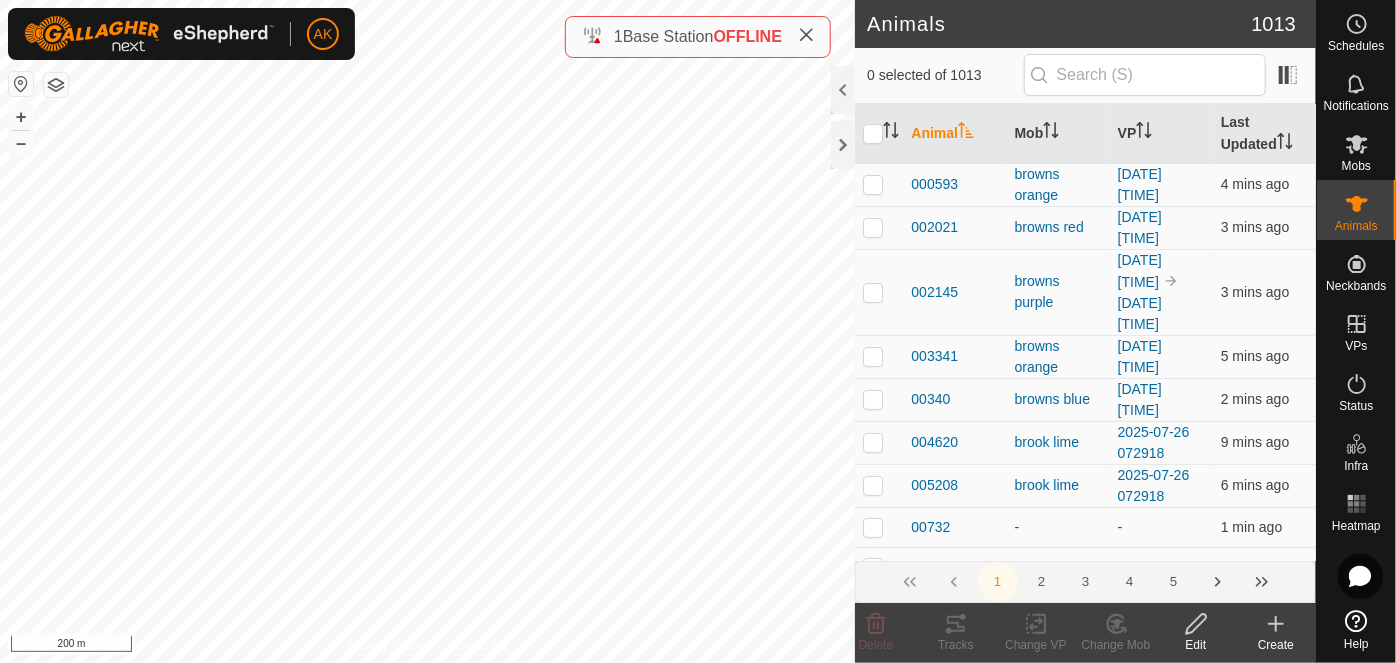 click 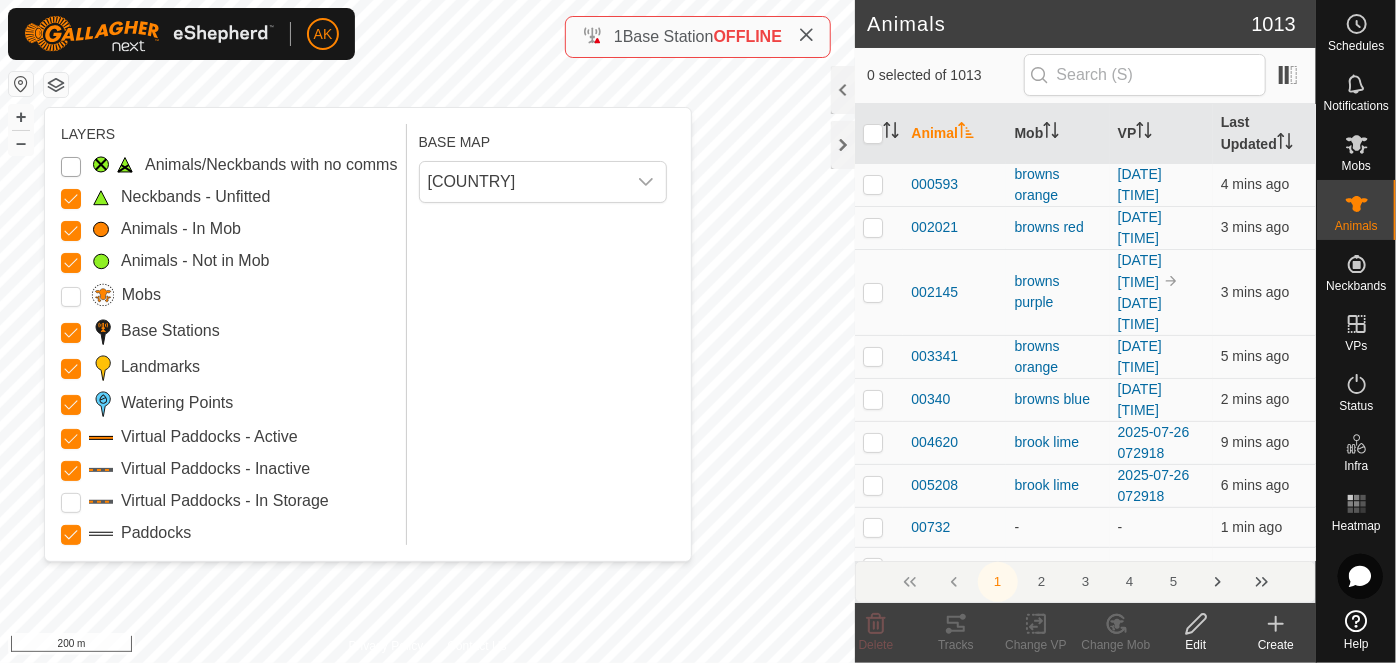 click on "Animals/Neckbands with no comms" at bounding box center (71, 167) 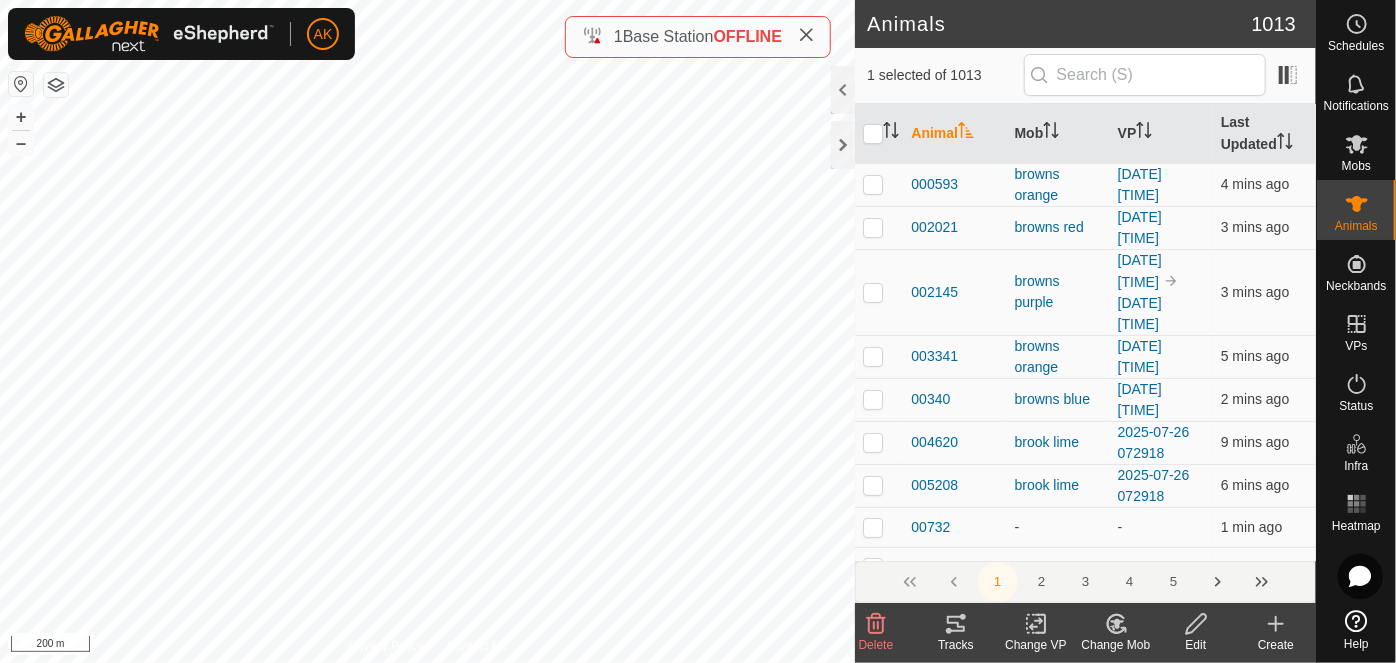 click 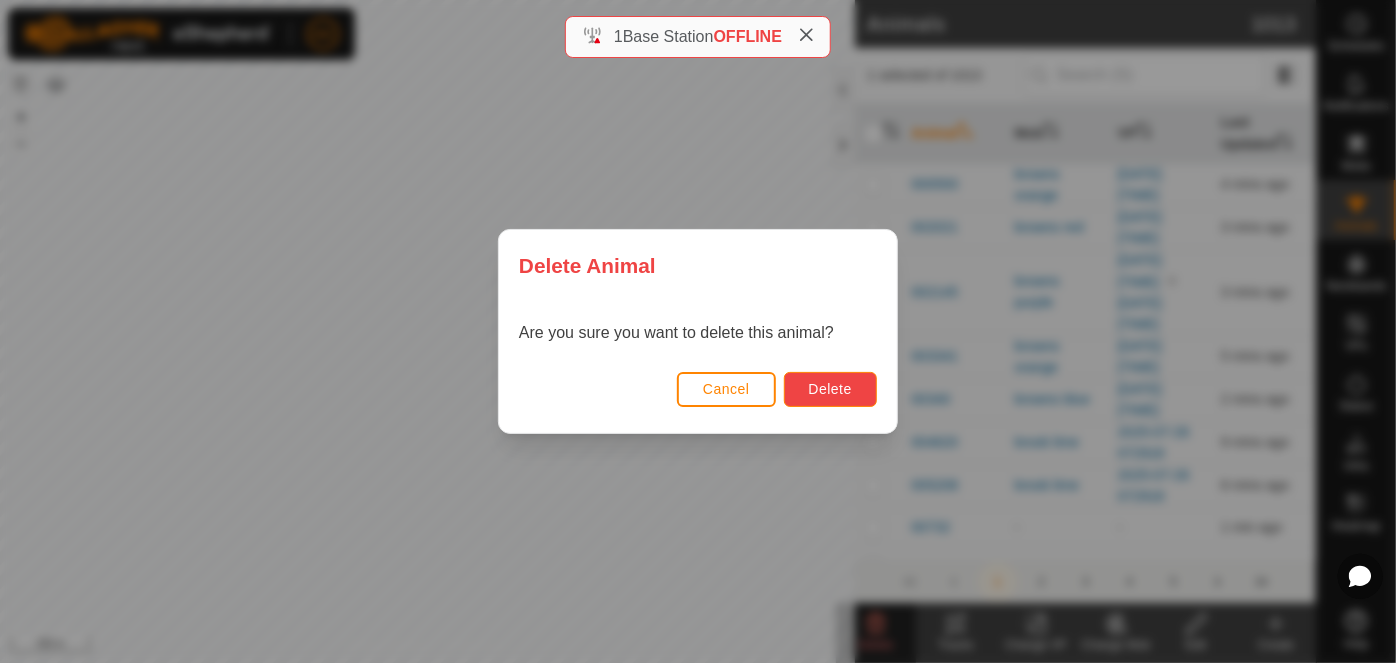click on "Delete" at bounding box center [830, 389] 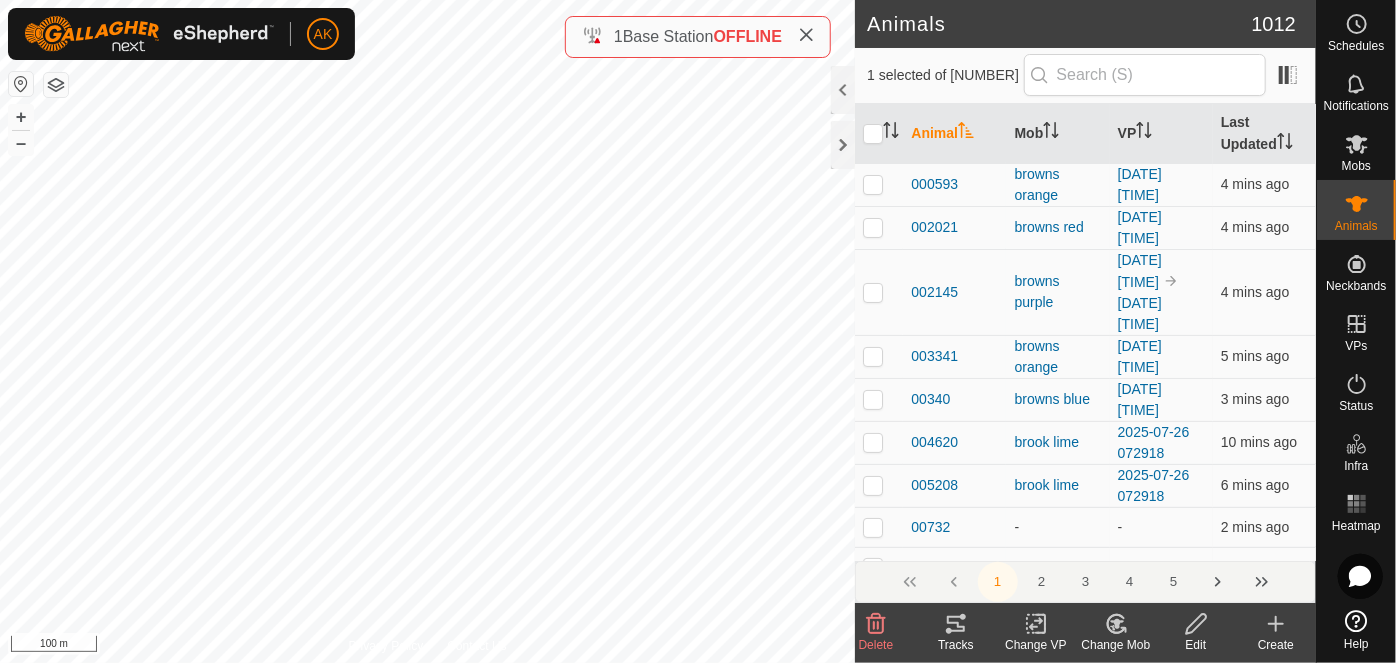 click 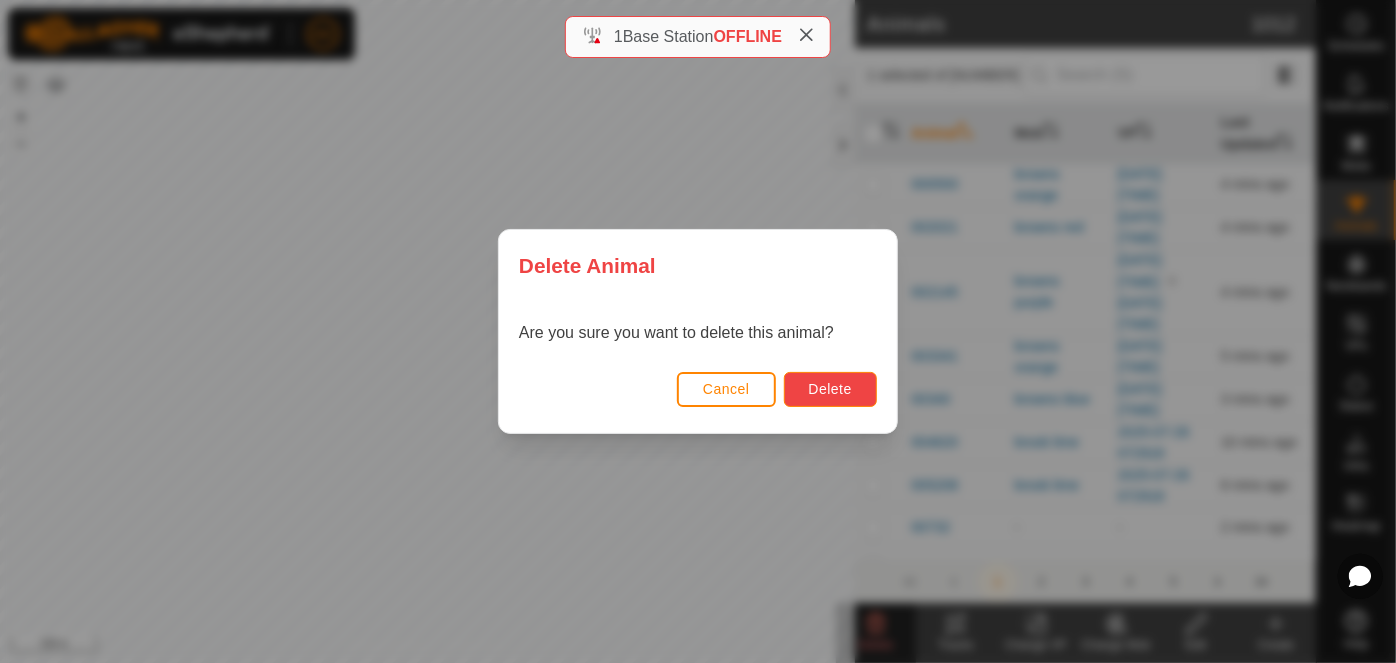 click on "Delete" at bounding box center (830, 389) 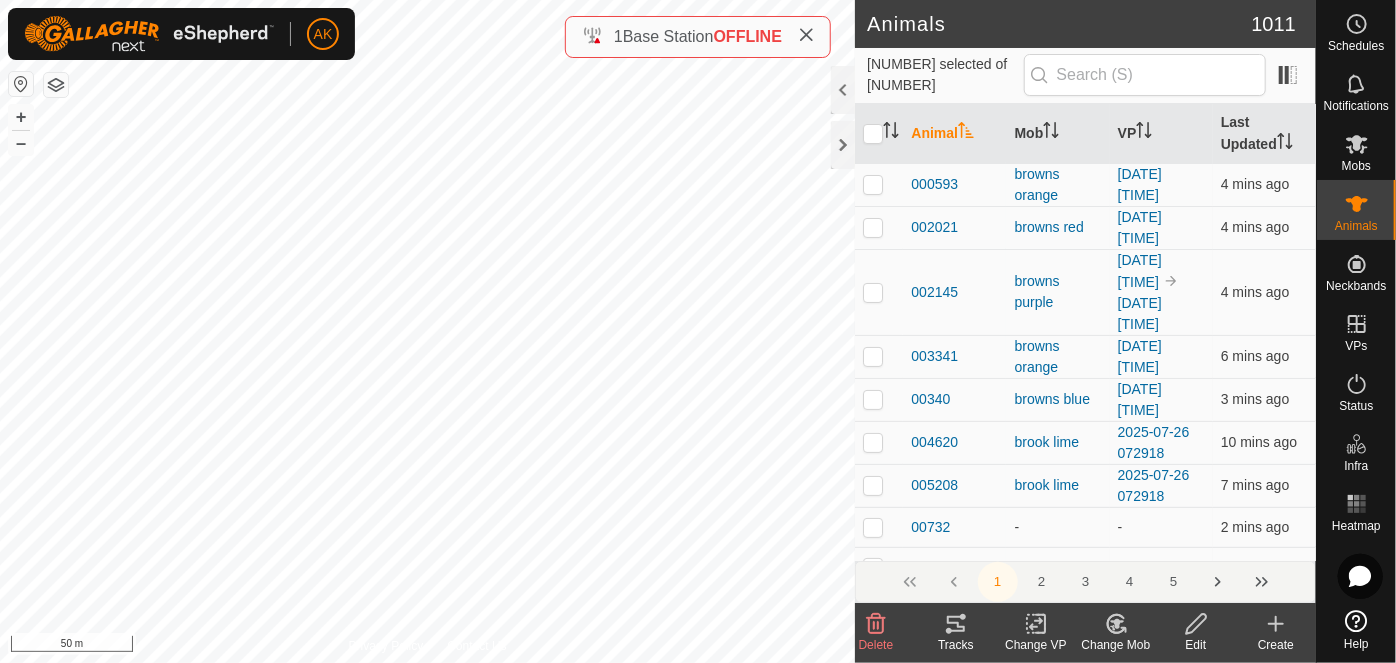 click 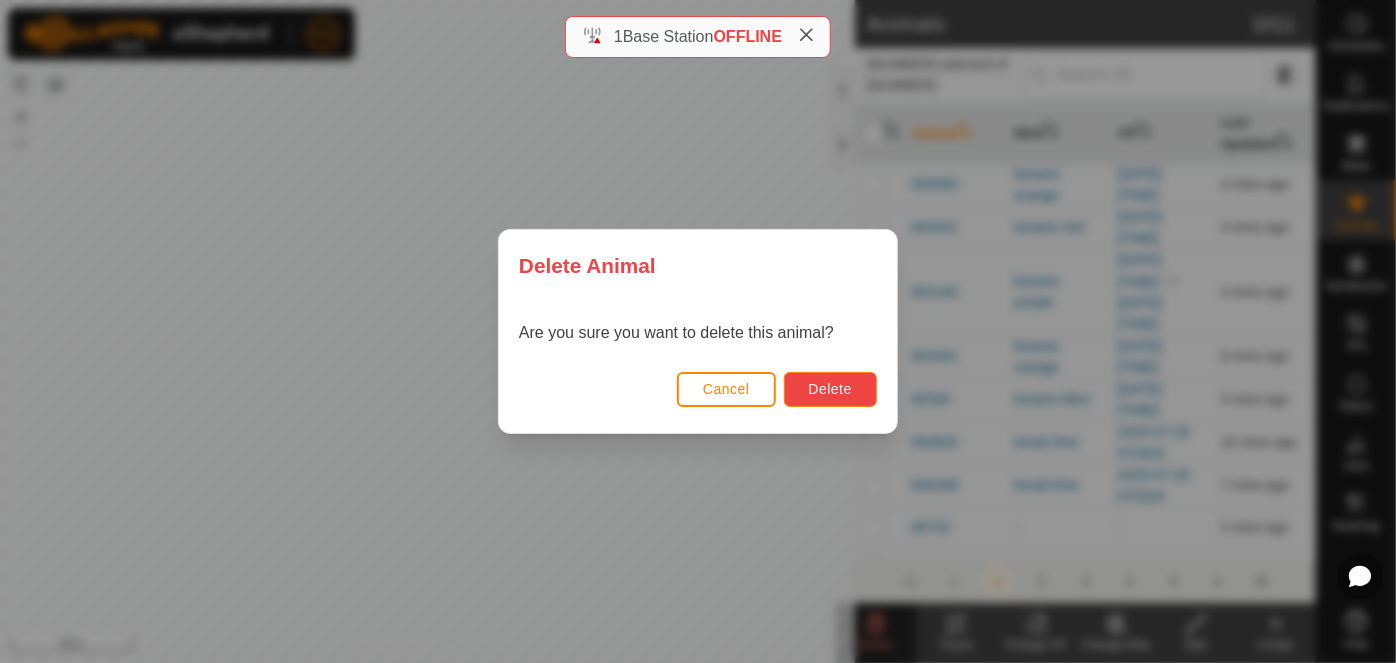 click on "Delete" at bounding box center (830, 389) 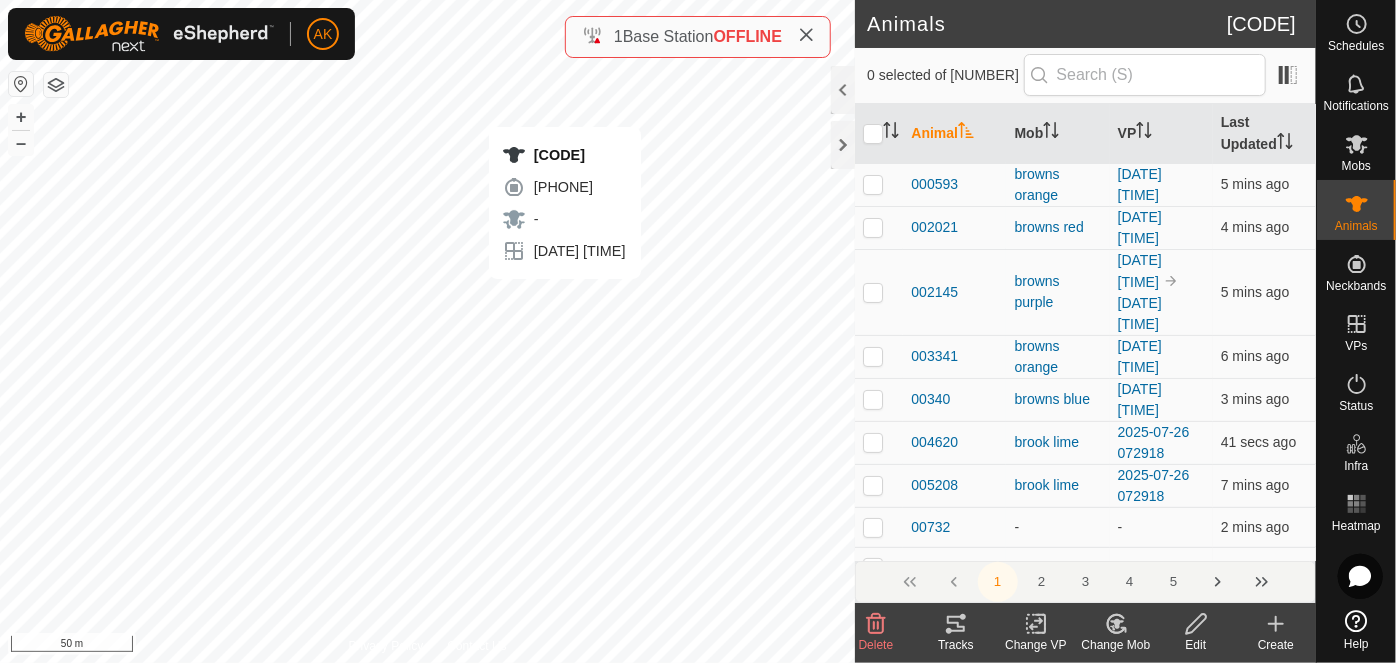 checkbox on "true" 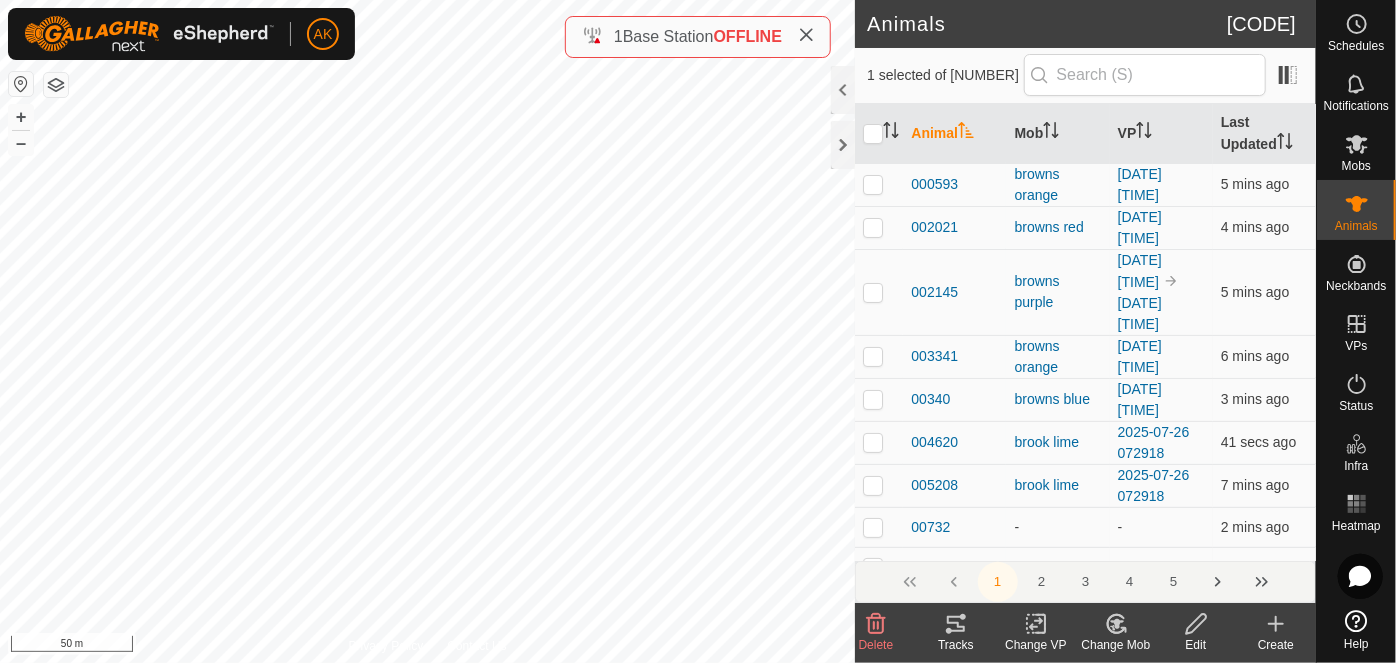 click 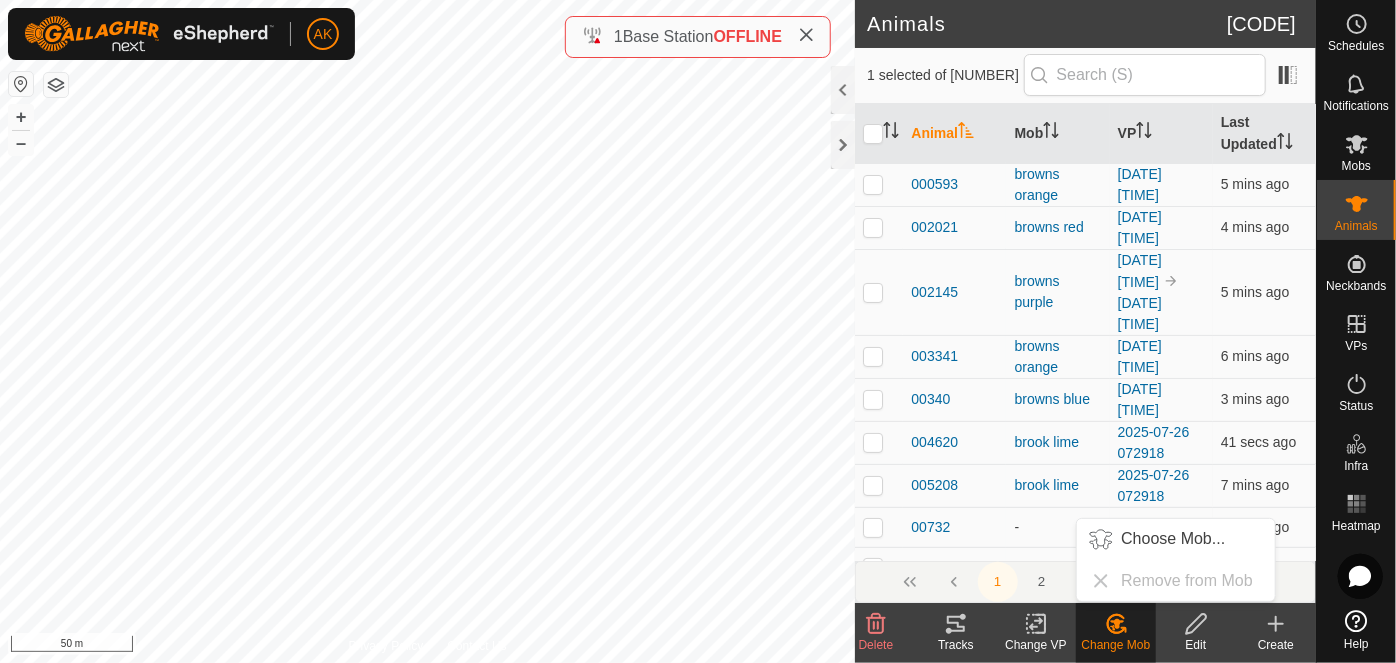 click 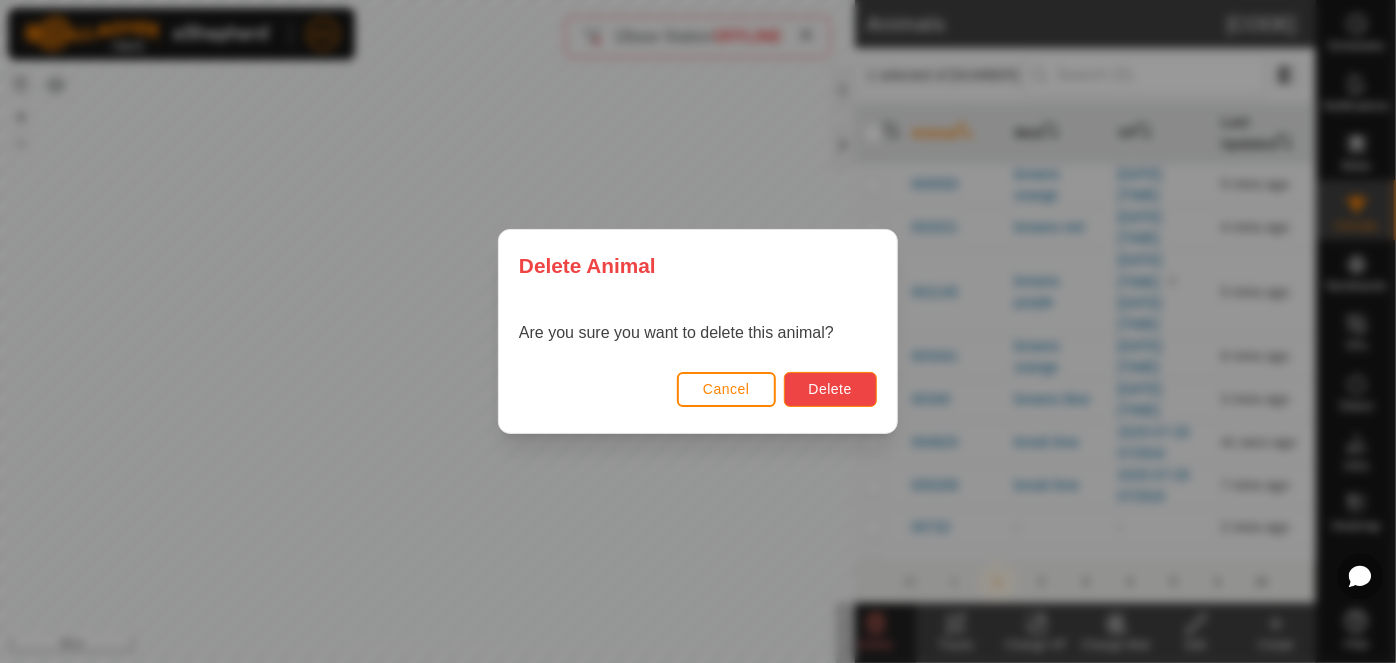 click on "Delete" at bounding box center [830, 389] 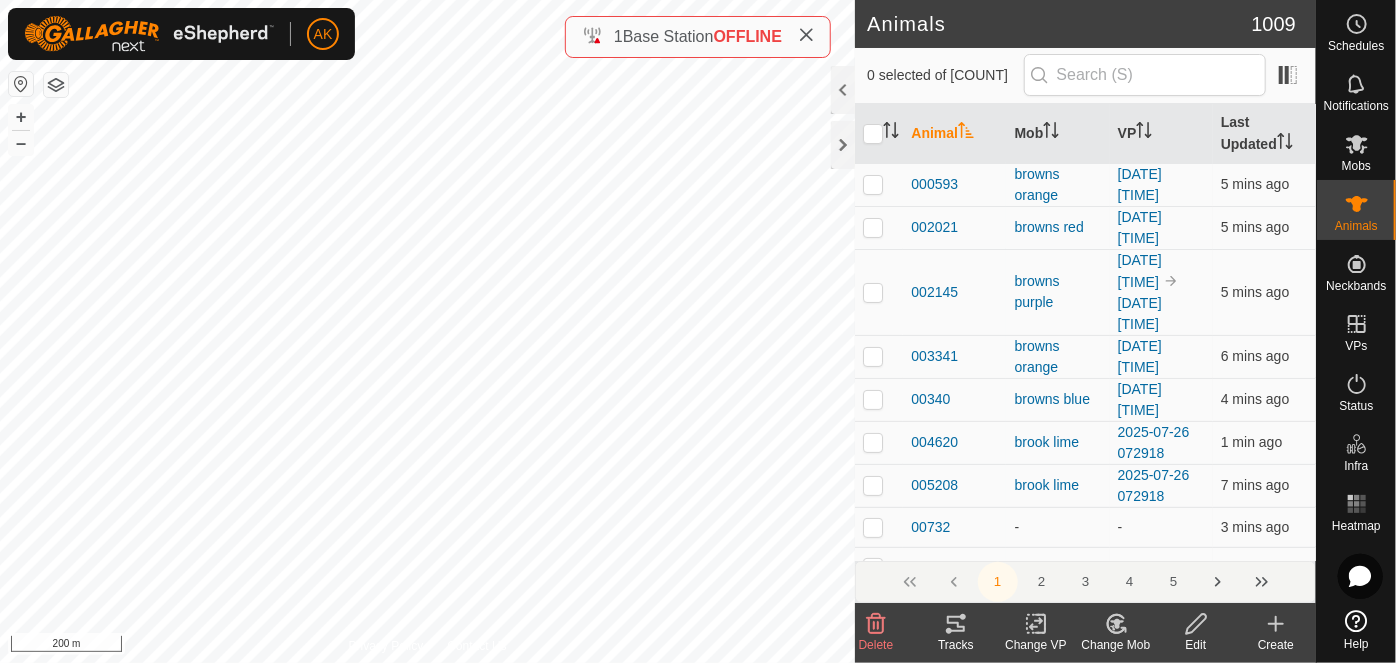 click 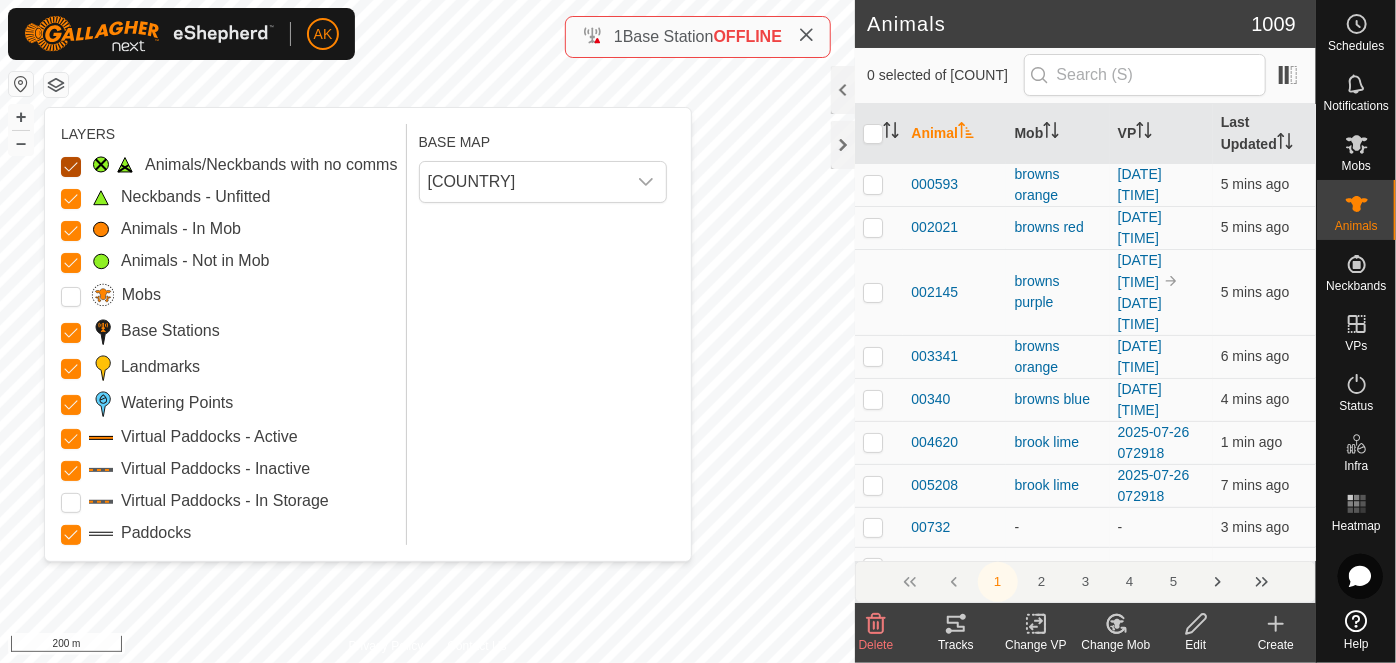 click on "Animals/Neckbands with no comms" at bounding box center (71, 167) 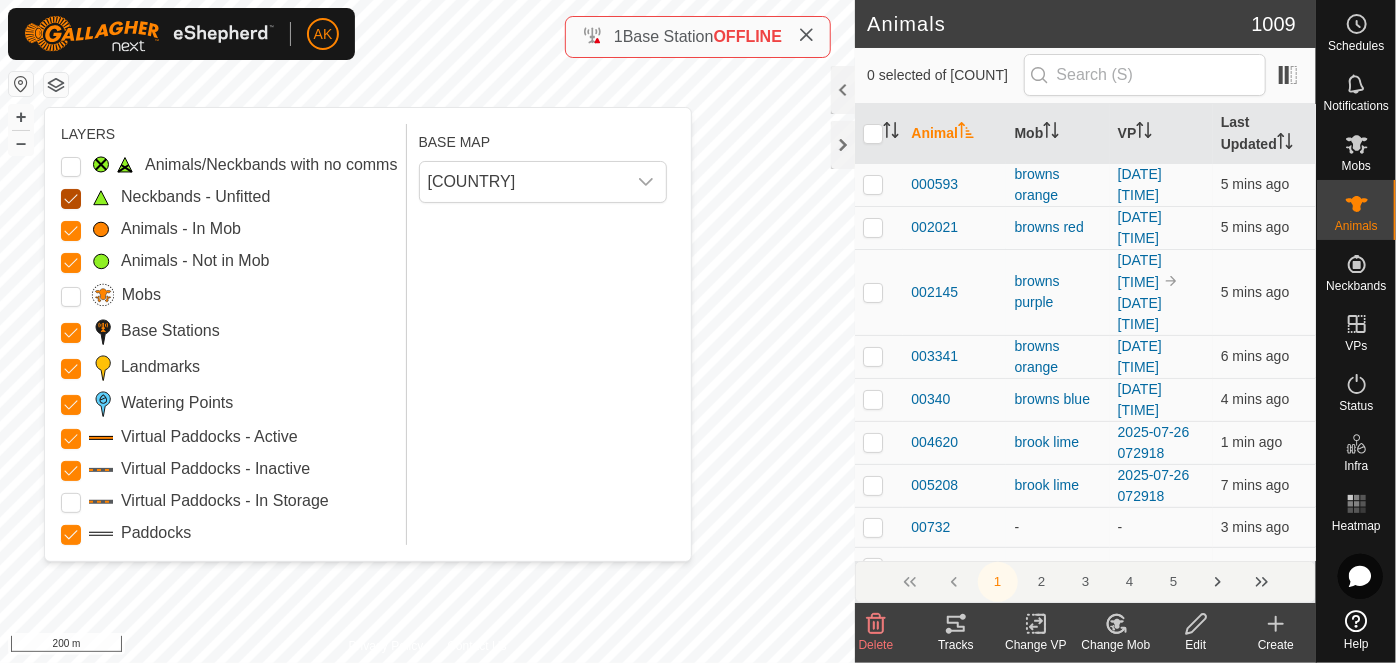 click on "Neckbands - Unfitted" at bounding box center [71, 199] 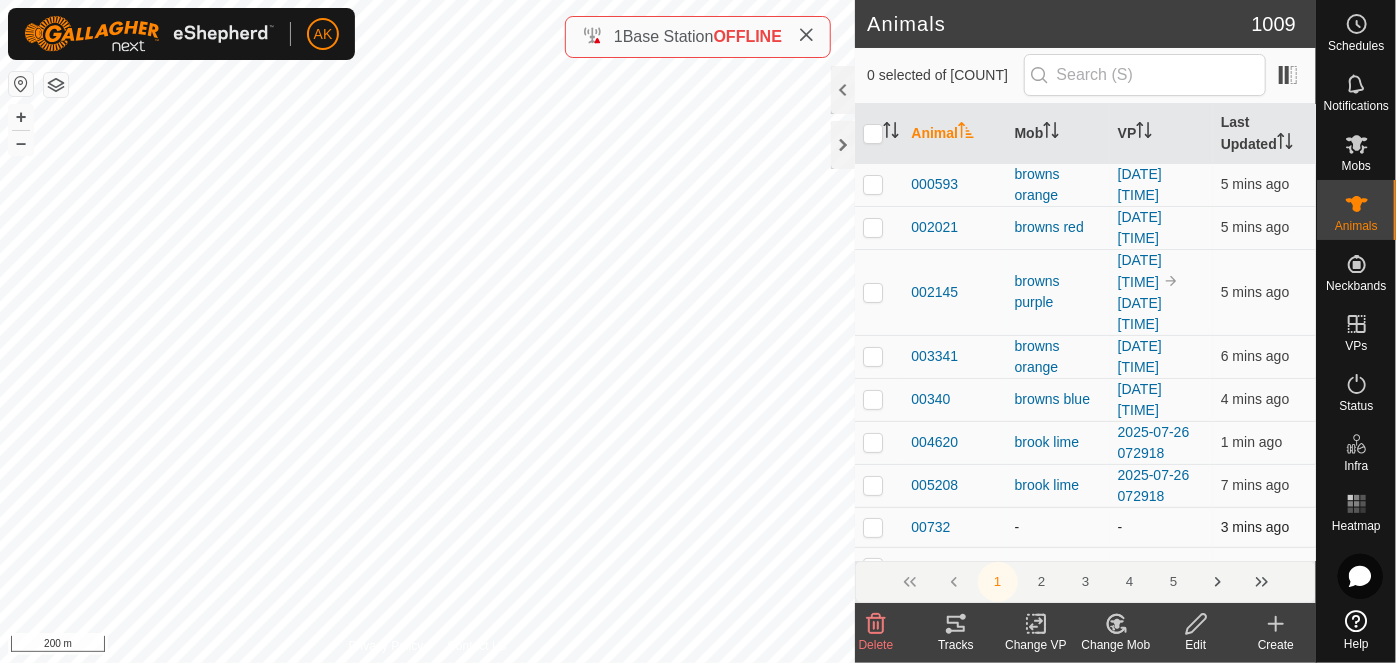 click on "Animals 1009  0 selected of 1009   Animal   Mob   VP   Last Updated   000593   browns orange  [DATE] [TIME]  5 mins ago  002021   browns red  [DATE] [TIME]  5 mins ago  002145   browns purple  [DATE] [TIME] [DATE] [TIME]  5 mins ago  003341   browns orange  [DATE] [TIME]  6 mins ago  00340   browns blue  [DATE] [TIME]  4 mins ago  004620   brook lime  [DATE] [TIME]  1 min ago  005208   brook lime  [DATE] [TIME]  7 mins ago  00732   -  -  3 mins ago  007579   -  -  4 mins ago  007748   brook lime  [DATE] [TIME]  4 mins ago  008430   browns teal  [DATE] [TIME] [DATE] [TIME]  1 min ago  009142   brook yellow  [DATE] [TIME]  5 mins ago  010273   -  -  3 mins ago  010649   browns orange  [DATE] [TIME]  8 mins ago  011064   browns teal  [DATE] [TIME] [DATE] [TIME]  5 mins ago  011472   browns teal  [DATE] [TIME] [DATE] [TIME]  3 mins ago  013031   browns blue  [DATE] [TIME]  7 mins ago  013115   browns purple  [DATE] [TIME]  6 mins ago  -" 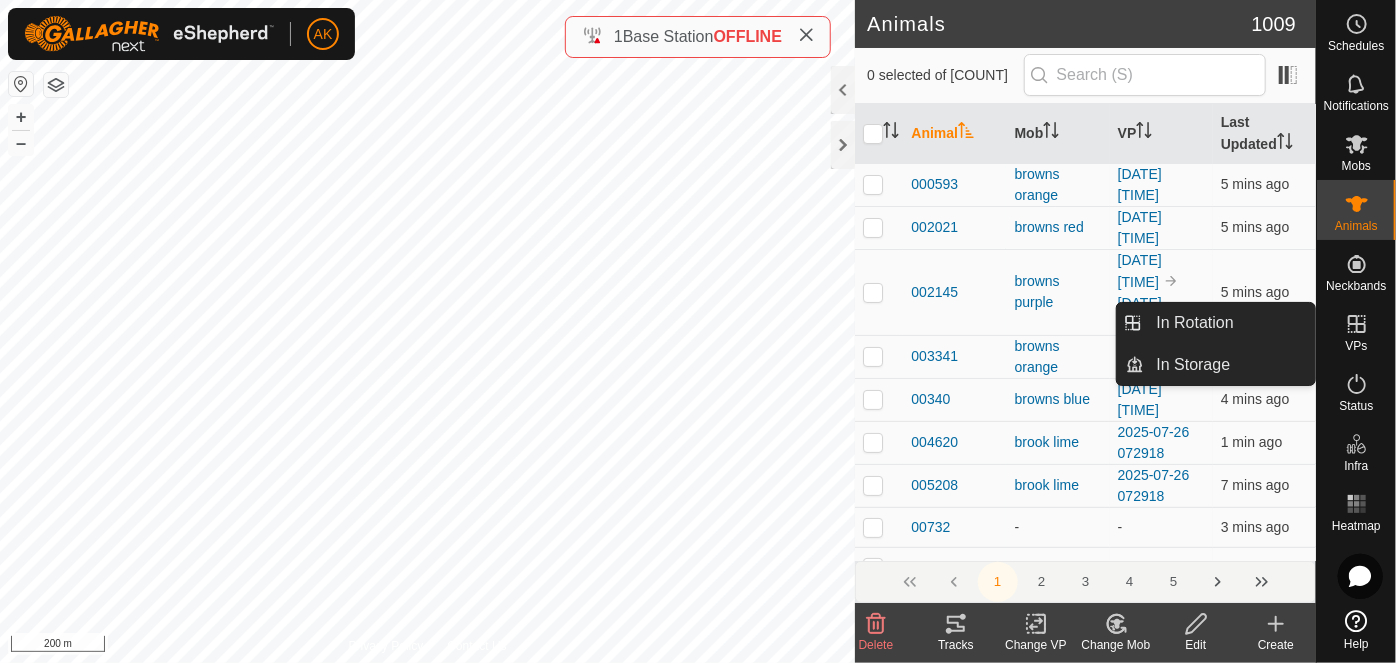 click 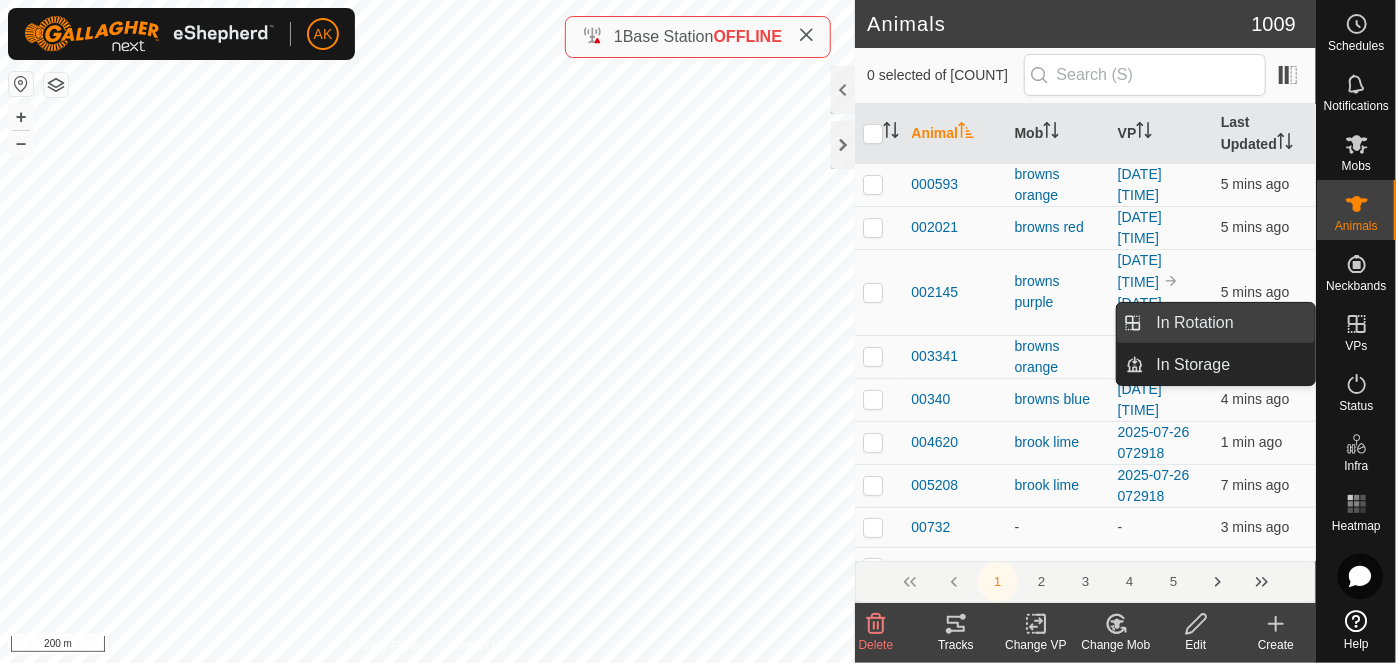click on "In Rotation" at bounding box center (1230, 323) 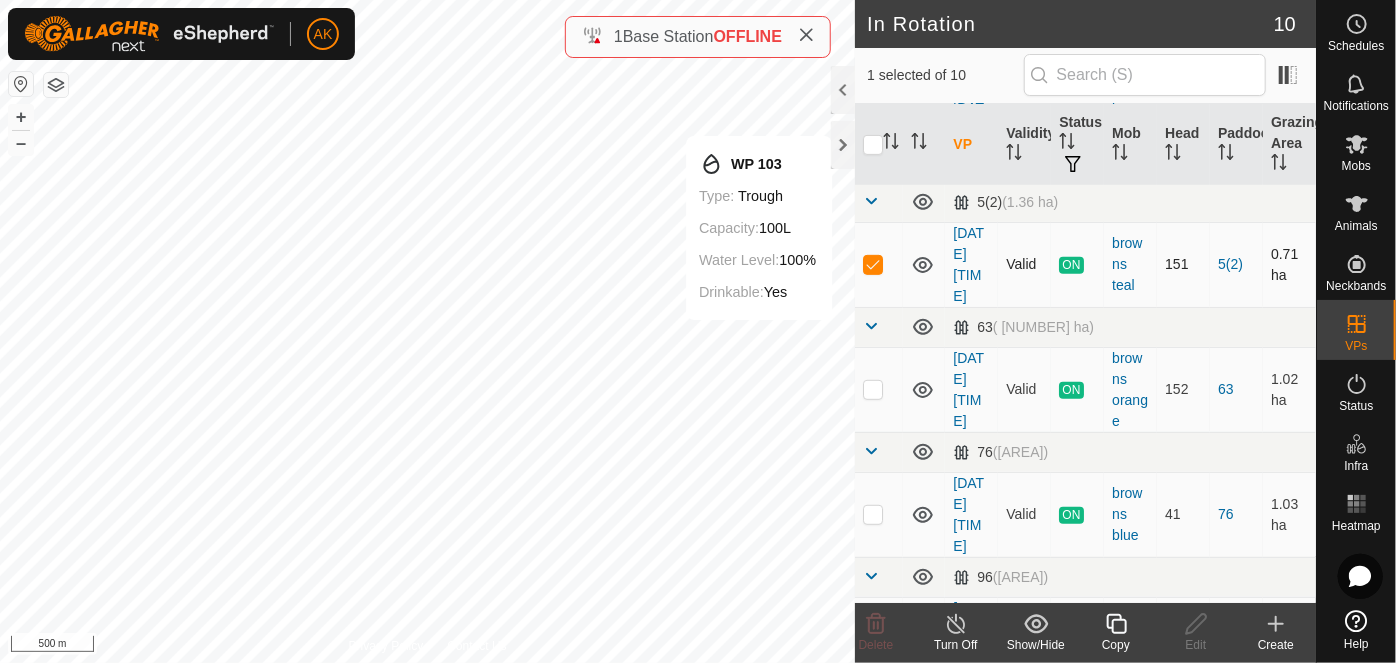 scroll, scrollTop: 454, scrollLeft: 0, axis: vertical 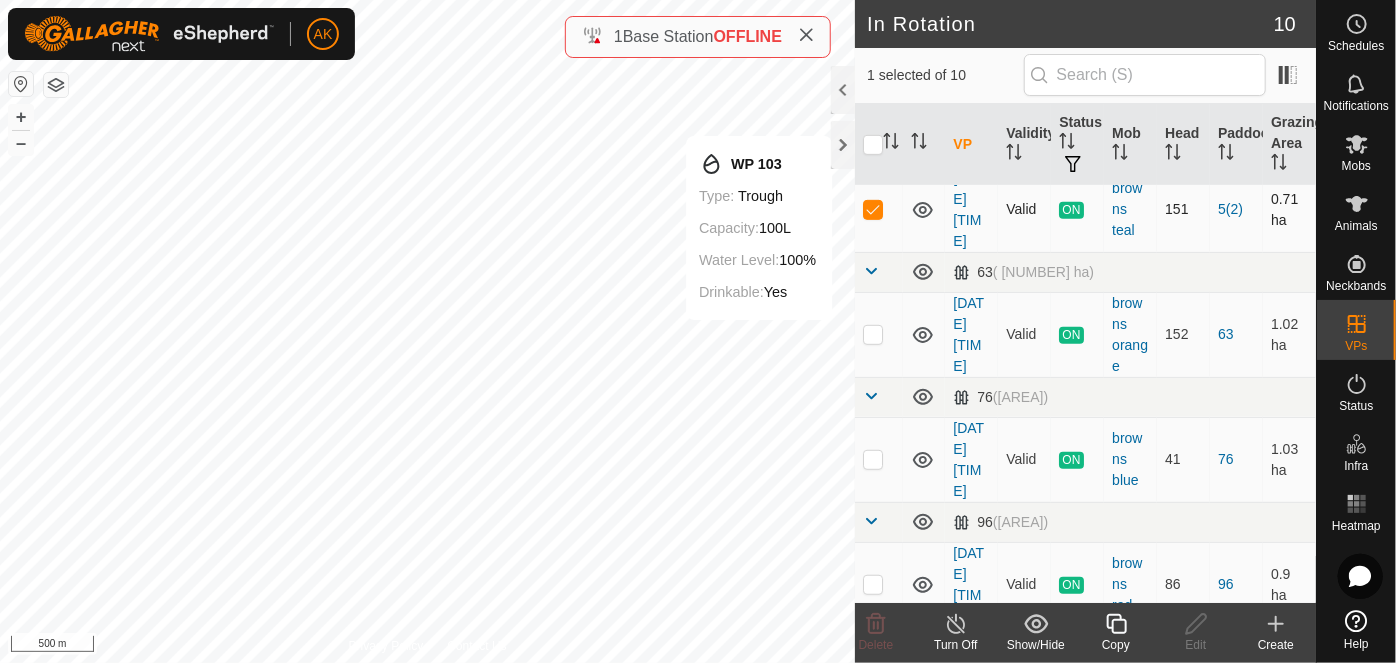 click at bounding box center (873, 209) 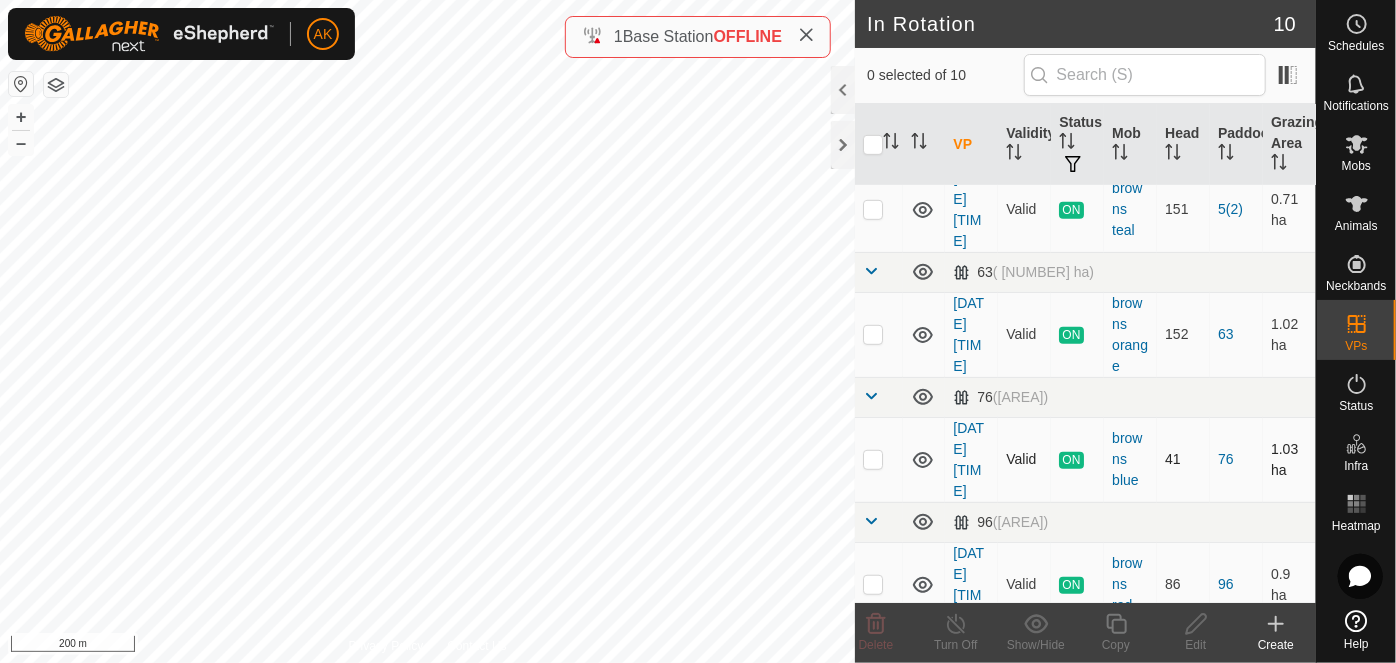 click on "In Rotation [NUMBER] 0 selected of [NUMBER]     VP   Validity   Status   Mob   Head   Paddock   Grazing Area   3(2)   ( [NUMBER] ha) [DATE] [TIME]  Valid  ON  browns teal   151   3(2)   [NUMBER] ha   47   ( [NUMBER] ha) [DATE] [TIME]  Valid  ON  browns purple   141   47   [NUMBER] ha   49   ( [NUMBER] ha) [DATE] [TIME]  Valid  ON  browns purple   141   49   [NUMBER] ha   5(2)   ( [NUMBER] ha) [DATE] [TIME]  Valid  ON  browns teal   151   5(2)   [NUMBER] ha   63   ( [NUMBER] ha) [DATE] [TIME]  Valid  ON  browns orange   152   63   [NUMBER] ha   76   ( [NUMBER] ha) [DATE] [TIME]  Valid  ON  browns blue   41   76   [NUMBER] ha   96   ( [NUMBER] ha) [DATE] [TIME]  Valid  ON  browns red   86   96   [NUMBER] ha   98   ( [NUMBER] ha) [DATE] [TIME]  Valid  ON  browns green   68   98   [NUMBER] ha   Ebbecks Corner   ( [NUMBER] ha) [DATE] [TIME]  Valid  ON  brook yellow   91   Ebbecks Corner   [NUMBER] ha   Water Supply   ( [NUMBER] ha) [DATE] [TIME]  Valid  ON  brook lime   163   Water Supply   [NUMBER] ha  Delete  Turn Off   Show/Hide   Copy   Edit   Create  Privacy Policy" 